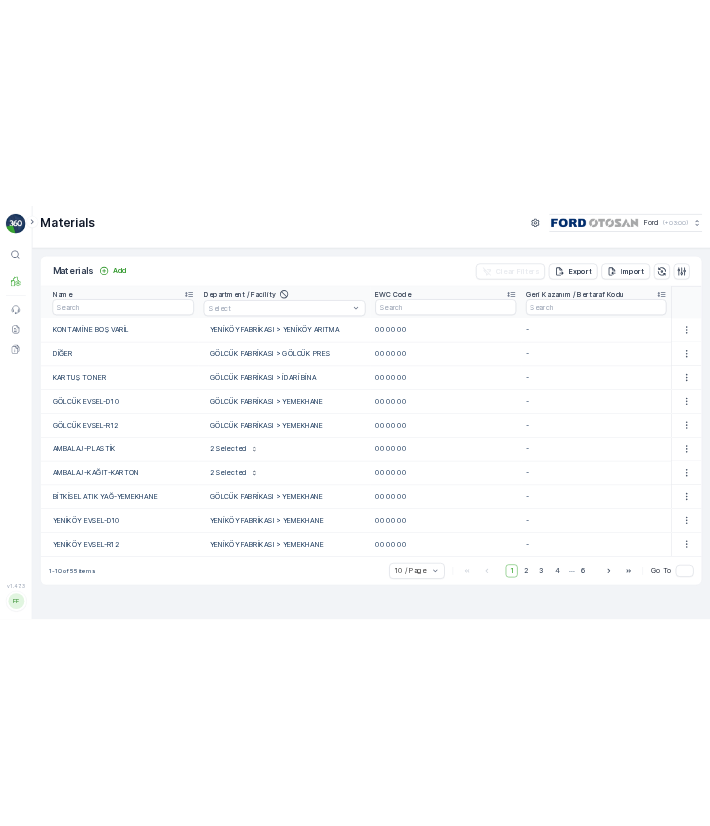scroll, scrollTop: 0, scrollLeft: 0, axis: both 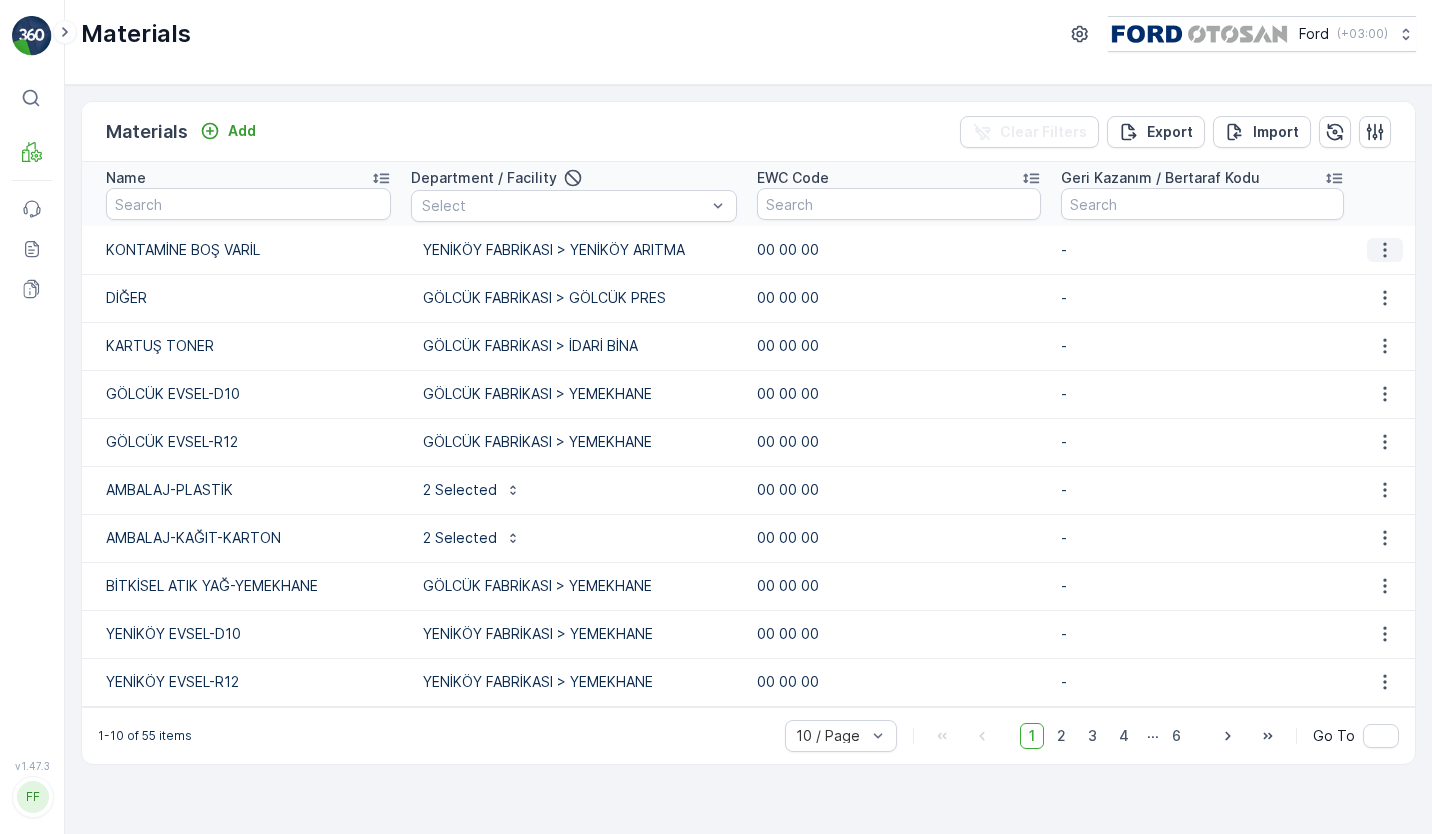 click 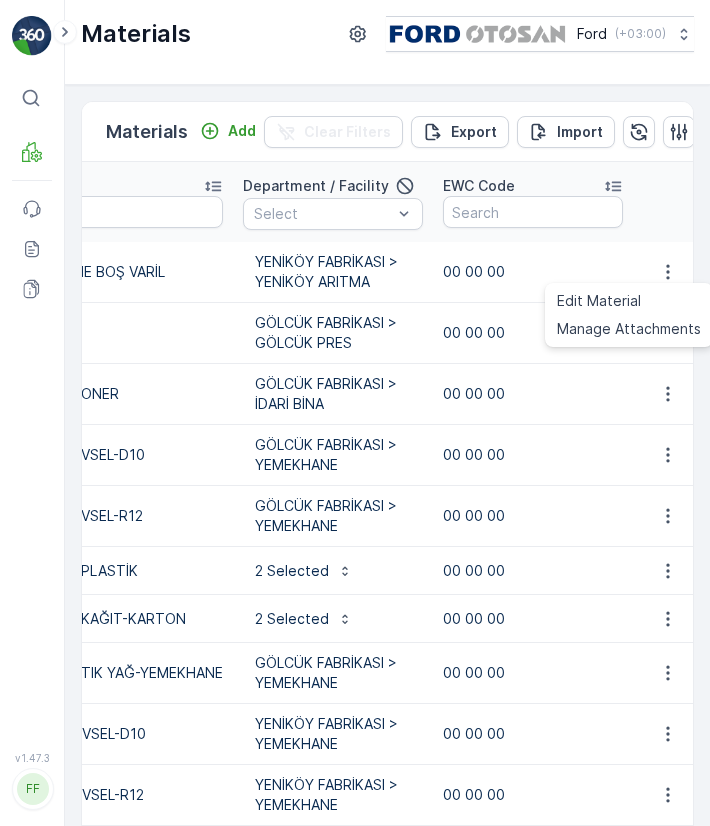 scroll, scrollTop: 0, scrollLeft: 10, axis: horizontal 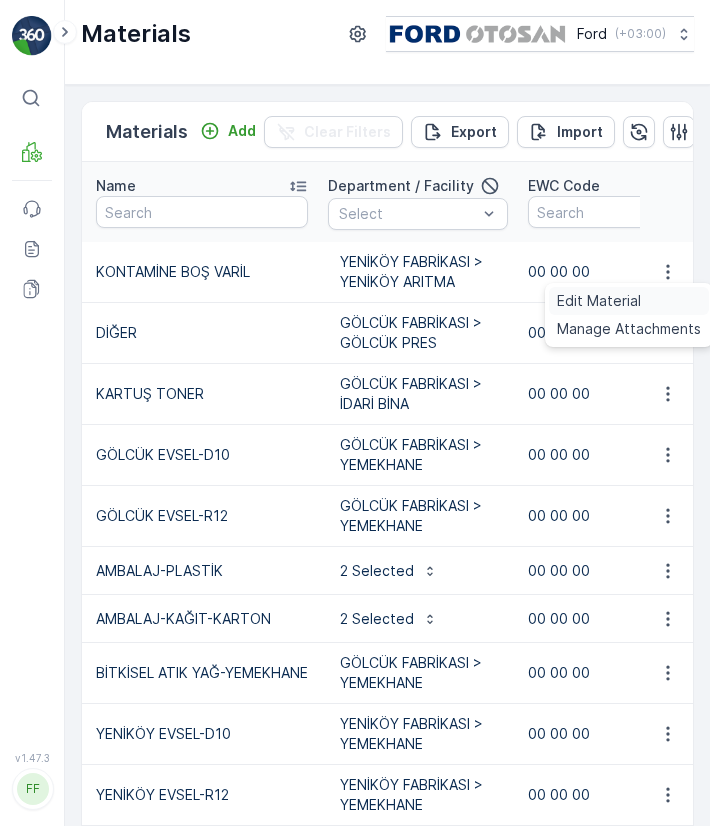 click on "Edit Material" at bounding box center (629, 301) 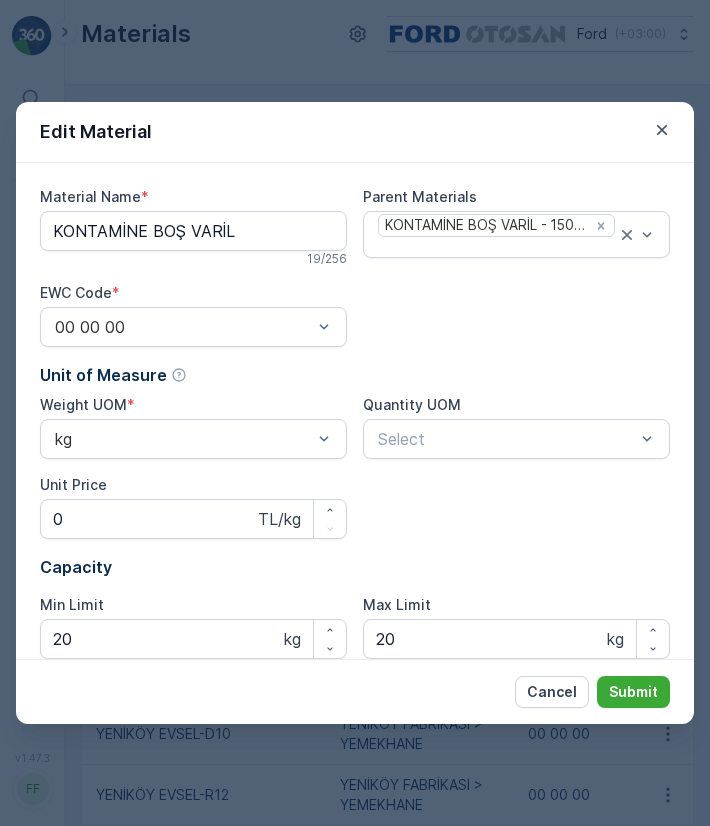 type on "KONTAMİNE BOŞ VARİL" 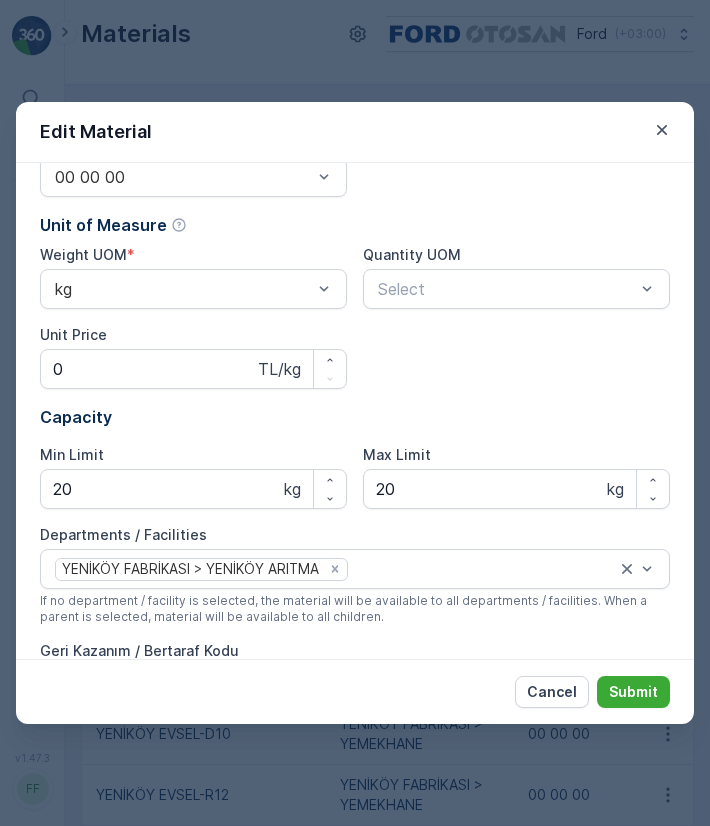 scroll, scrollTop: 220, scrollLeft: 0, axis: vertical 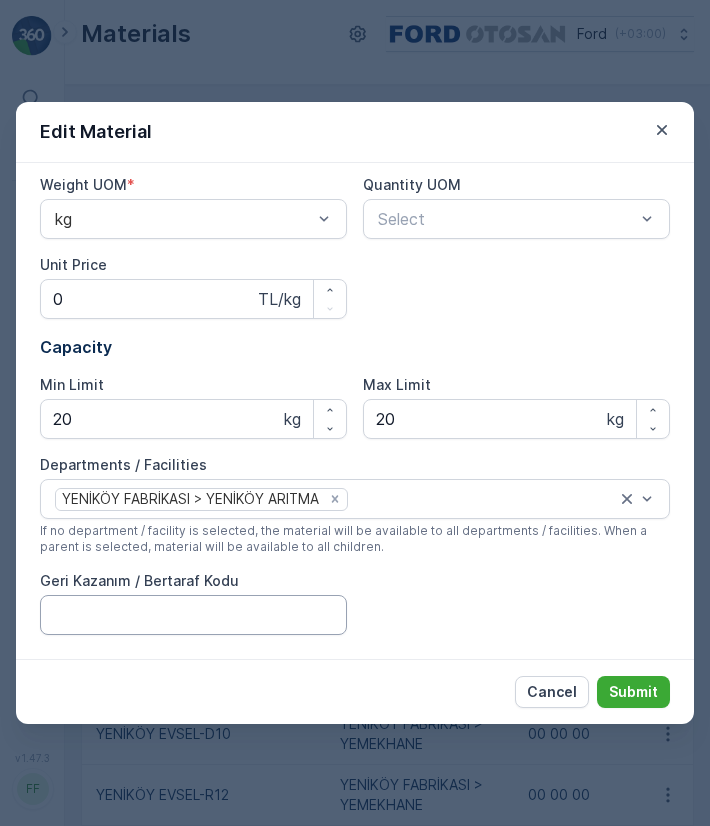click on "Geri Kazanım / Bertaraf Kodu" at bounding box center [193, 615] 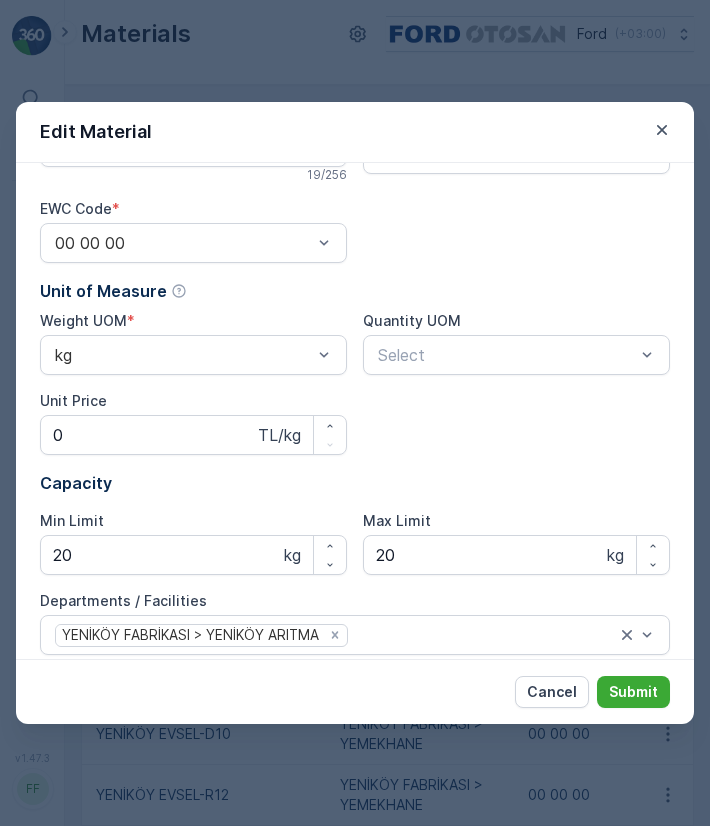 scroll, scrollTop: 58, scrollLeft: 0, axis: vertical 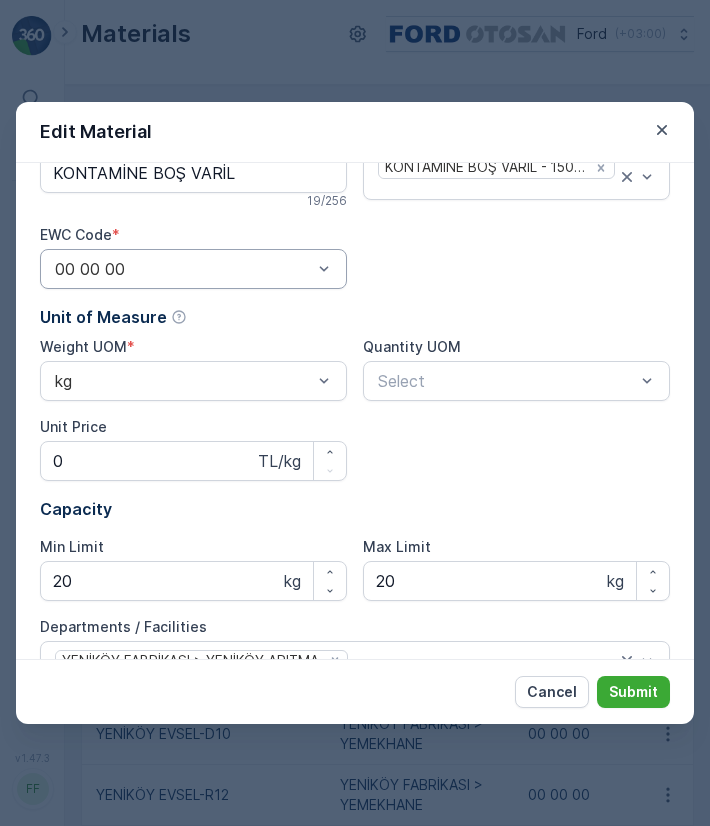 type on "R12" 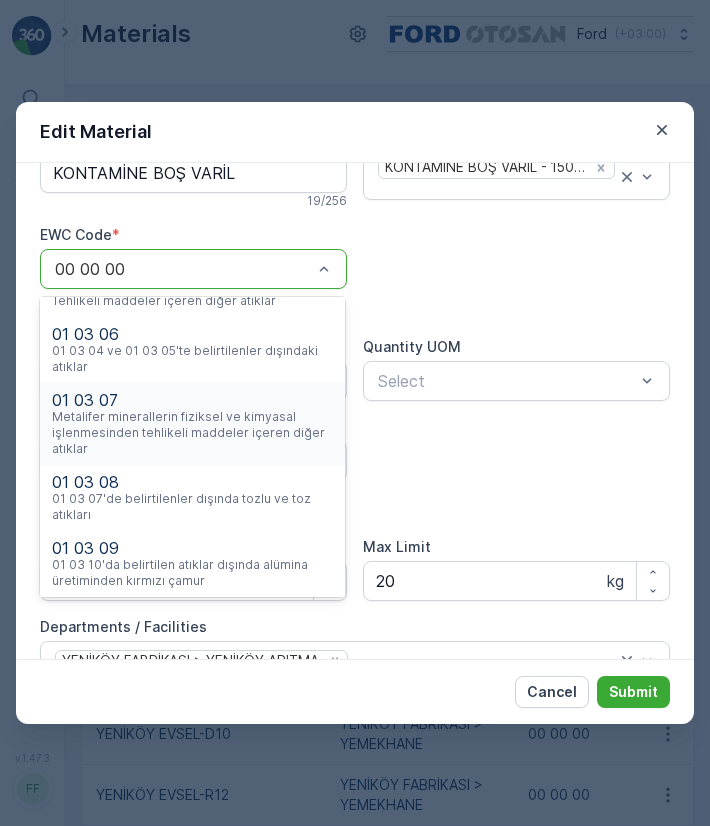 scroll, scrollTop: 0, scrollLeft: 0, axis: both 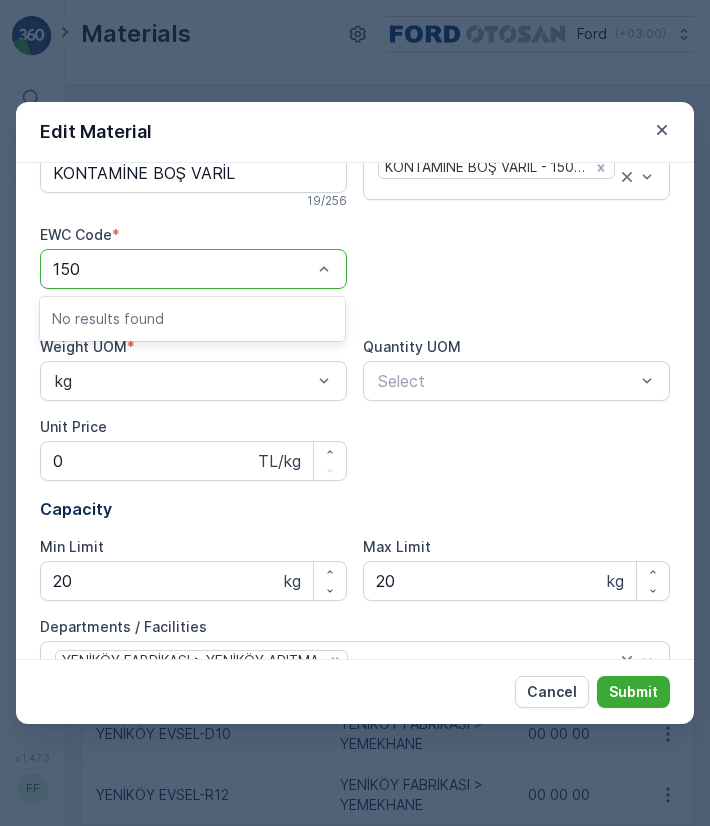 type on "15" 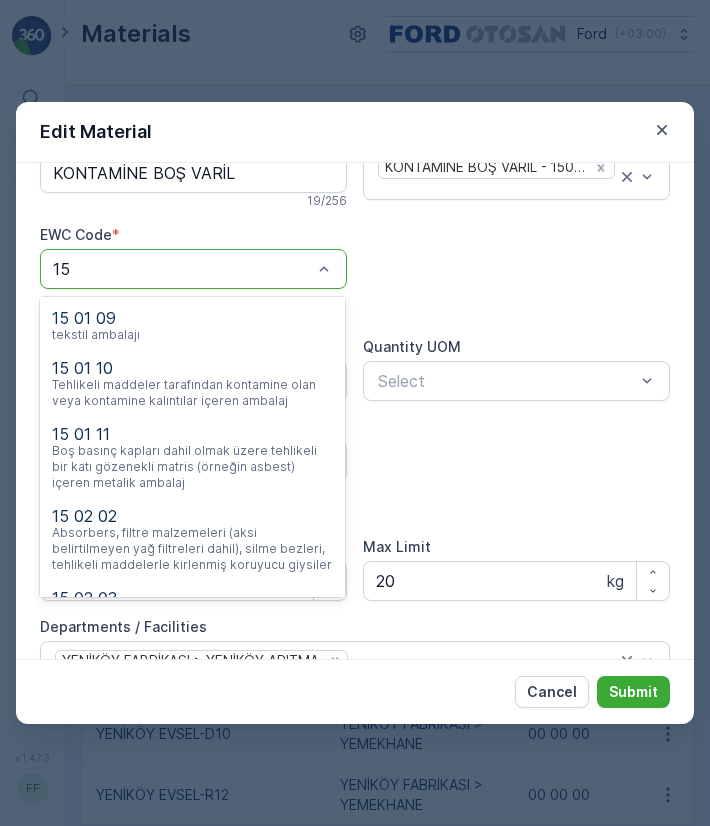 scroll, scrollTop: 1373, scrollLeft: 0, axis: vertical 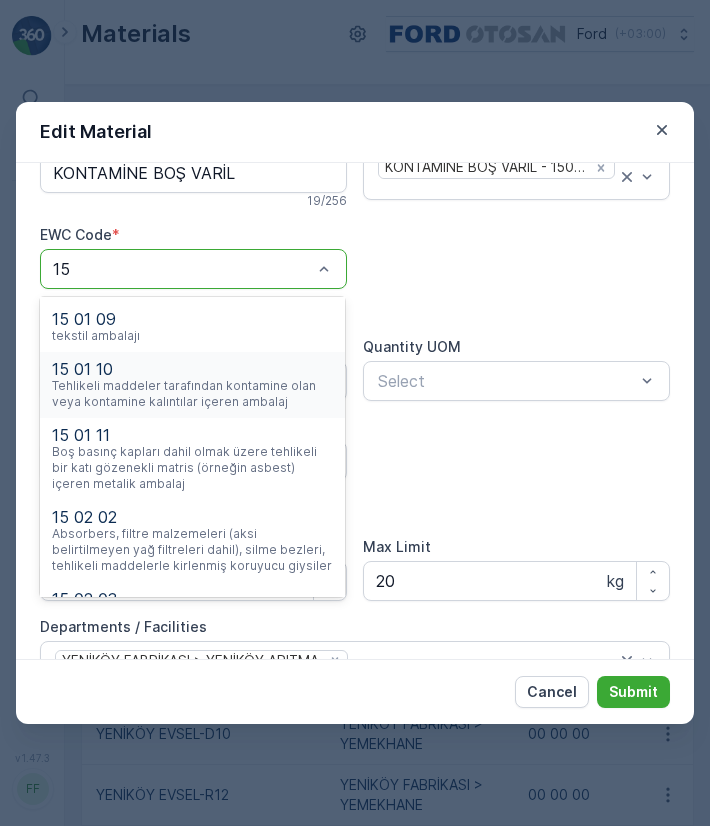 click on "Tehlikeli maddeler tarafından kontamine olan veya kontamine kalıntılar içeren ambalaj" at bounding box center (192, 394) 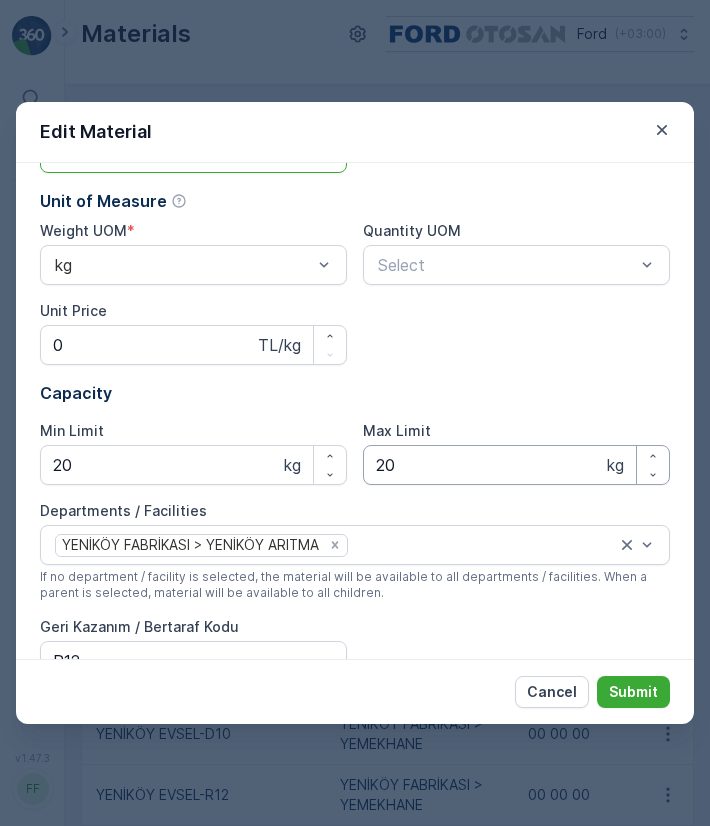 scroll, scrollTop: 174, scrollLeft: 0, axis: vertical 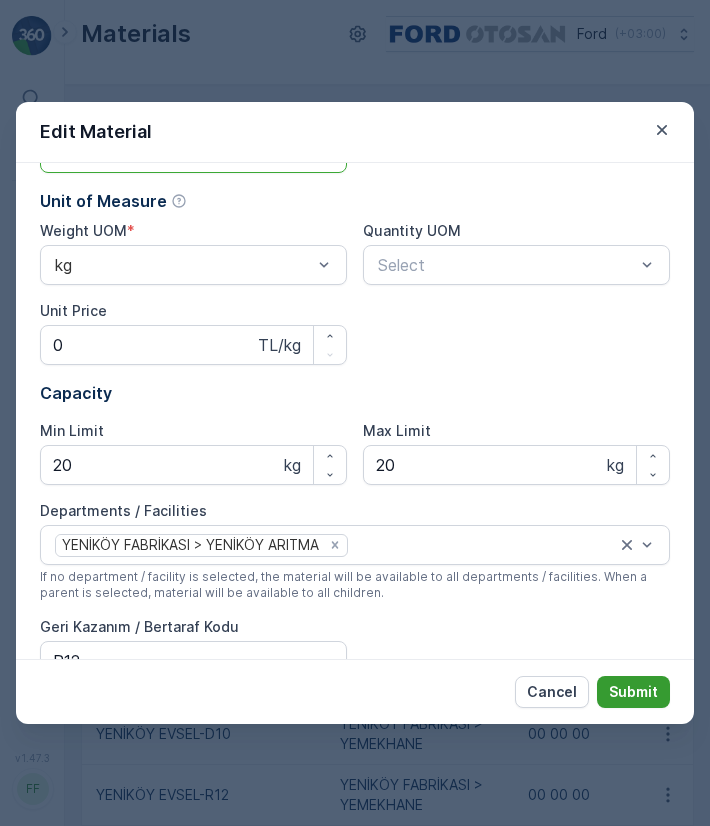 click on "Submit" at bounding box center (633, 692) 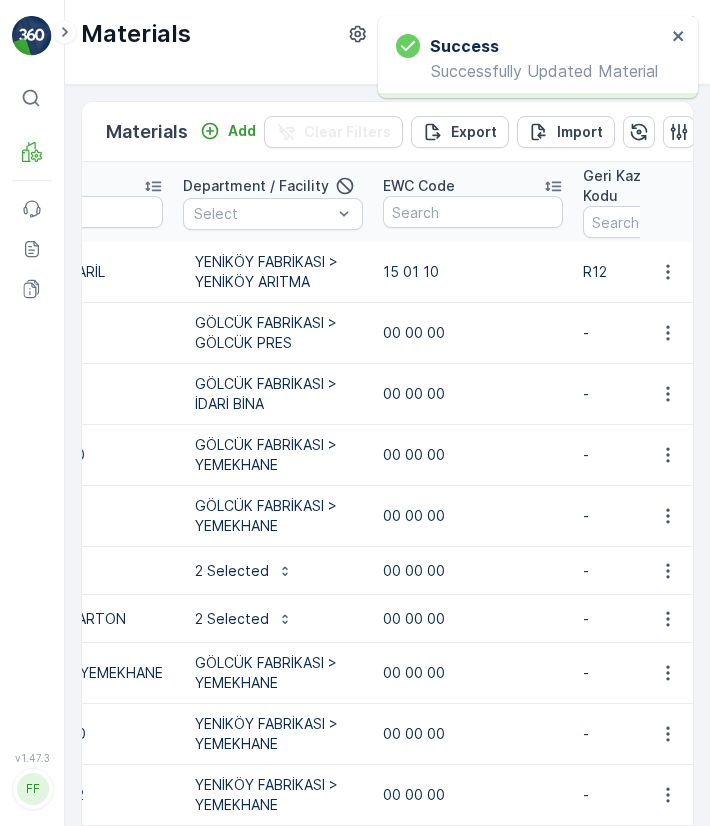 scroll, scrollTop: 0, scrollLeft: 298, axis: horizontal 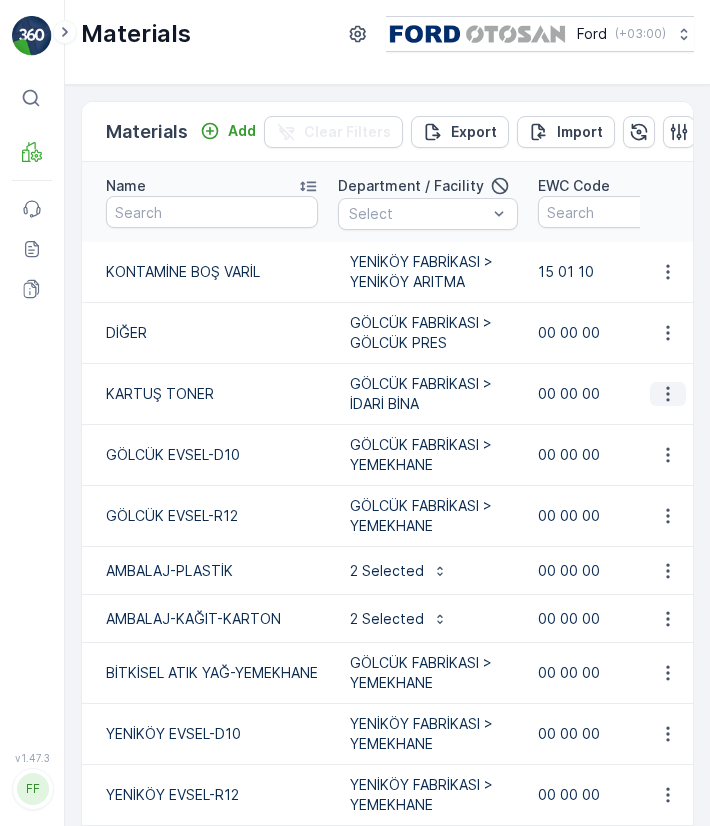 click at bounding box center (668, 394) 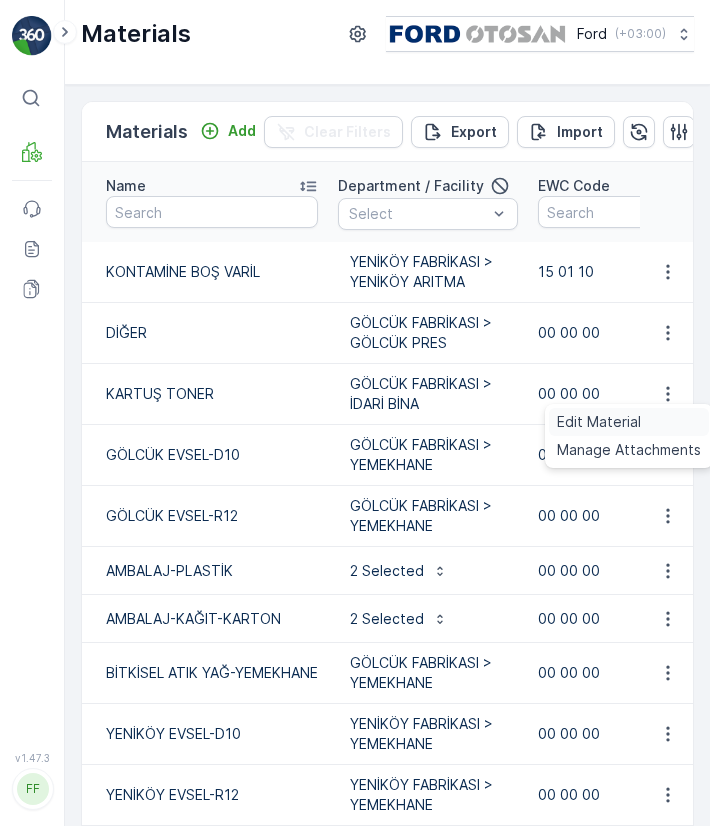 click on "Edit Material" at bounding box center (629, 422) 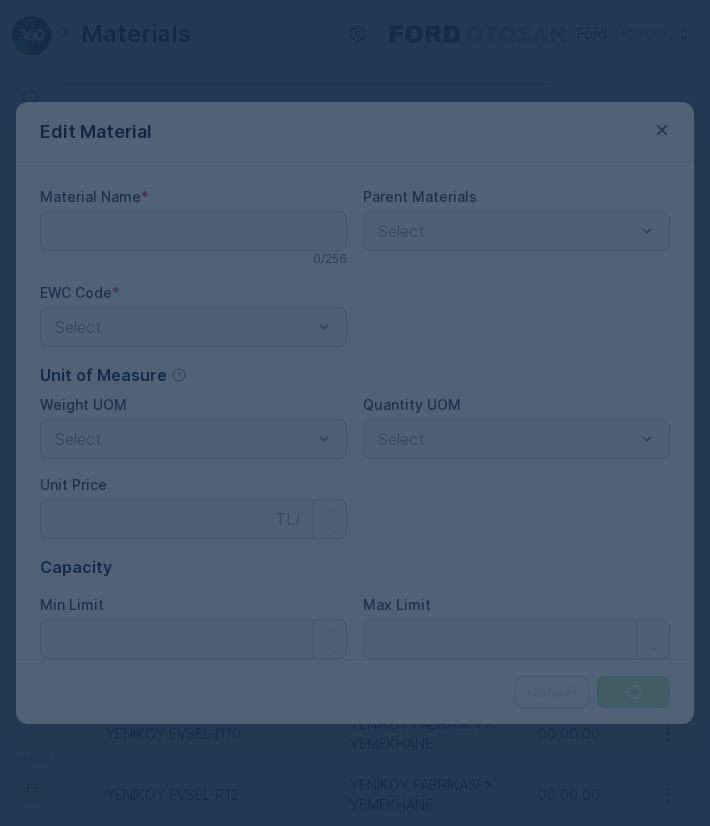 type on "KARTUŞ TONER" 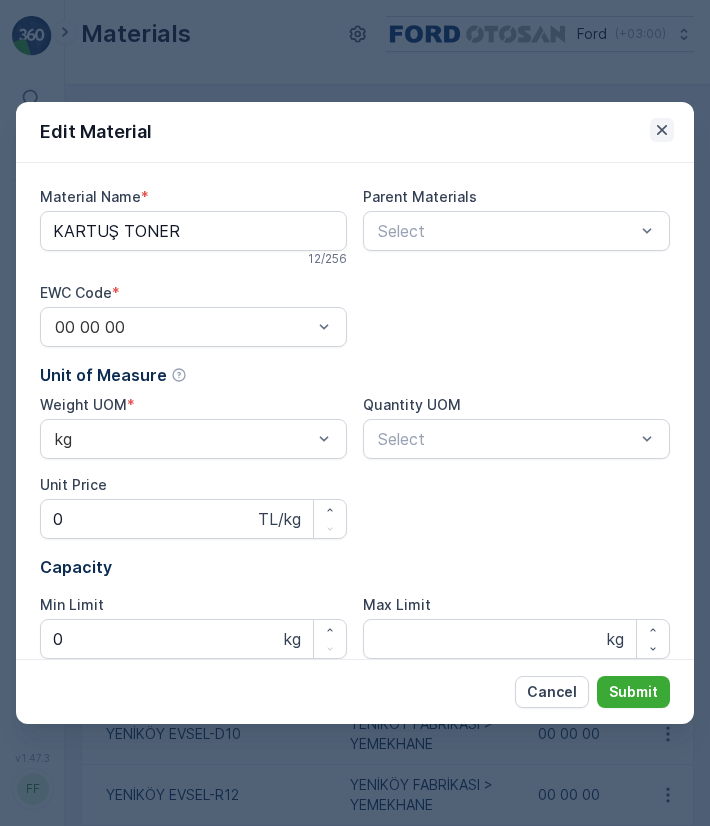 click 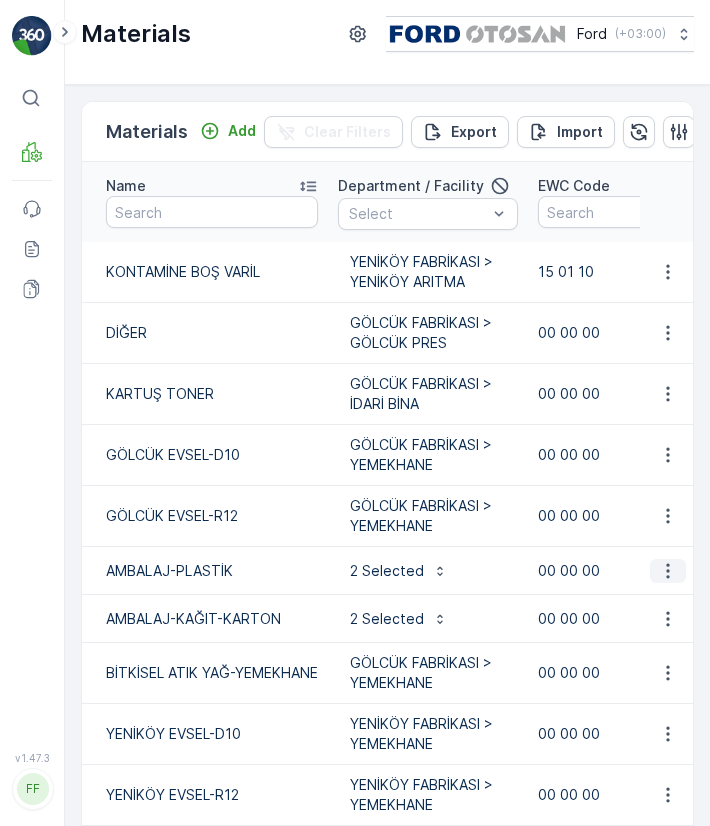 click 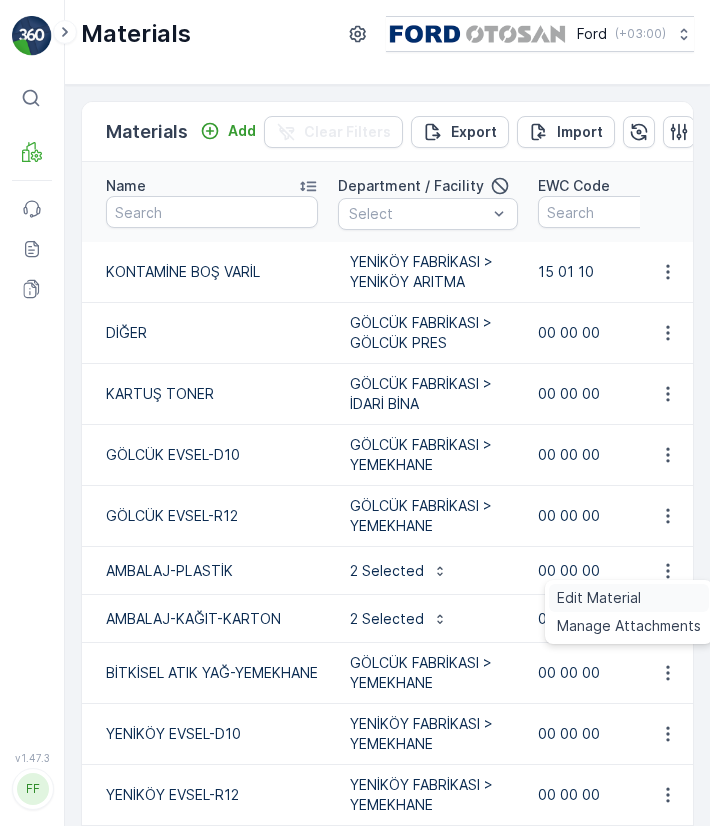 click on "Edit Material" at bounding box center (629, 598) 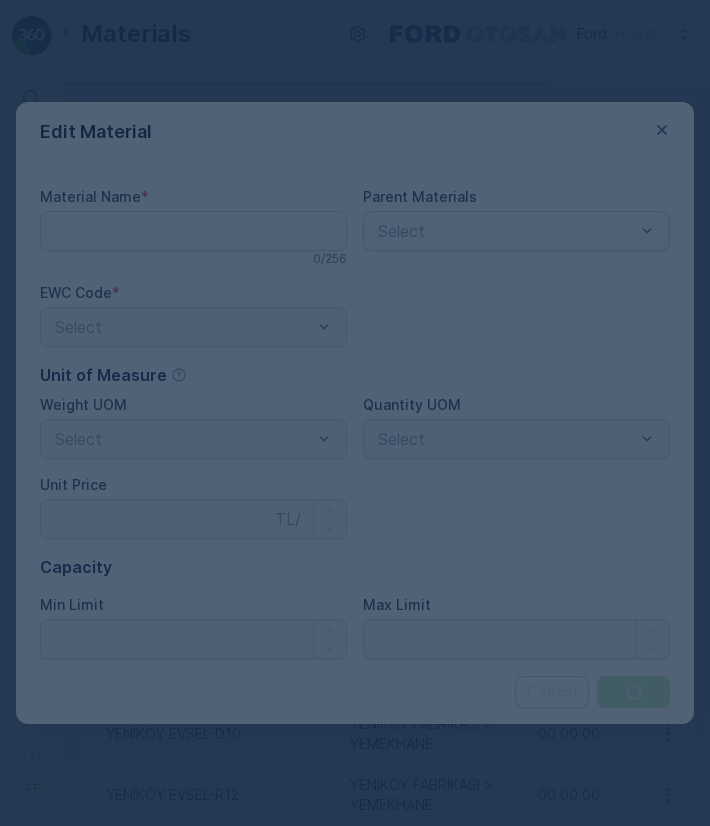 type on "AMBALAJ-PLASTİK" 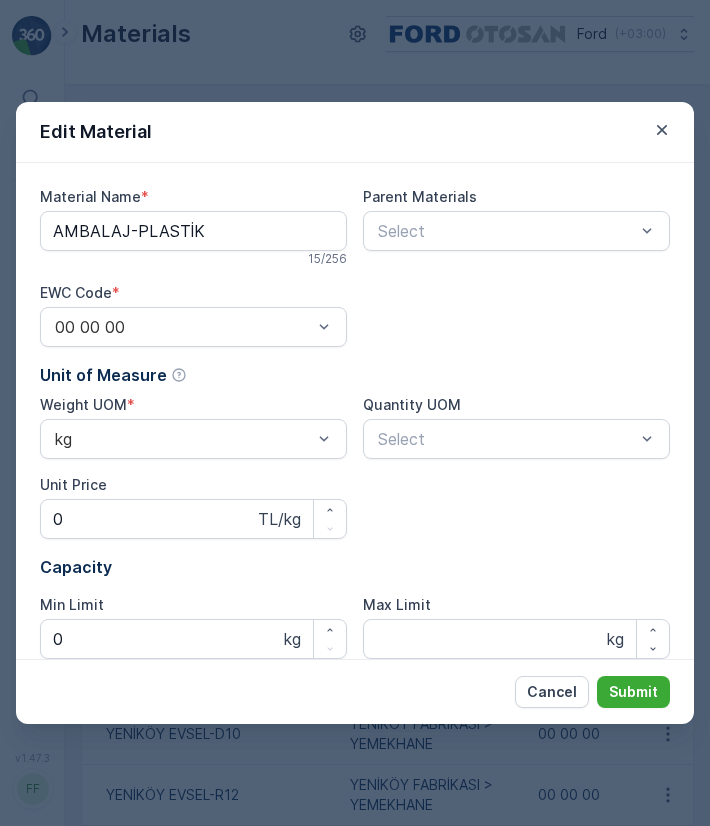 scroll, scrollTop: 235, scrollLeft: 0, axis: vertical 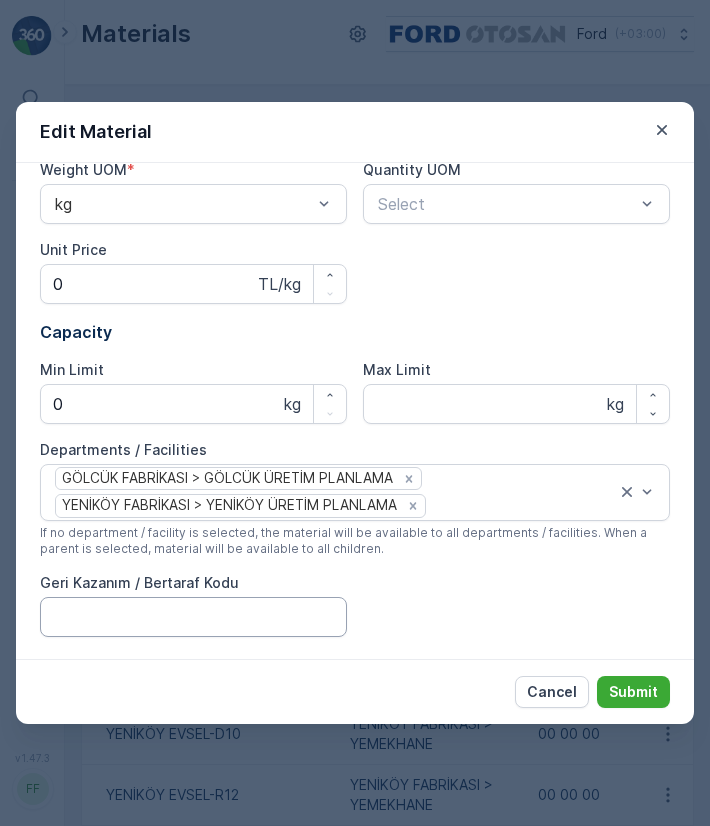 click on "Geri Kazanım / Bertaraf Kodu" at bounding box center [193, 617] 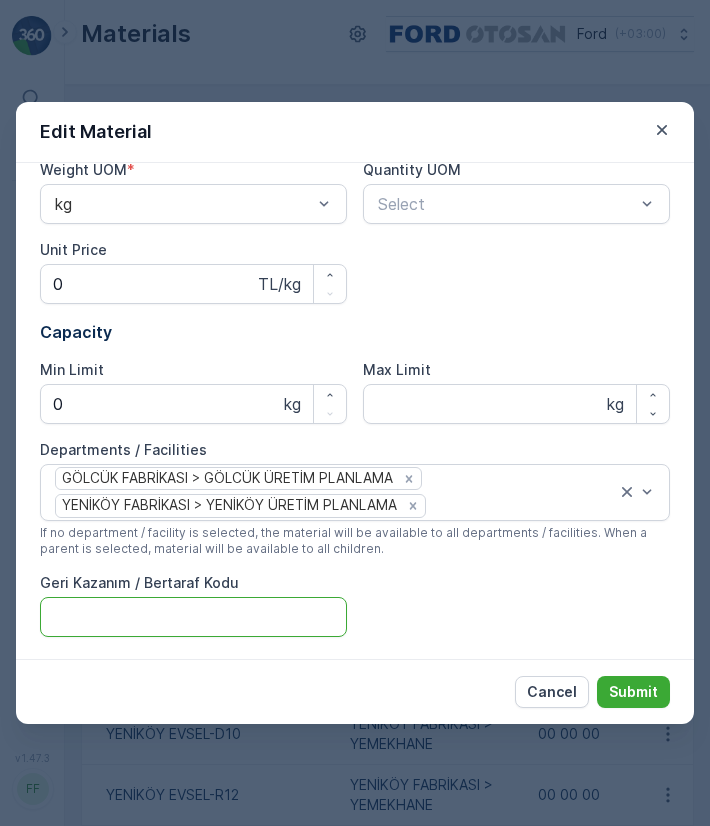 type on "R12" 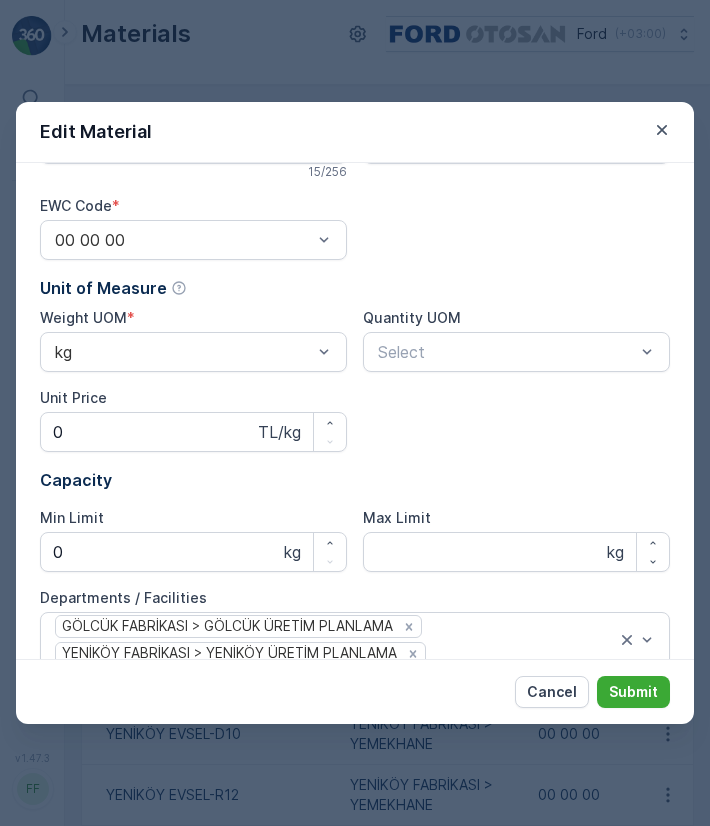 scroll, scrollTop: 86, scrollLeft: 0, axis: vertical 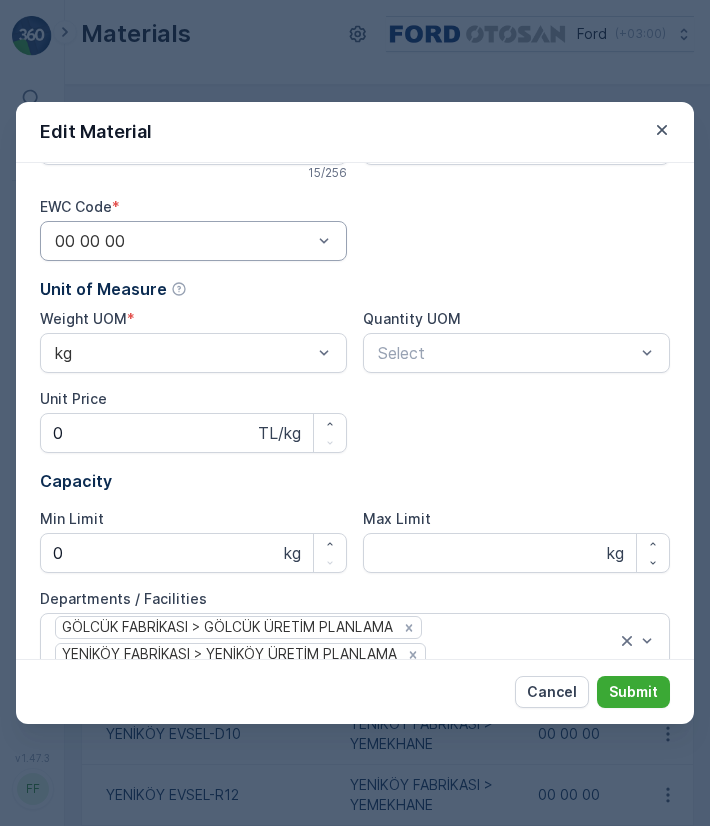 click at bounding box center [183, 241] 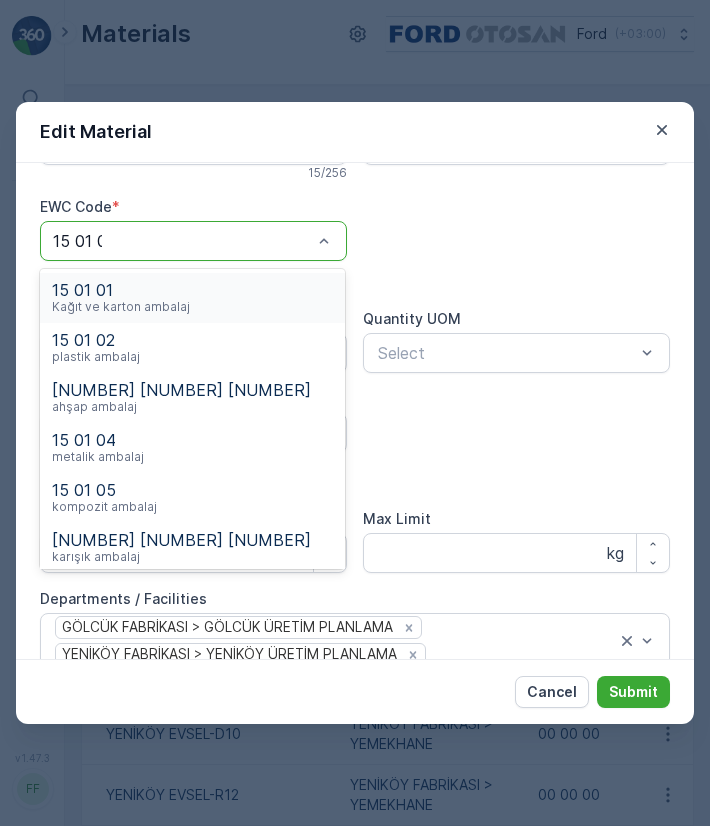 type on "15 01 02" 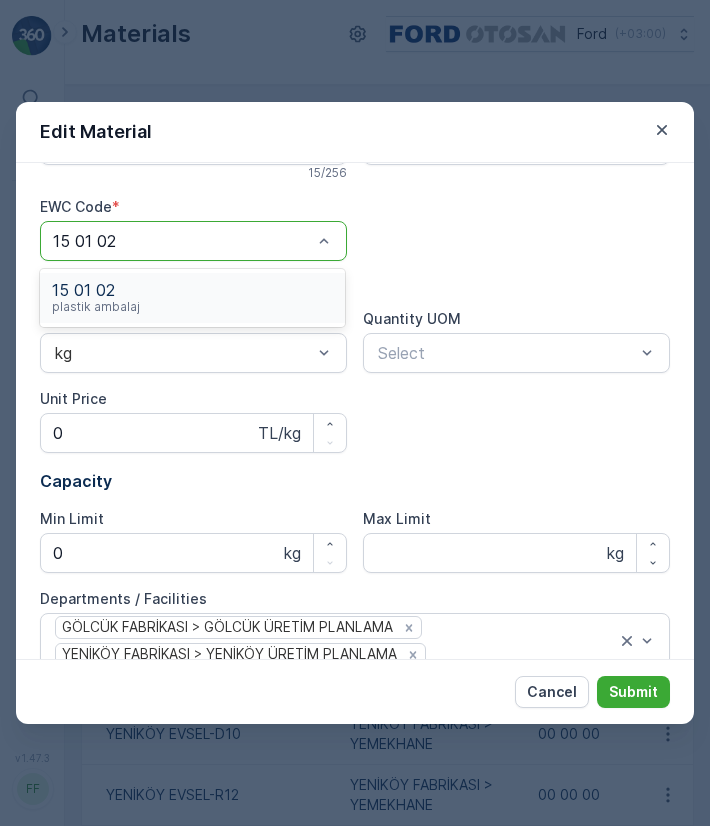 click on "15 01 02" at bounding box center [83, 290] 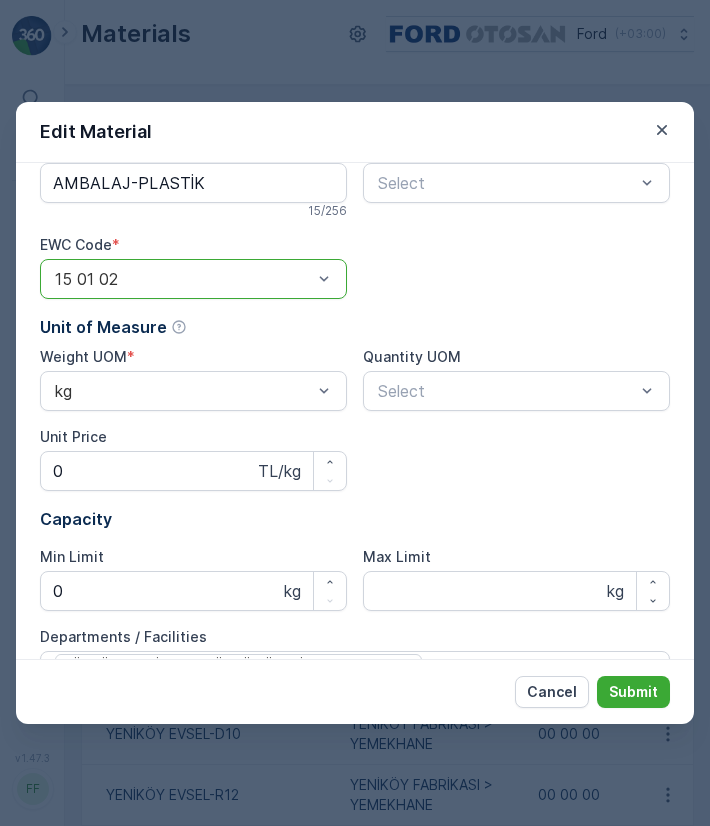 scroll, scrollTop: 235, scrollLeft: 0, axis: vertical 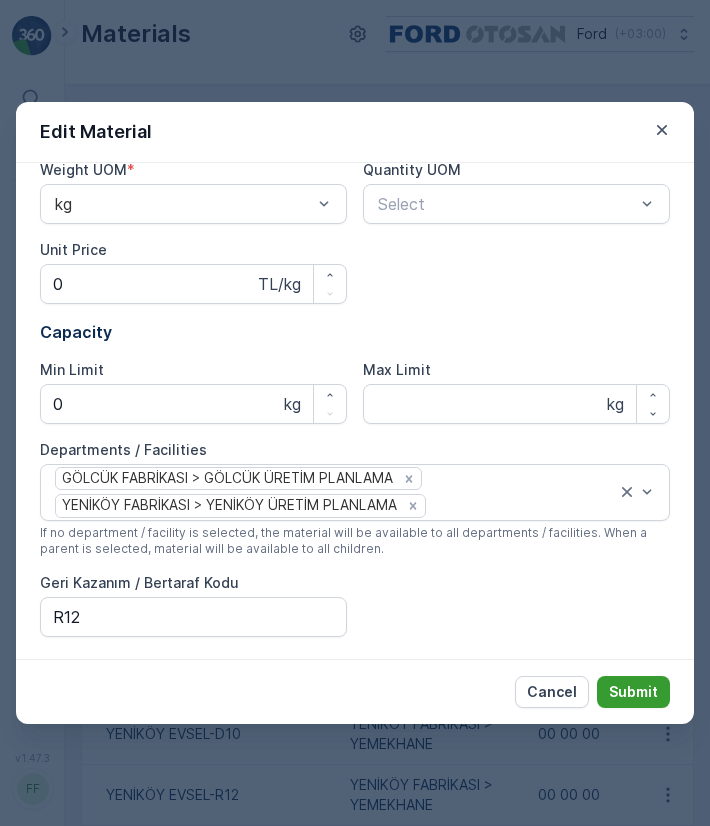 click on "Submit" at bounding box center (633, 692) 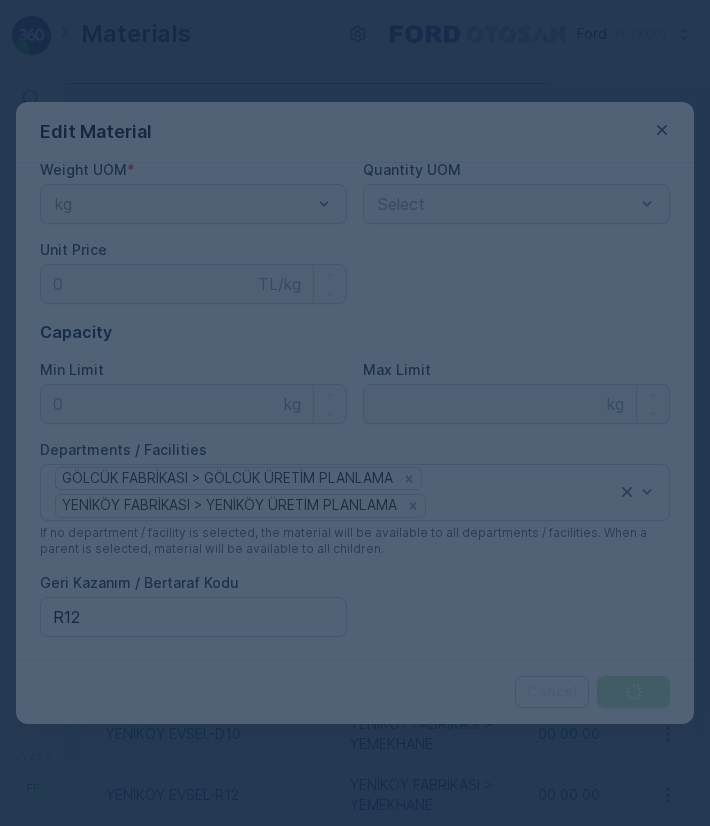 scroll, scrollTop: 0, scrollLeft: 0, axis: both 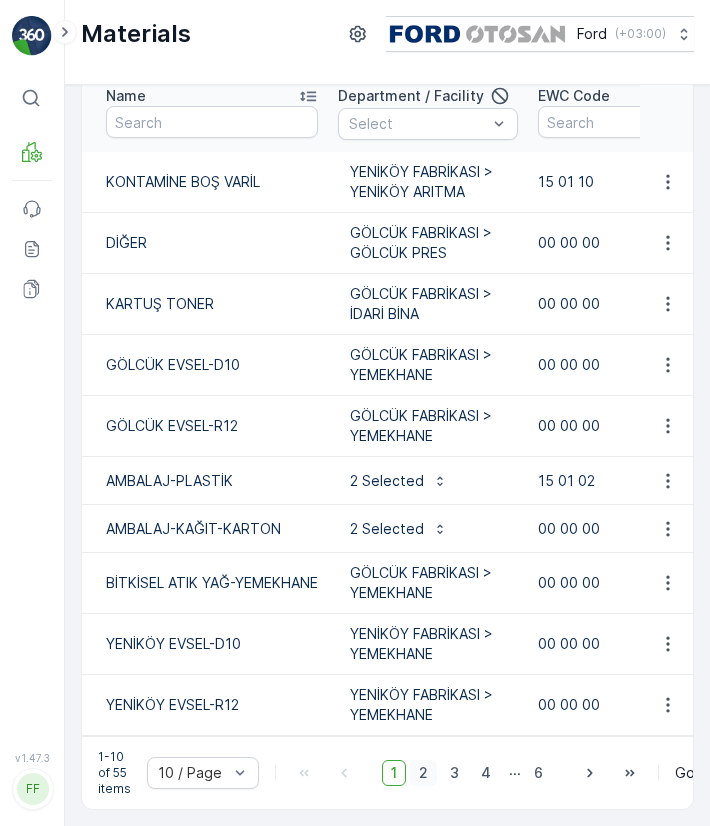 click on "2" at bounding box center [423, 773] 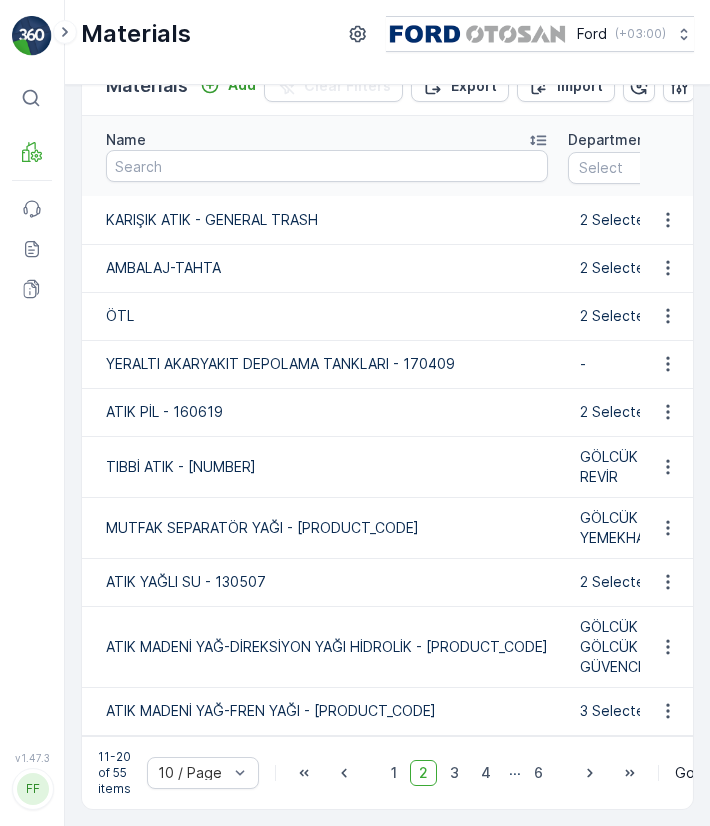 scroll, scrollTop: 0, scrollLeft: 0, axis: both 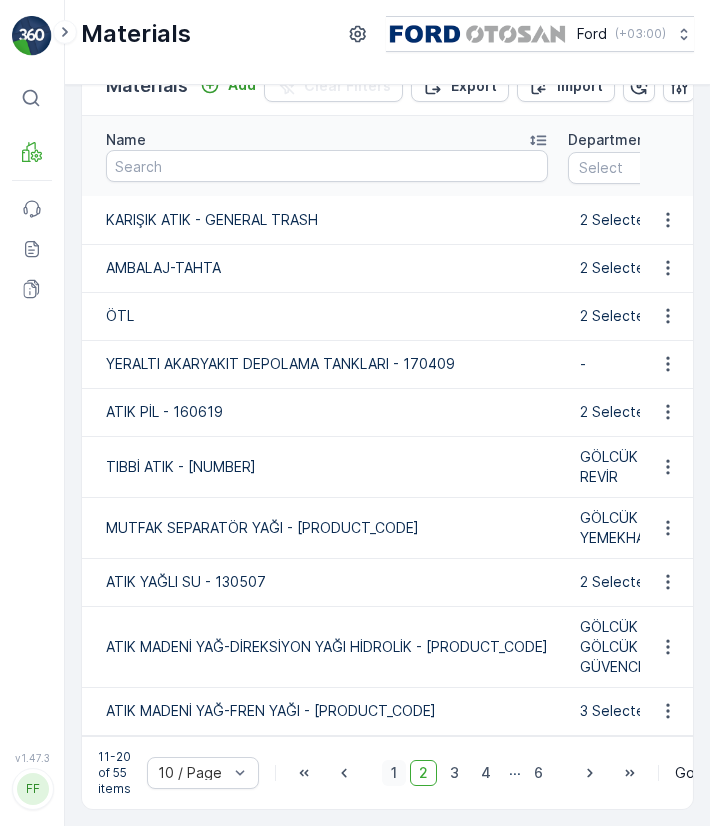 click on "1" at bounding box center (394, 773) 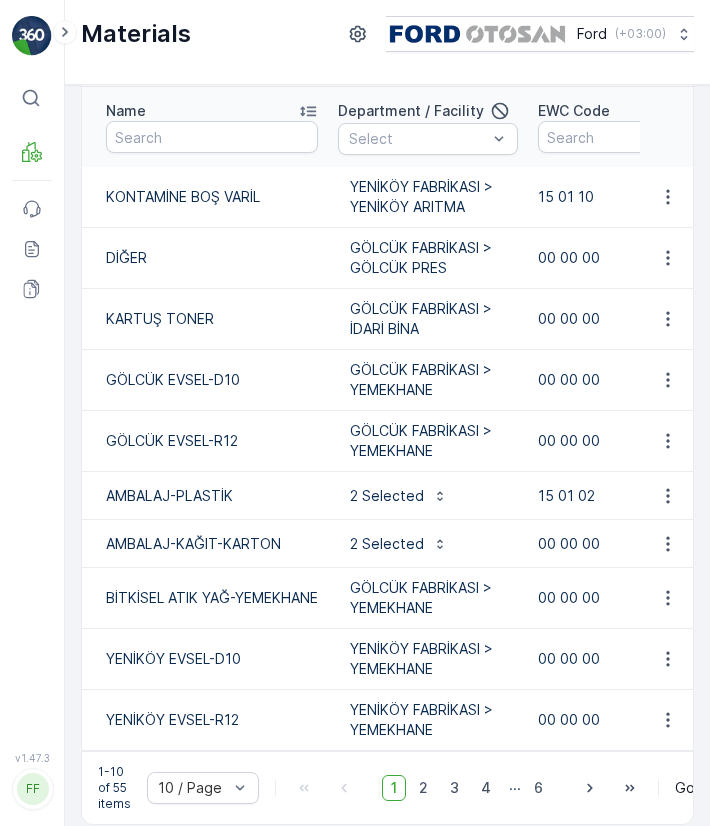 scroll, scrollTop: 105, scrollLeft: 0, axis: vertical 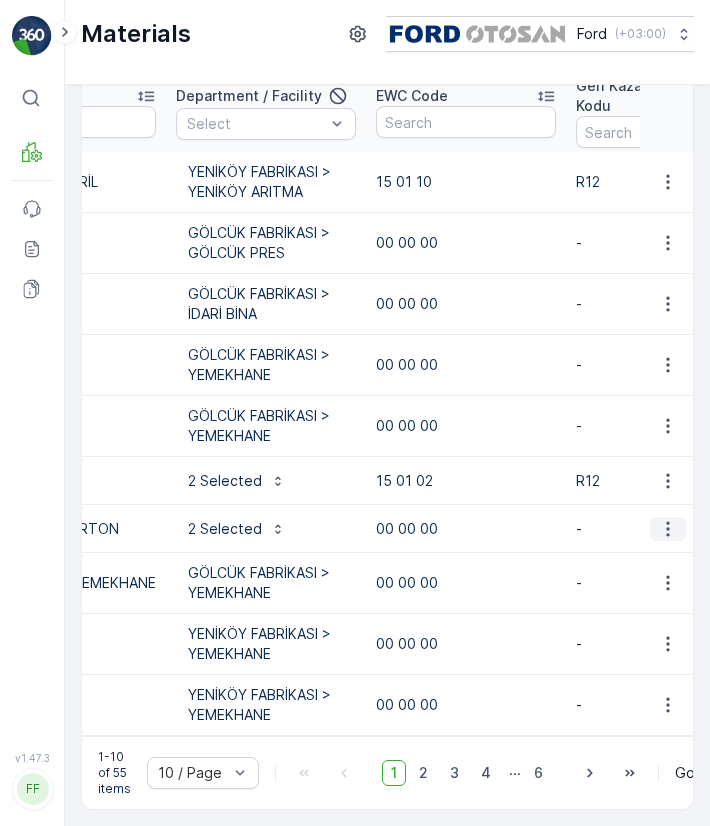 click 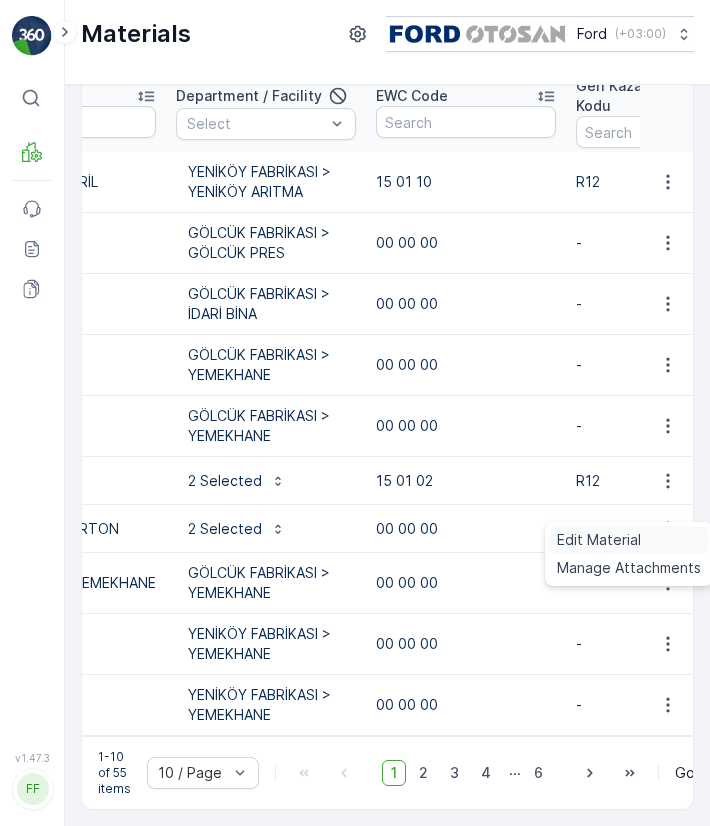 click on "Edit Material" at bounding box center (629, 540) 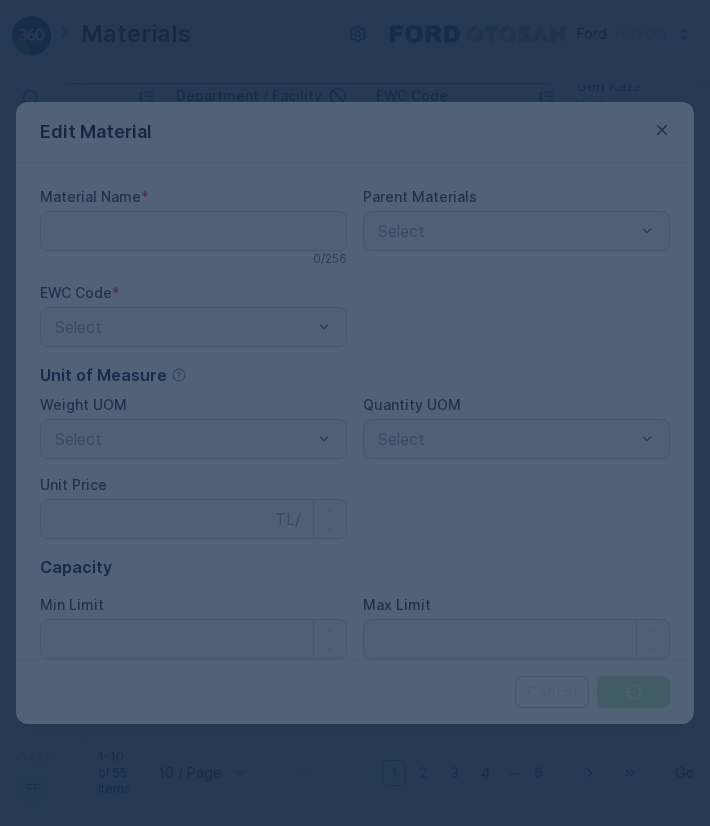 type on "AMBALAJ-KAĞIT-KARTON" 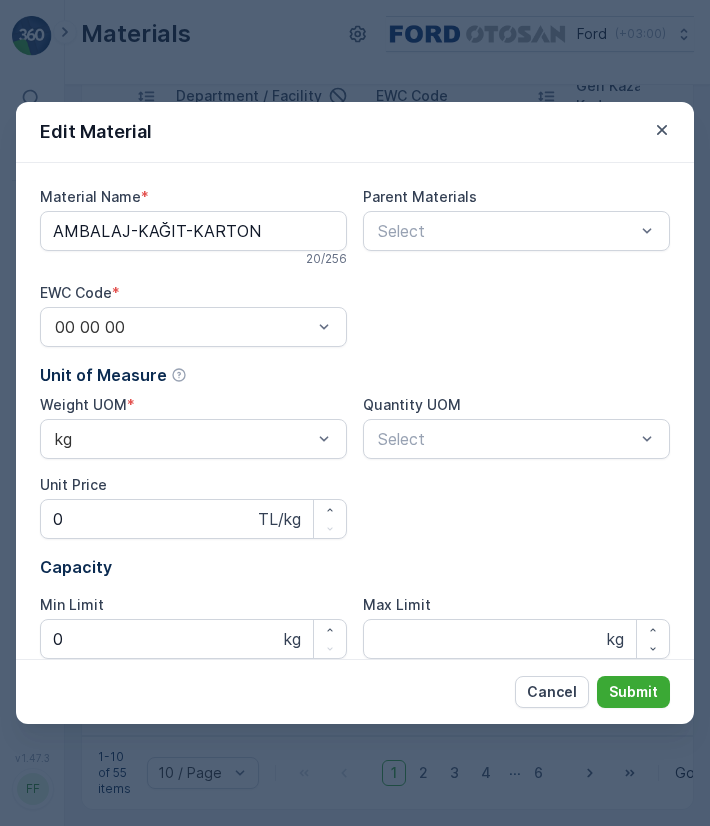 scroll, scrollTop: 235, scrollLeft: 0, axis: vertical 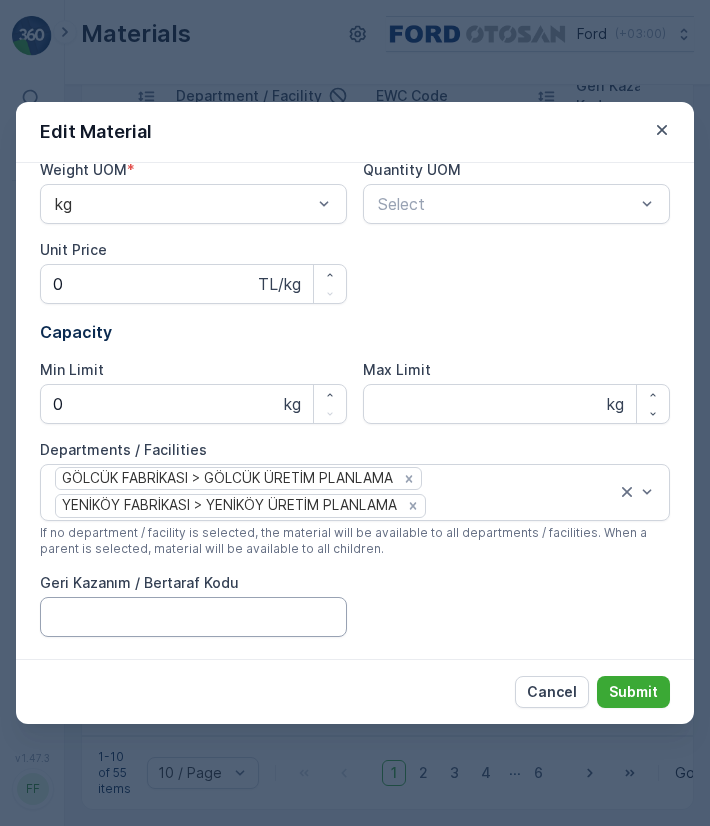 click on "Geri Kazanım / Bertaraf Kodu" at bounding box center (193, 617) 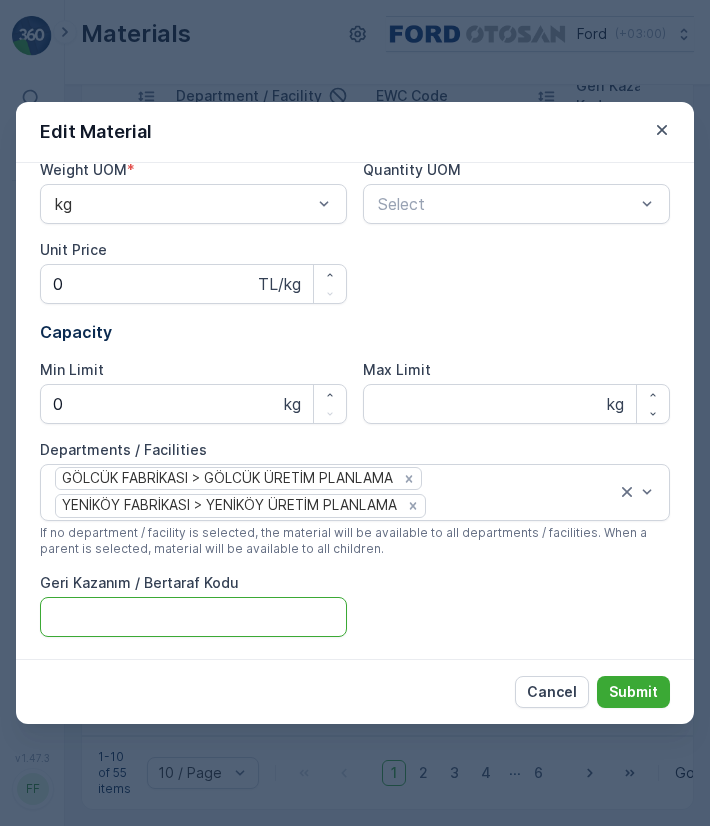 type on "R12" 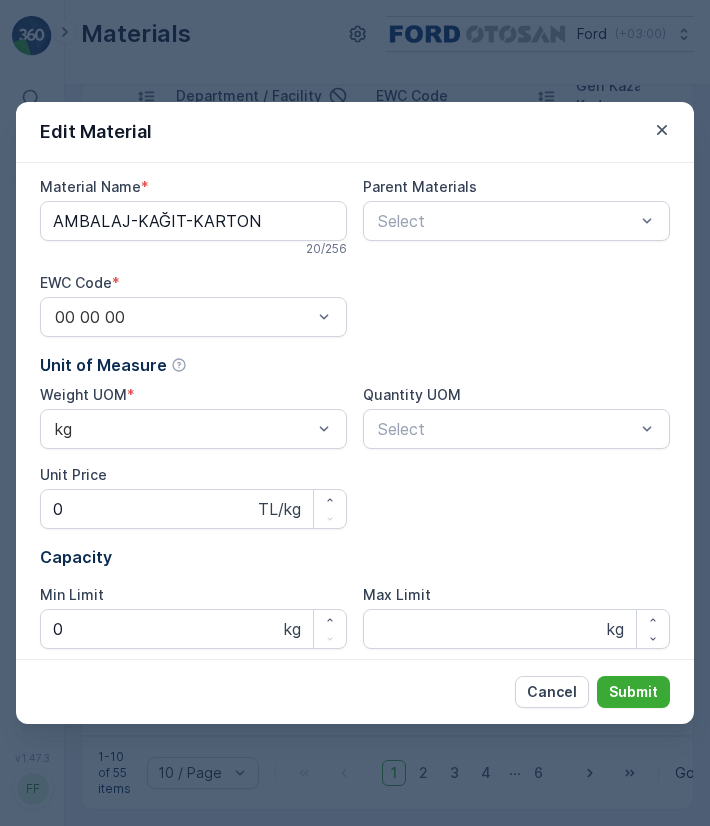 scroll, scrollTop: 5, scrollLeft: 0, axis: vertical 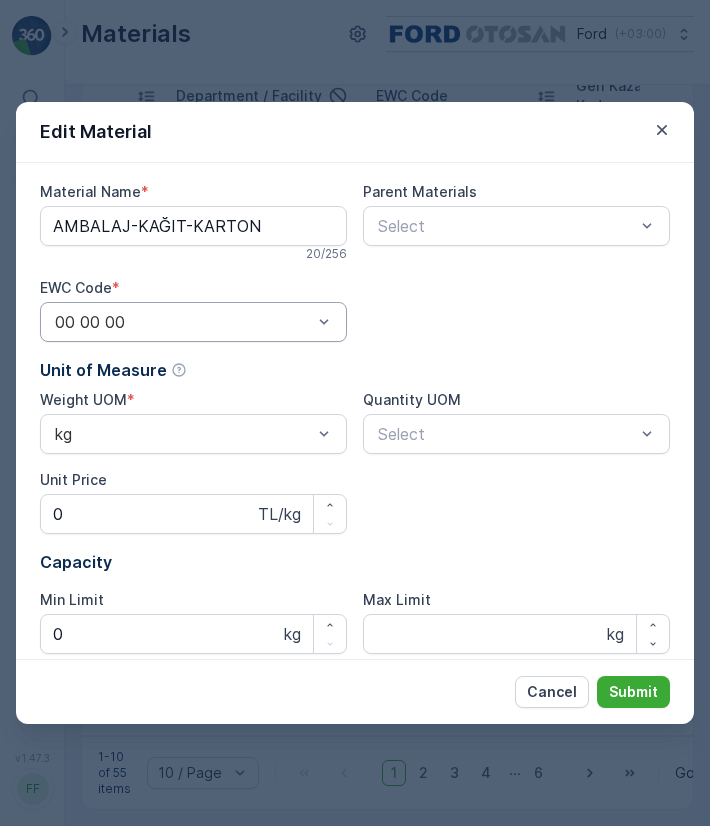 click at bounding box center [183, 322] 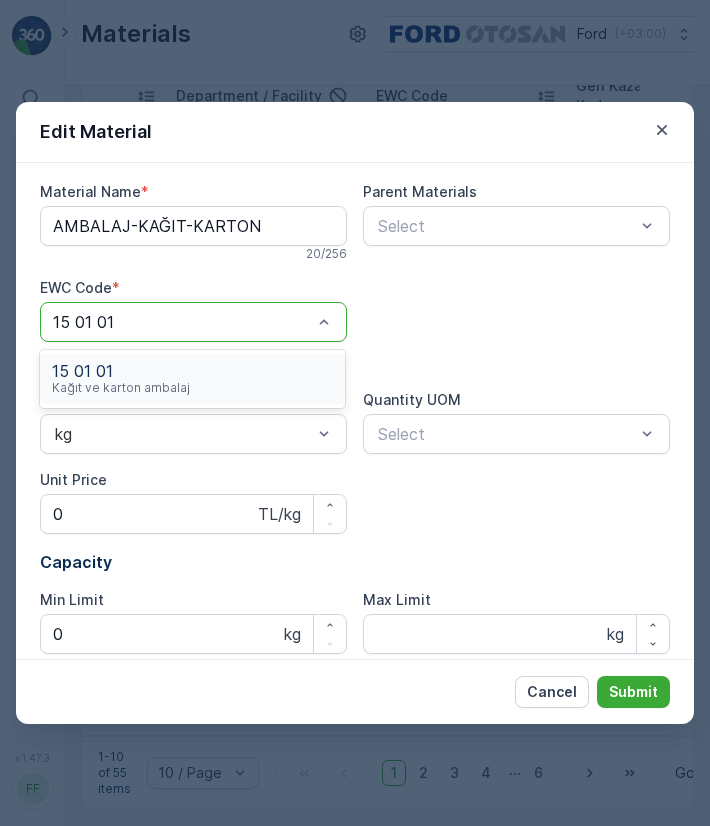 type on "15 01 01" 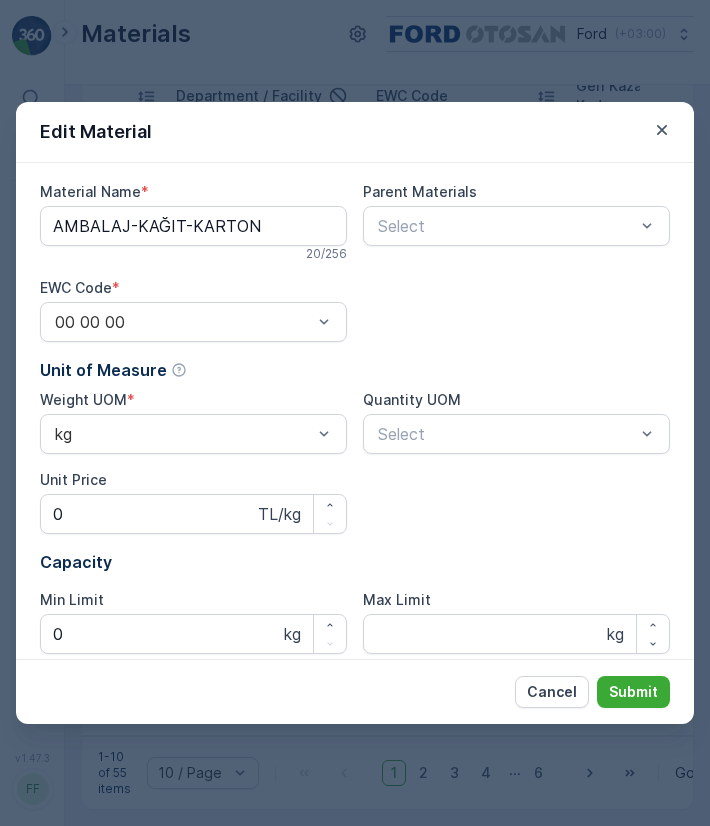 drag, startPoint x: 176, startPoint y: 363, endPoint x: 396, endPoint y: 307, distance: 227.01541 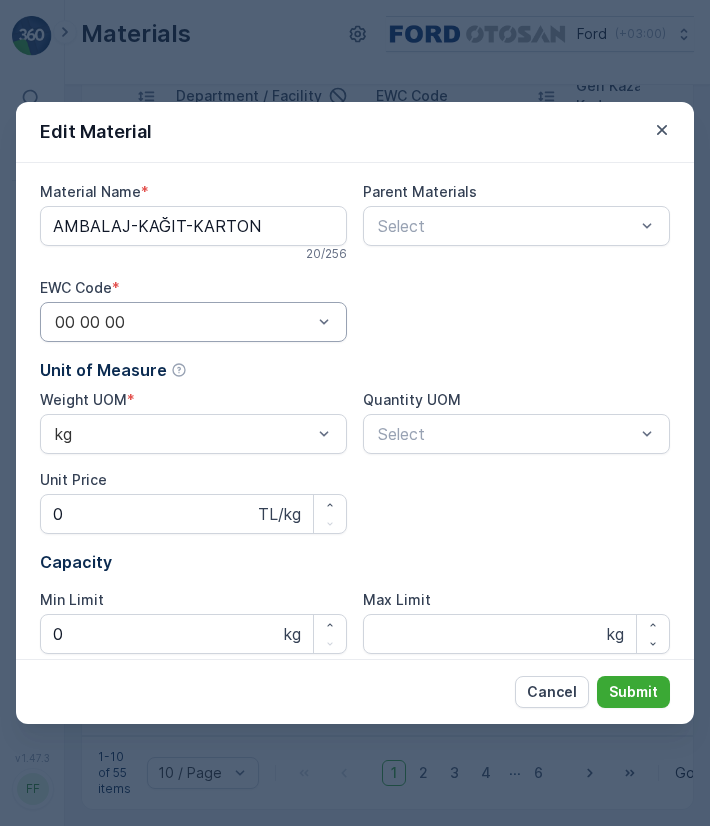 click on "00 00 00" at bounding box center [193, 322] 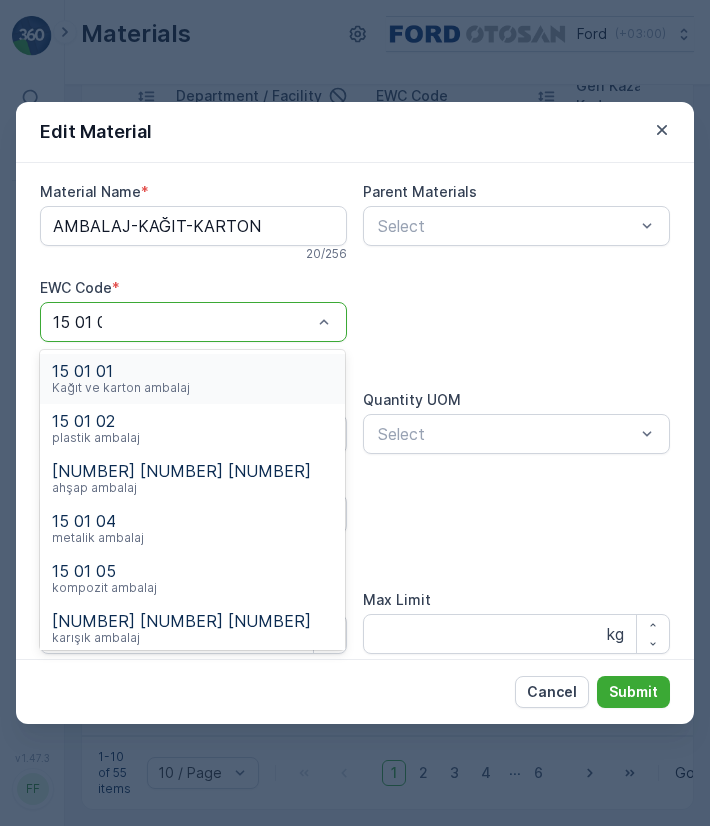type on "15 01 01" 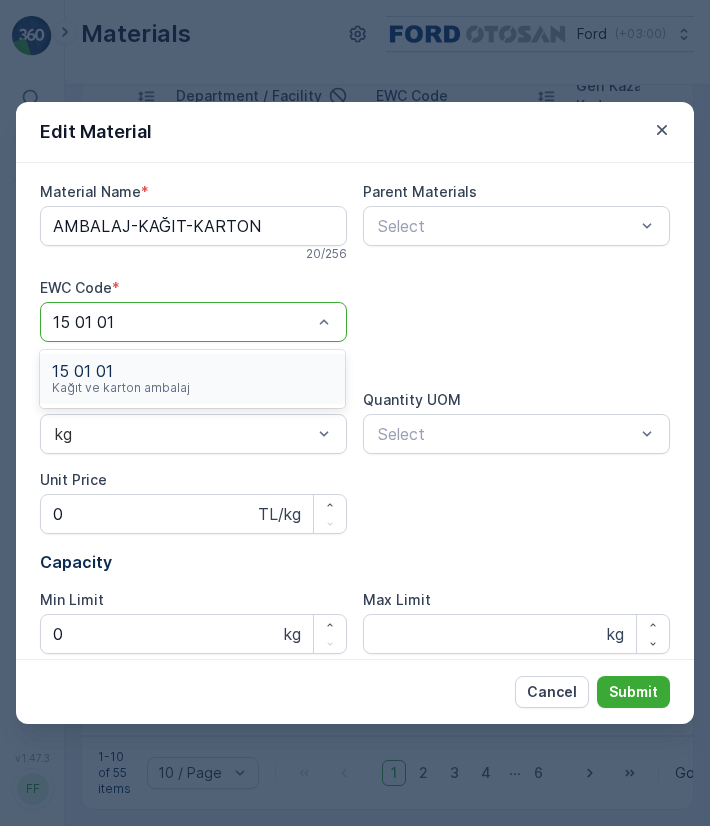 click on "15 01 01" at bounding box center [121, 371] 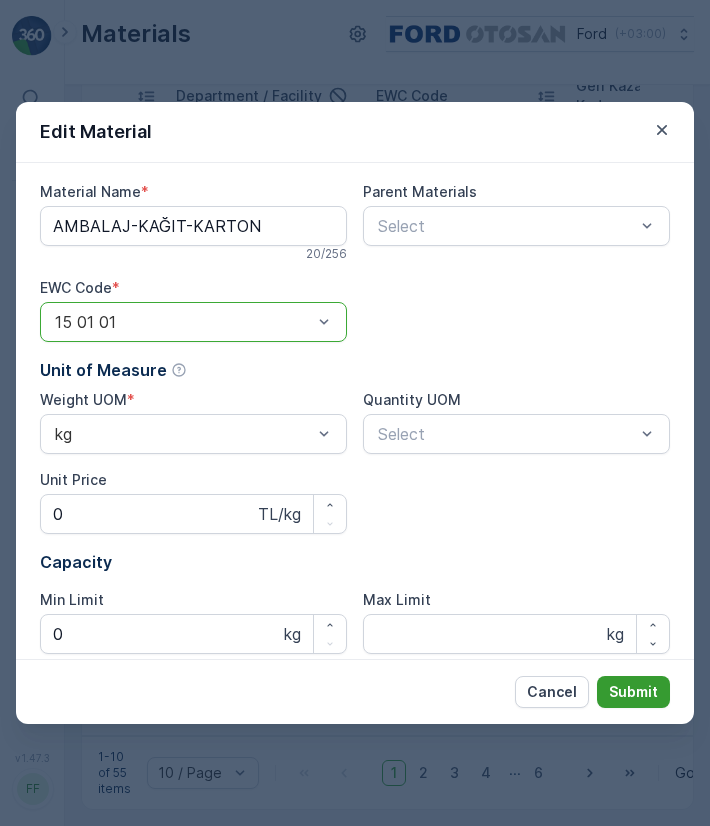 click on "Submit" at bounding box center [633, 692] 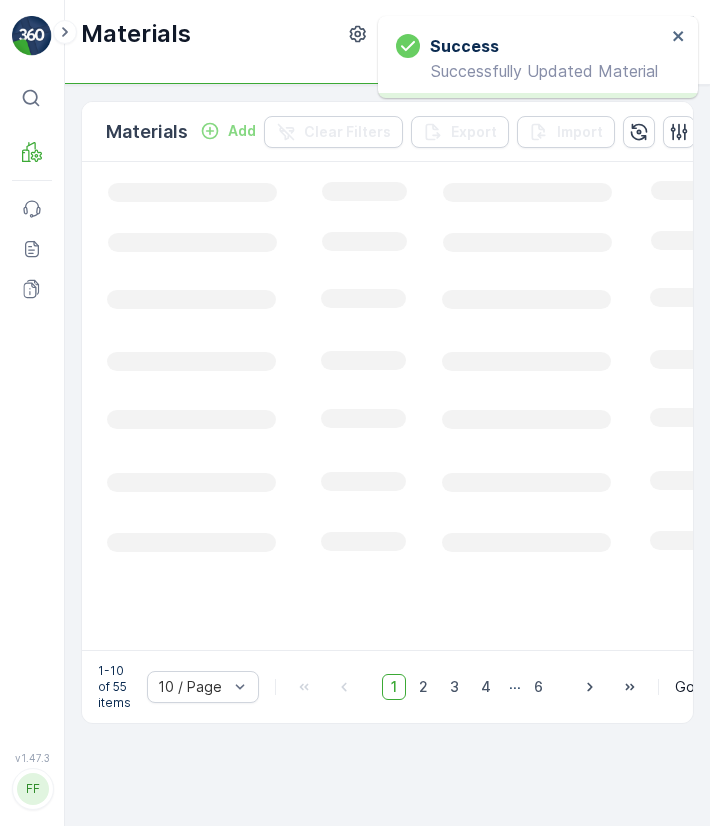 scroll, scrollTop: 0, scrollLeft: 0, axis: both 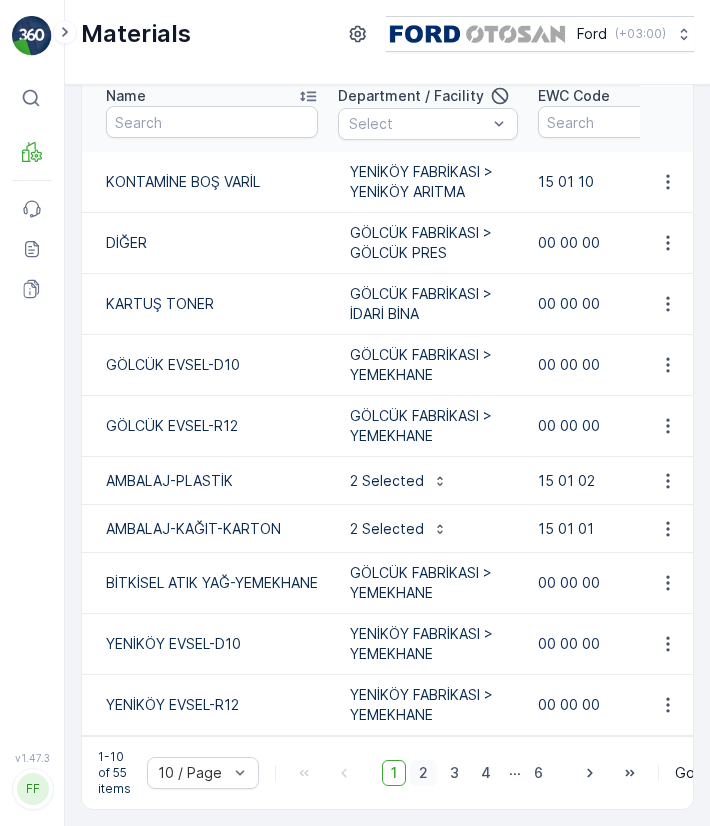 click on "2" at bounding box center (423, 773) 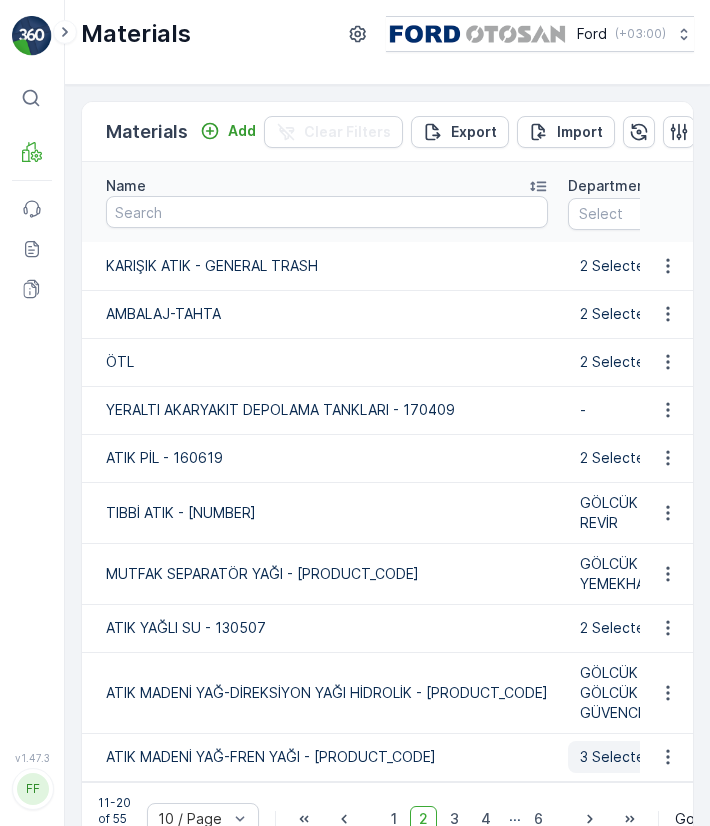 scroll, scrollTop: 78, scrollLeft: 0, axis: vertical 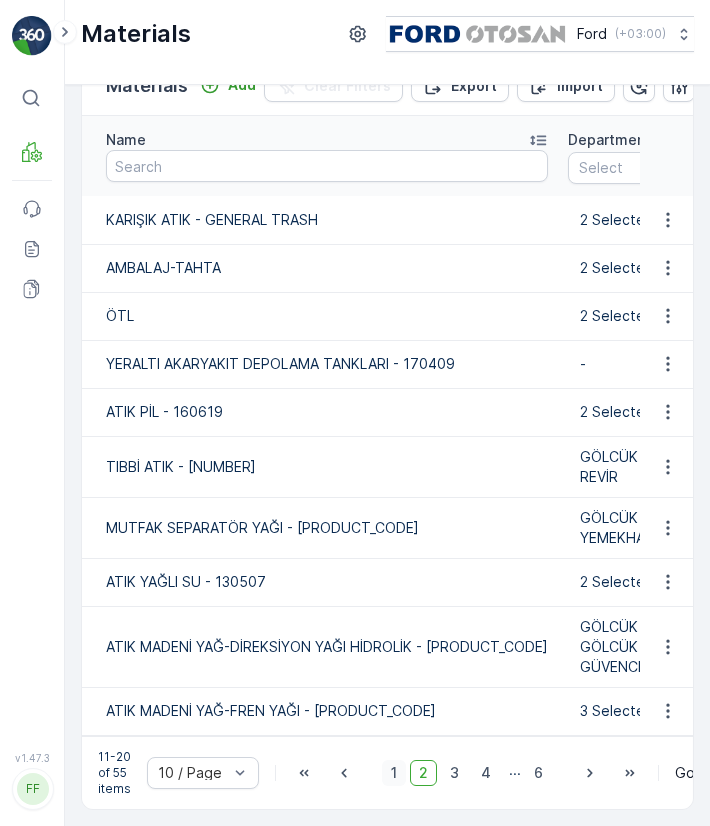 click on "1" at bounding box center (394, 773) 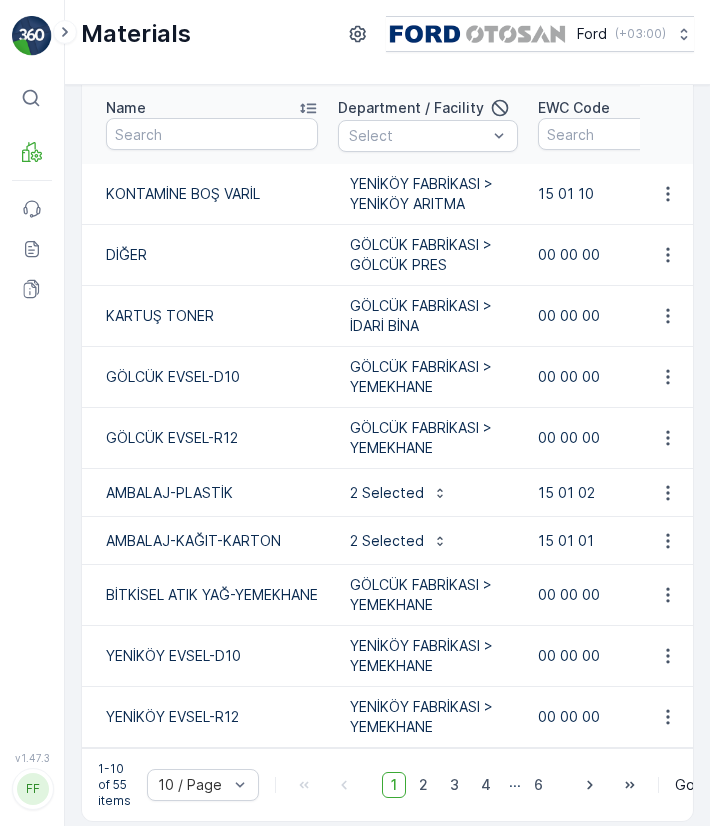 scroll, scrollTop: 0, scrollLeft: 0, axis: both 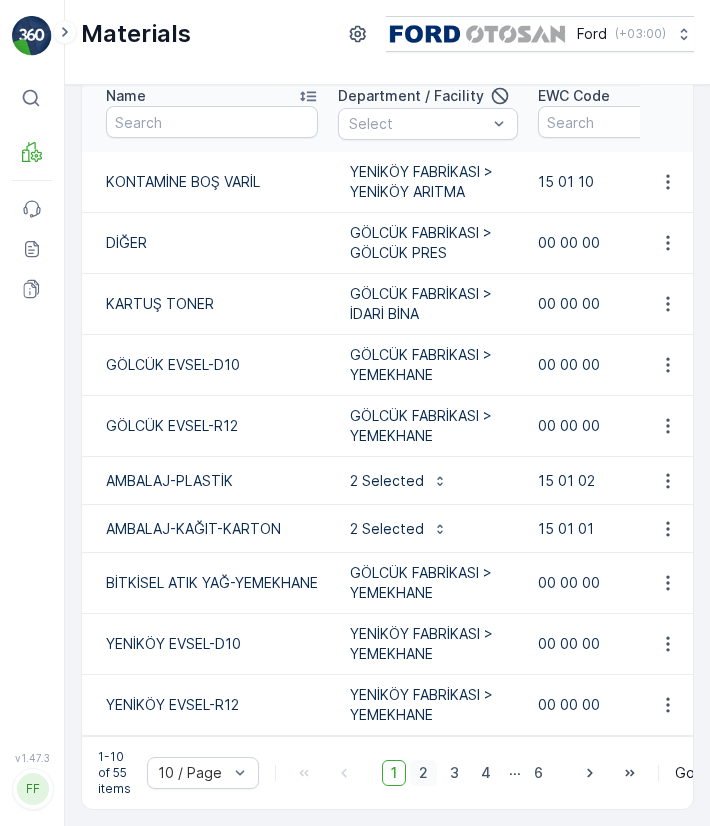 click on "2" at bounding box center (423, 773) 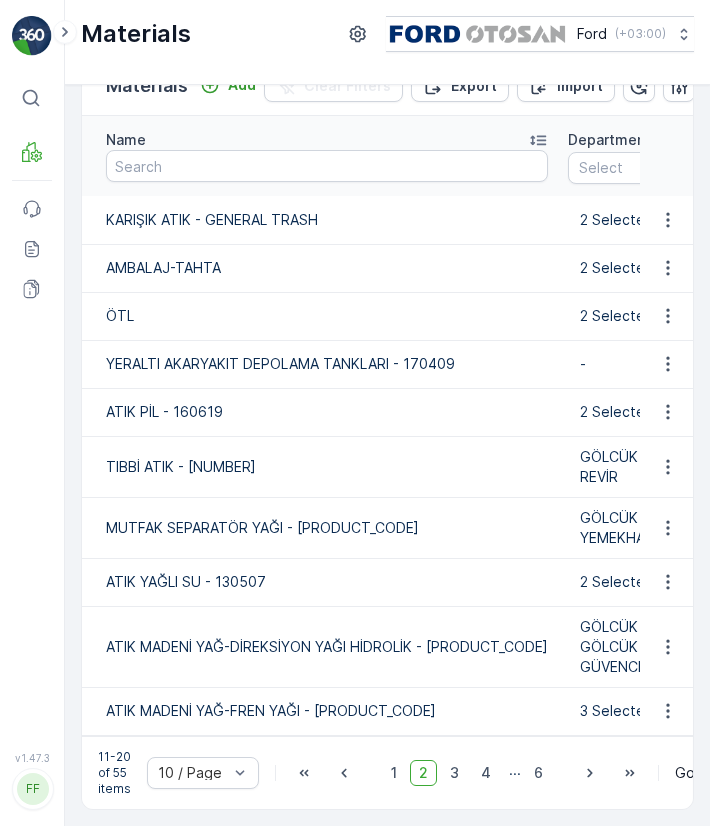 scroll, scrollTop: 78, scrollLeft: 0, axis: vertical 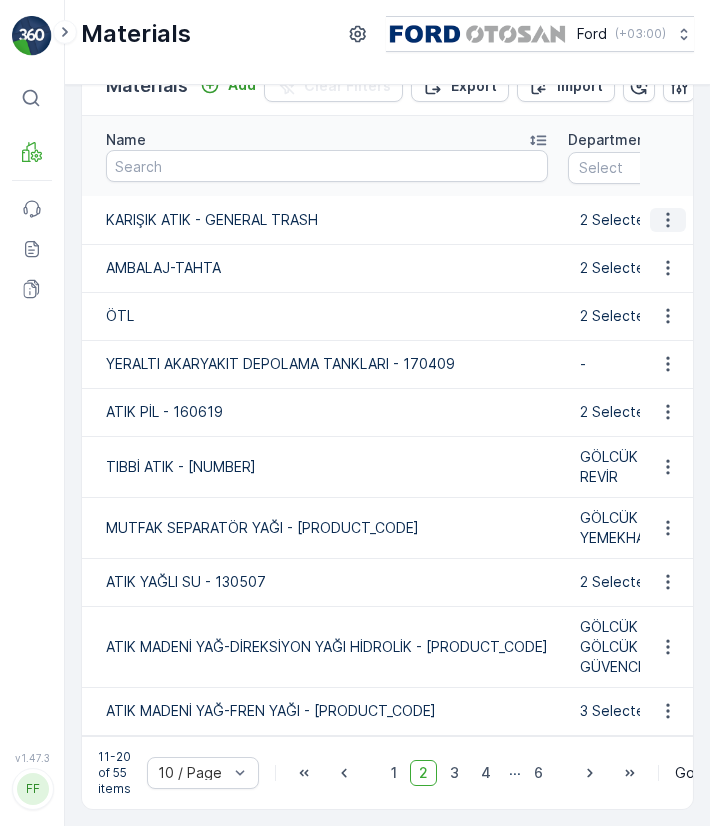 click 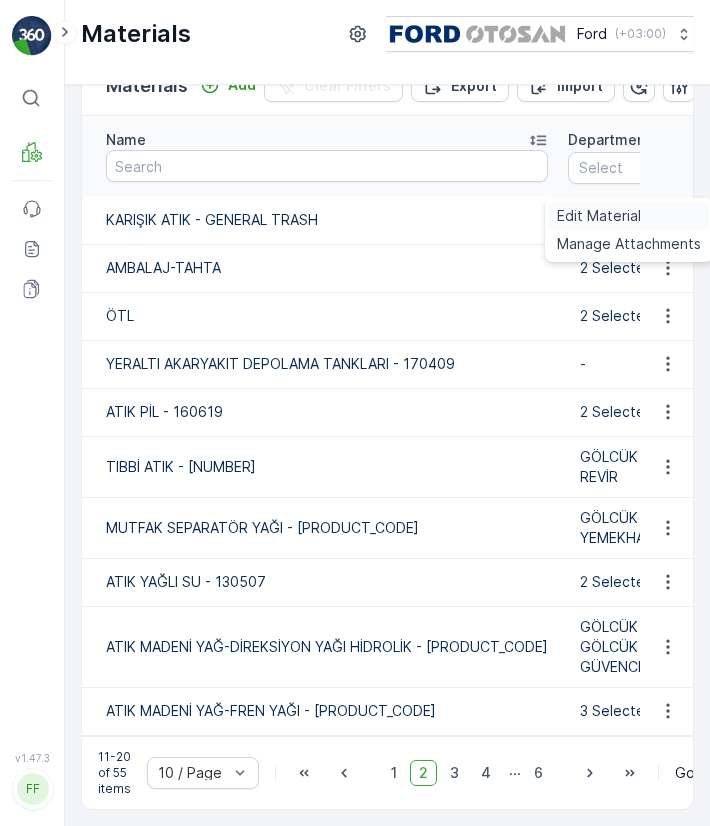 click on "Edit Material" at bounding box center [629, 216] 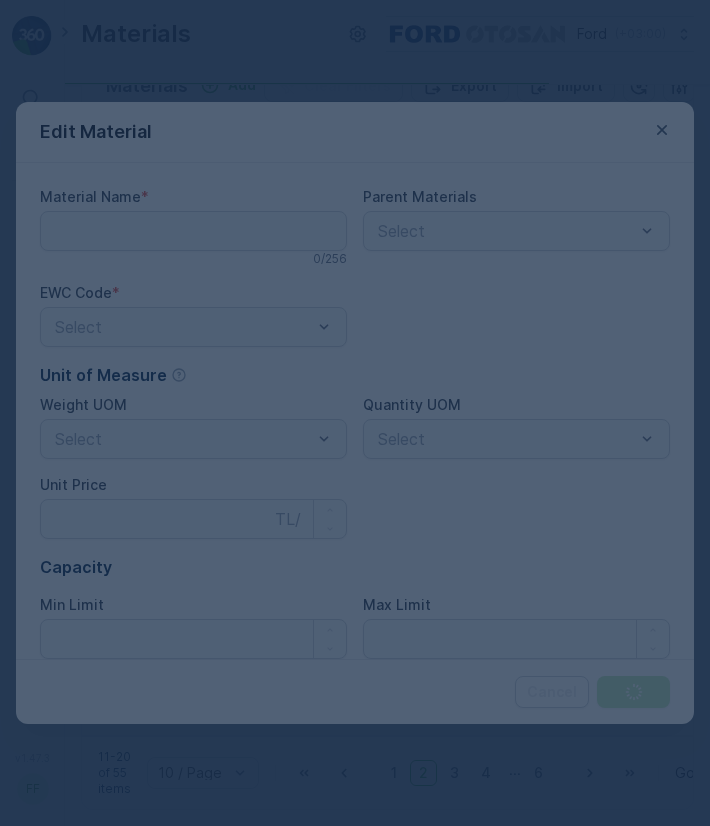 type on "KARIŞIK ATIK - GENERAL TRASH" 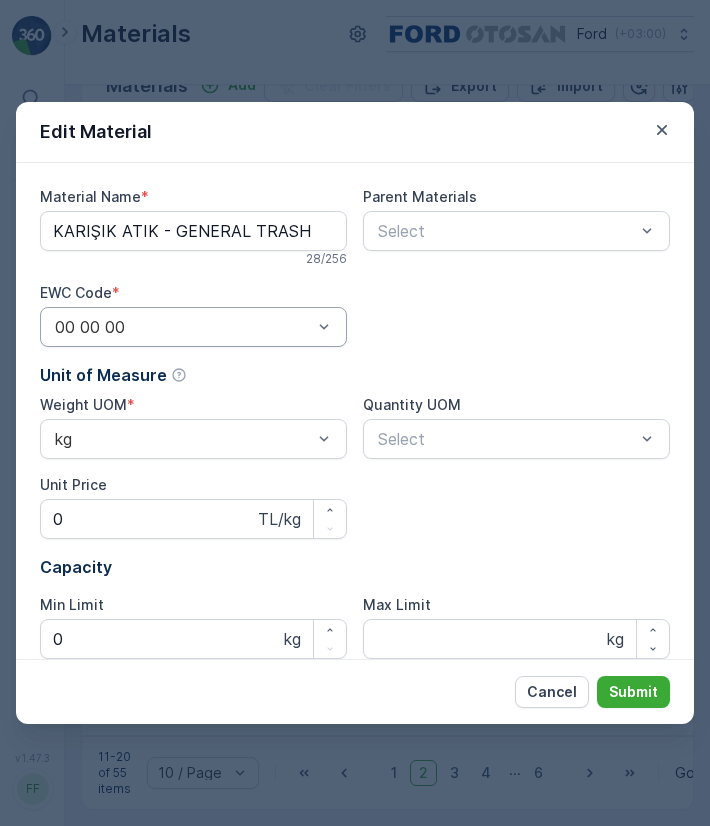 click at bounding box center [183, 327] 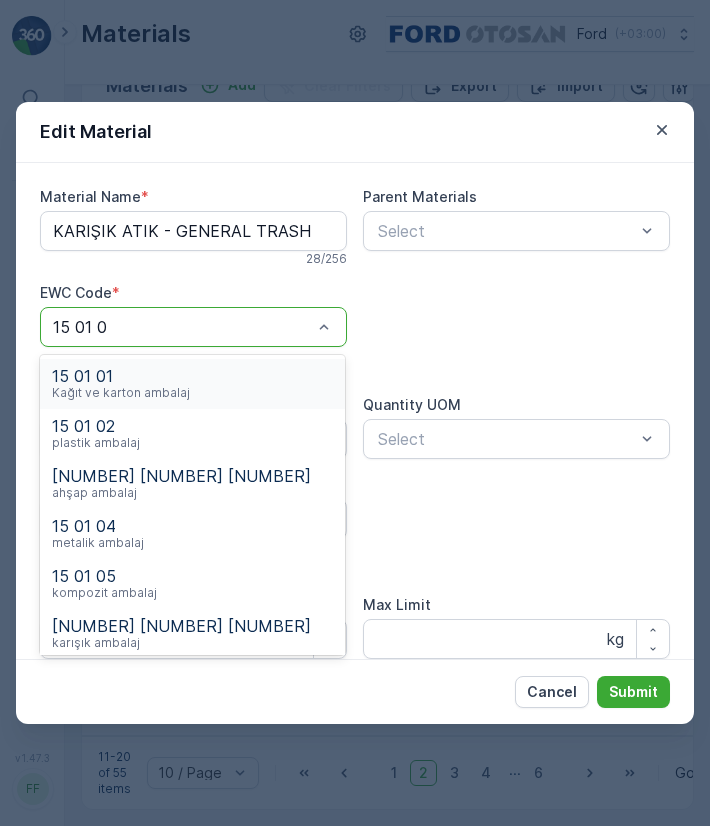 type on "[NUMBER] [NUMBER] [NUMBER]" 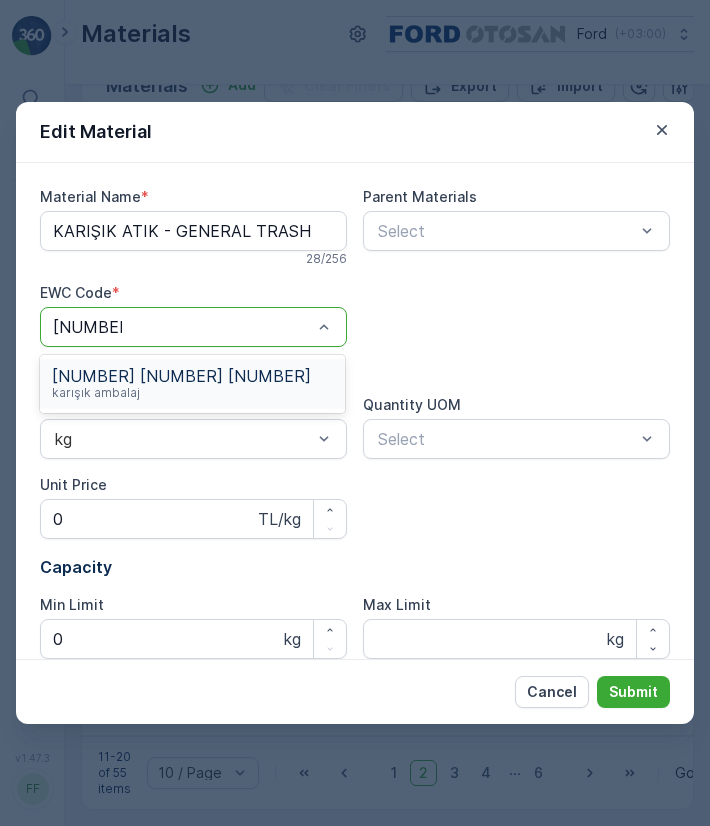 click on "15 01 06 karışık ambalaj" at bounding box center (192, 384) 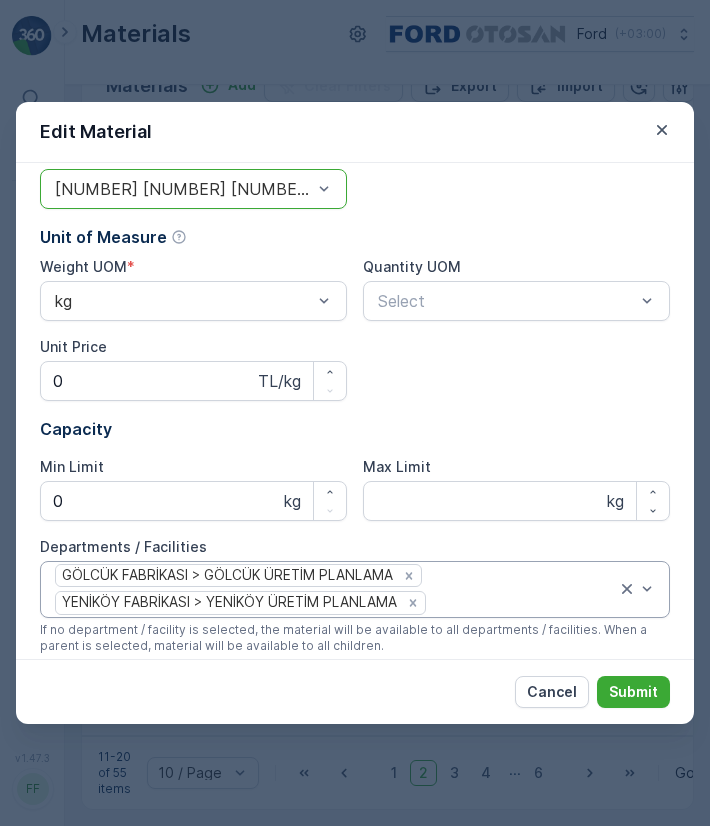 scroll, scrollTop: 235, scrollLeft: 0, axis: vertical 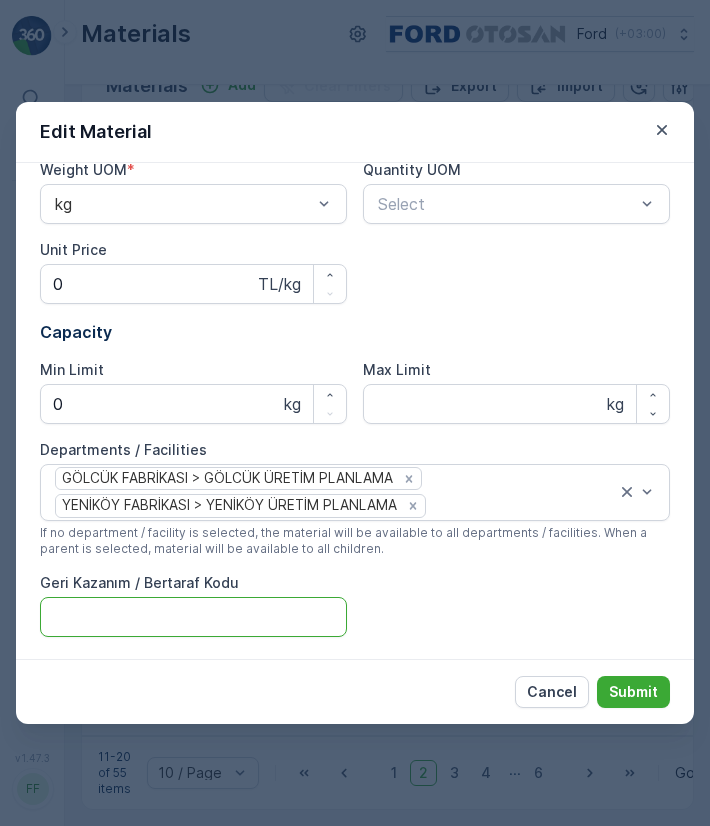 click on "Geri Kazanım / Bertaraf Kodu" at bounding box center (193, 617) 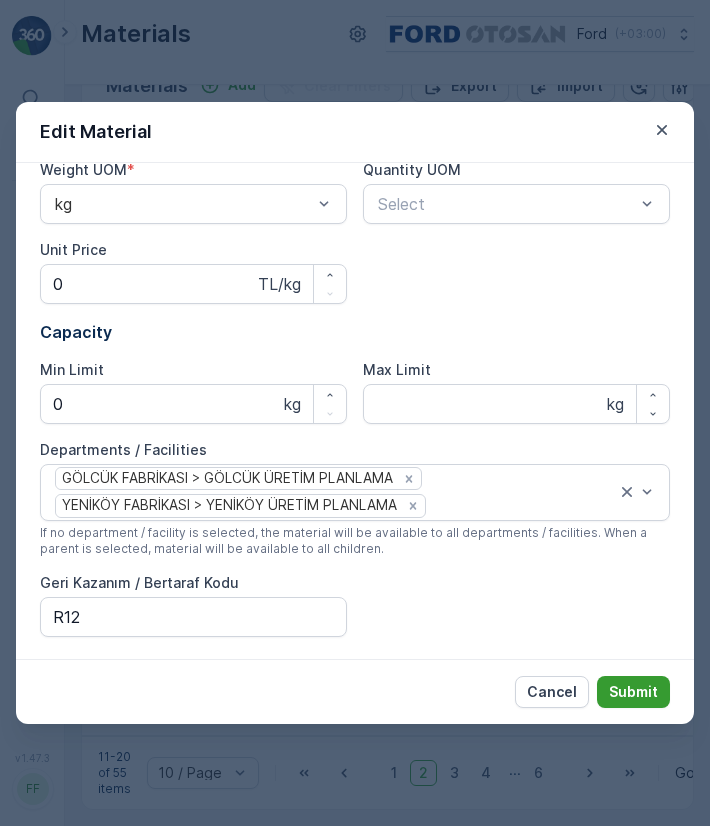 click on "Submit" at bounding box center [633, 692] 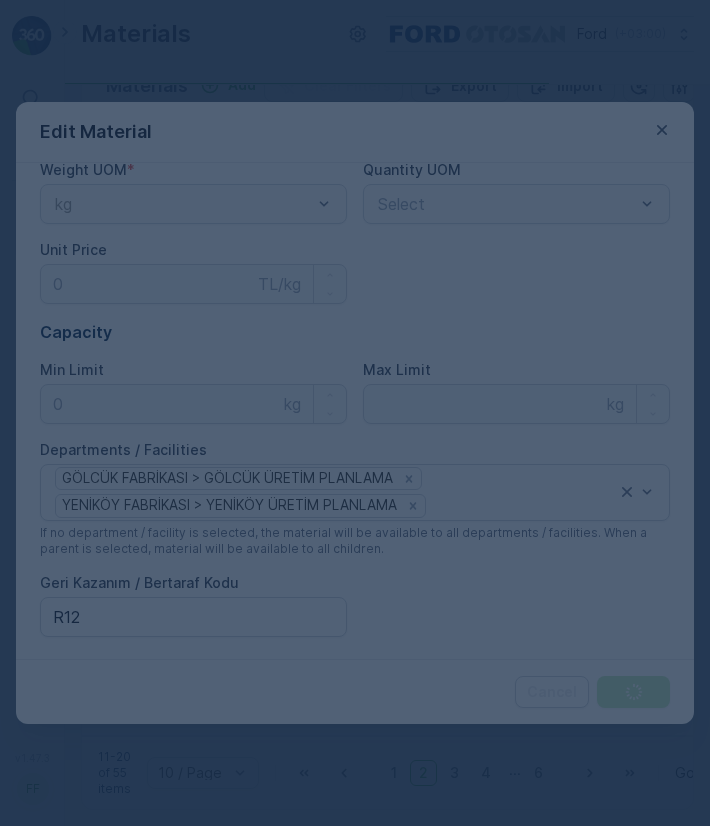 scroll, scrollTop: 0, scrollLeft: 0, axis: both 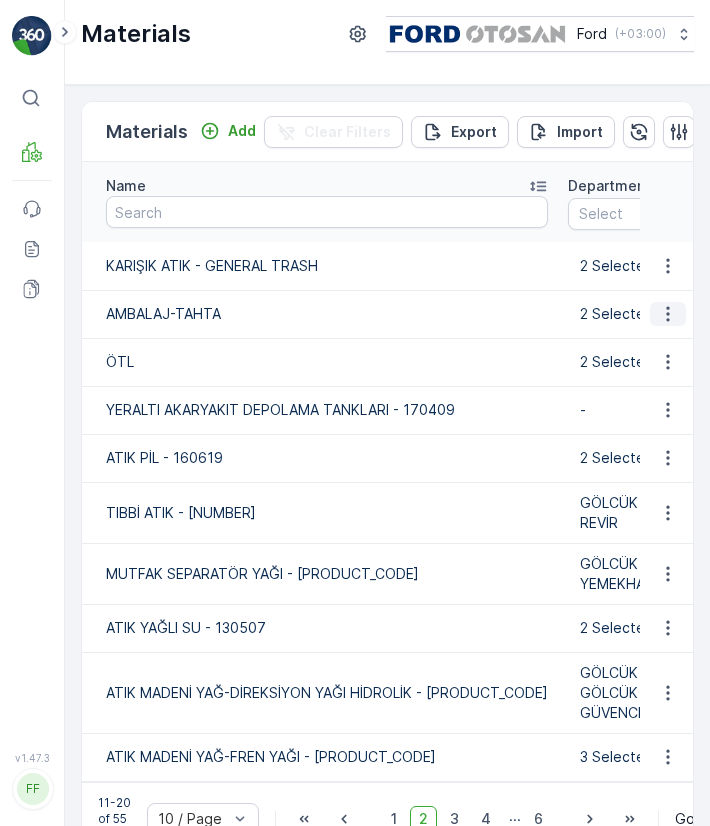 click 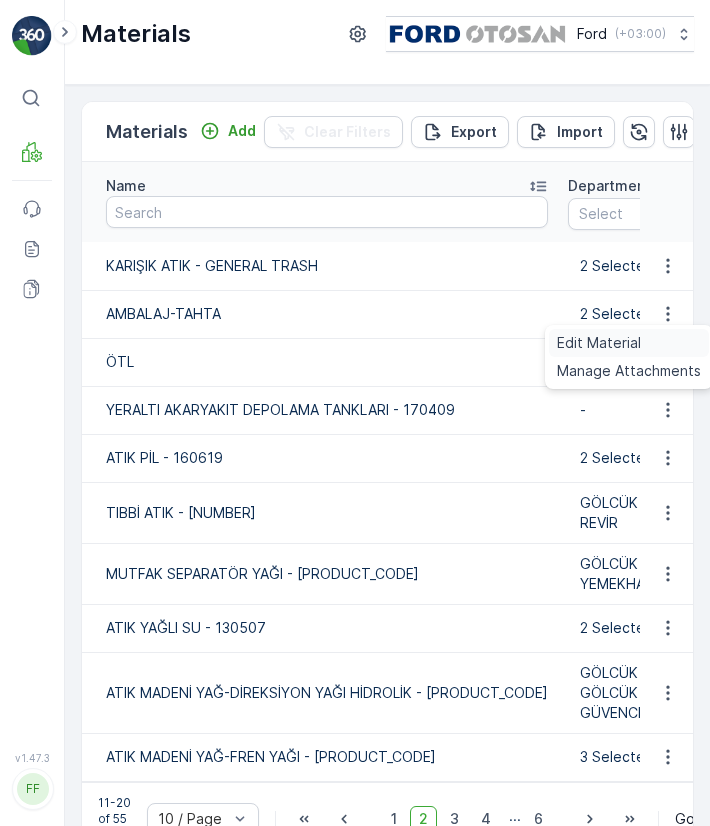click on "Edit Material" at bounding box center [599, 343] 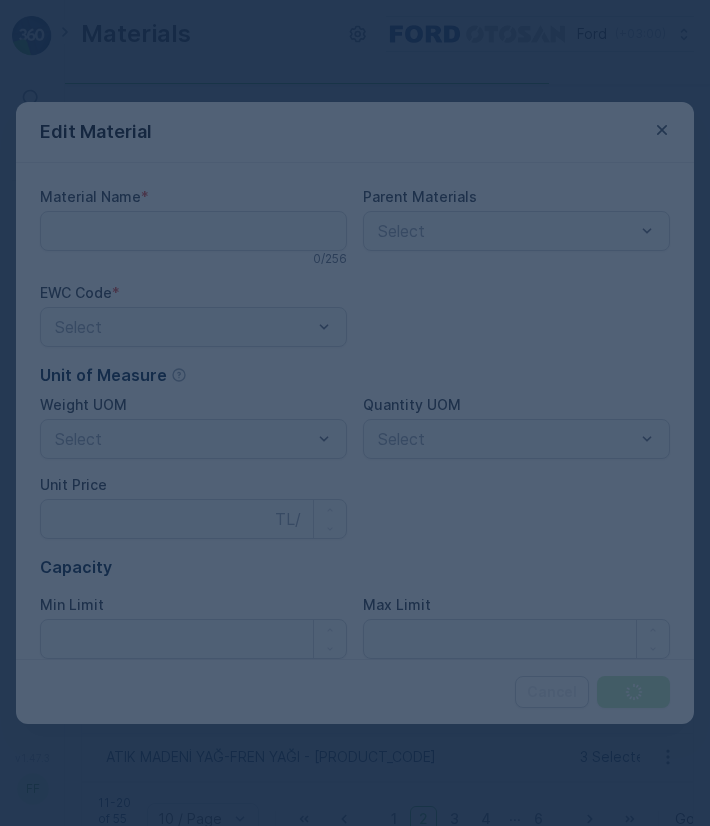 type on "AMBALAJ-TAHTA" 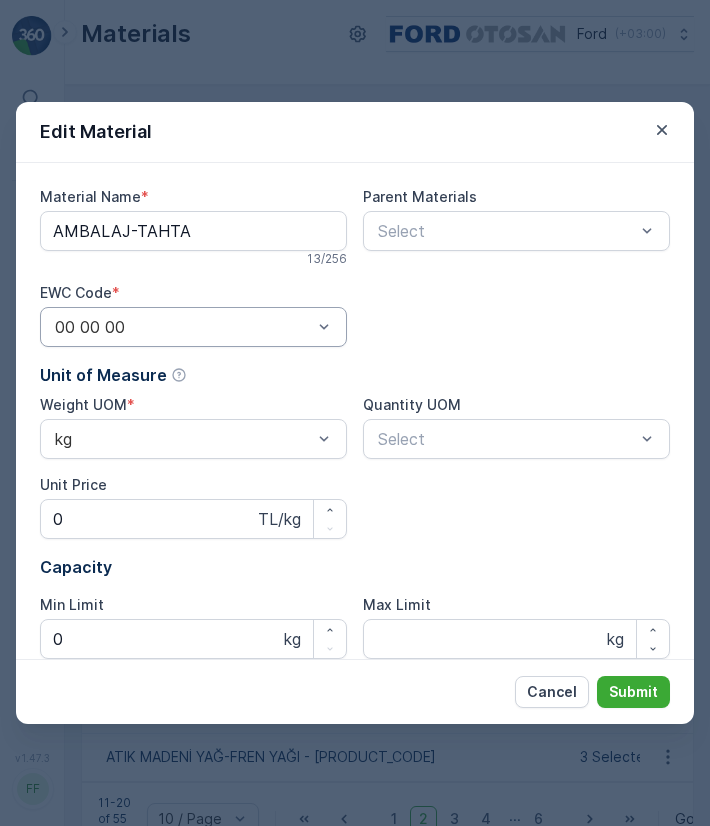 click at bounding box center (183, 327) 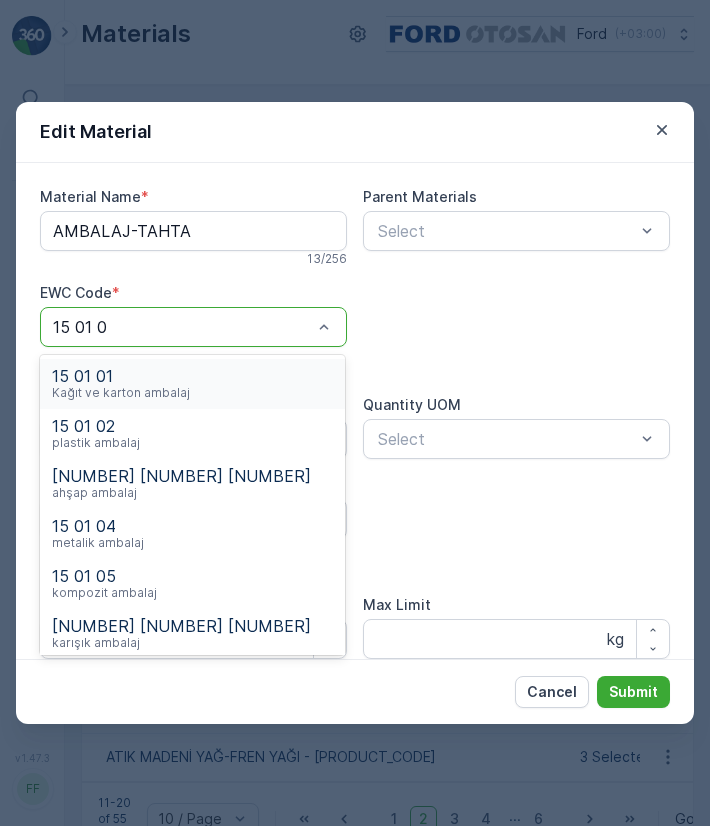 type on "[NUMBER] [NUMBER] [NUMBER]" 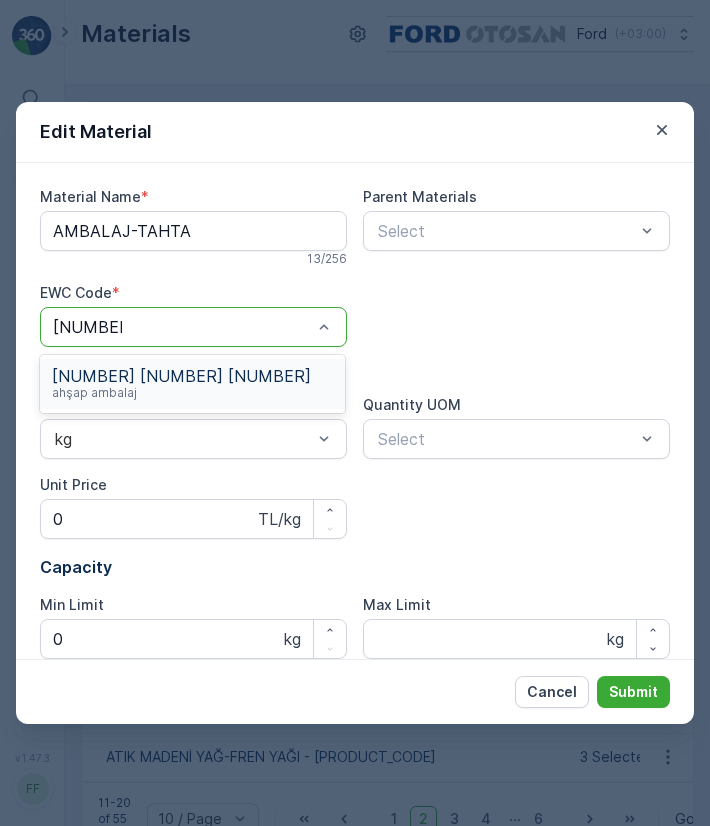 click on "[NUMBER] [NUMBER] [NUMBER] ahşap ambalaj" at bounding box center [192, 384] 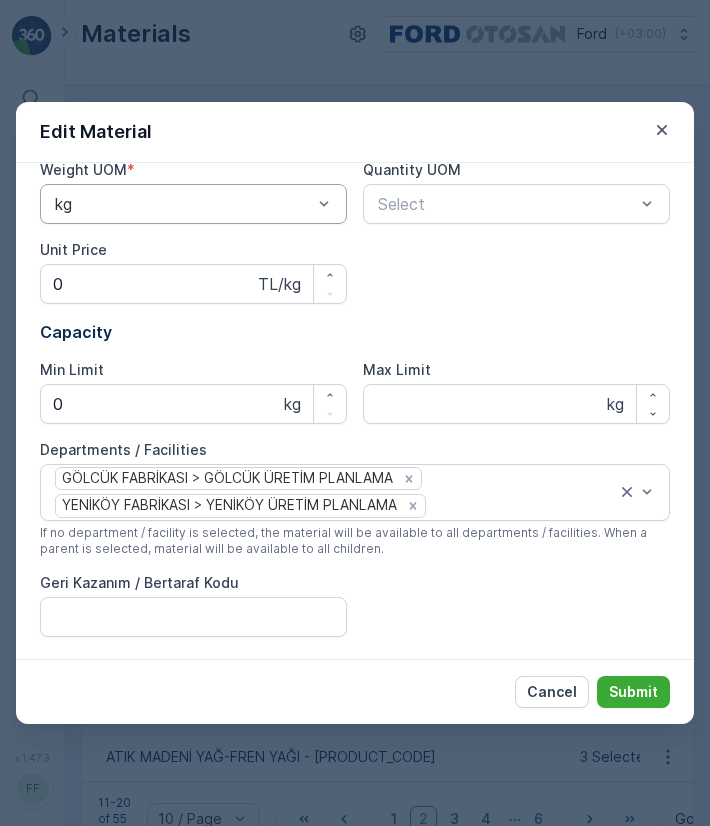 scroll, scrollTop: 234, scrollLeft: 0, axis: vertical 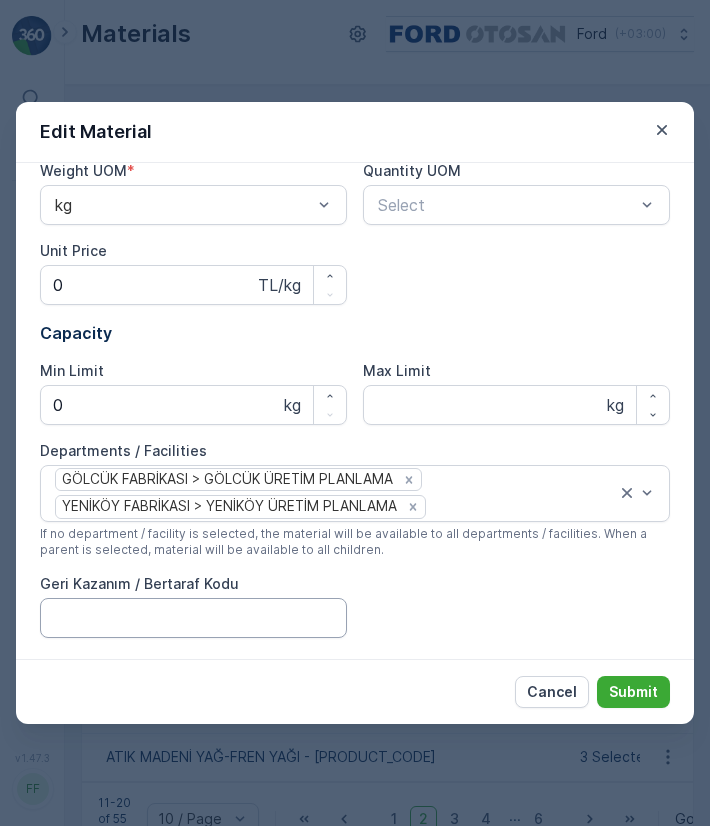 click on "Geri Kazanım / Bertaraf Kodu" at bounding box center [193, 618] 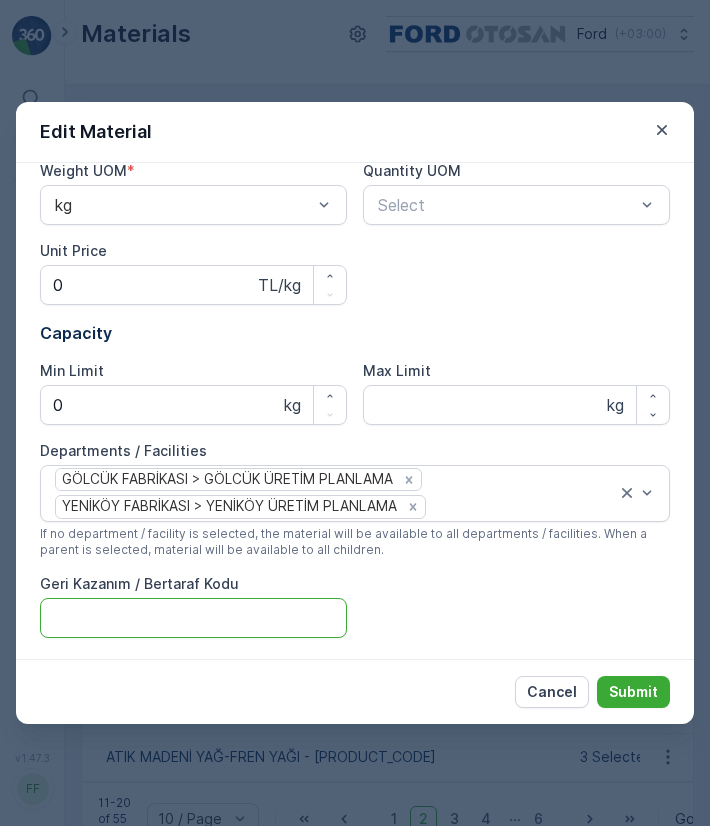 type on "R12" 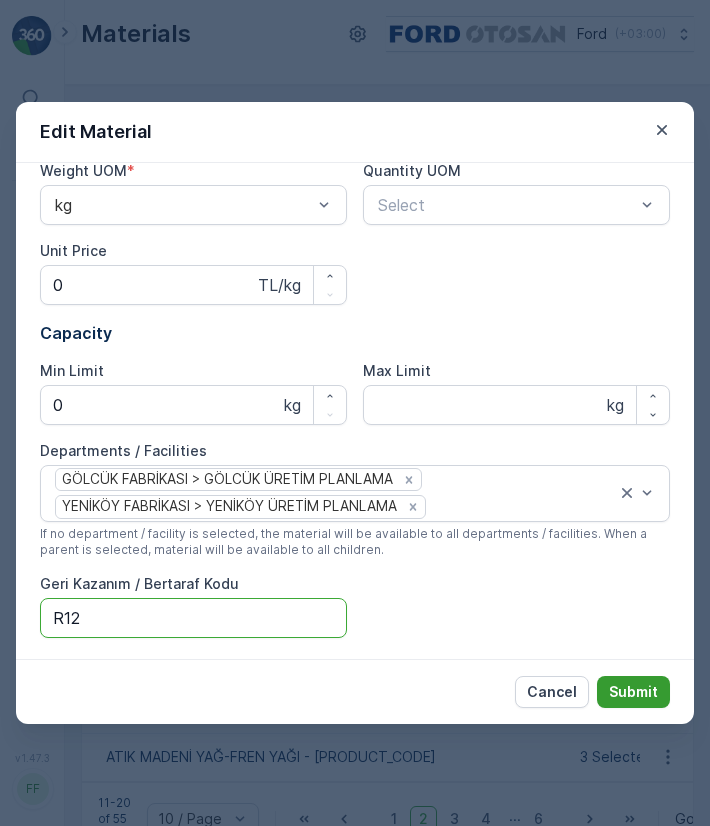 click on "Submit" at bounding box center (633, 692) 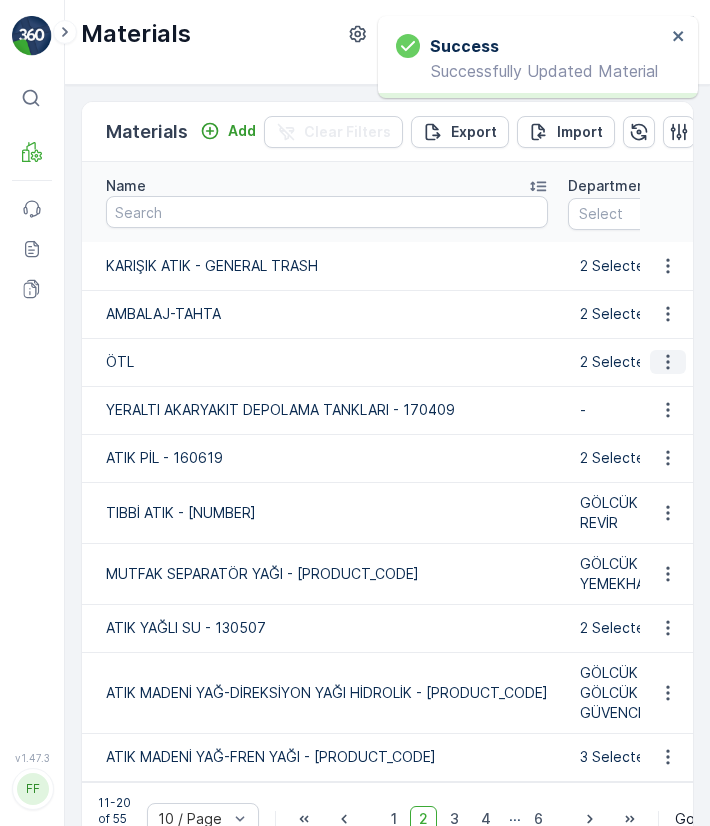 click 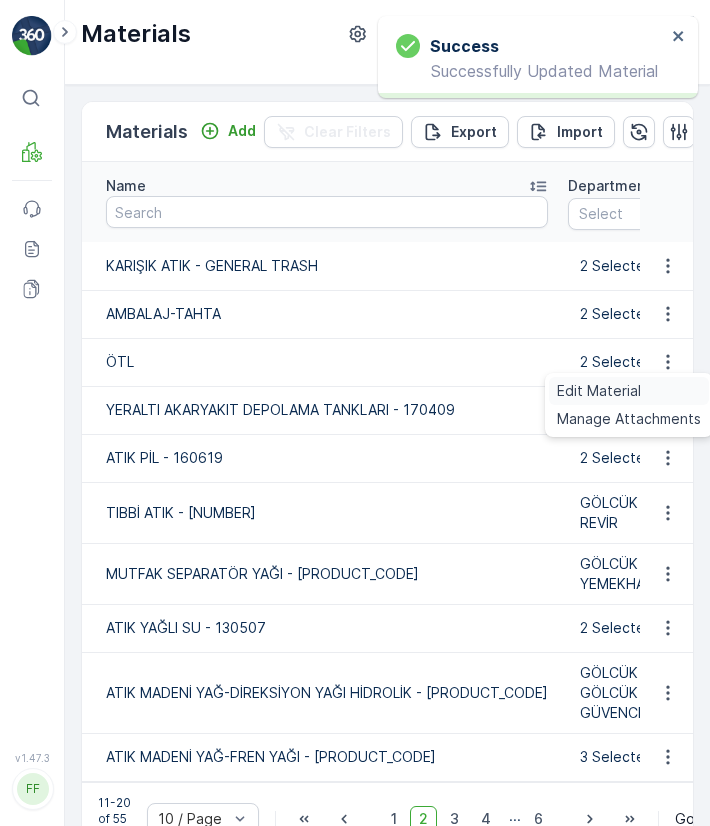 click on "Edit Material" at bounding box center (599, 391) 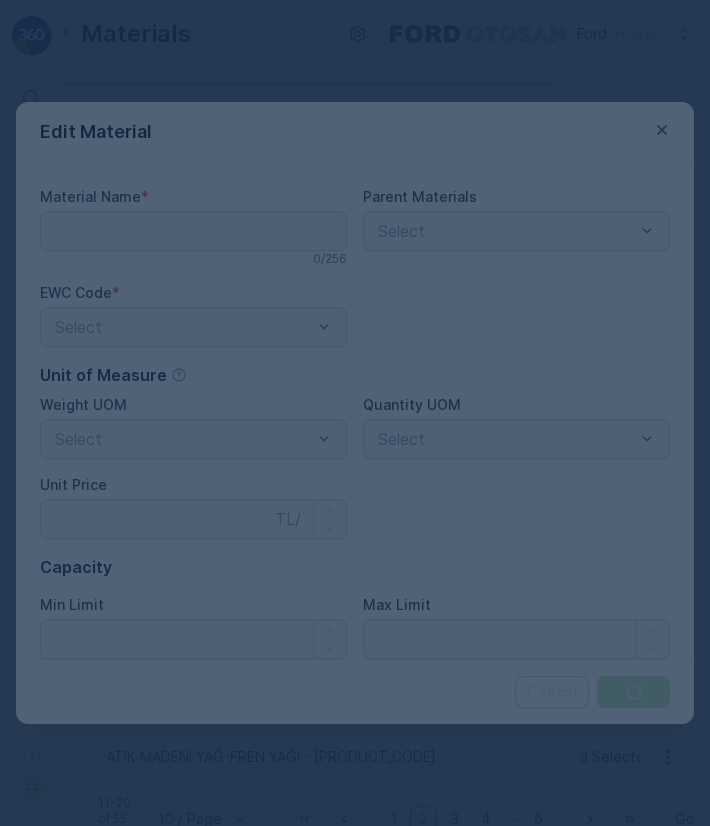 type on "ÖTL" 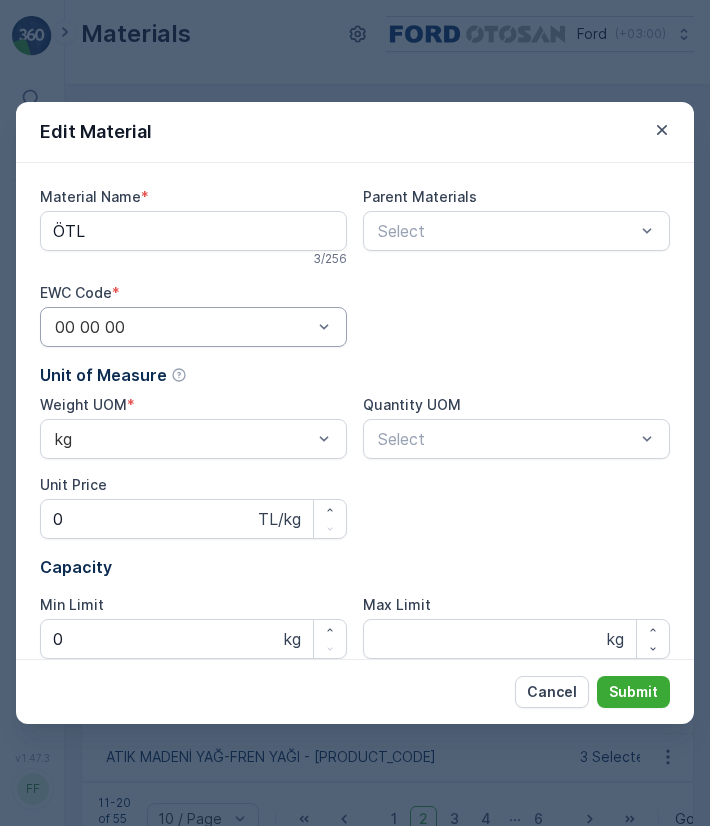 click on "00 00 00" at bounding box center [193, 327] 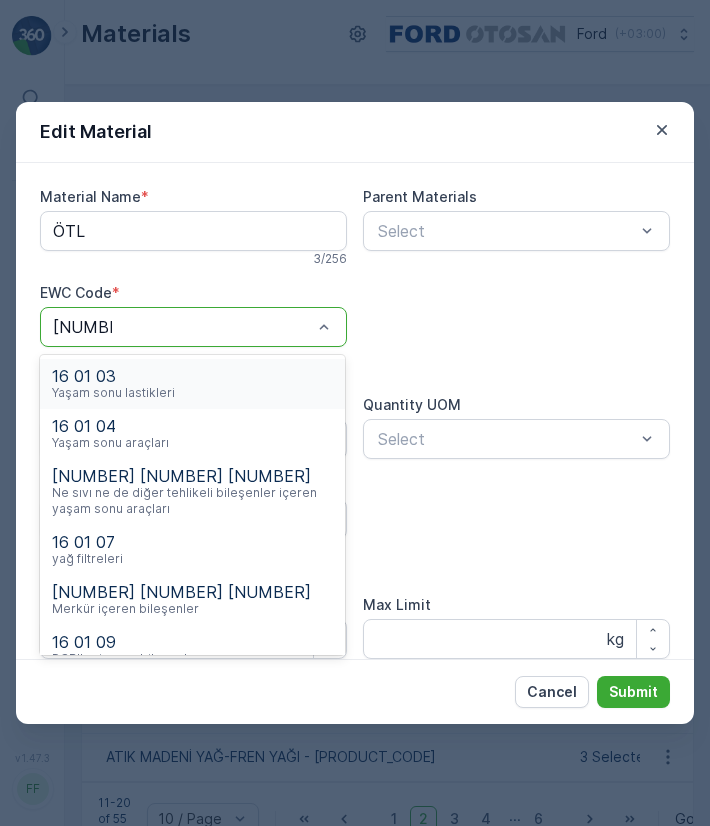 type on "16 01 03" 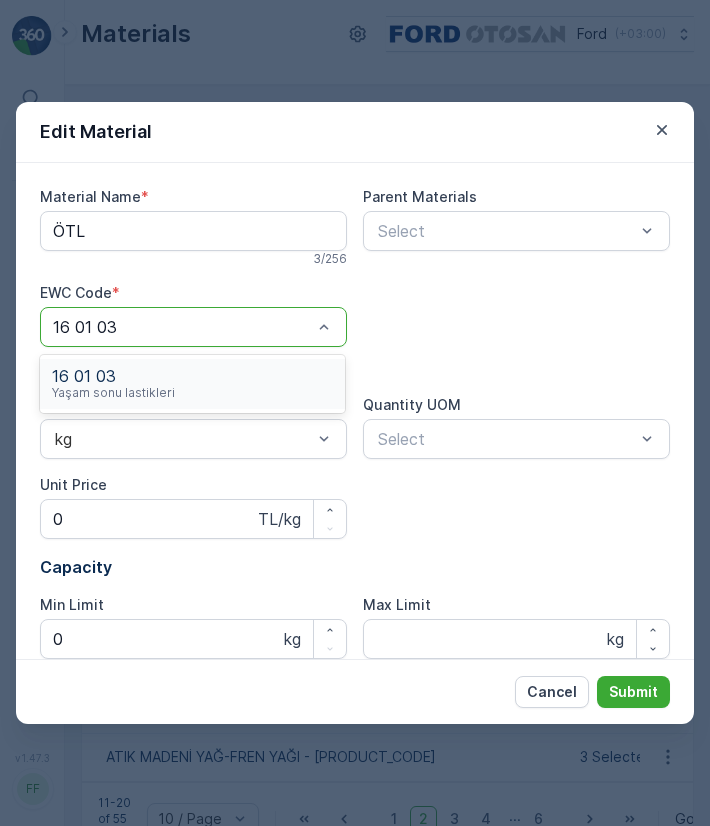 click on "[NUMBER] [NUMBER] [NUMBER] Yaşam sonu lastikleri" at bounding box center [192, 384] 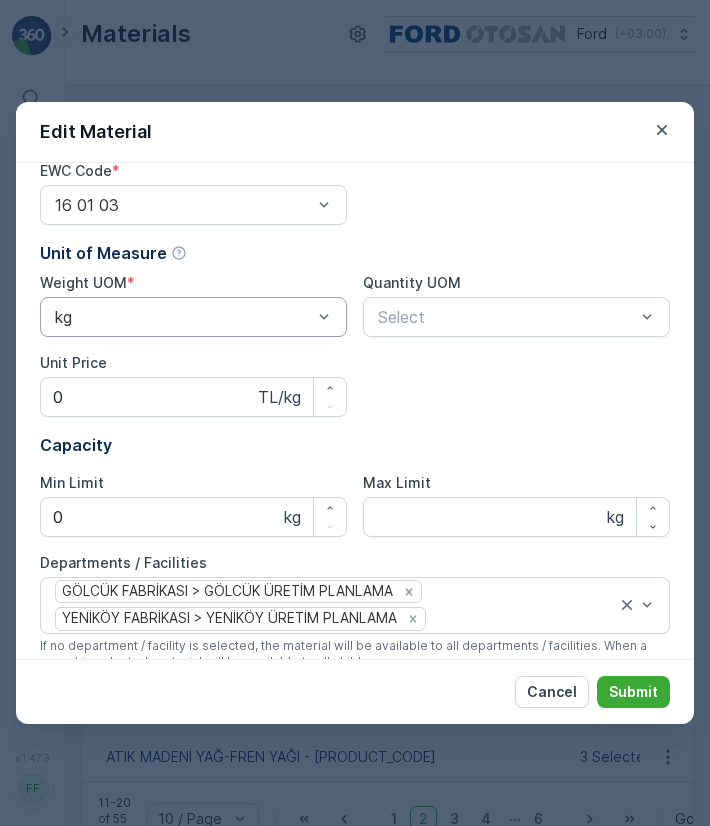 click on "Material Name * ÖTL 3  /  256 Parent Materials Select EWC Code * 16 01 03 Unit of Measure Weight UOM * kg Quantity UOM Select Unit Price 0 TL/kg  Capacity Min Limit 0 kg Max Limit 100000 kg Departments / Facilities GÖLCÜK FABRİKASI > GÖLCÜK ÜRETİM PLANLAMA YENİKÖY FABRİKASI > YENİKÖY ÜRETİM PLANLAMA If no department / facility is selected, the material will be available to all departments / facilities. When a parent is selected, material will be available to all children. Geri Kazanım / Bertaraf Kodu" at bounding box center [355, 407] 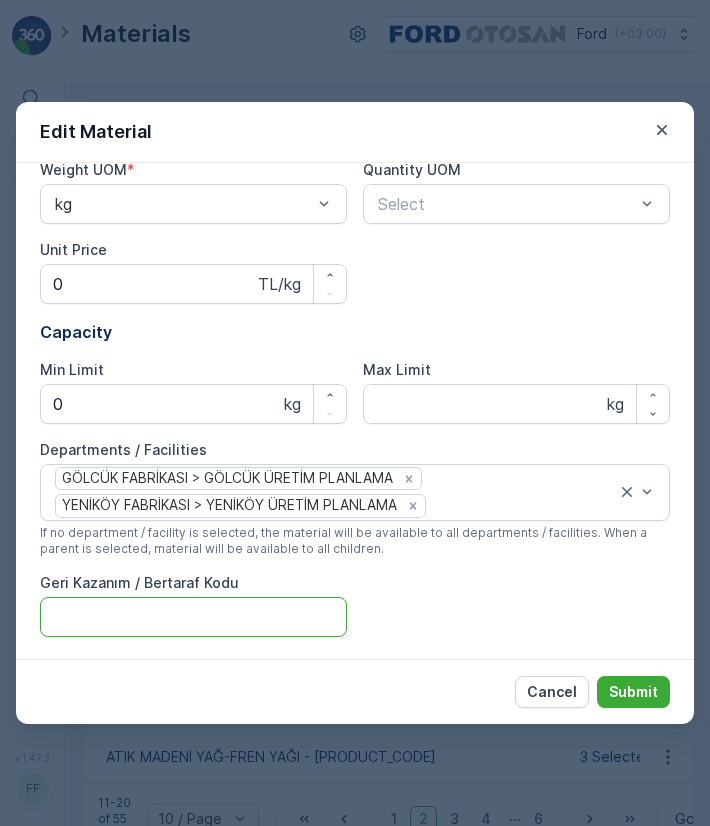 click on "Geri Kazanım / Bertaraf Kodu" at bounding box center (193, 617) 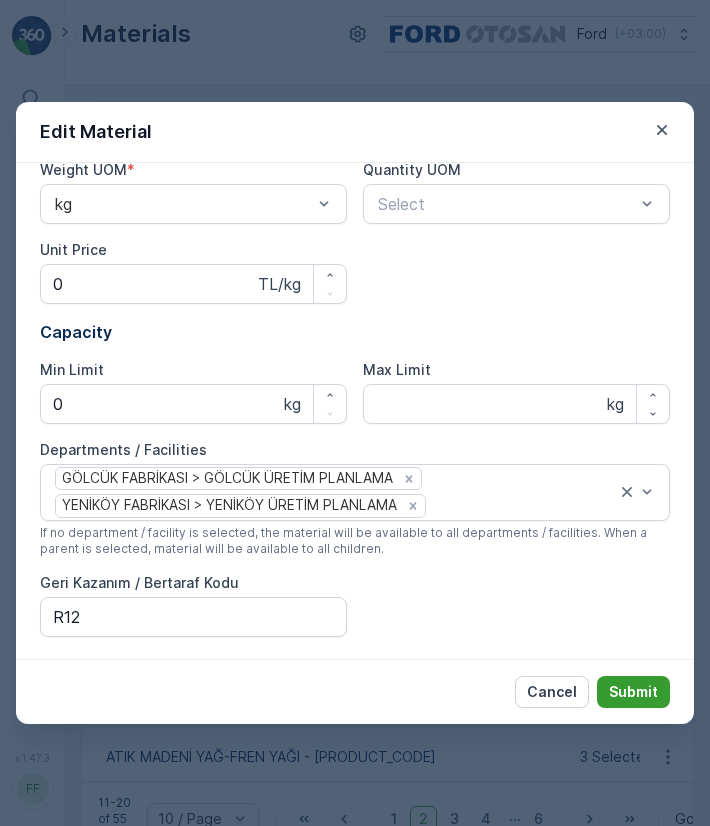 click on "Submit" at bounding box center [633, 692] 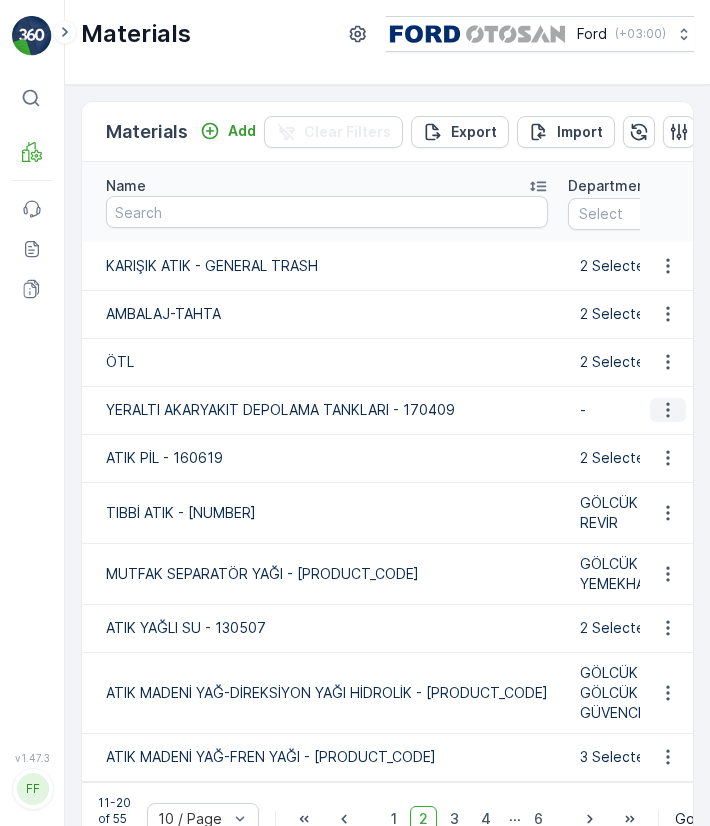click 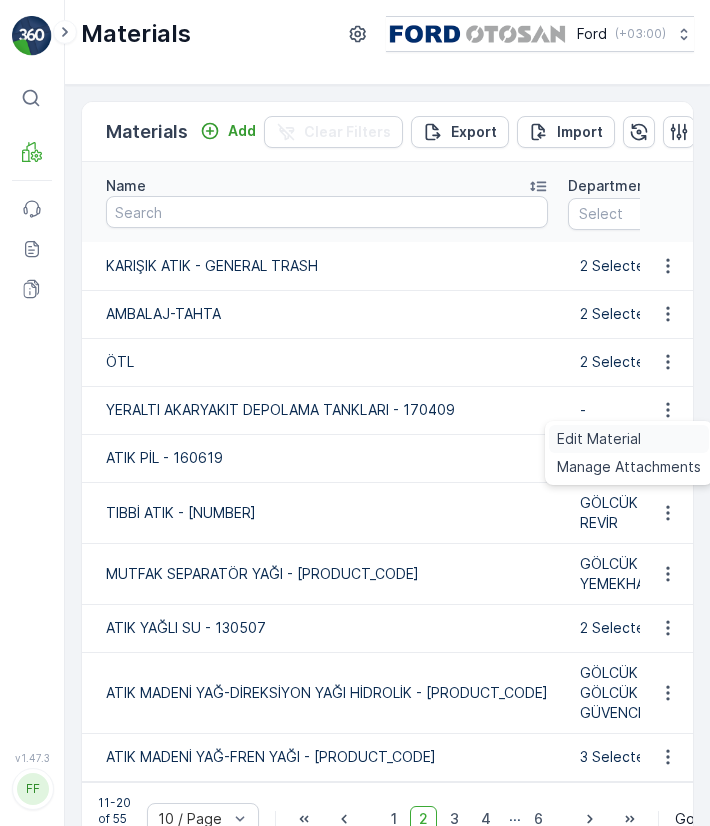 click on "Edit Material" at bounding box center (629, 439) 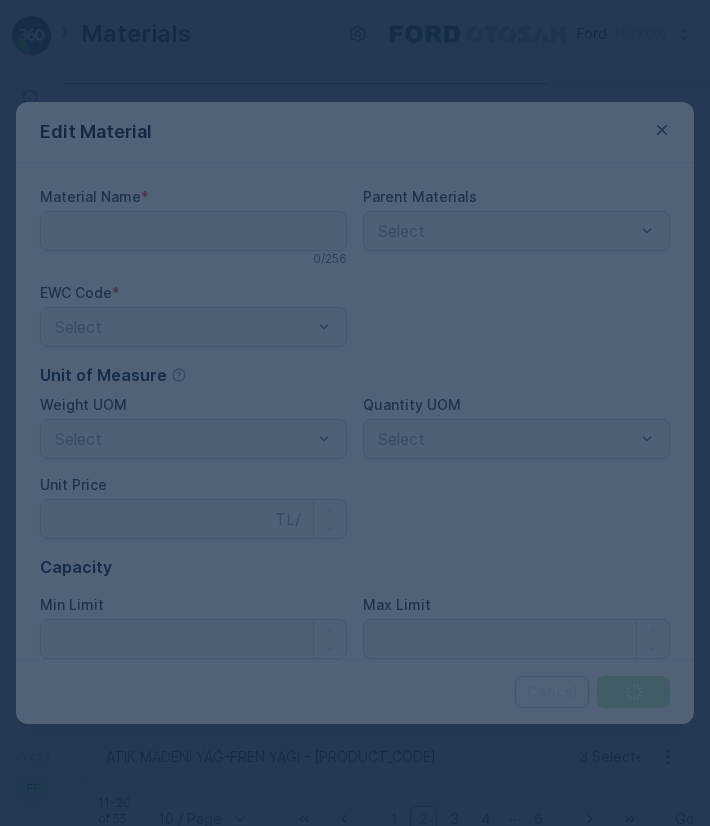 type on "YERALTI AKARYAKIT DEPOLAMA TANKLARI  - 170409" 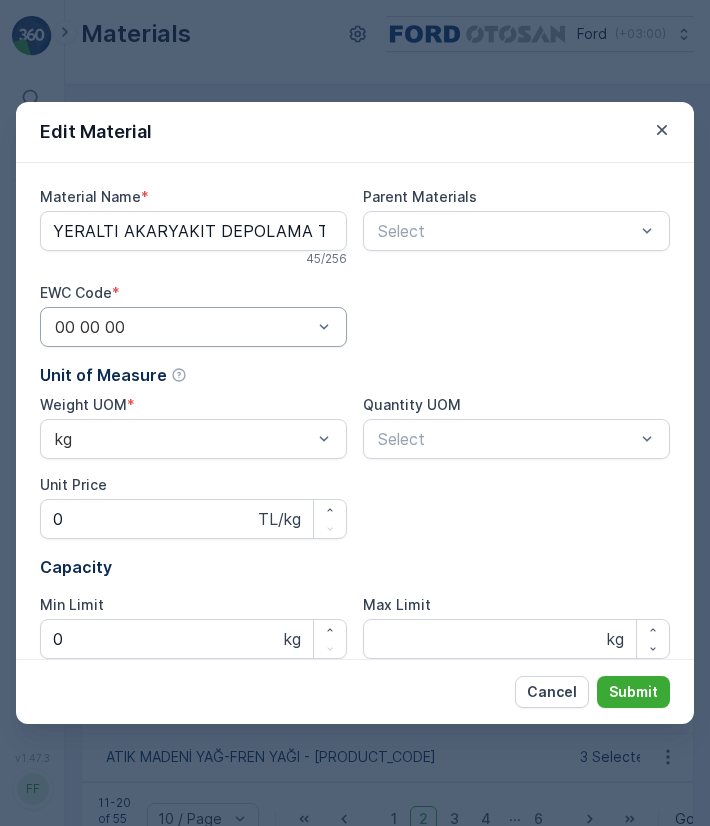 click at bounding box center [183, 327] 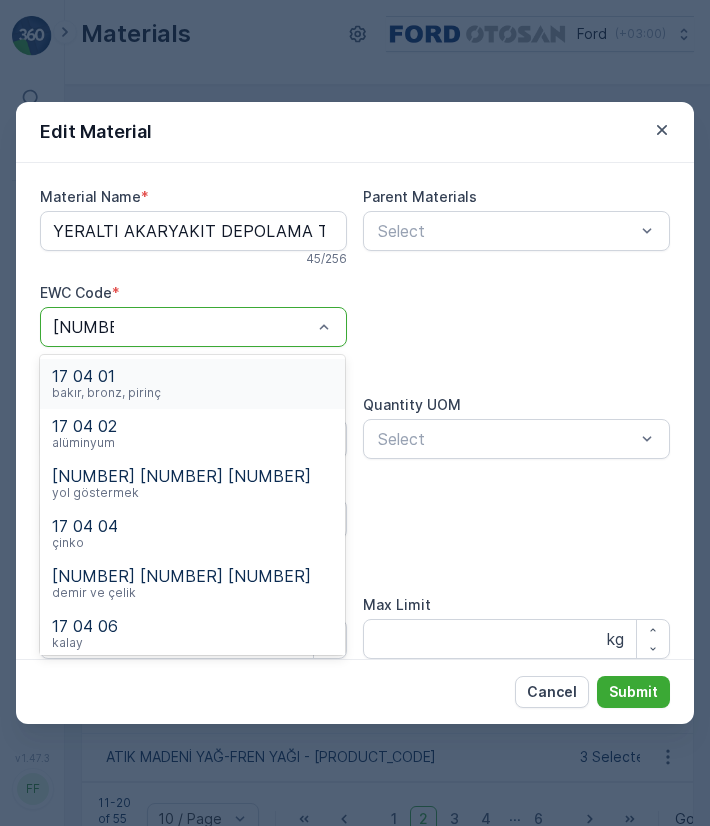 type on "17 04 09" 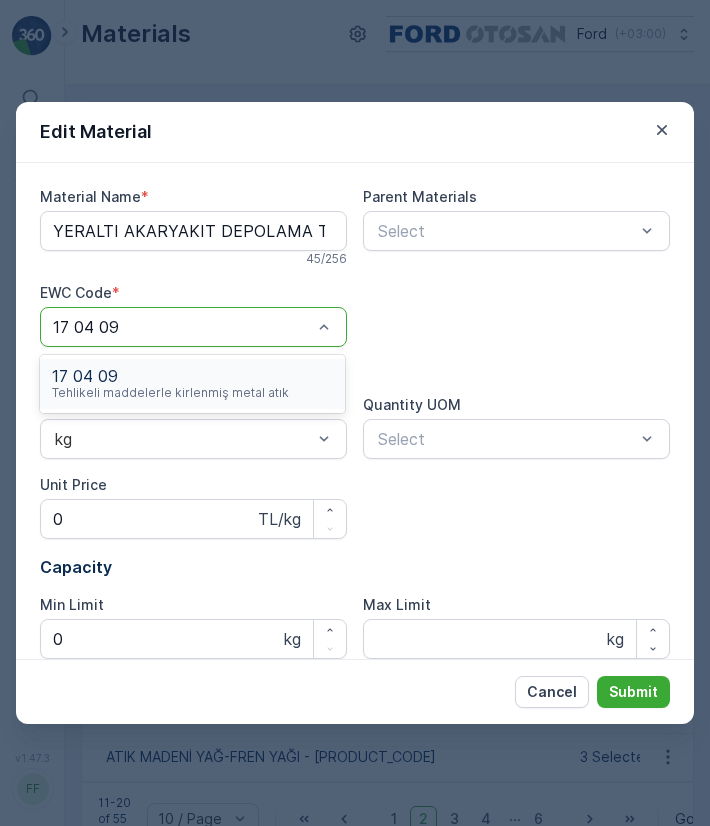 click on "[NUMBER] [NUMBER] [NUMBER] Tehlikeli maddelerle kirlenmiş metal atık" at bounding box center (192, 384) 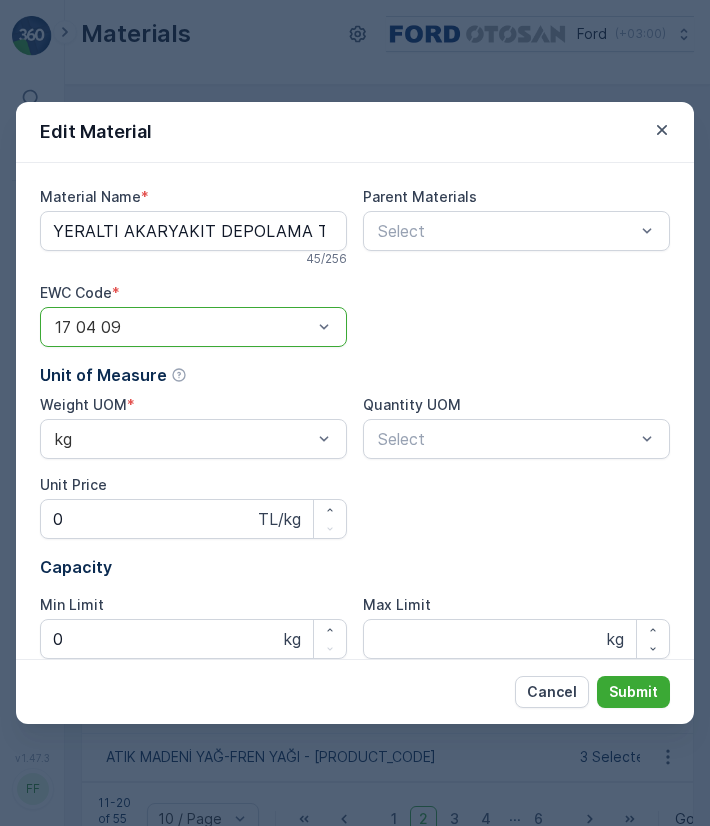 click at bounding box center (183, 327) 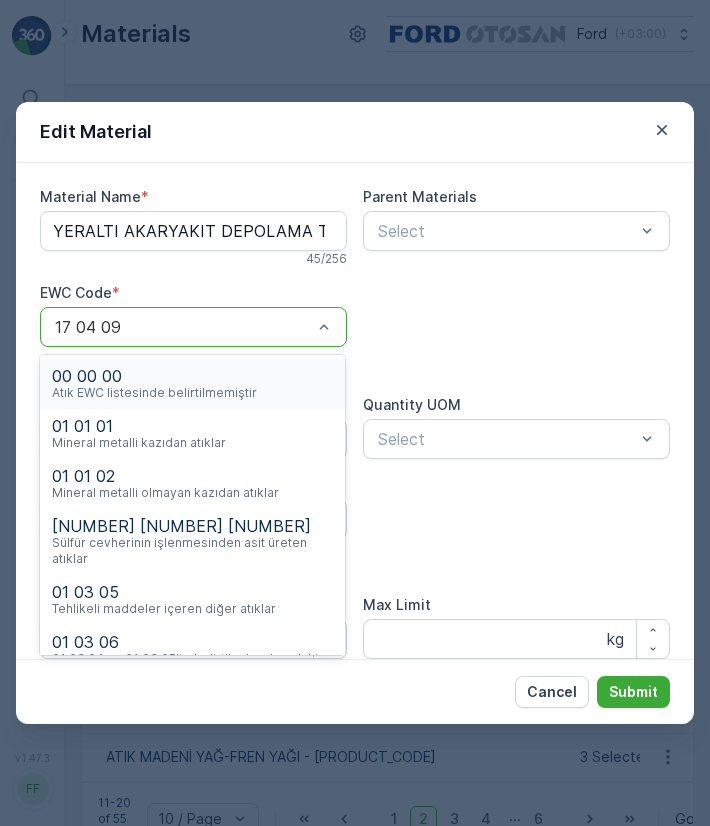 click at bounding box center [183, 327] 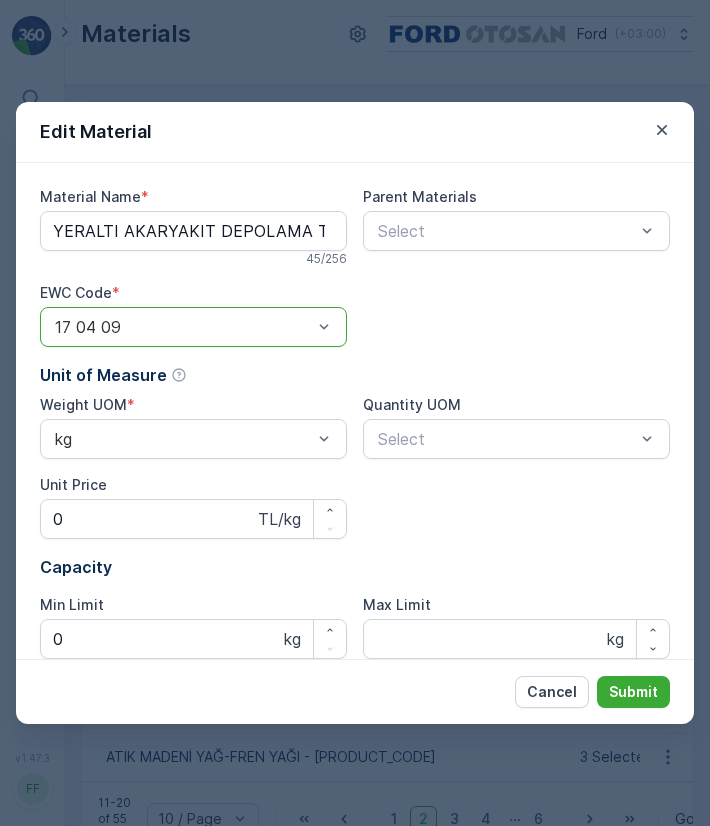 click at bounding box center (183, 327) 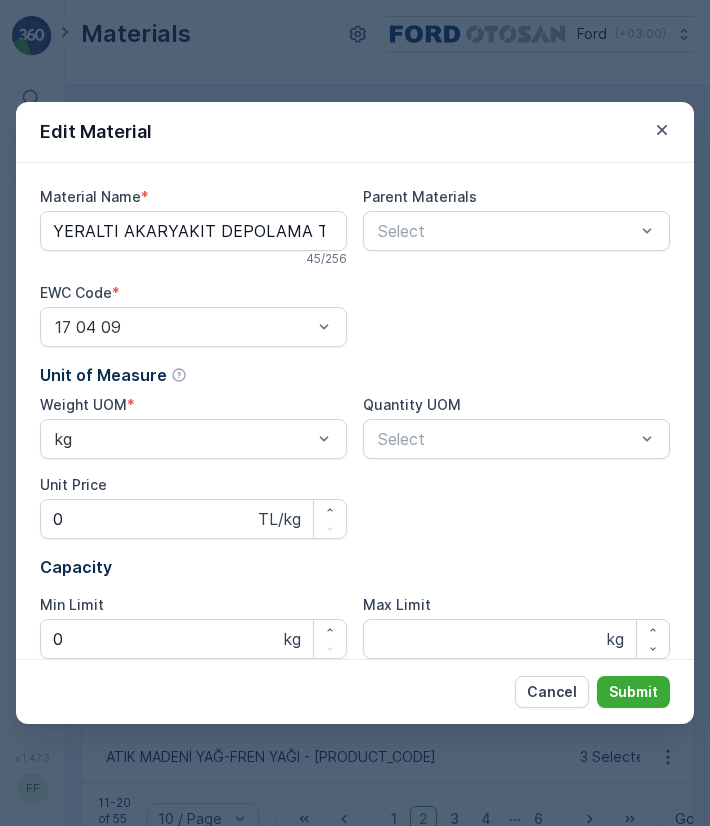 click on "Material Name * YERALTI AKARYAKIT DEPOLAMA TANKLARI  - 170409 45  /  256 Parent Materials Select EWC Code * 17 04 09 Unit of Measure Weight UOM * kg Quantity UOM Select Unit Price 0 TL/kg  Capacity Min Limit 0 kg Max Limit 100000 kg Departments / Facilities Select If no department / facility is selected, the material will be available to all departments / facilities. When a parent is selected, material will be available to all children. Geri Kazanım / Bertaraf Kodu" at bounding box center [355, 521] 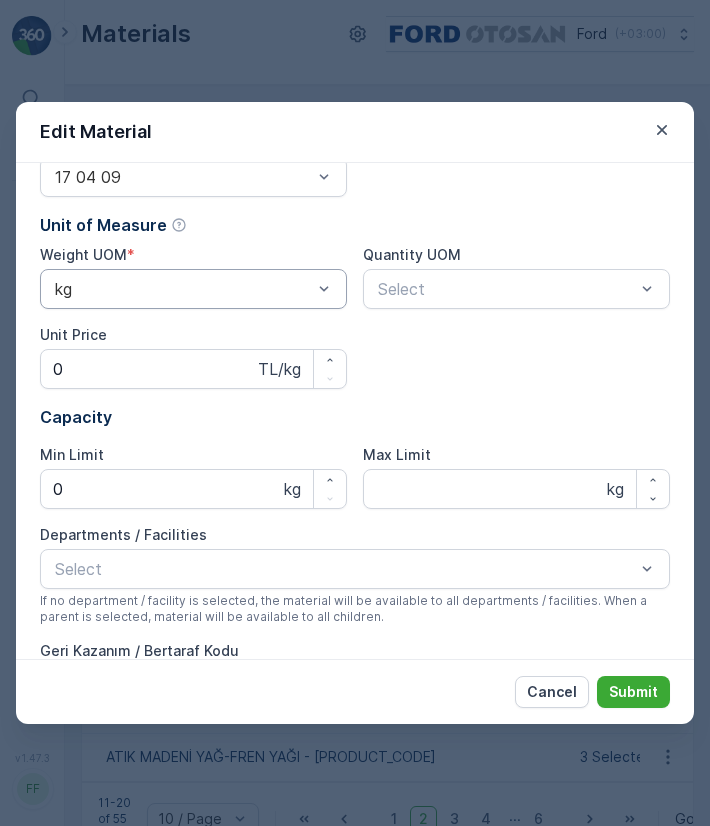 scroll, scrollTop: 220, scrollLeft: 0, axis: vertical 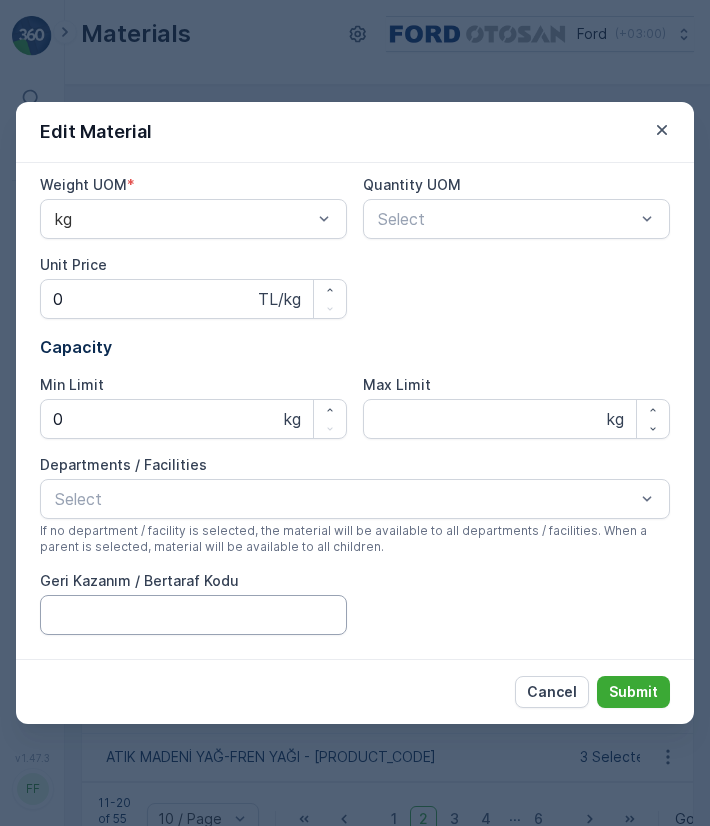click on "Geri Kazanım / Bertaraf Kodu" at bounding box center [193, 615] 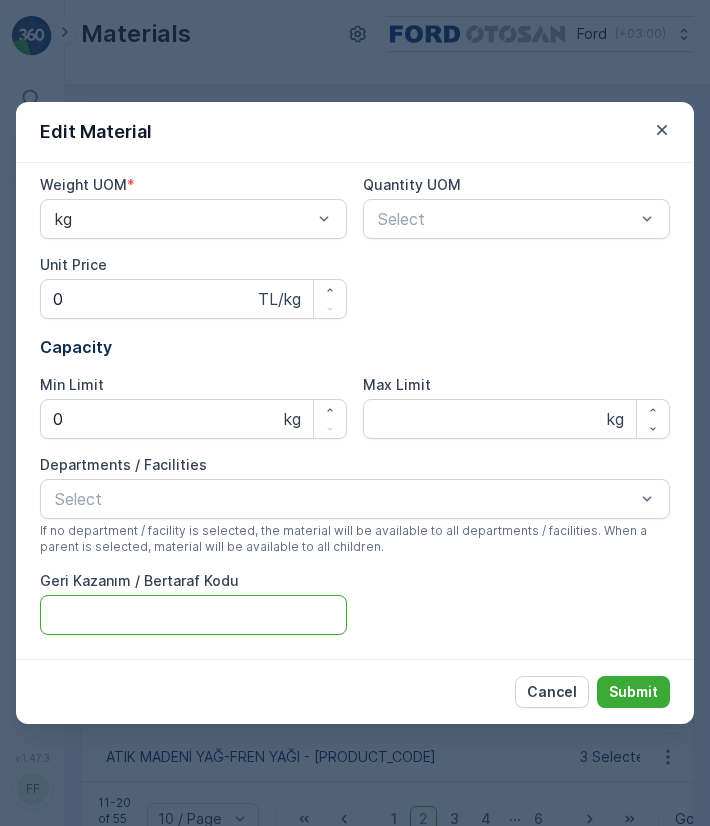 type on "R12" 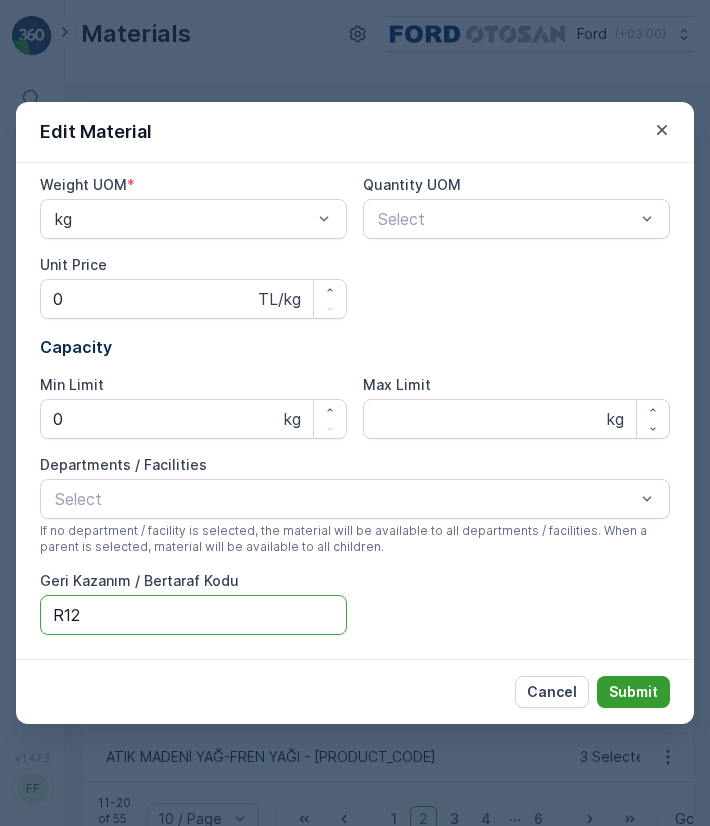 click on "Submit" at bounding box center (633, 692) 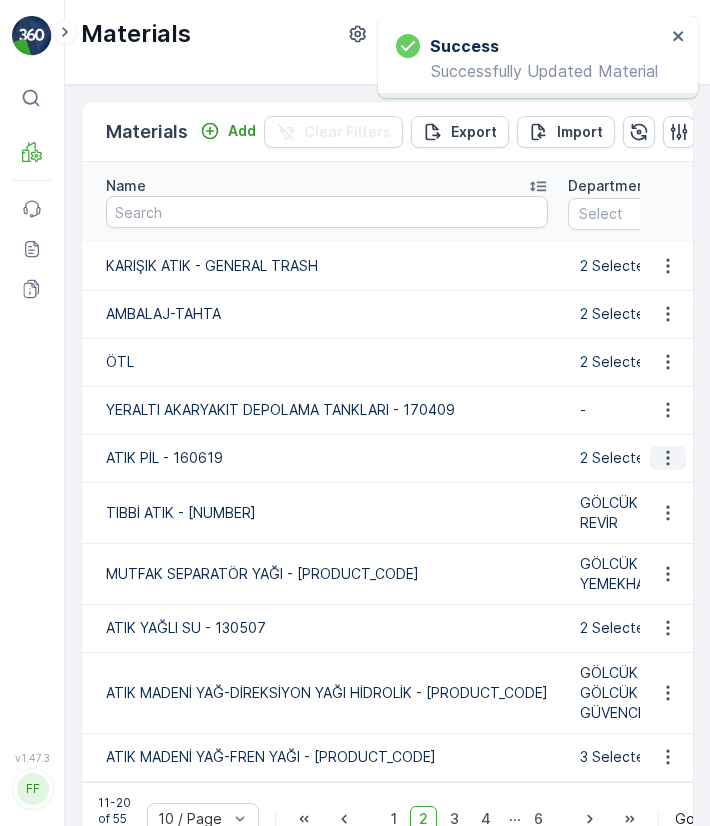 click 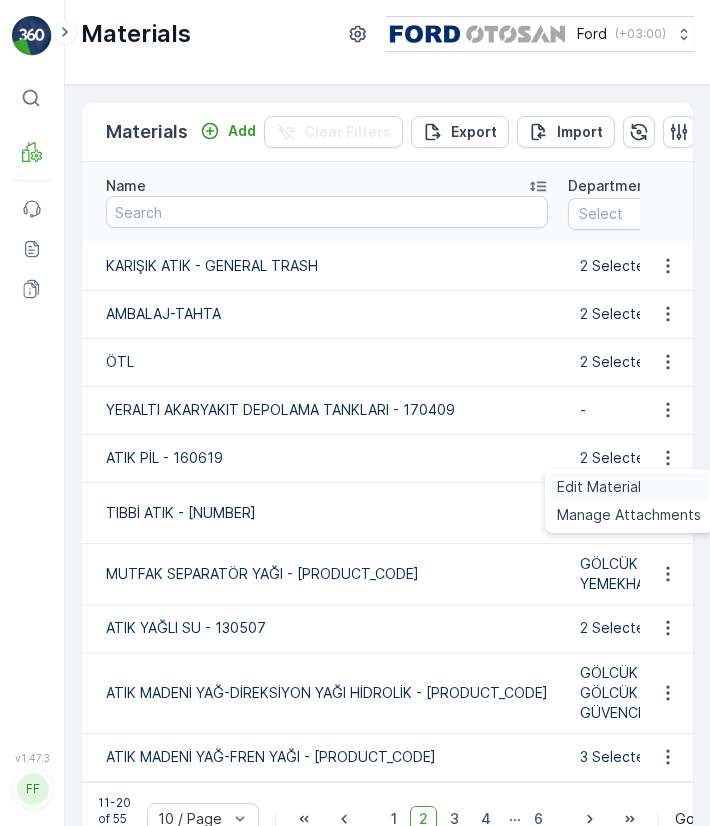 click on "Edit Material" at bounding box center [599, 487] 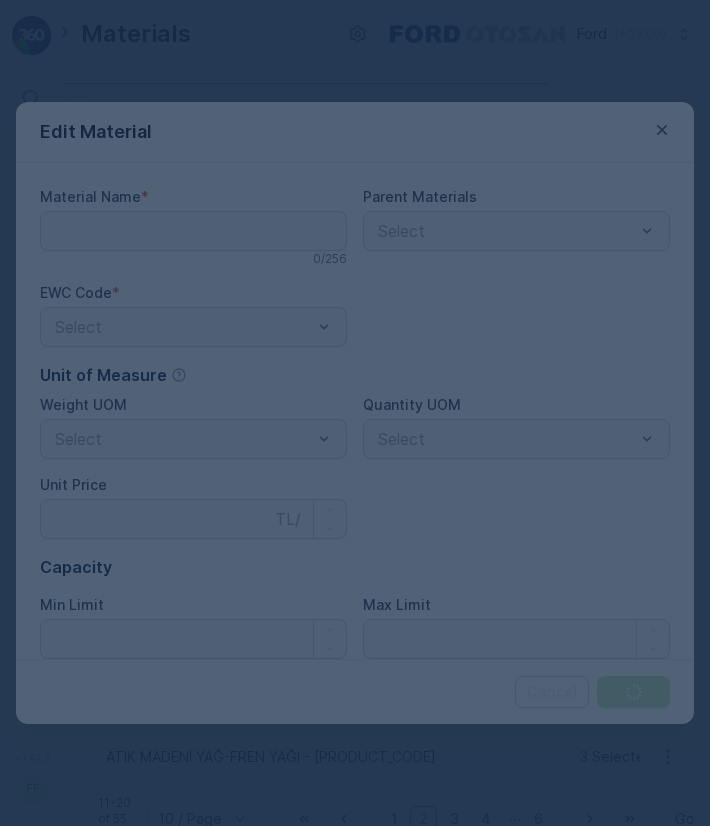 type on "ATIK PİL - 160619" 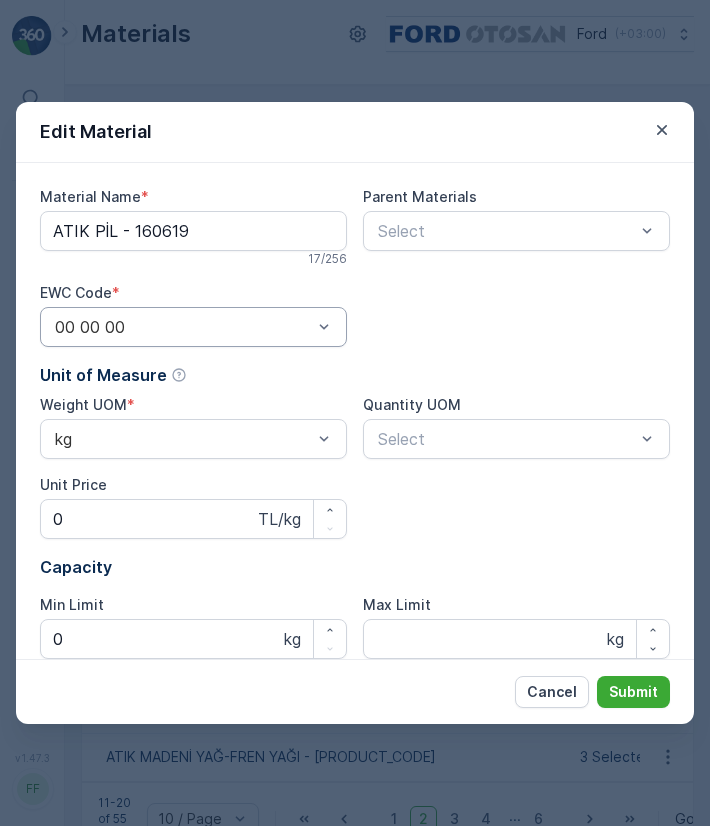 click at bounding box center (183, 327) 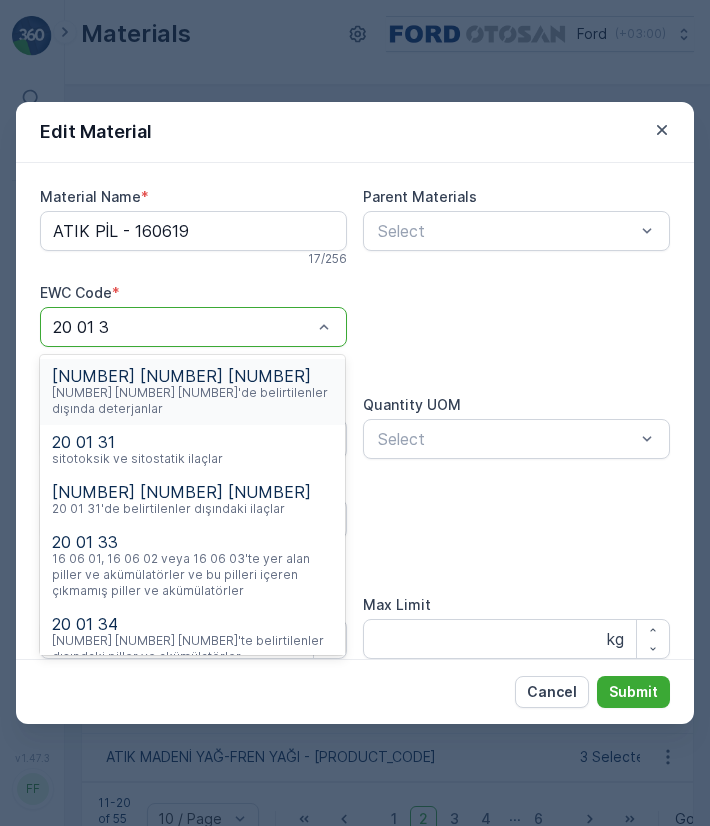 type on "20 01 34" 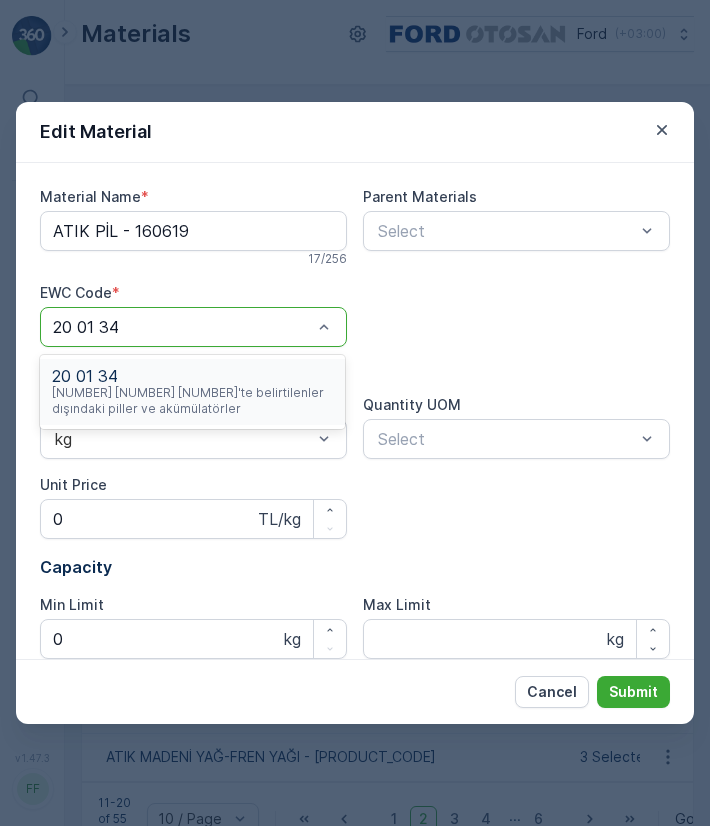 click on "[NUMBER] [NUMBER] [NUMBER]'te belirtilenler dışındaki piller ve akümülatörler" at bounding box center (192, 401) 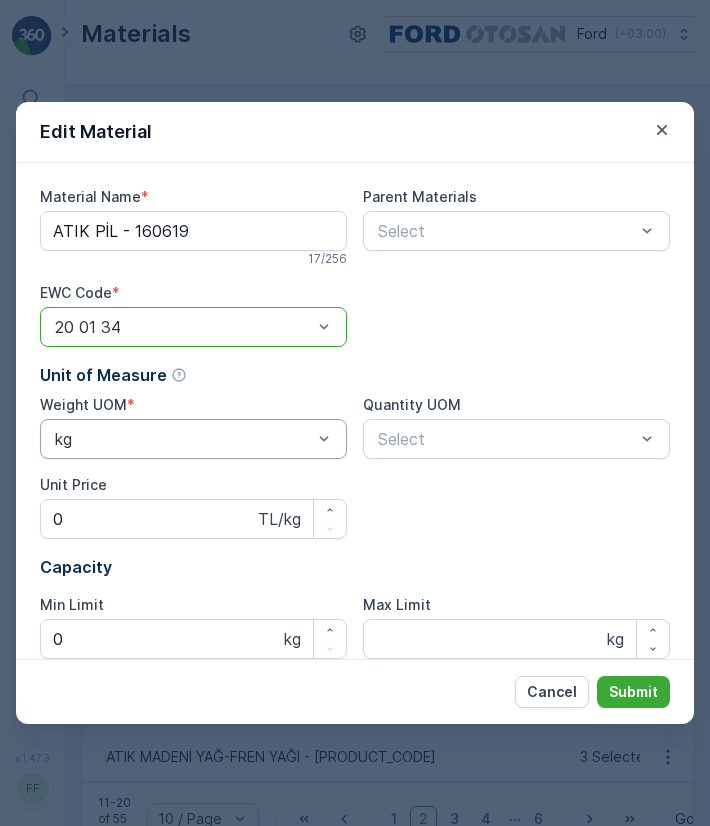 scroll, scrollTop: 220, scrollLeft: 0, axis: vertical 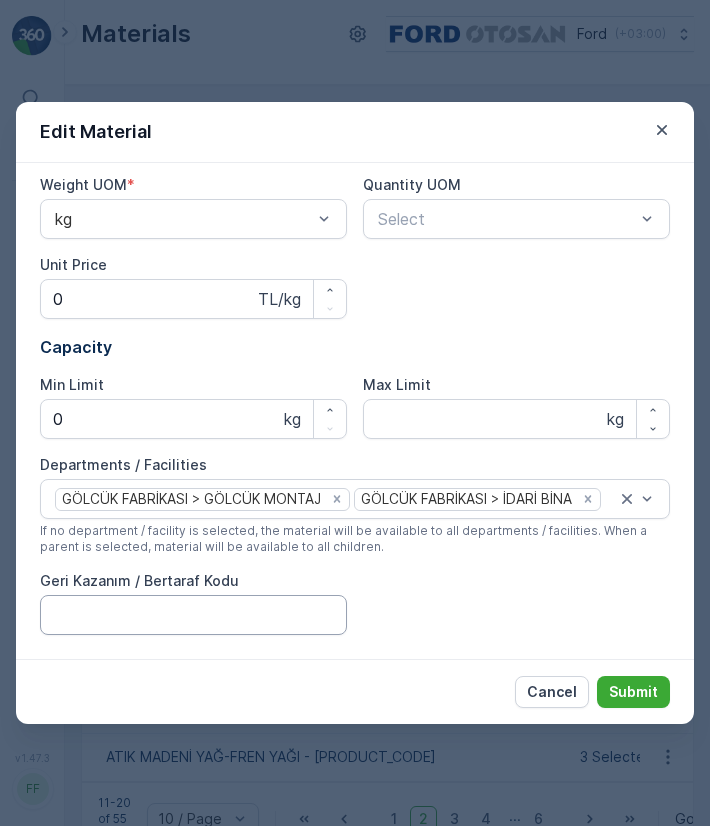 click on "Geri Kazanım / Bertaraf Kodu" at bounding box center (193, 615) 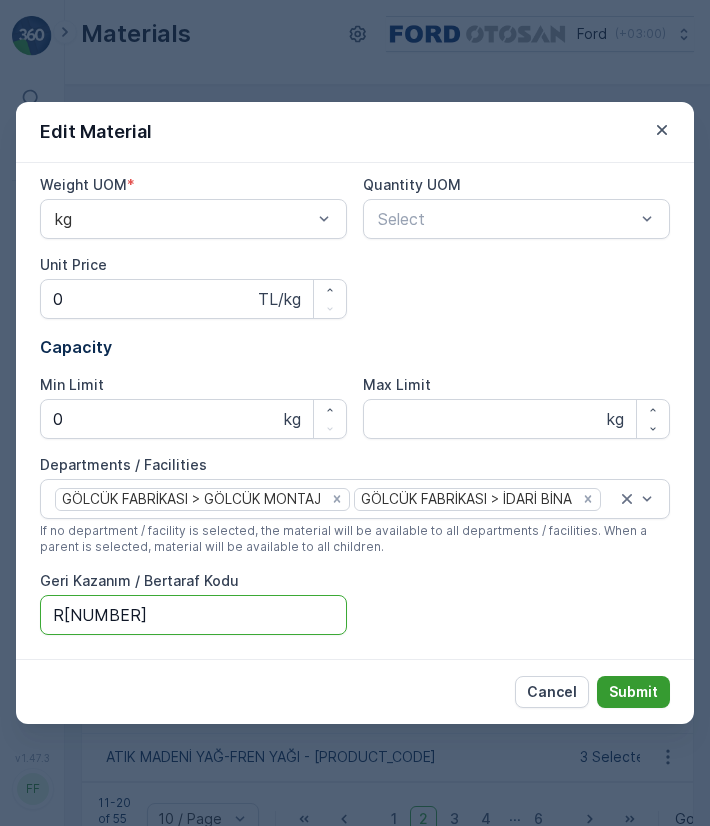 type on "R[NUMBER]" 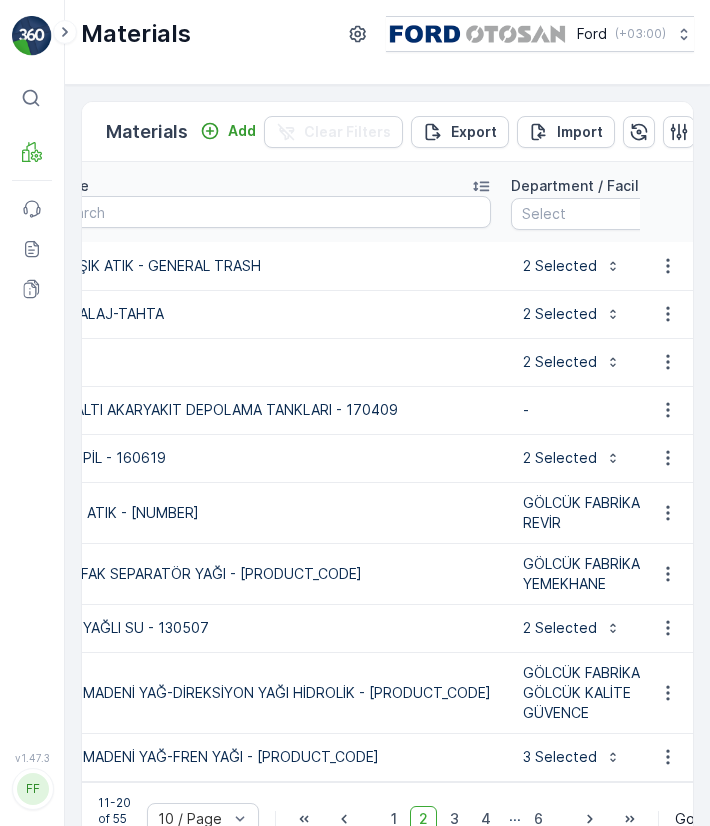 scroll, scrollTop: 0, scrollLeft: 0, axis: both 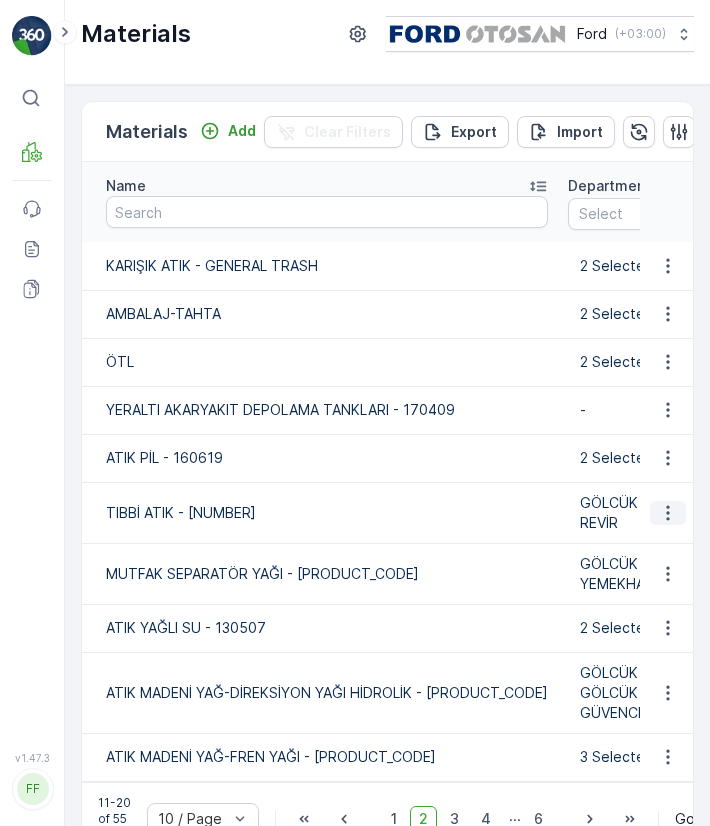 click at bounding box center (668, 513) 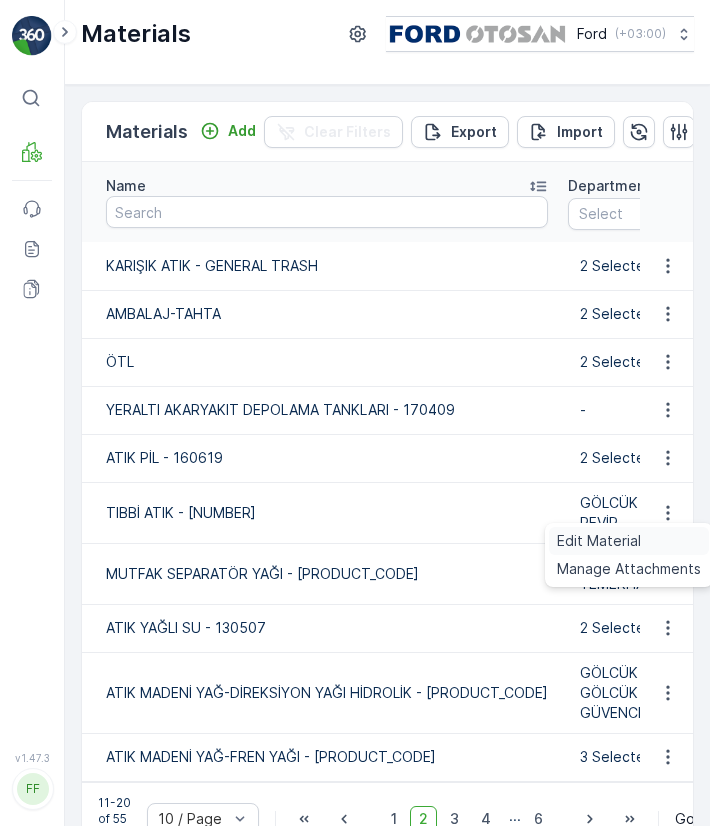 click on "Edit Material" at bounding box center (599, 541) 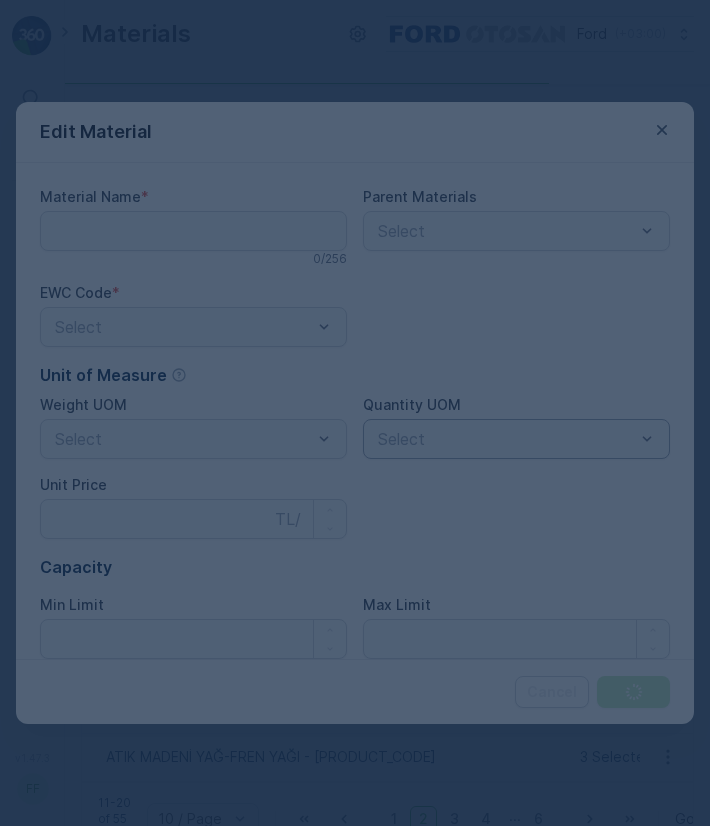 type on "TIBBİ ATIK - [NUMBER]" 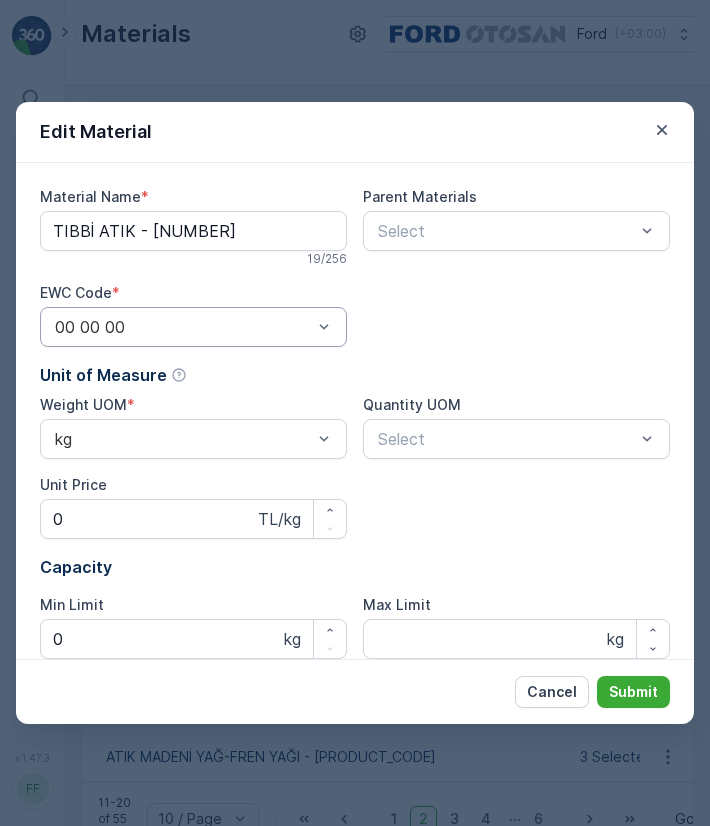 click at bounding box center [183, 327] 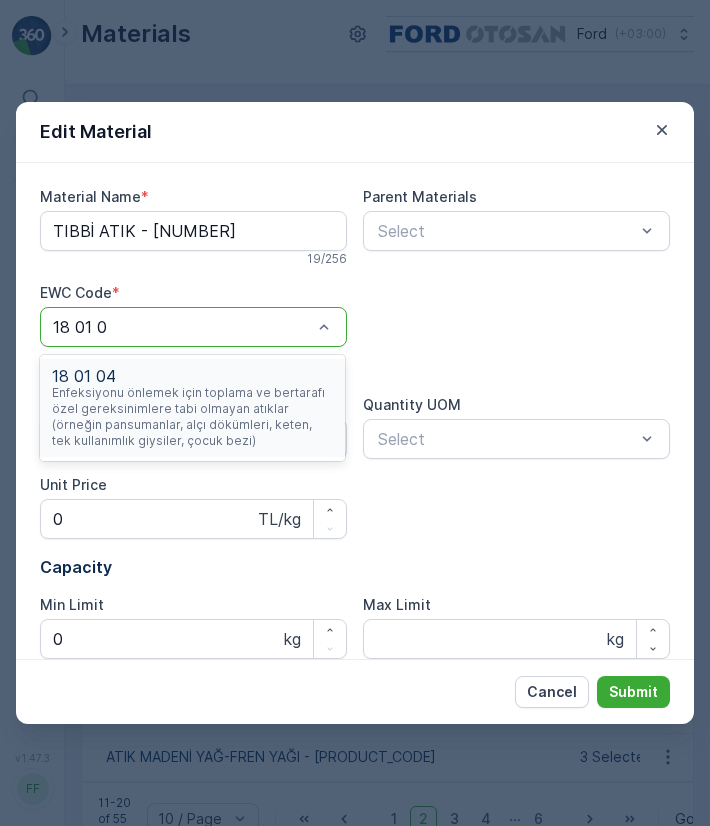 type on "[NUMBER] [NUMBER] [NUMBER]" 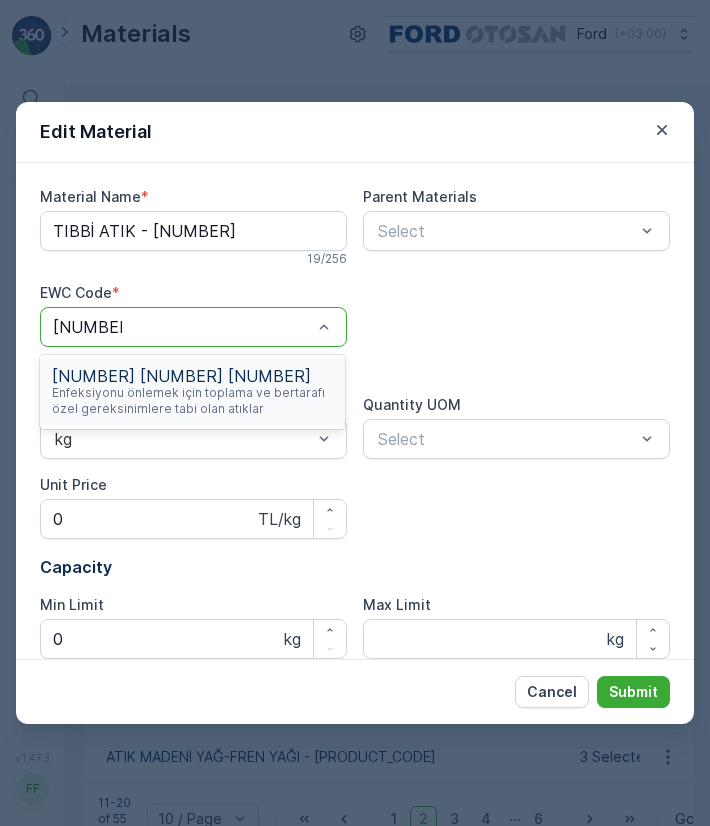 click on "Enfeksiyonu önlemek için toplama ve bertarafı özel gereksinimlere tabi olan atıklar" at bounding box center (192, 401) 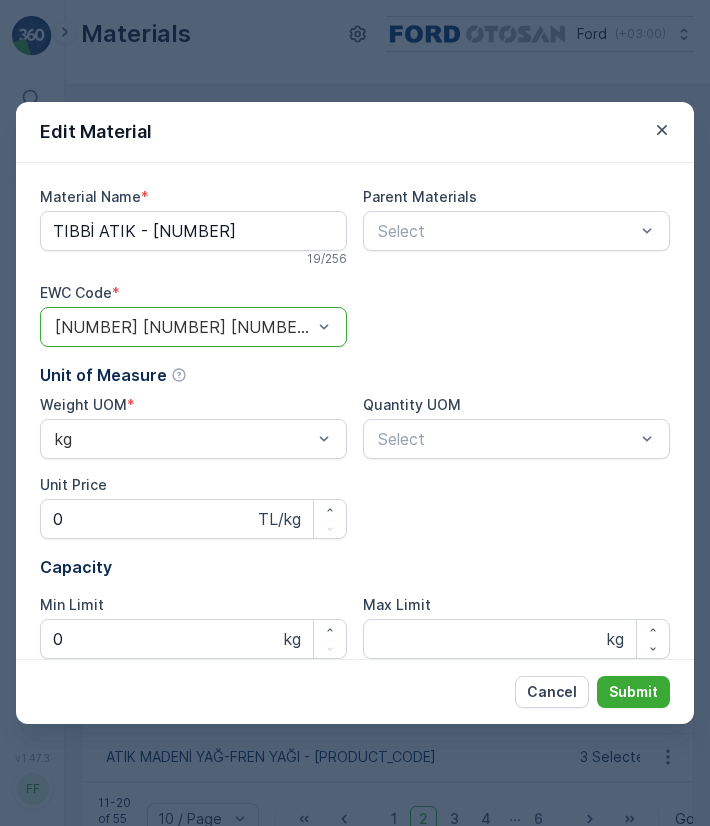 scroll, scrollTop: 216, scrollLeft: 0, axis: vertical 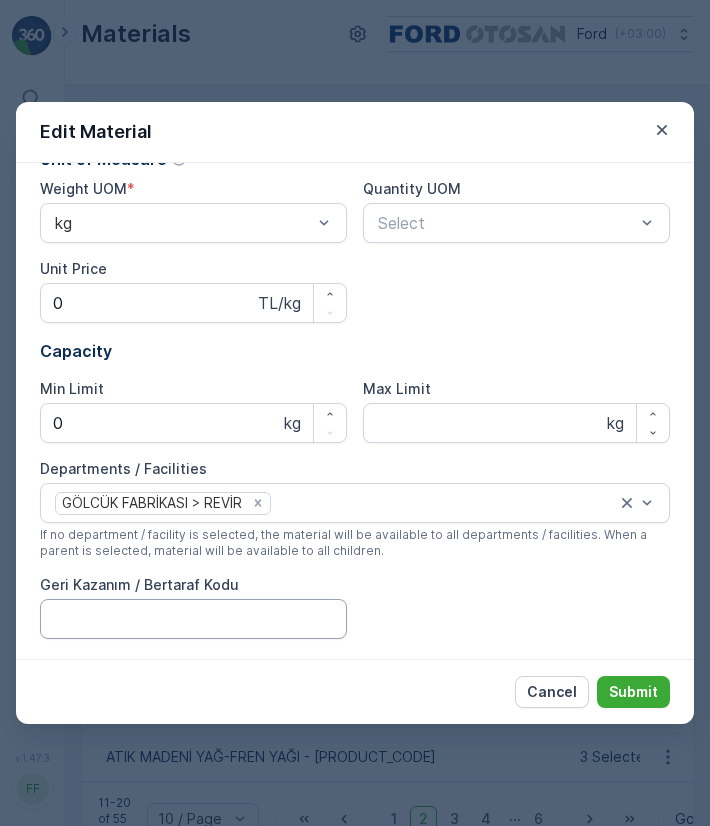 click on "Geri Kazanım / Bertaraf Kodu" at bounding box center [193, 619] 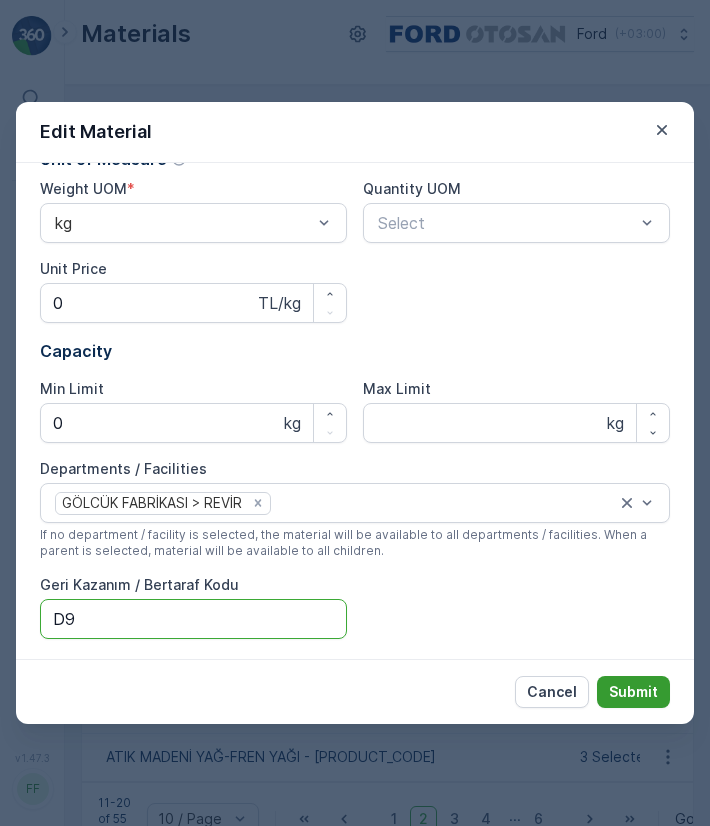 type on "D9" 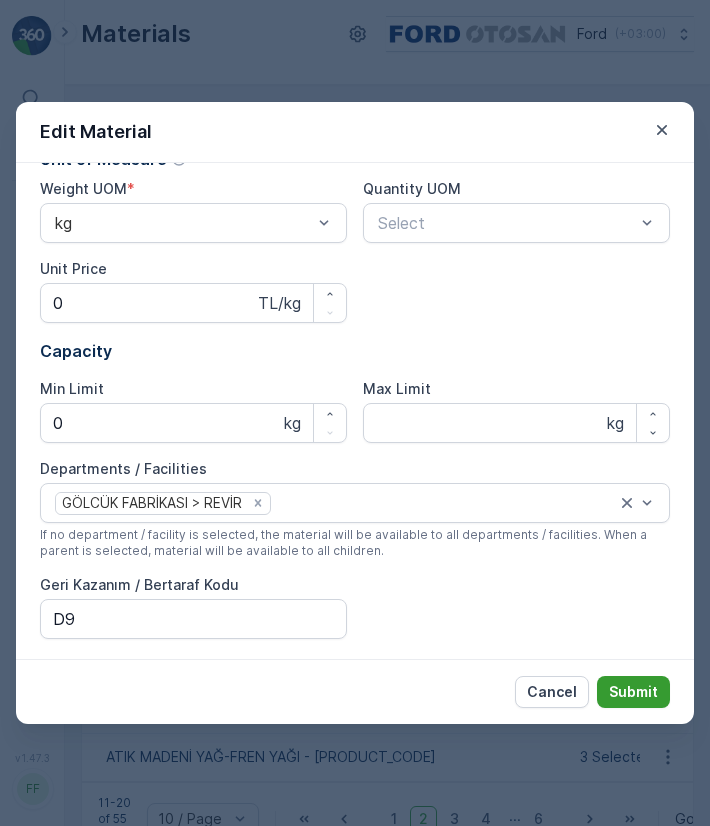 click on "Submit" at bounding box center (633, 692) 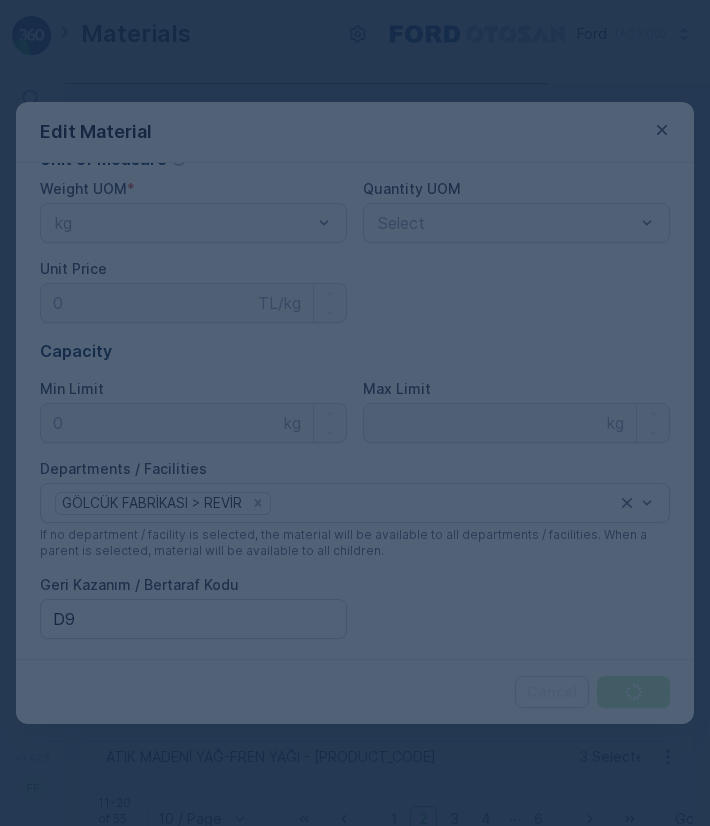 scroll, scrollTop: 0, scrollLeft: 0, axis: both 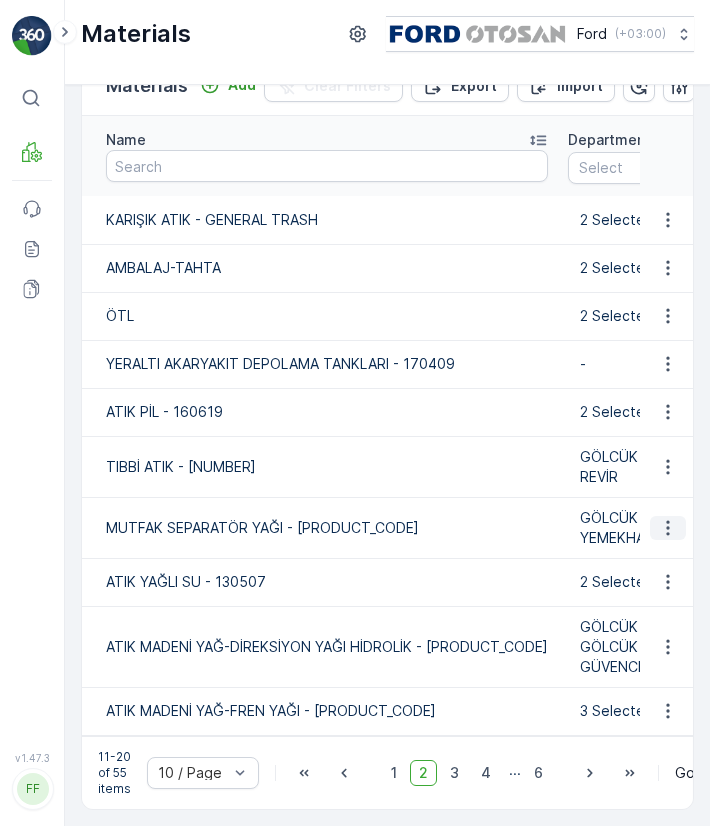 click 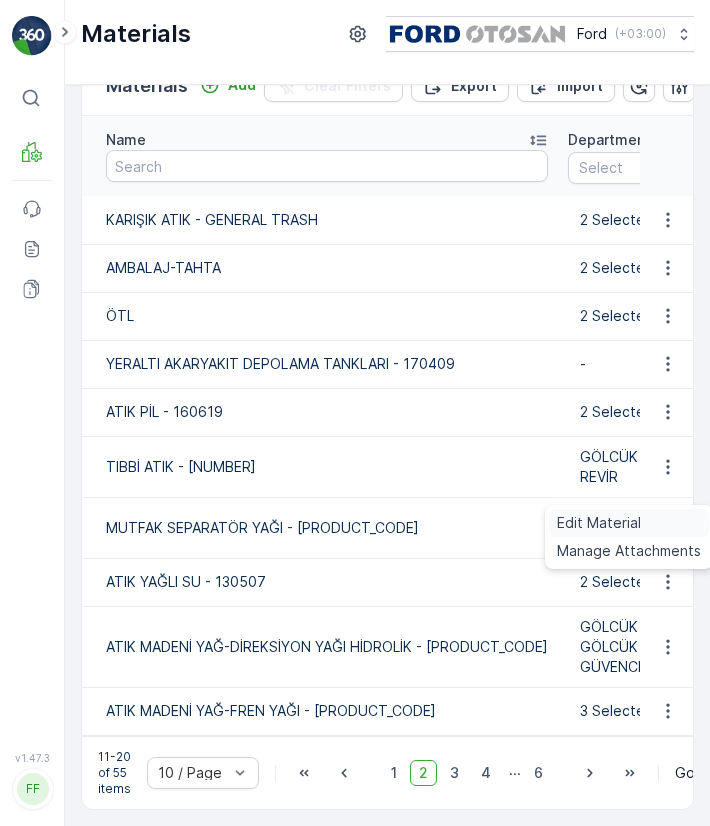 click on "Edit Material" at bounding box center [599, 523] 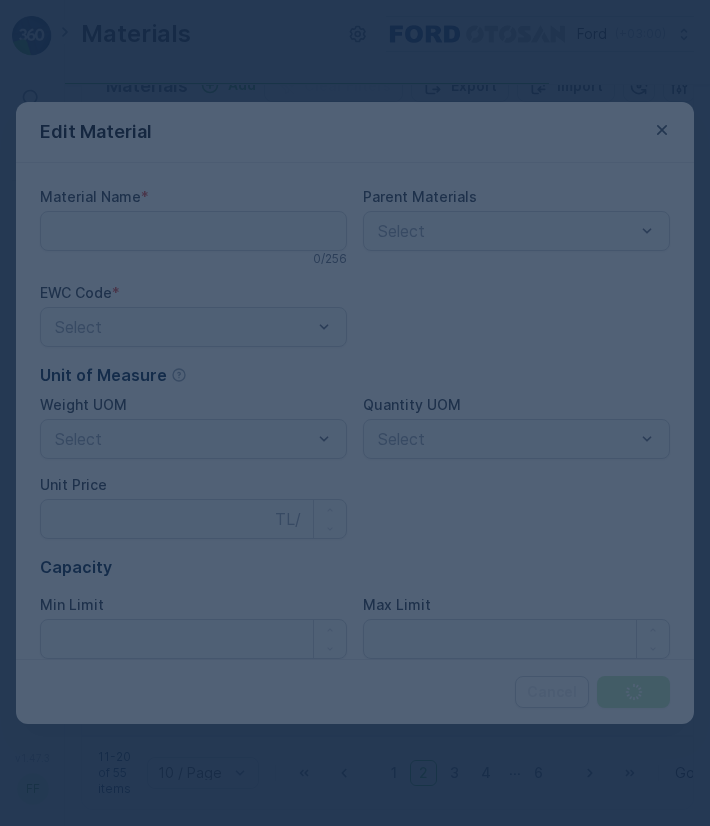 type on "MUTFAK SEPARATÖR YAĞI - [PRODUCT_CODE]" 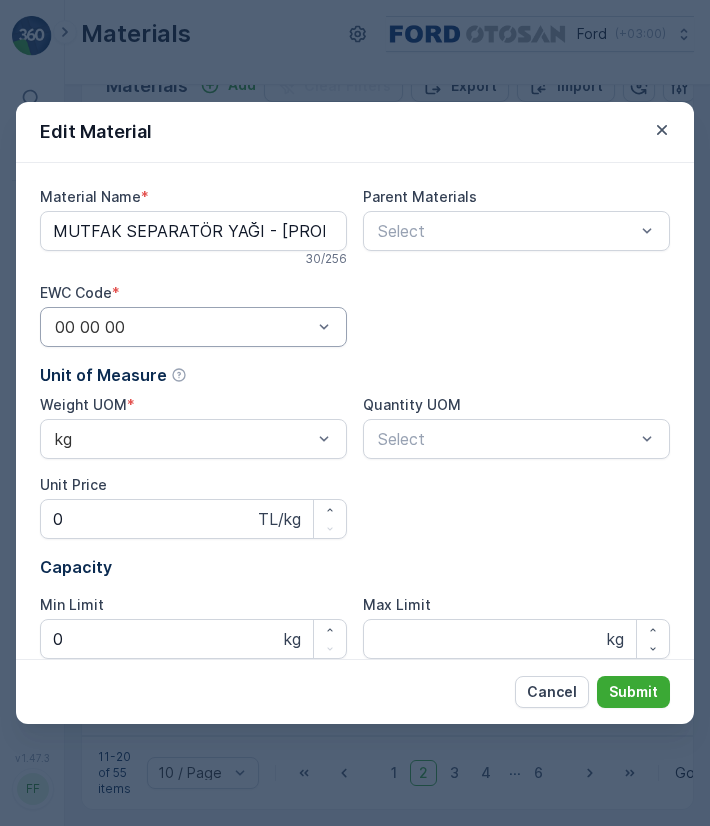 click on "00 00 00" at bounding box center (193, 327) 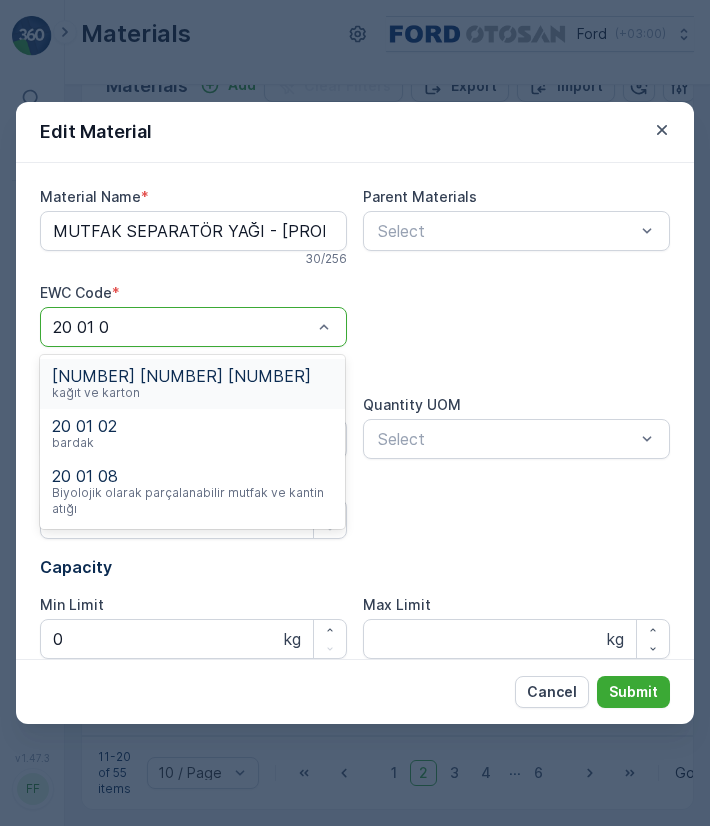 type on "20 01 08" 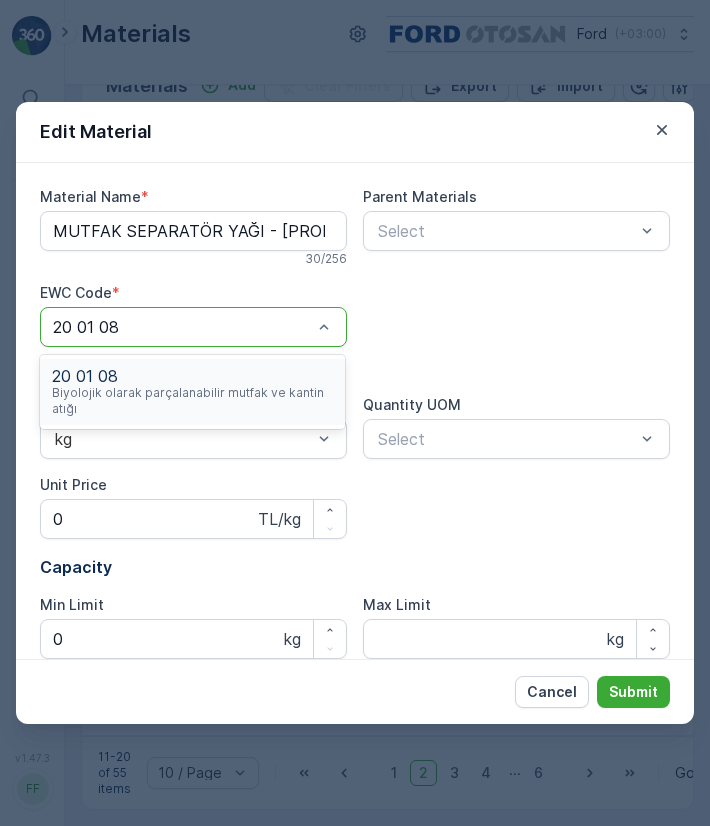 click on "Biyolojik olarak parçalanabilir mutfak ve kantin atığı" at bounding box center [192, 401] 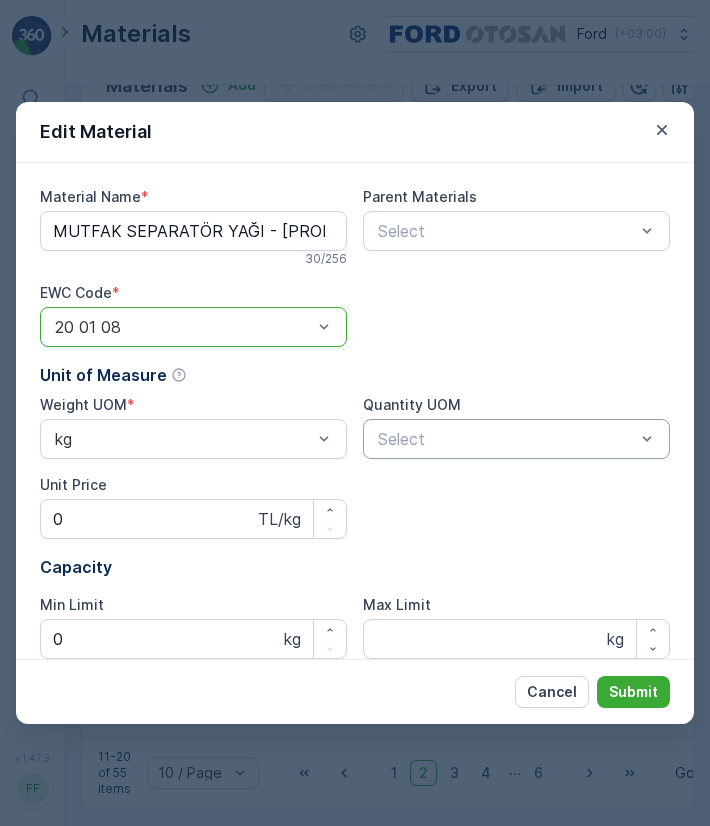 scroll, scrollTop: 220, scrollLeft: 0, axis: vertical 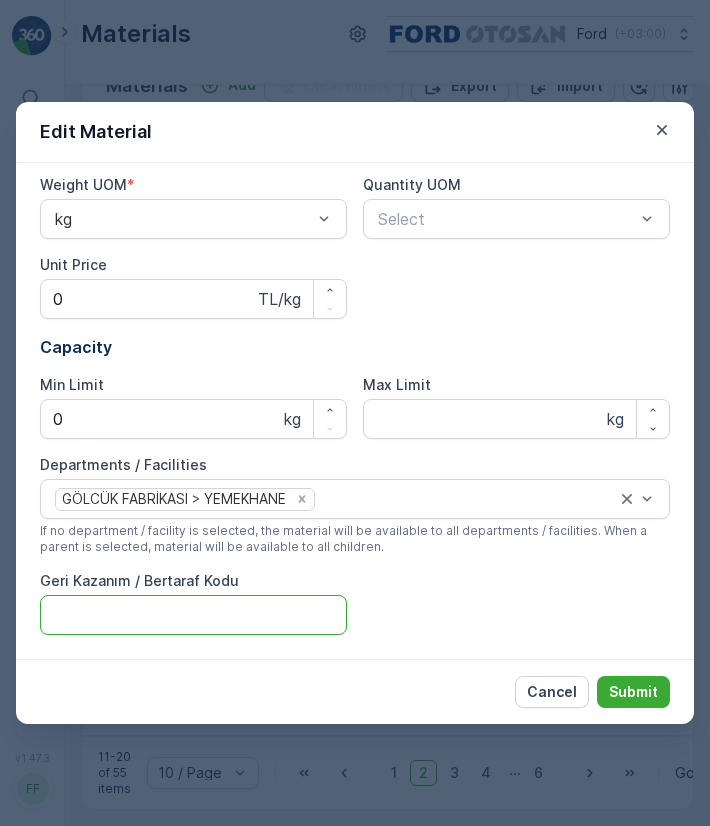 click on "Geri Kazanım / Bertaraf Kodu" at bounding box center (193, 615) 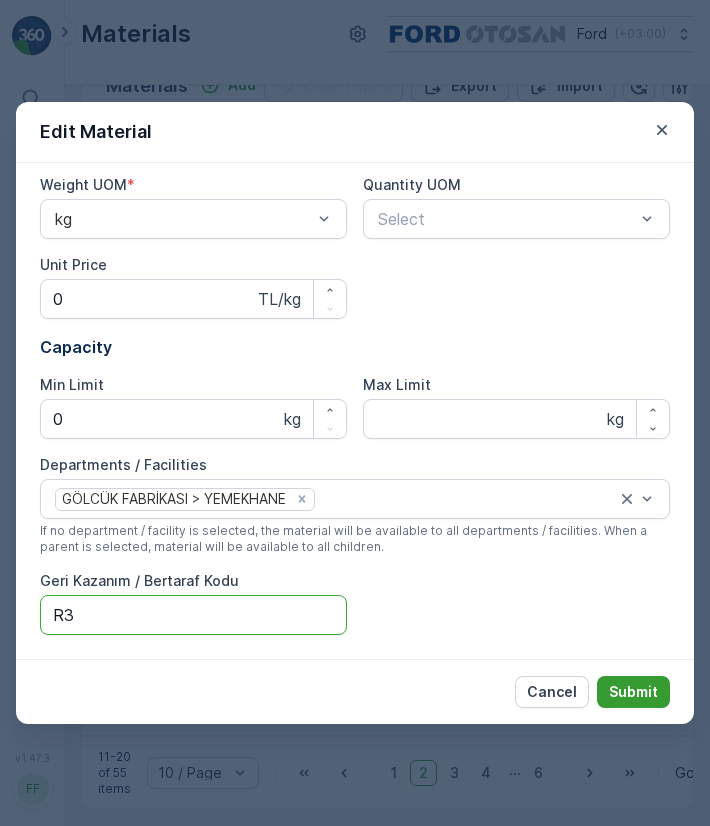 type on "R3" 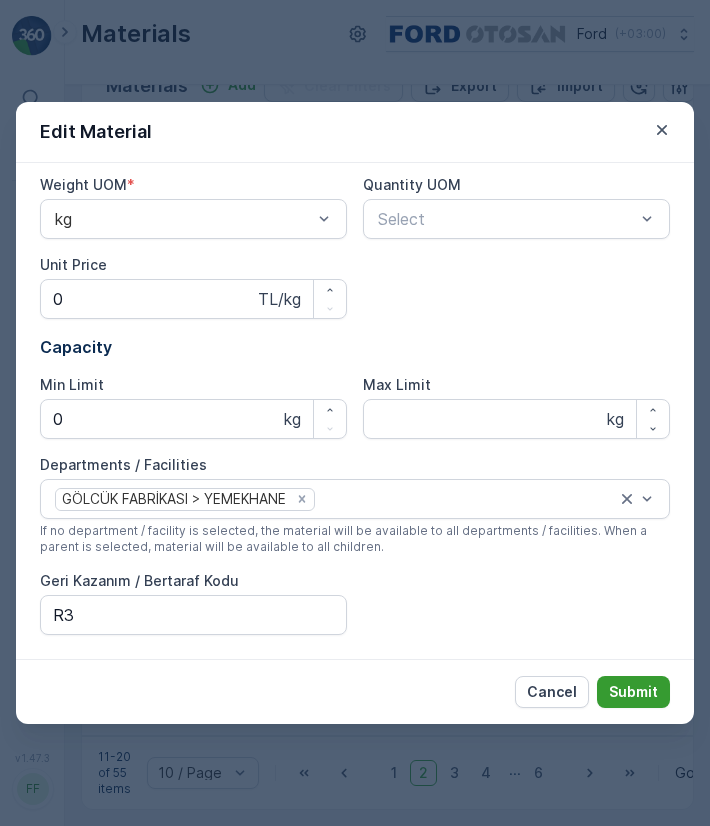 click on "Submit" at bounding box center [633, 692] 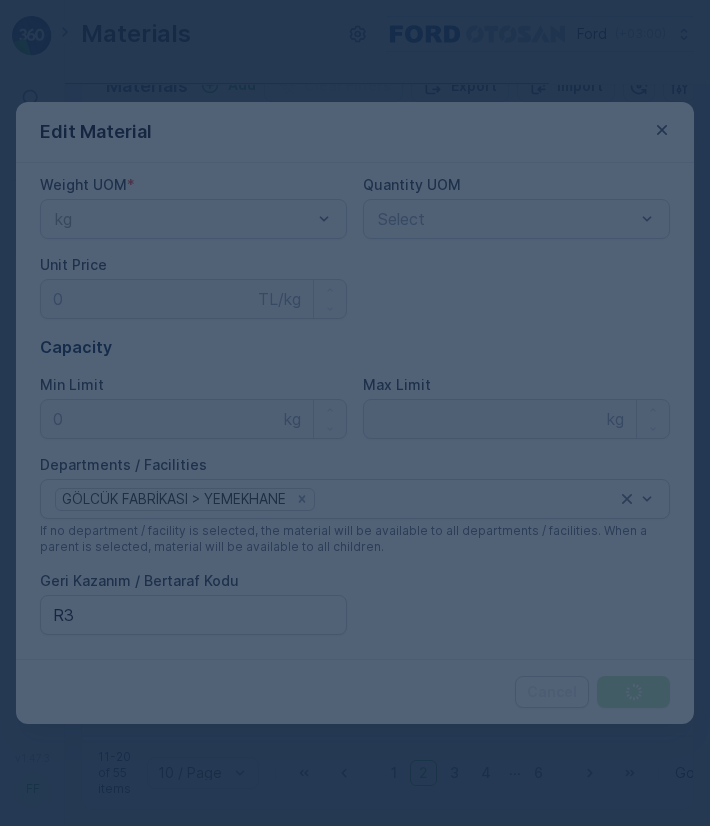 scroll, scrollTop: 0, scrollLeft: 0, axis: both 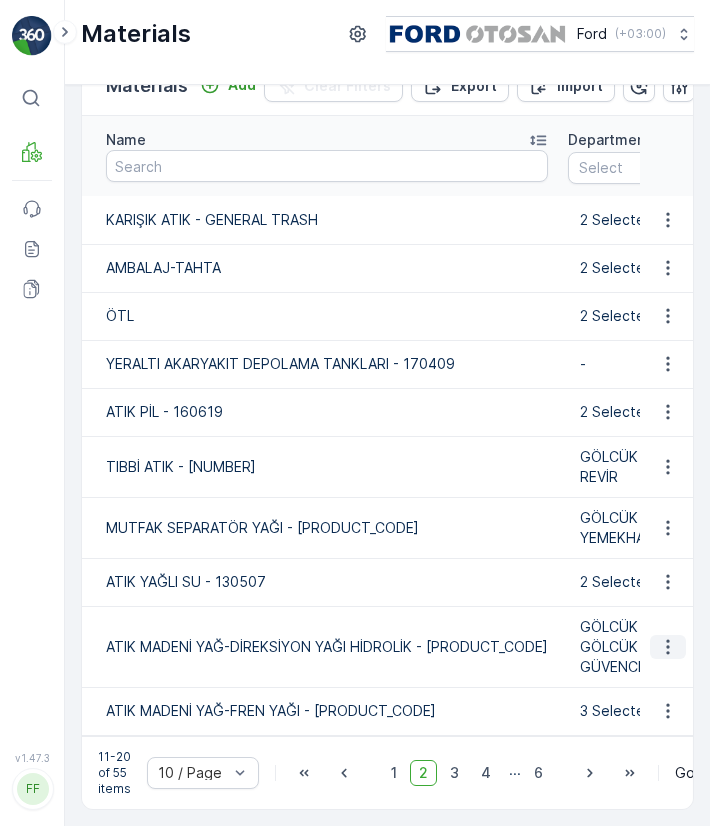 click 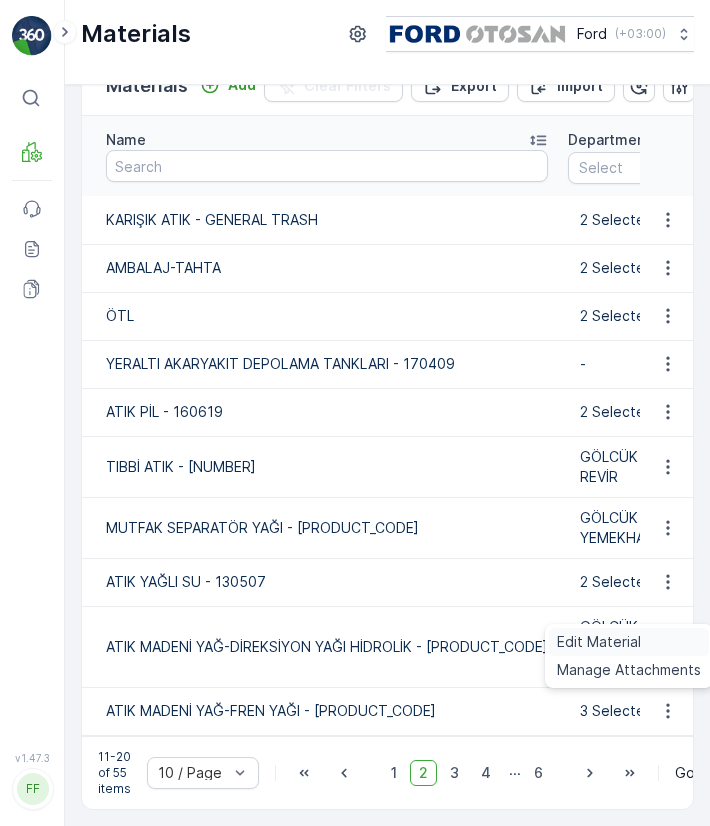click on "Edit Material" at bounding box center [599, 642] 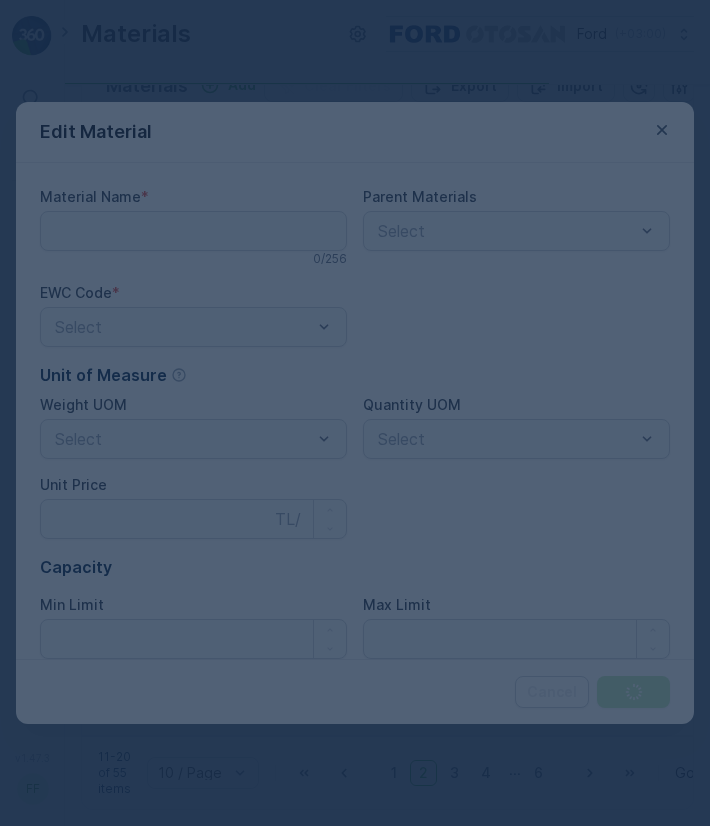 type on "ATIK MADENİ YAĞ-DİREKSİYON YAĞI HİDROLİK - [PRODUCT_CODE]" 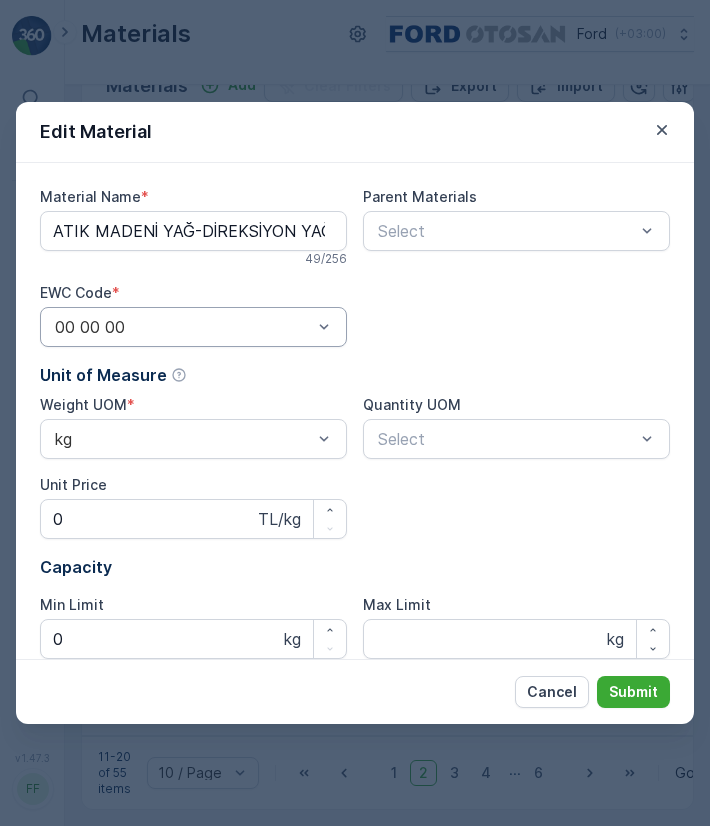 click at bounding box center [183, 327] 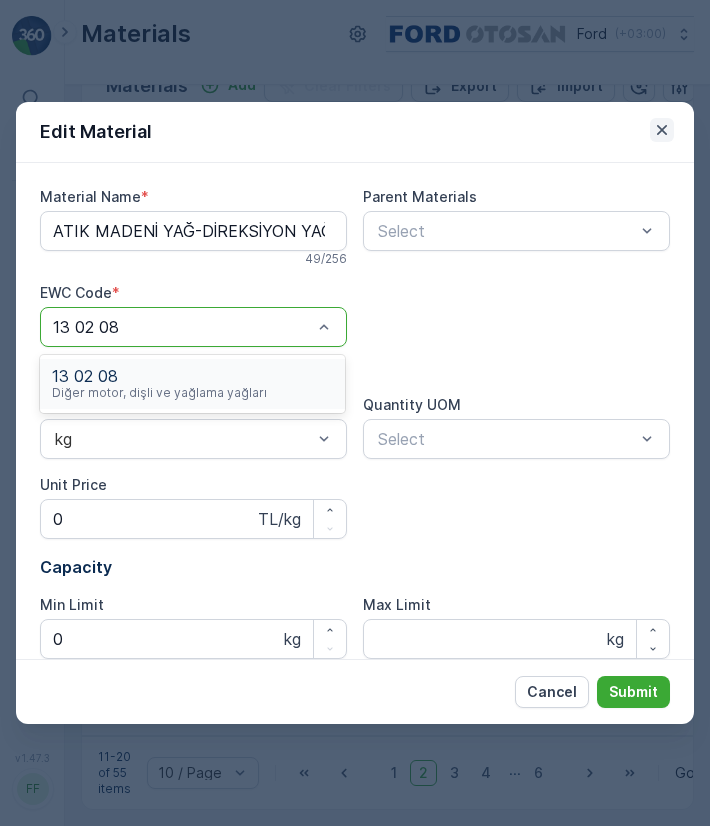 type on "13 02 08" 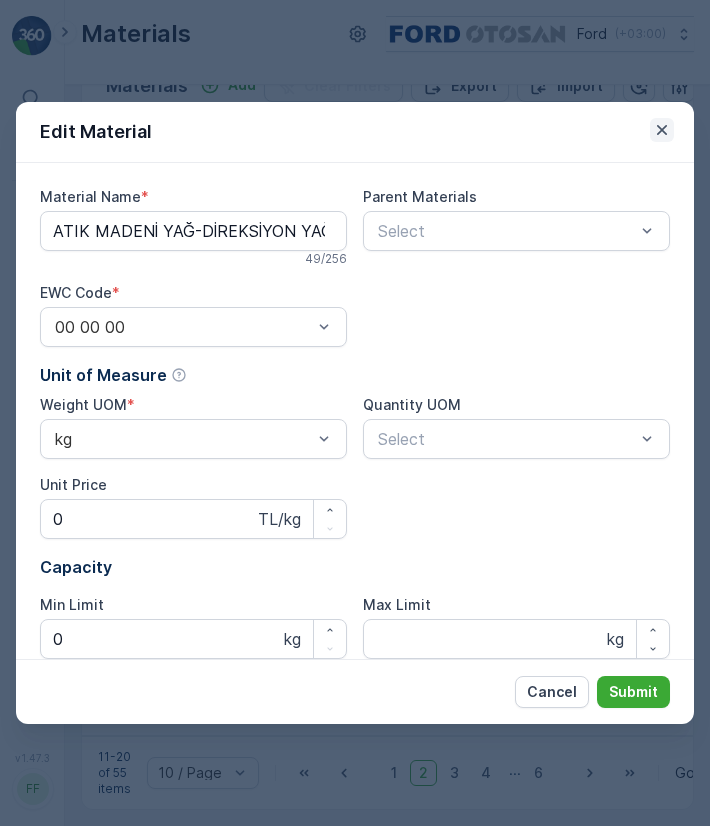 click 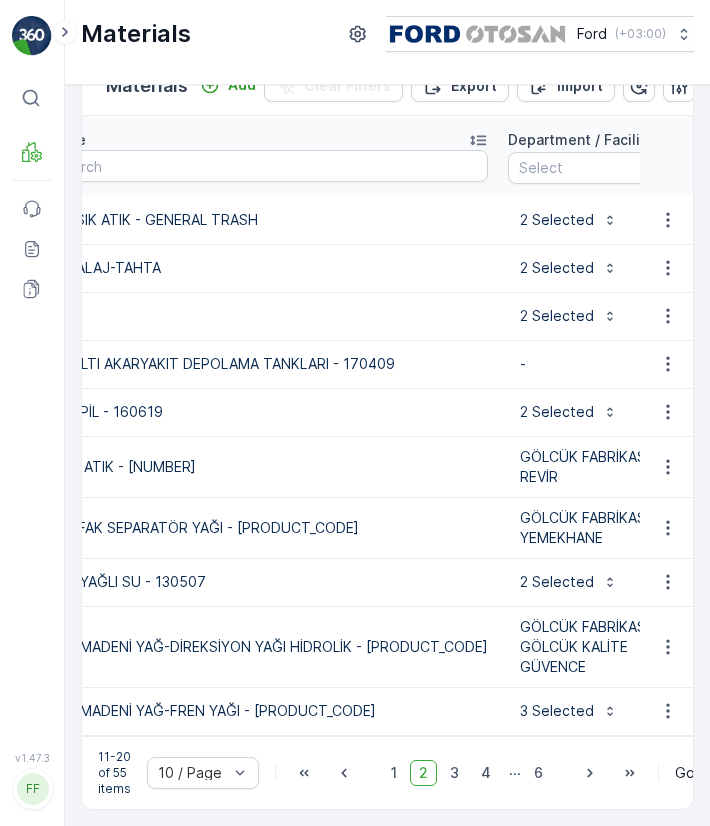 scroll, scrollTop: 0, scrollLeft: 0, axis: both 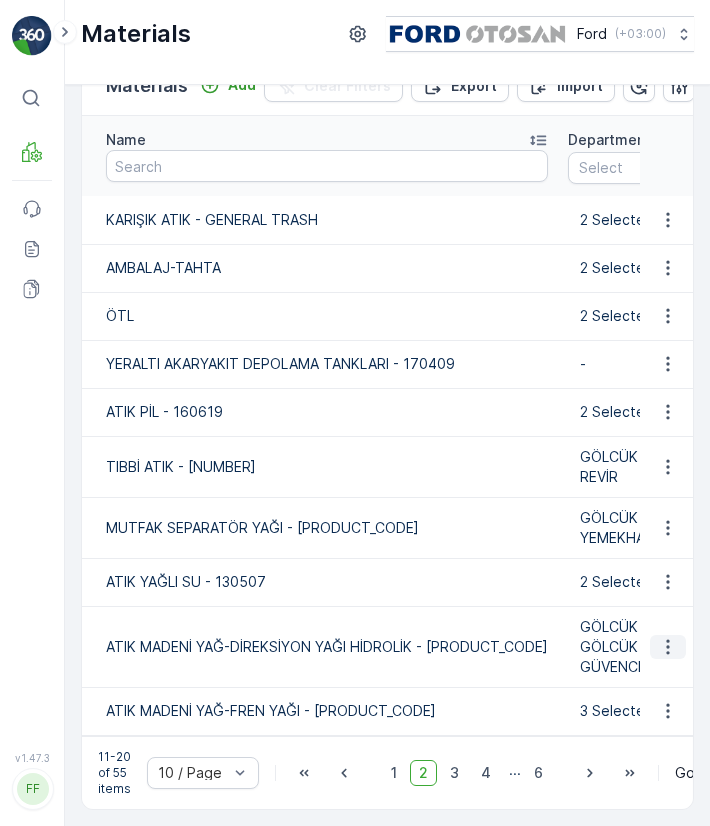 click 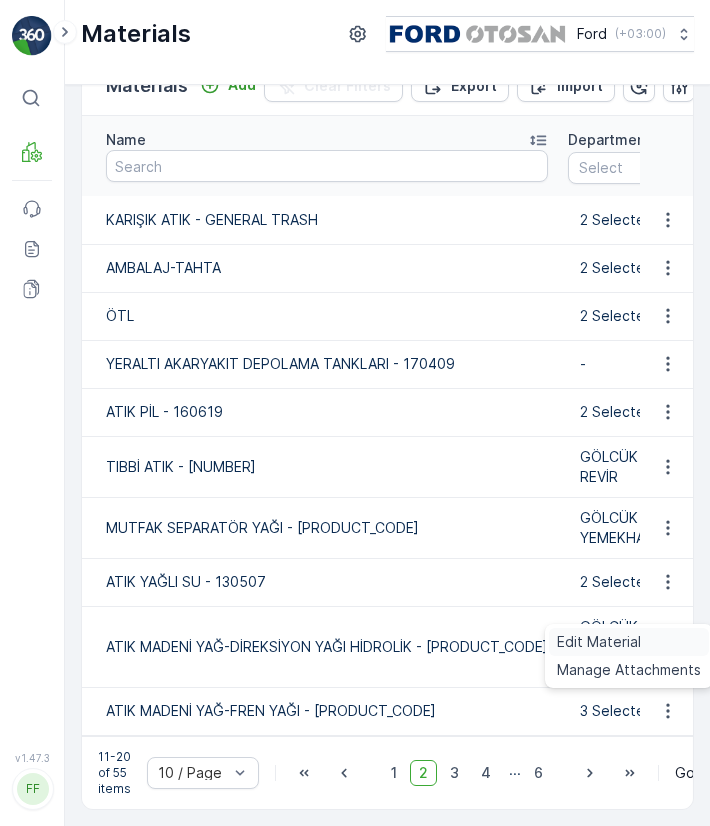 click on "Edit Material" at bounding box center (629, 642) 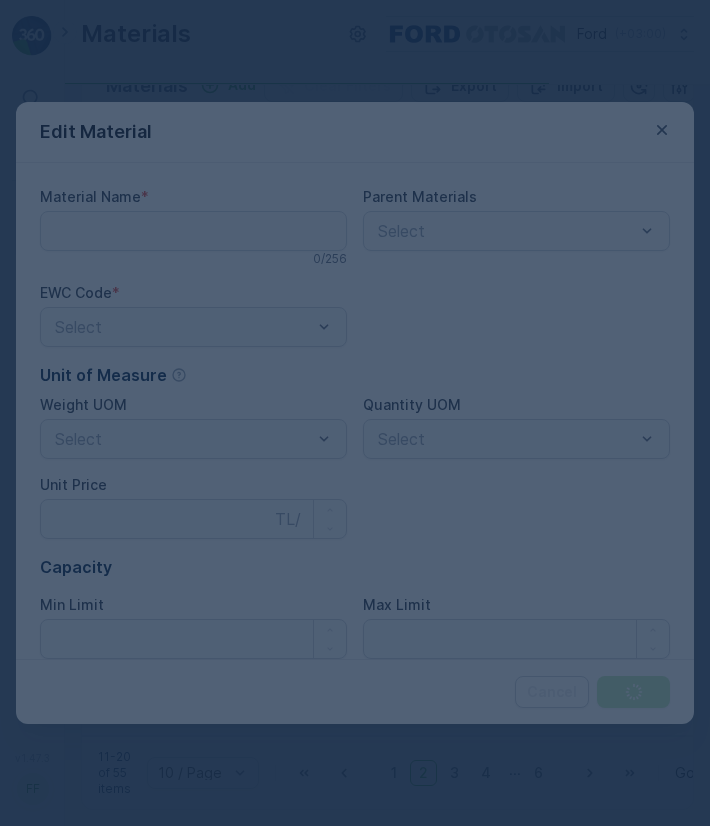 type on "ATIK MADENİ YAĞ-DİREKSİYON YAĞI HİDROLİK - [PRODUCT_CODE]" 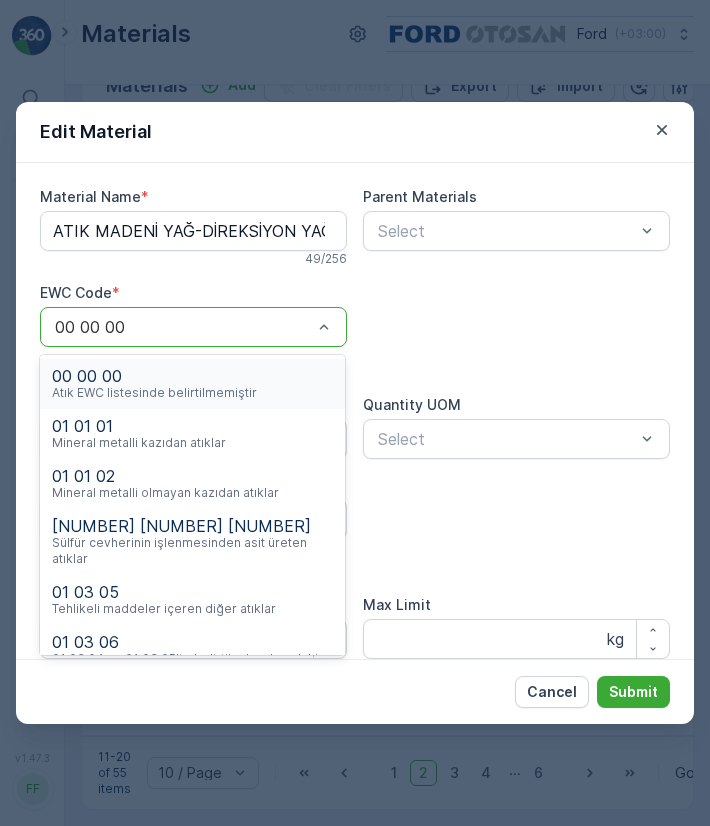 click on "00 00 00" at bounding box center (193, 327) 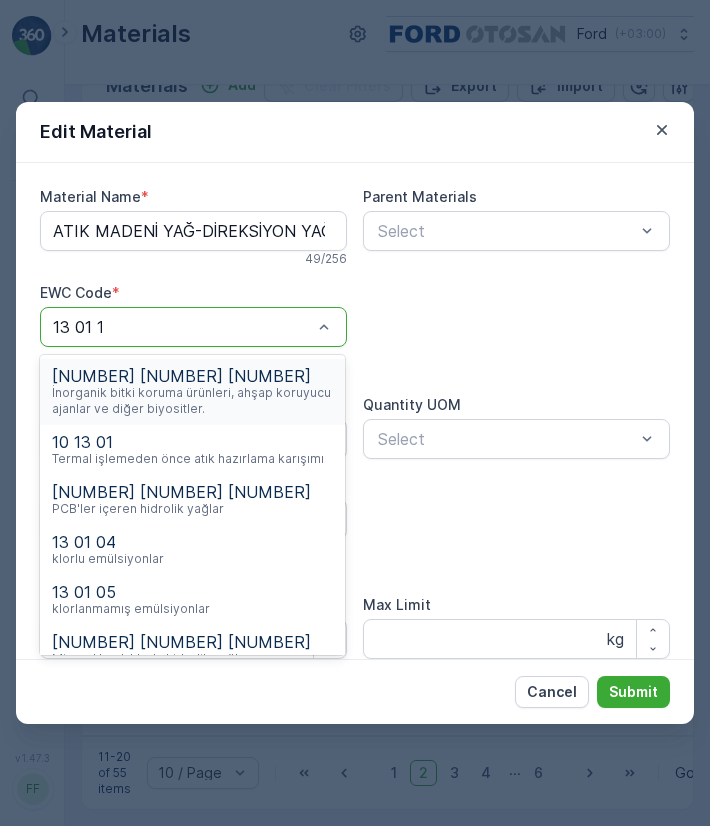 type on "[NUMBER] [NUMBER] [NUMBER]" 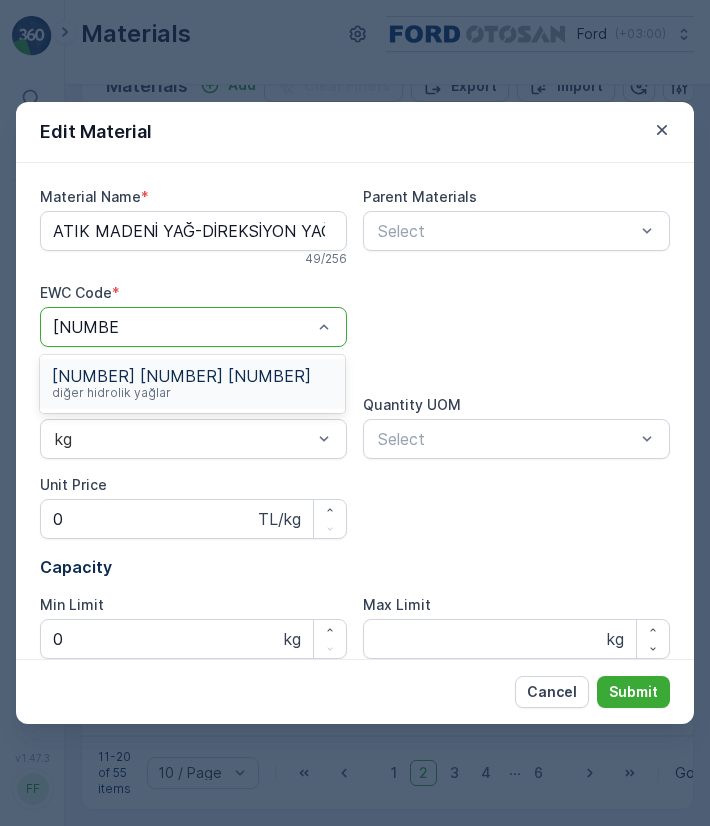 click on "13 01 13 diğer hidrolik yağlar" at bounding box center (192, 384) 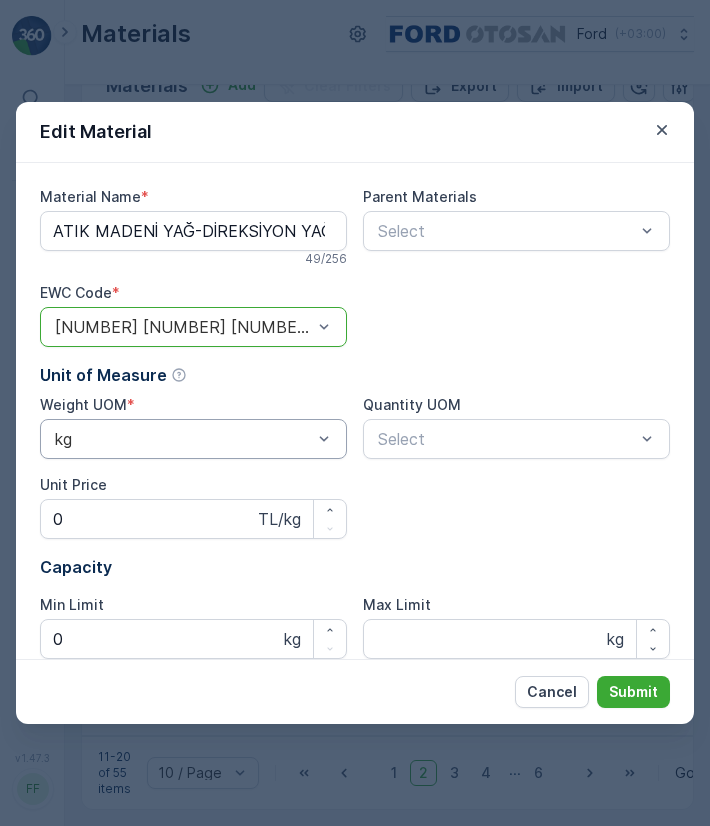 scroll, scrollTop: 220, scrollLeft: 0, axis: vertical 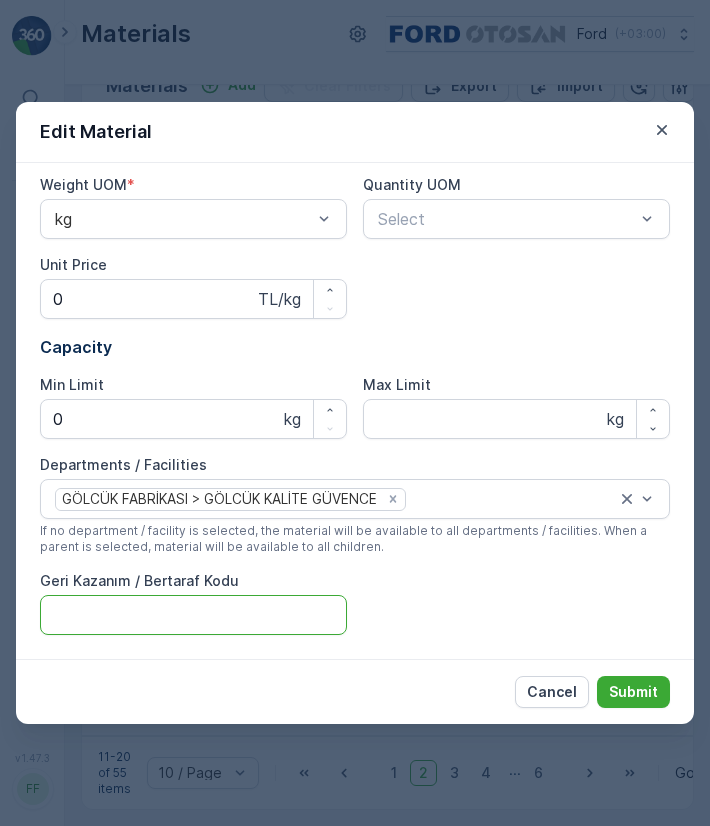 click on "Geri Kazanım / Bertaraf Kodu" at bounding box center (193, 615) 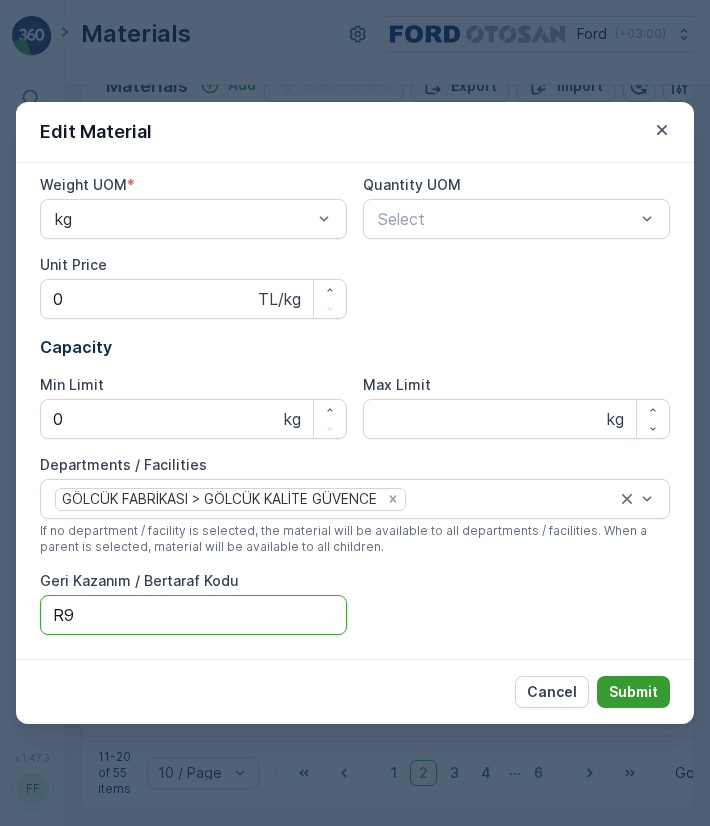 type on "R9" 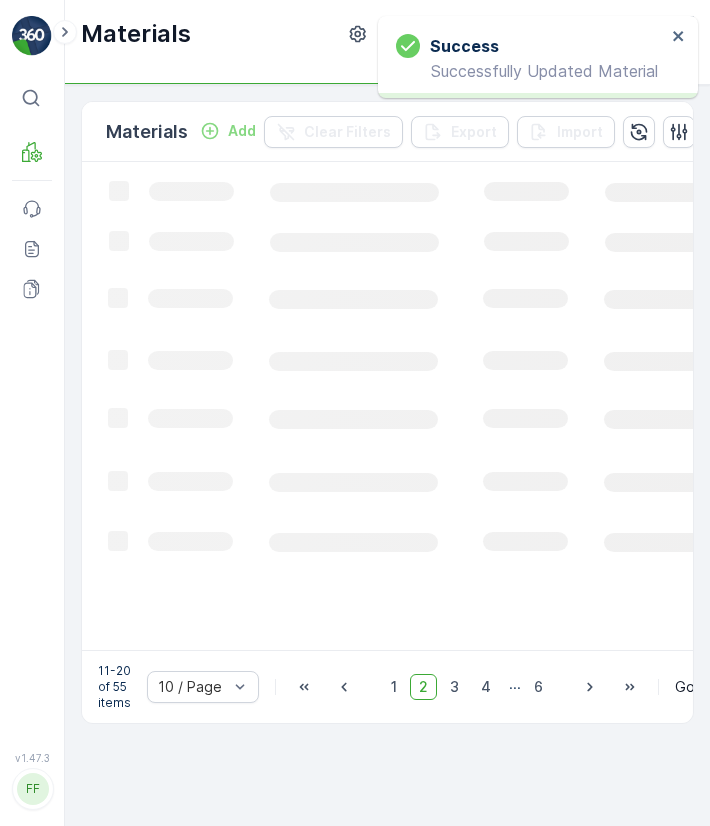 scroll, scrollTop: 0, scrollLeft: 0, axis: both 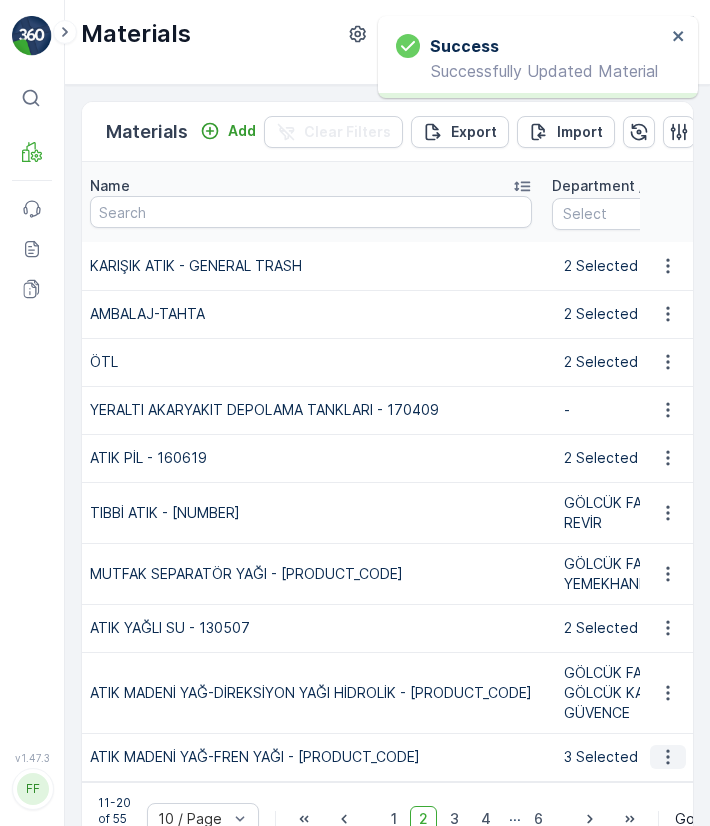 click 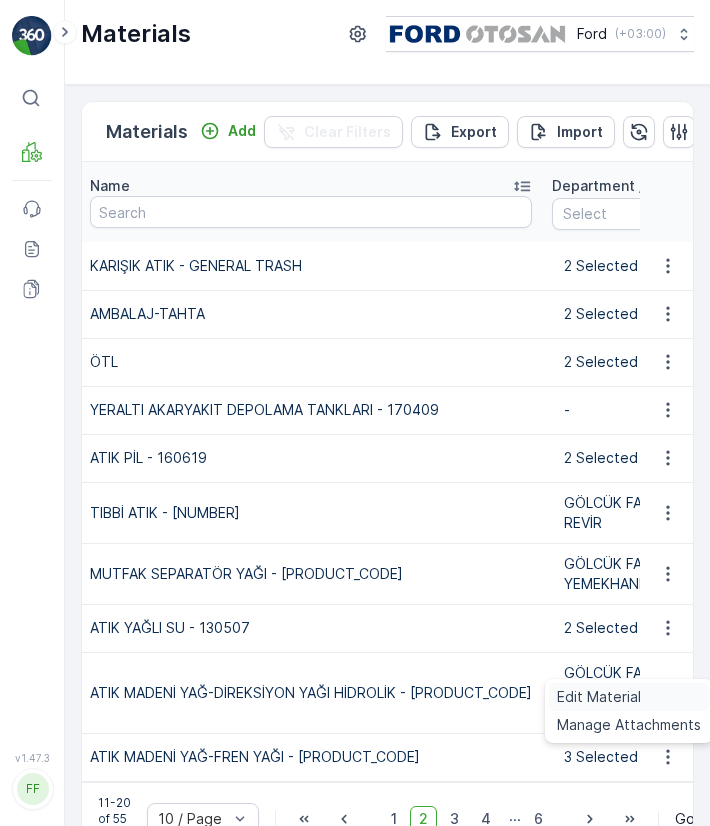 click on "Edit Material" at bounding box center (599, 697) 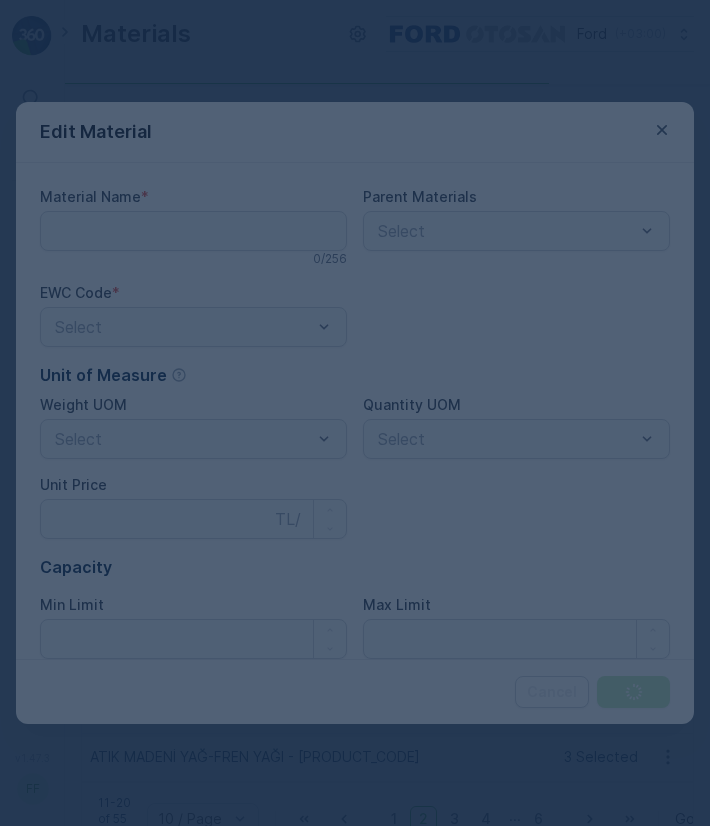 type on "ATIK MADENİ YAĞ-FREN YAĞI - [PRODUCT_CODE]" 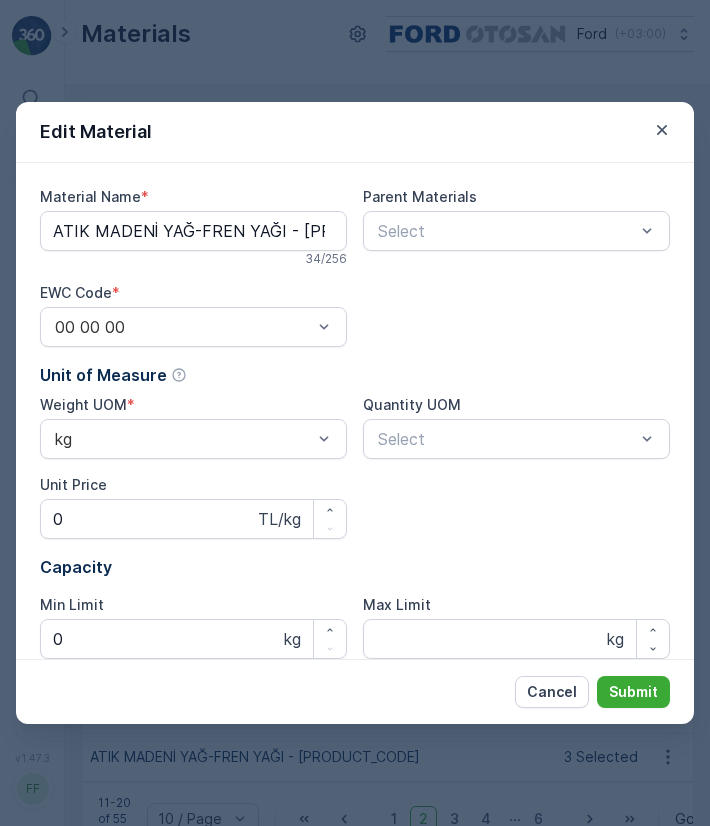 scroll, scrollTop: 262, scrollLeft: 0, axis: vertical 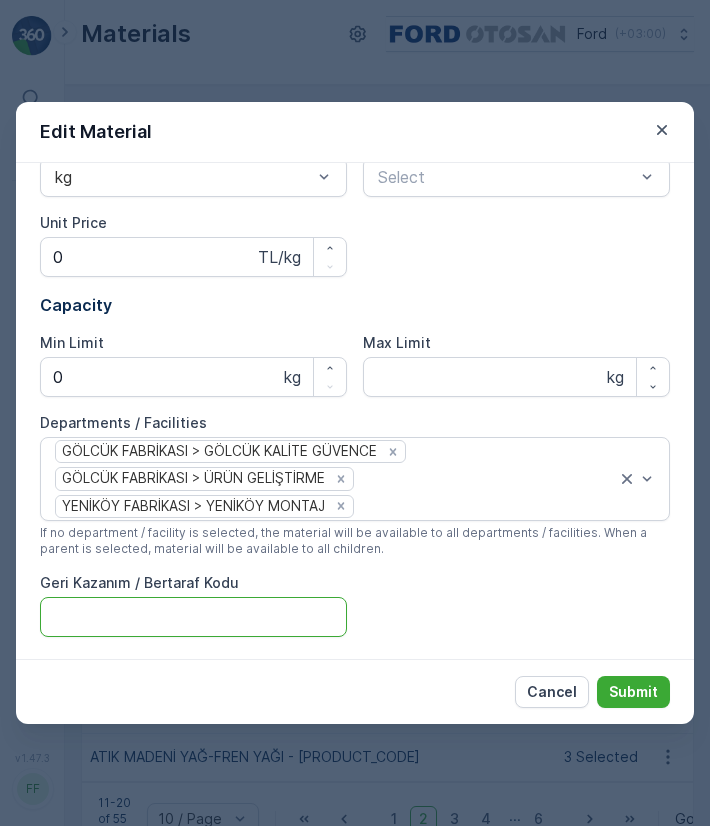click on "Geri Kazanım / Bertaraf Kodu" at bounding box center (193, 617) 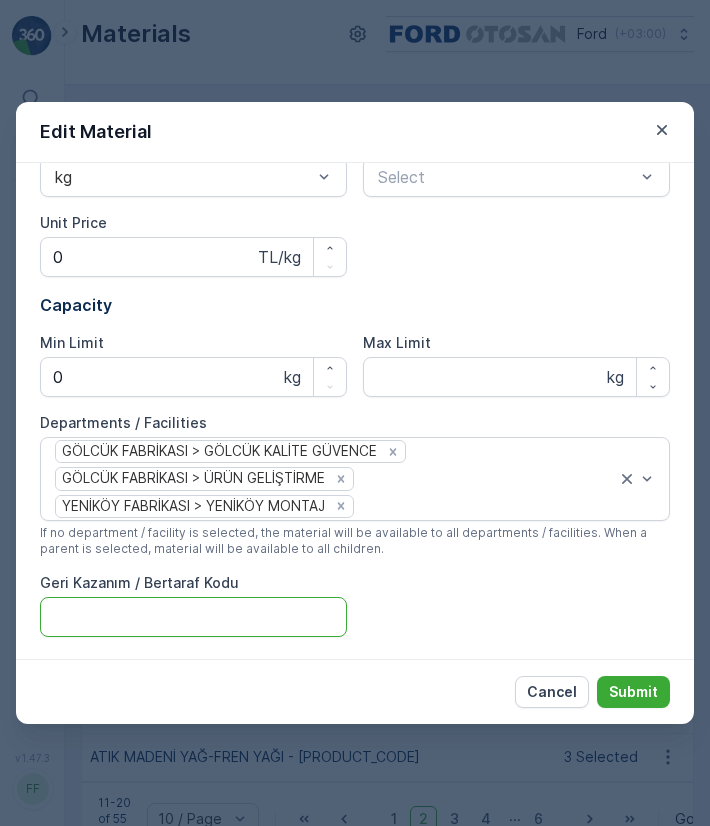 type on "R9" 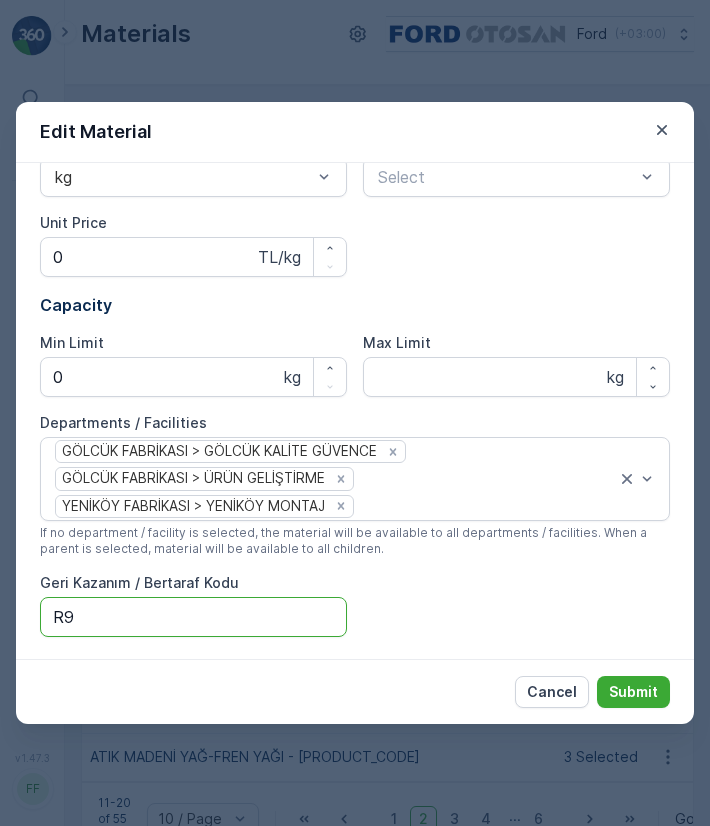 scroll, scrollTop: 0, scrollLeft: 0, axis: both 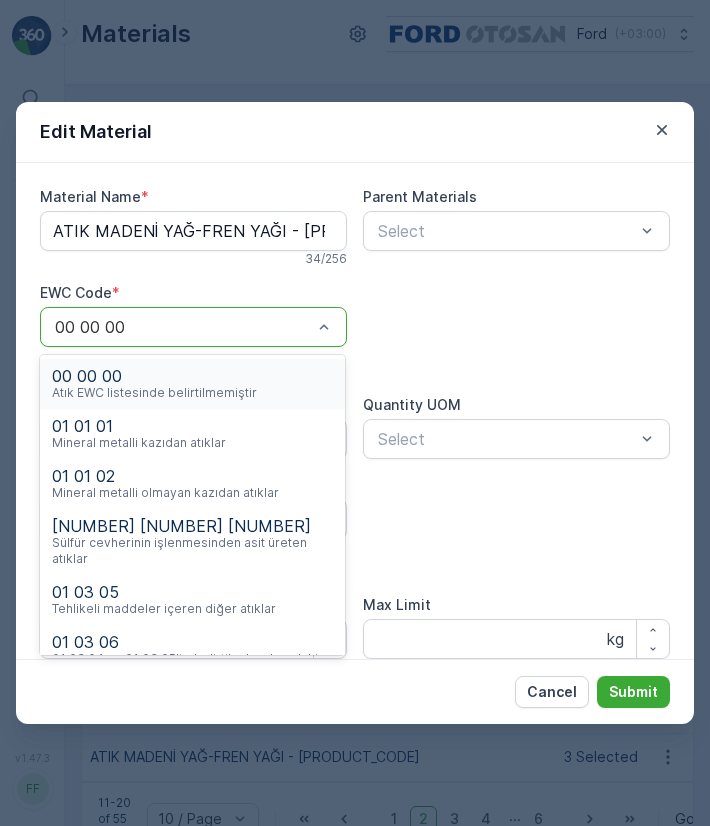 click at bounding box center [183, 327] 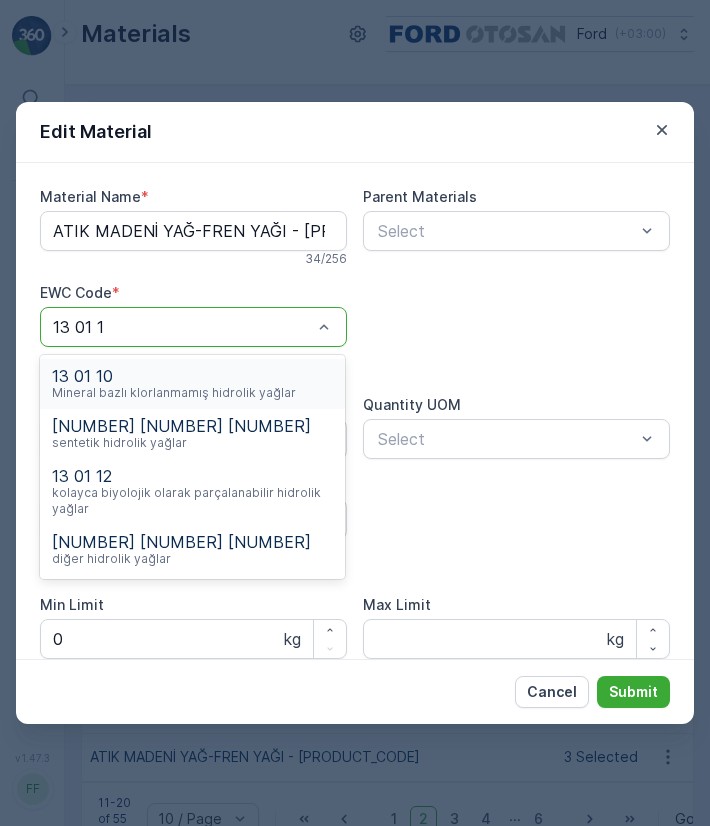 type on "[NUMBER] [NUMBER] [NUMBER]" 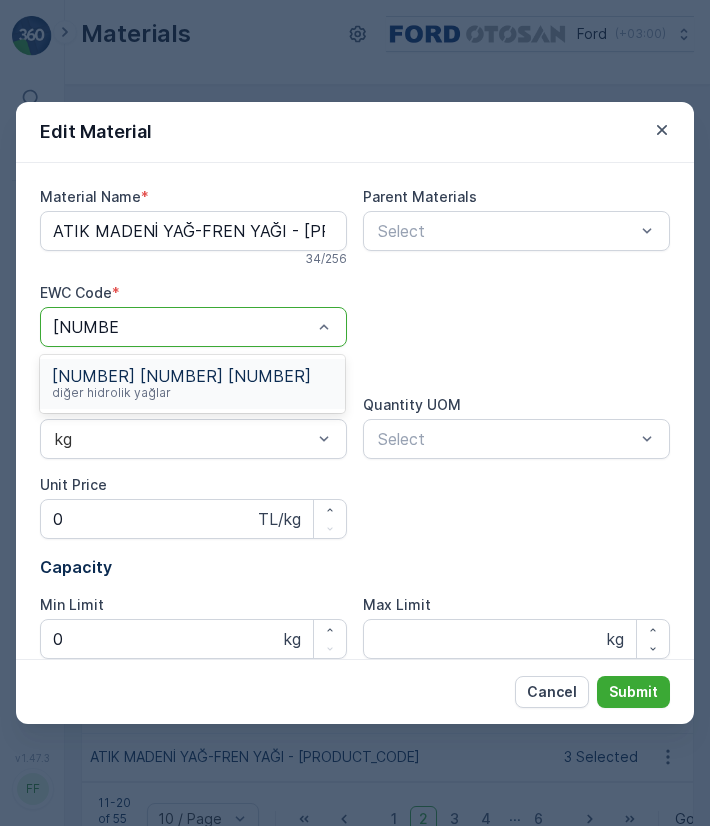 click on "13 01 13 diğer hidrolik yağlar" at bounding box center [192, 384] 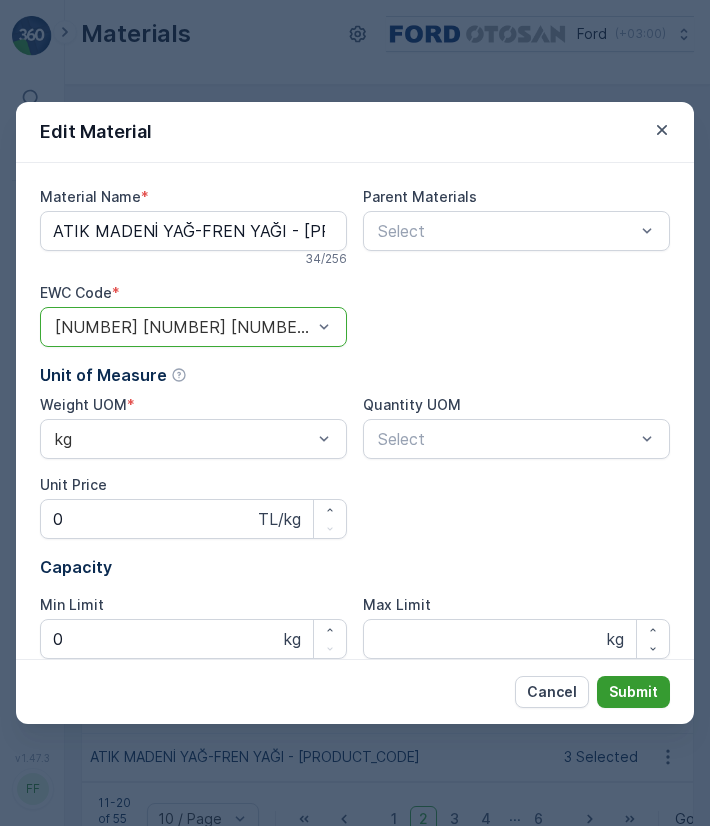 click on "Submit" at bounding box center (633, 692) 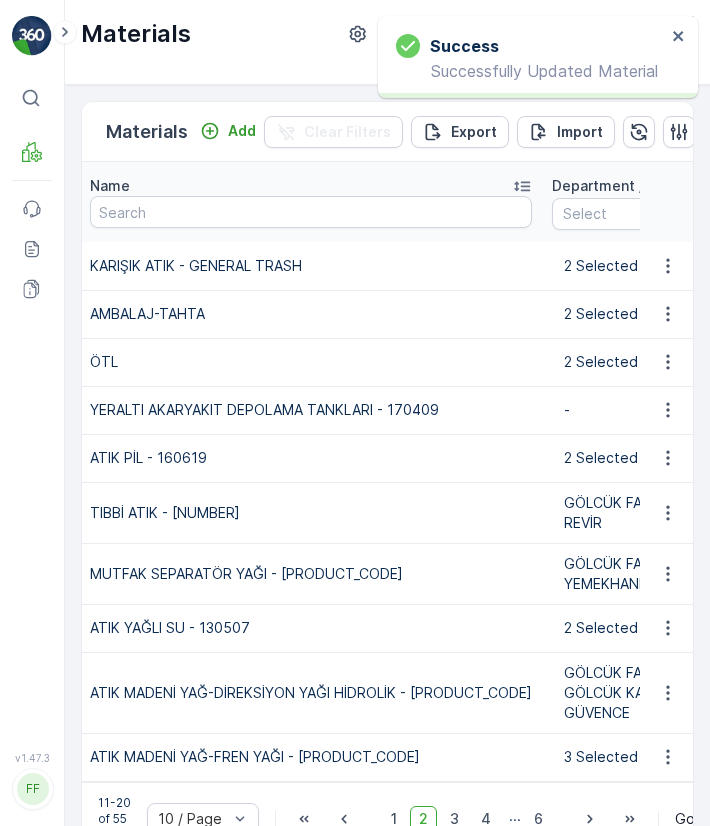 scroll, scrollTop: 78, scrollLeft: 0, axis: vertical 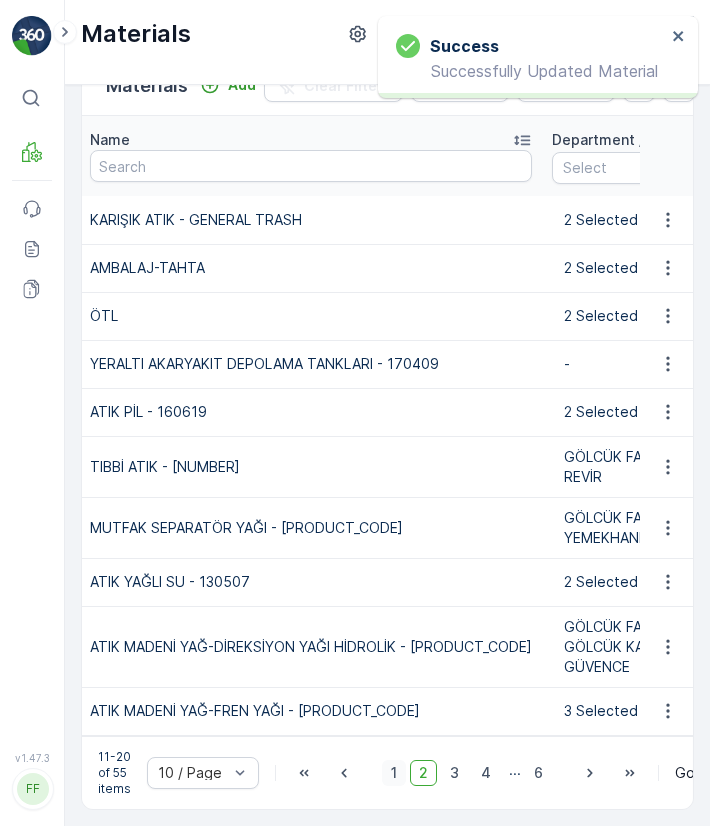 click on "1" at bounding box center [394, 773] 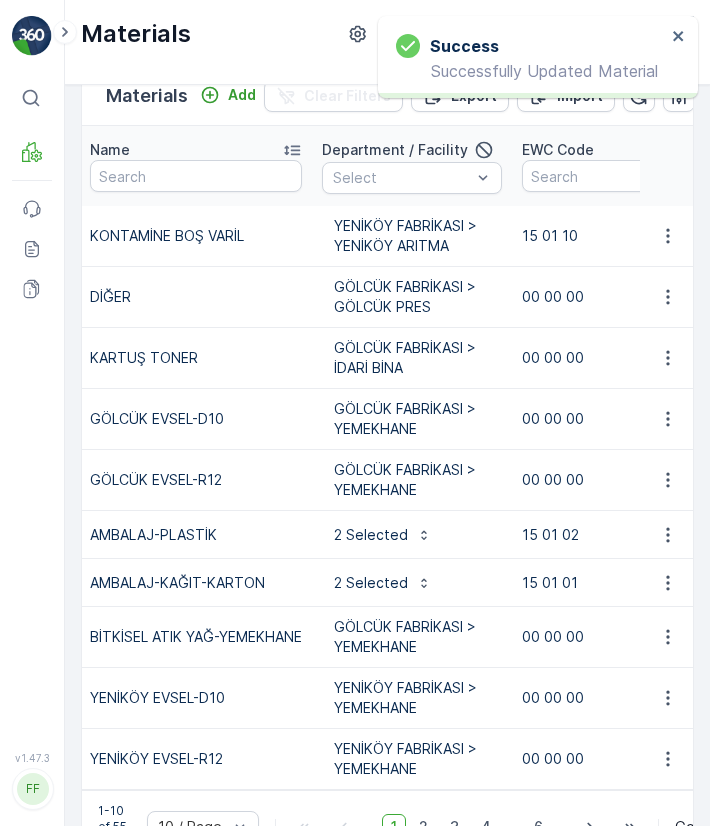scroll, scrollTop: 34, scrollLeft: 0, axis: vertical 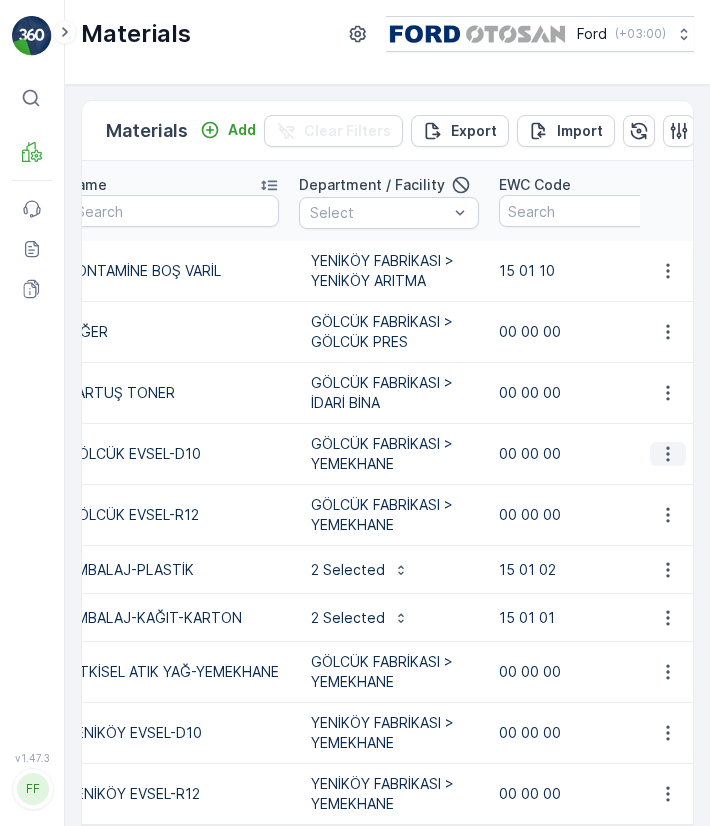 click at bounding box center (668, 454) 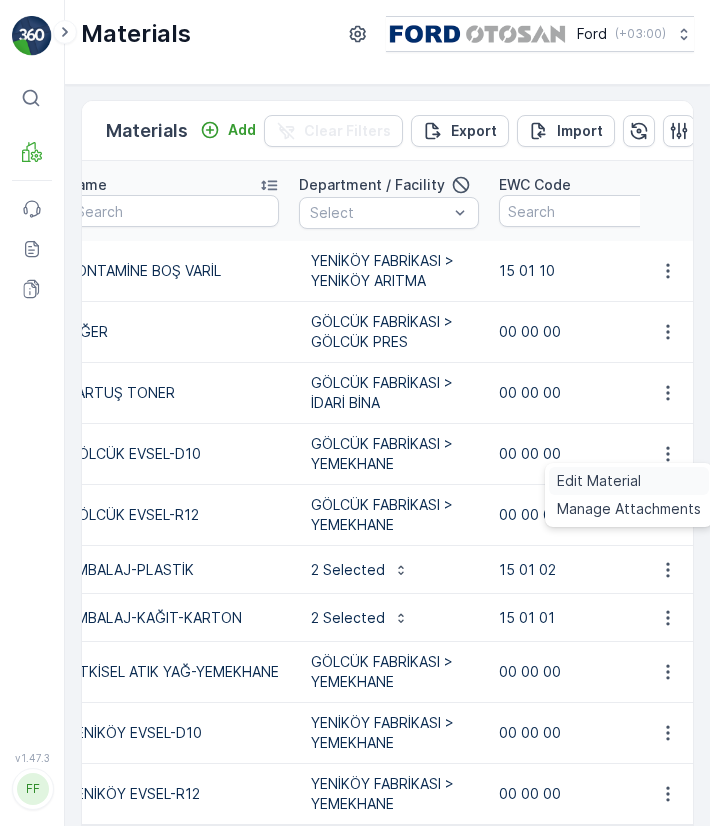 click on "Edit Material" at bounding box center (629, 481) 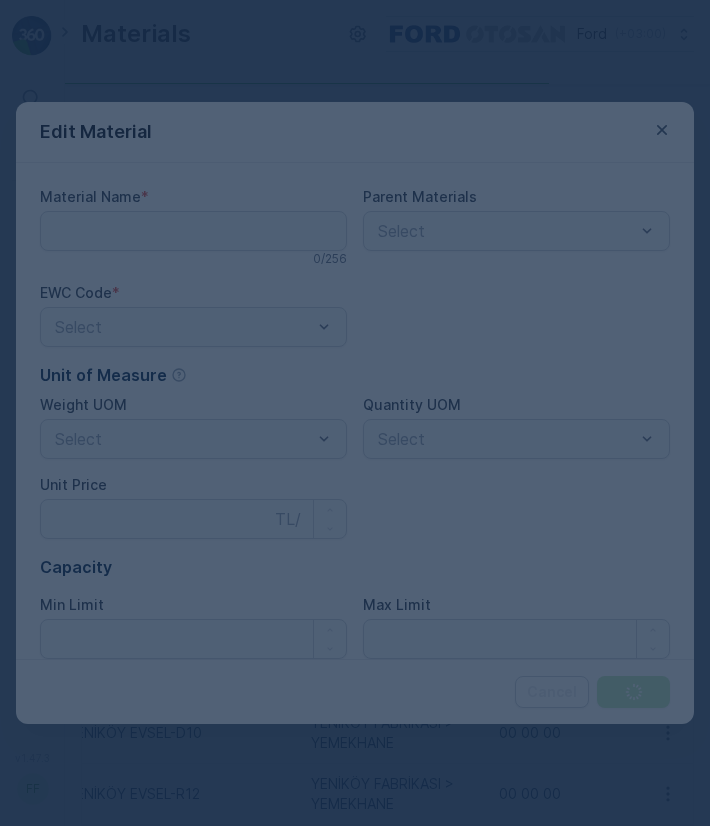 type on "GÖLCÜK EVSEL-D10" 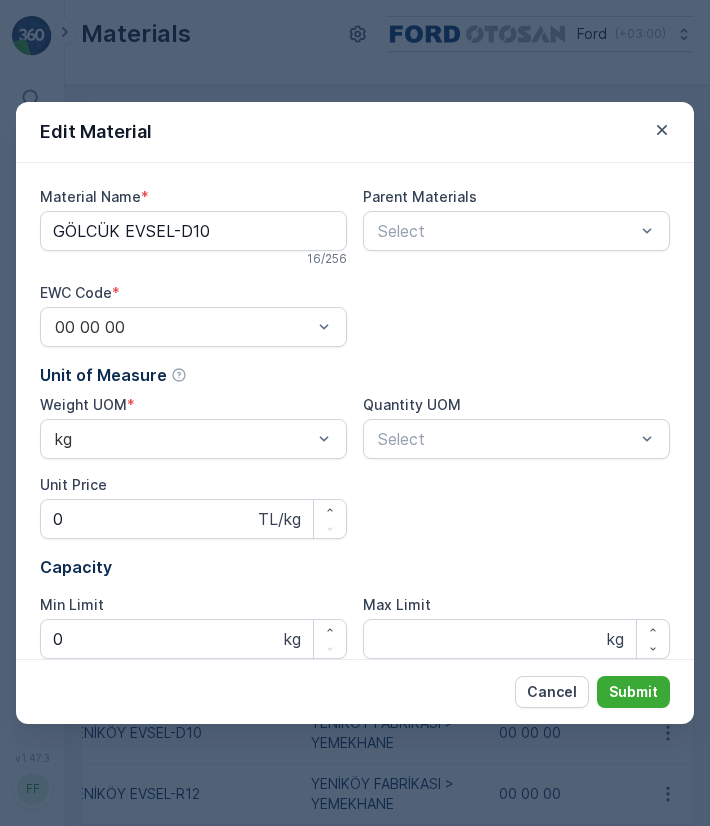 scroll, scrollTop: 220, scrollLeft: 0, axis: vertical 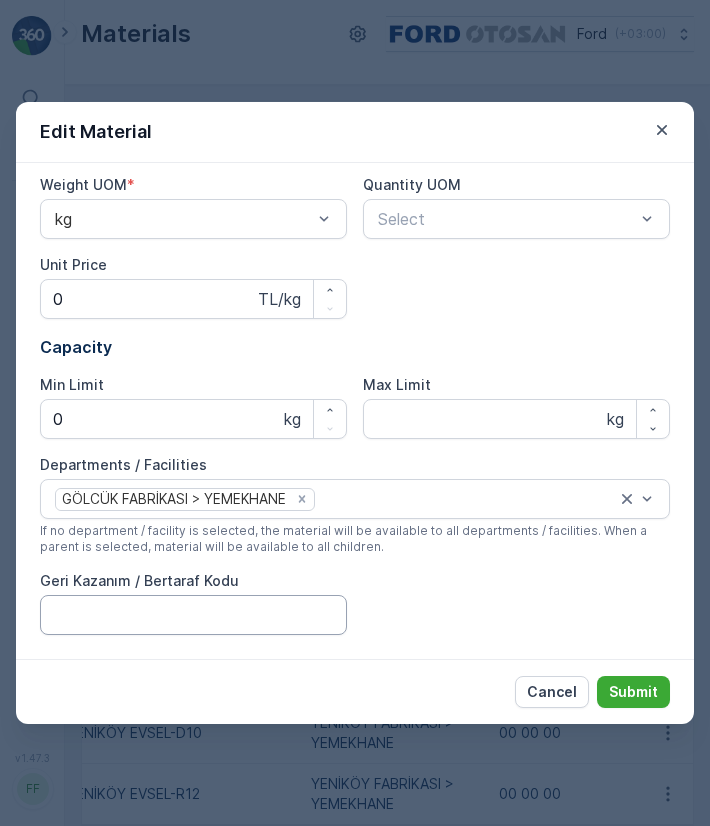 click on "Geri Kazanım / Bertaraf Kodu" at bounding box center (193, 615) 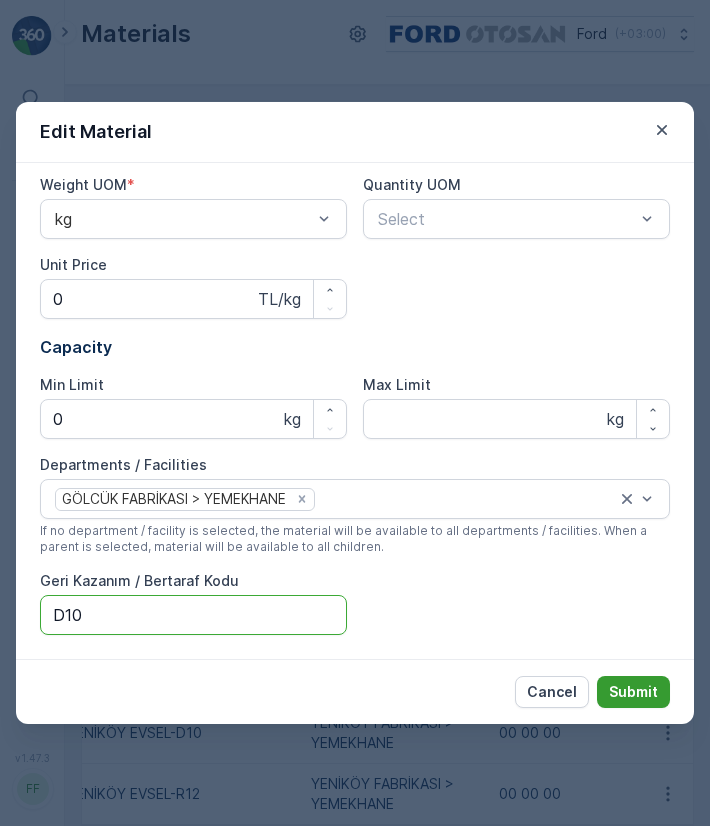 type on "D10" 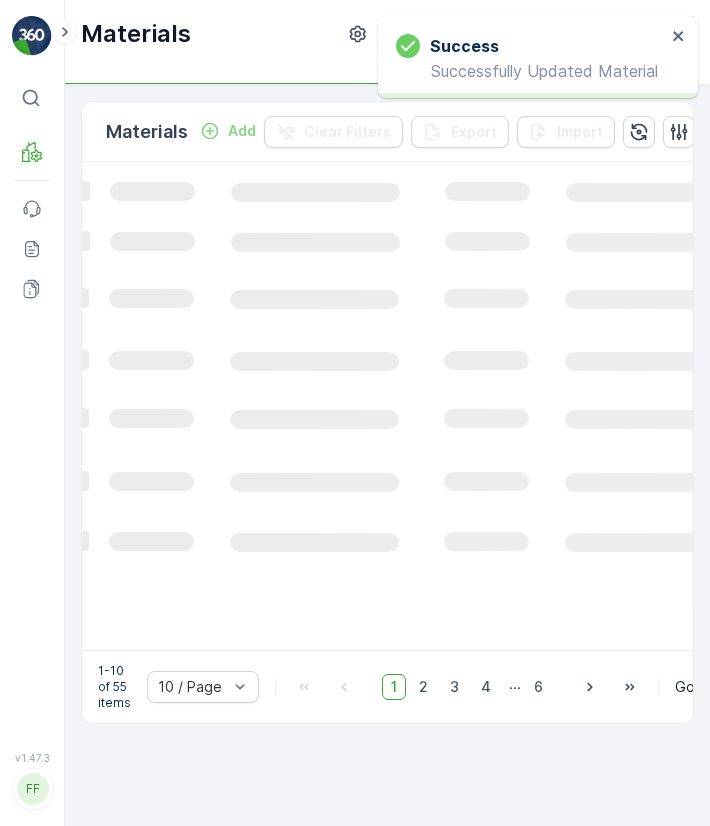 scroll, scrollTop: 0, scrollLeft: 0, axis: both 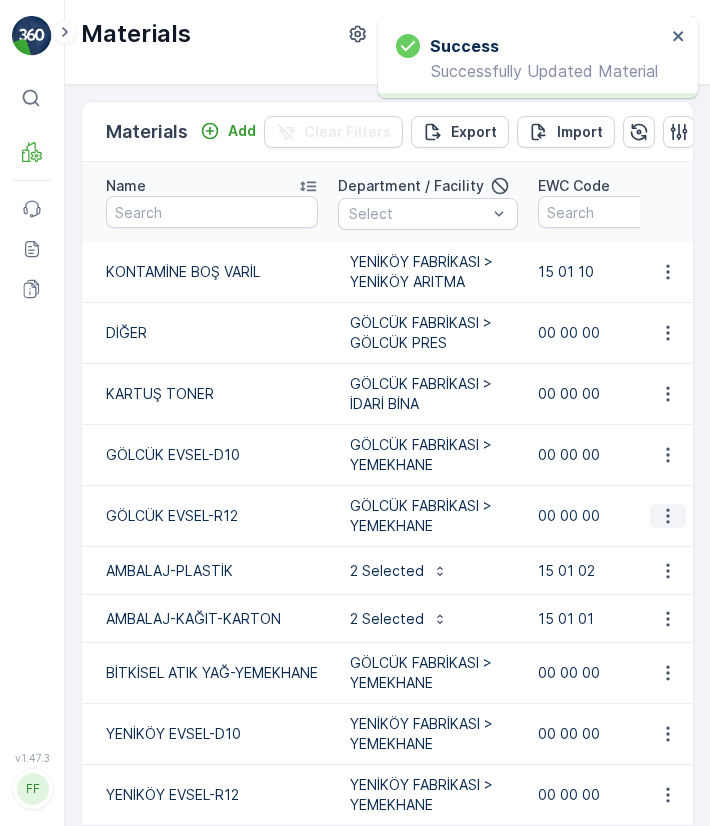 click 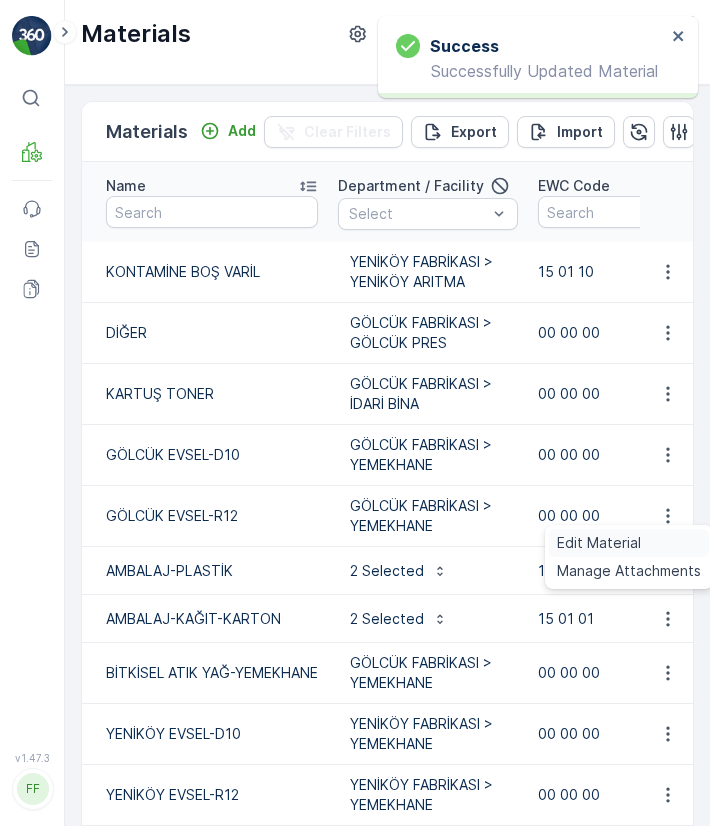 click on "Edit Material" at bounding box center [629, 543] 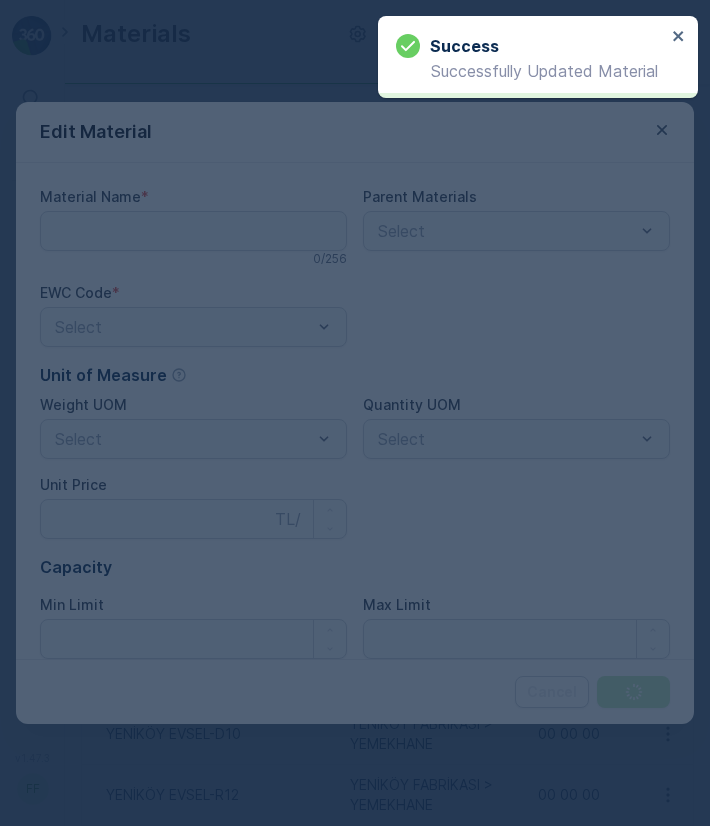 type on "GÖLCÜK EVSEL-R12" 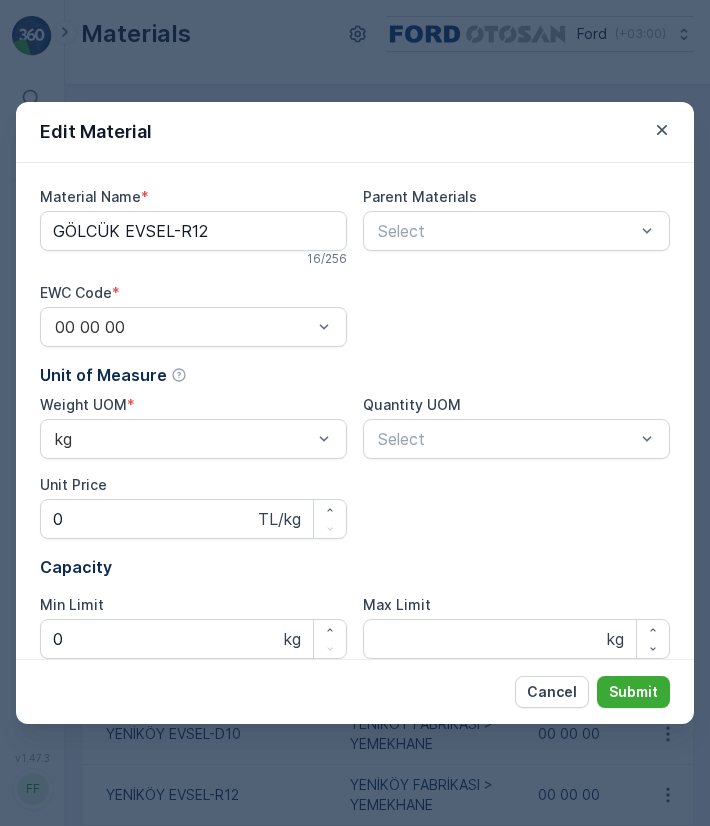 scroll, scrollTop: 220, scrollLeft: 0, axis: vertical 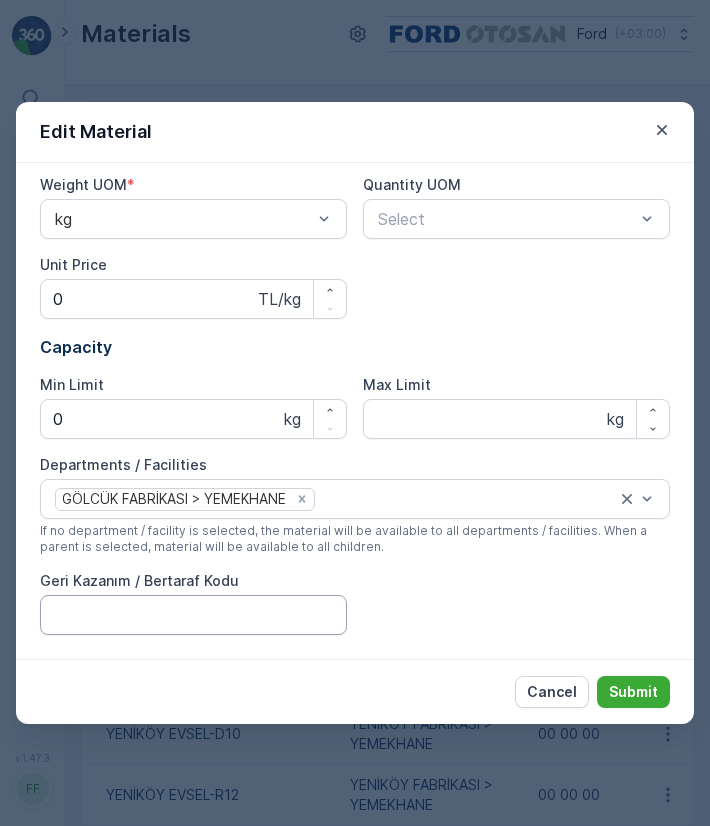 click on "Geri Kazanım / Bertaraf Kodu" at bounding box center [193, 615] 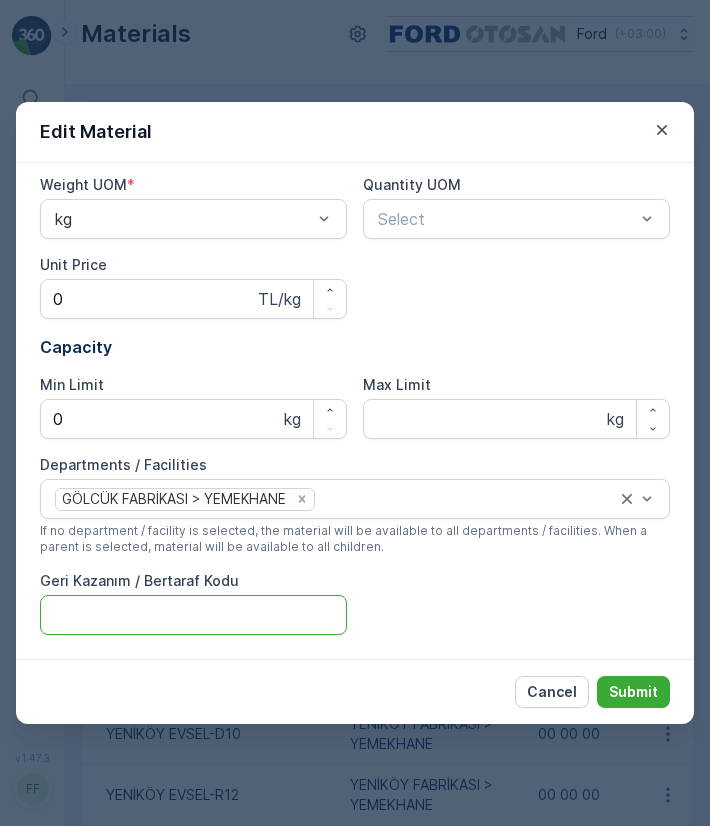type on "R12" 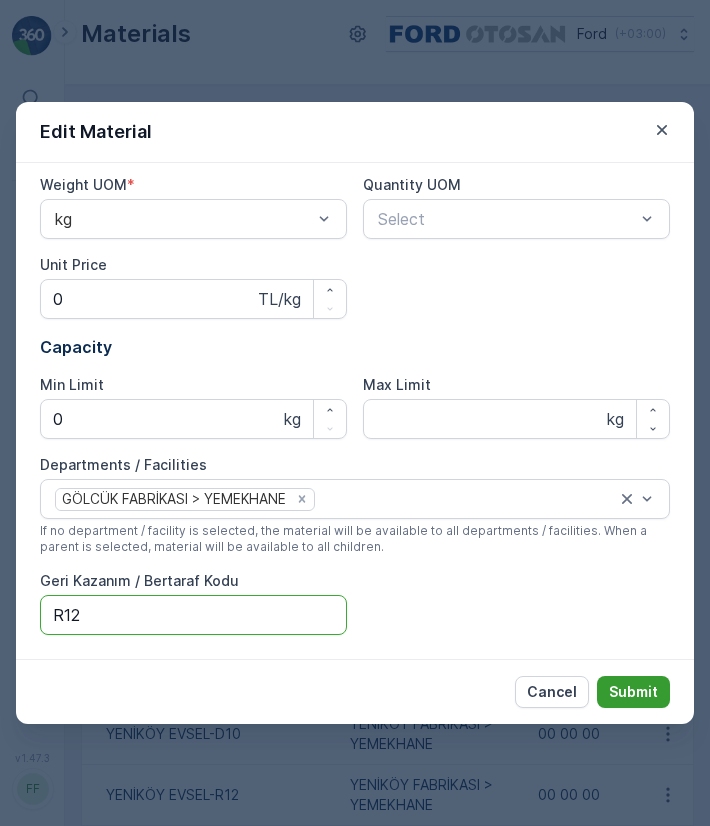 click on "Submit" at bounding box center (633, 692) 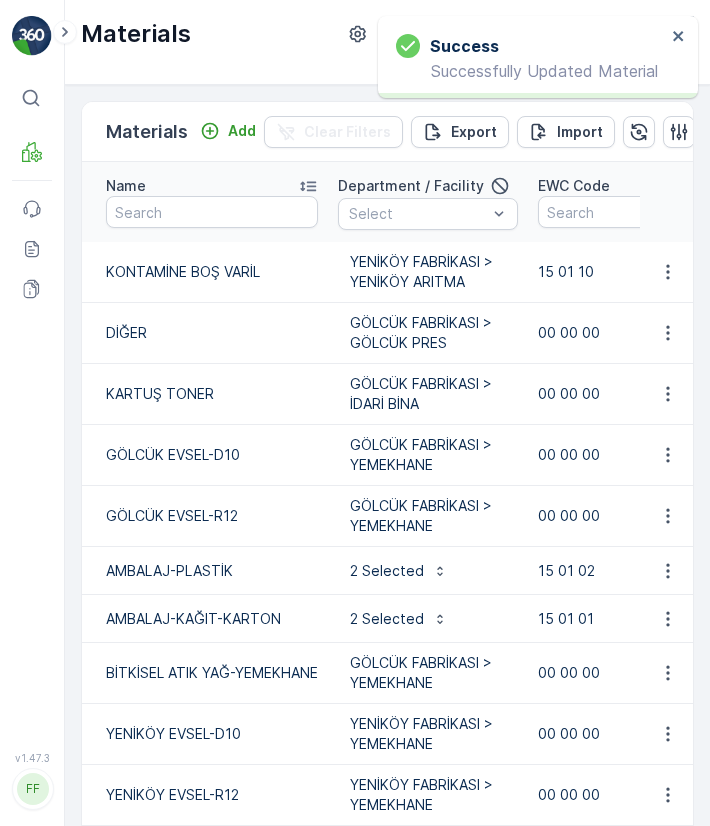 scroll, scrollTop: 105, scrollLeft: 0, axis: vertical 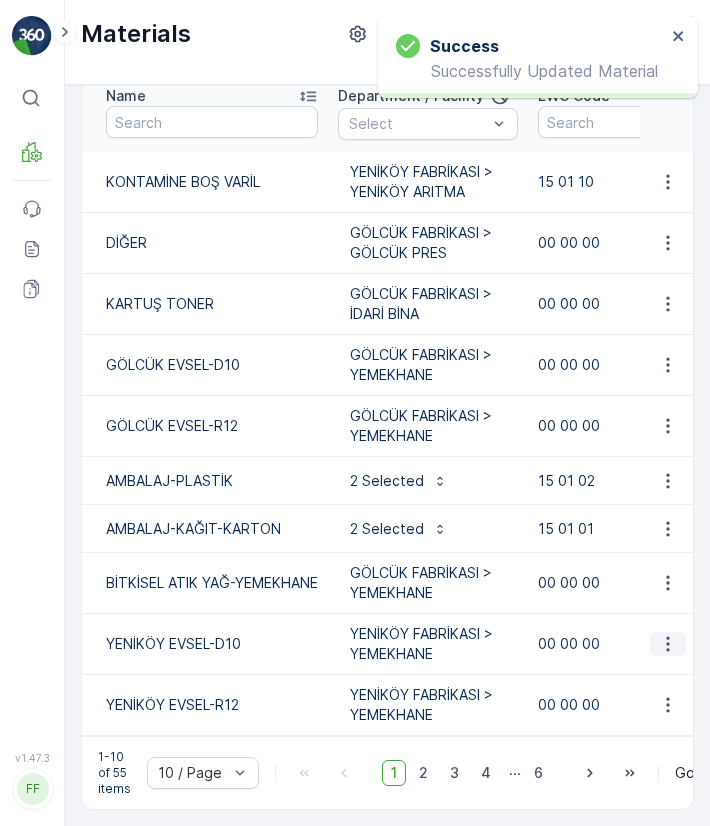 click 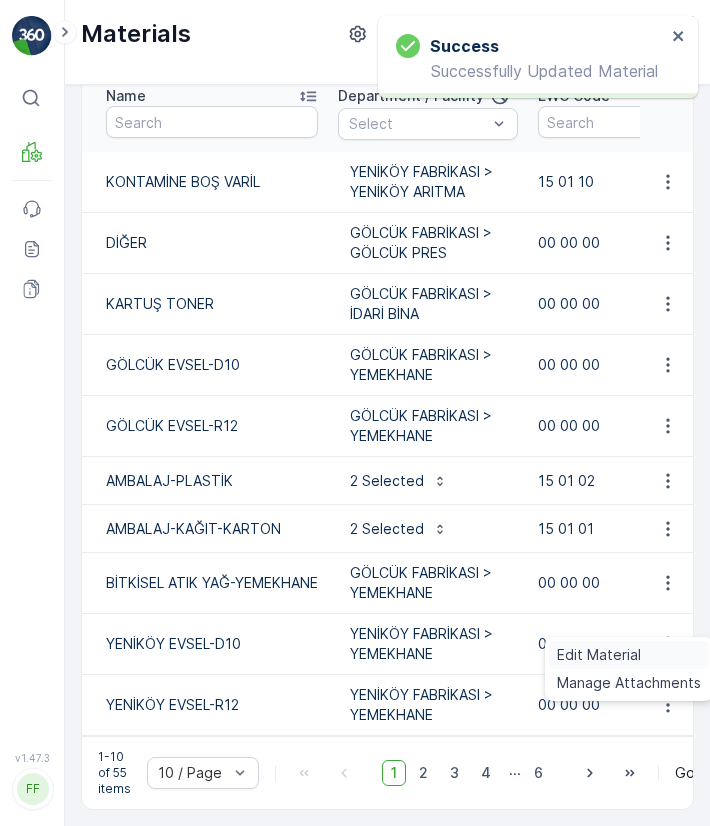 click on "Edit Material" at bounding box center (629, 655) 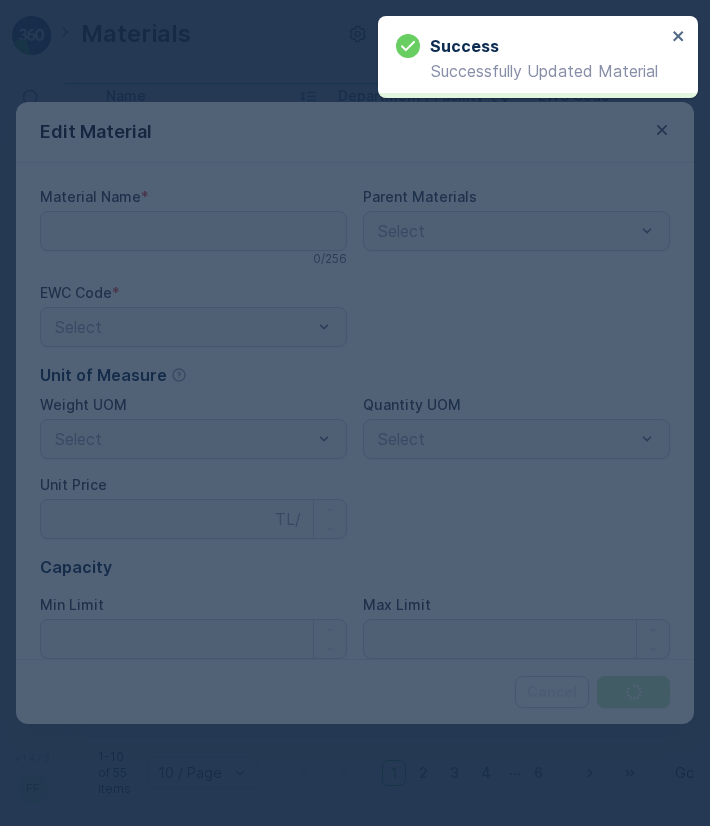 type on "YENİKÖY EVSEL-D10" 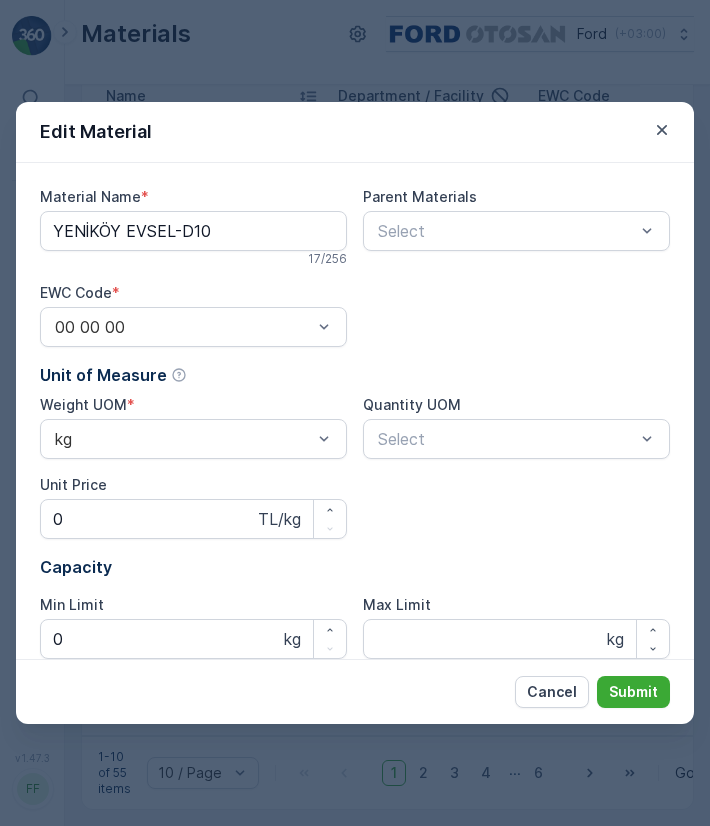 scroll, scrollTop: 220, scrollLeft: 0, axis: vertical 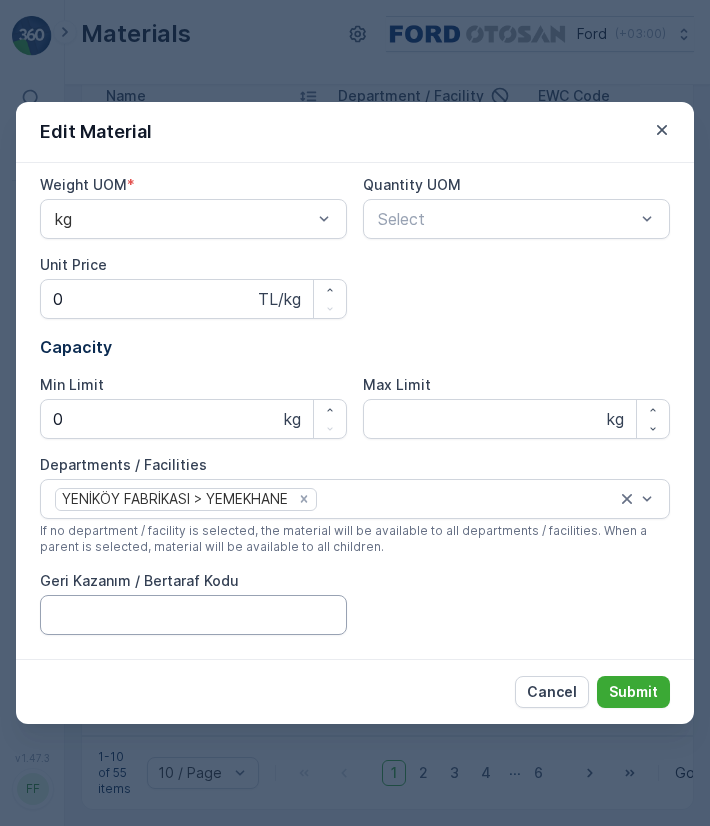 click on "Material Name * YENİKÖY EVSEL-D10 17  /  256 Parent Materials Select EWC Code * 00 00 00 Unit of Measure Weight UOM * kg Quantity UOM Select Unit Price 0 TL/kg  Capacity Min Limit 0 kg Max Limit 100000 kg Departments / Facilities YENİKÖY FABRİKASI > YEMEKHANE If no department / facility is selected, the material will be available to all departments / facilities. When a parent is selected, material will be available to all children. Geri Kazanım / Bertaraf Kodu" at bounding box center (355, 411) 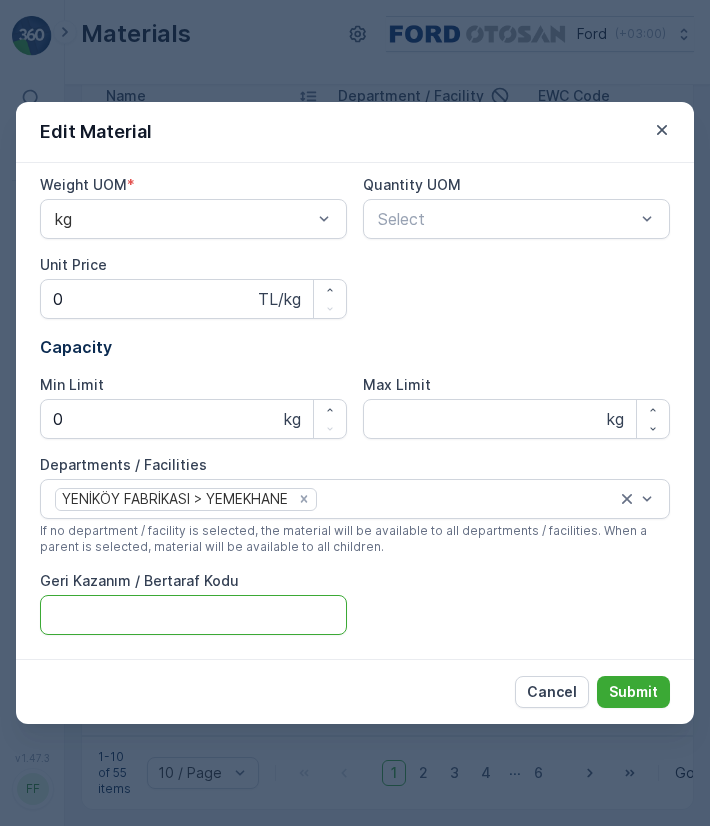 click on "Geri Kazanım / Bertaraf Kodu" at bounding box center (193, 615) 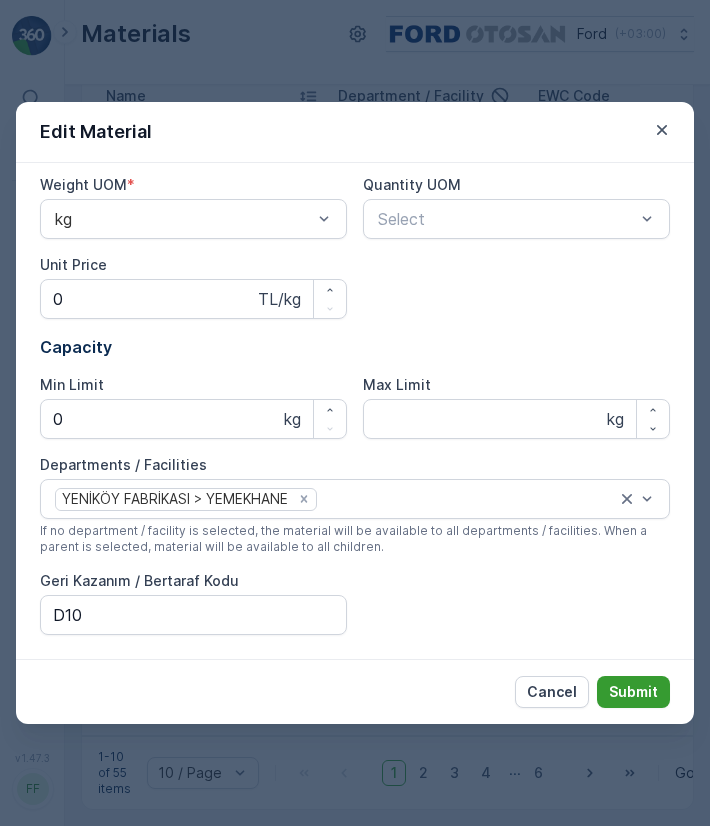 click on "Submit" at bounding box center (633, 692) 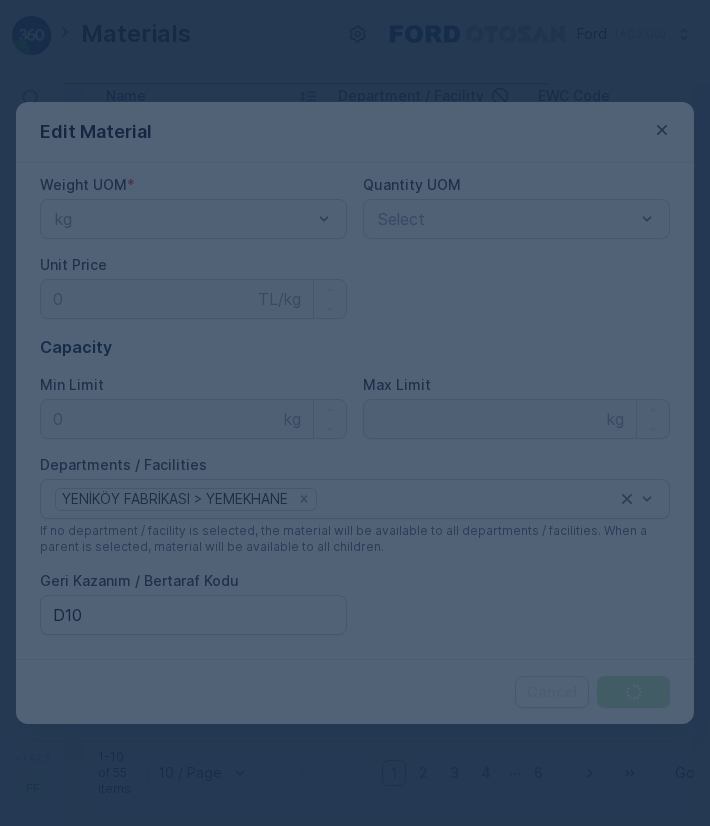 scroll, scrollTop: 0, scrollLeft: 0, axis: both 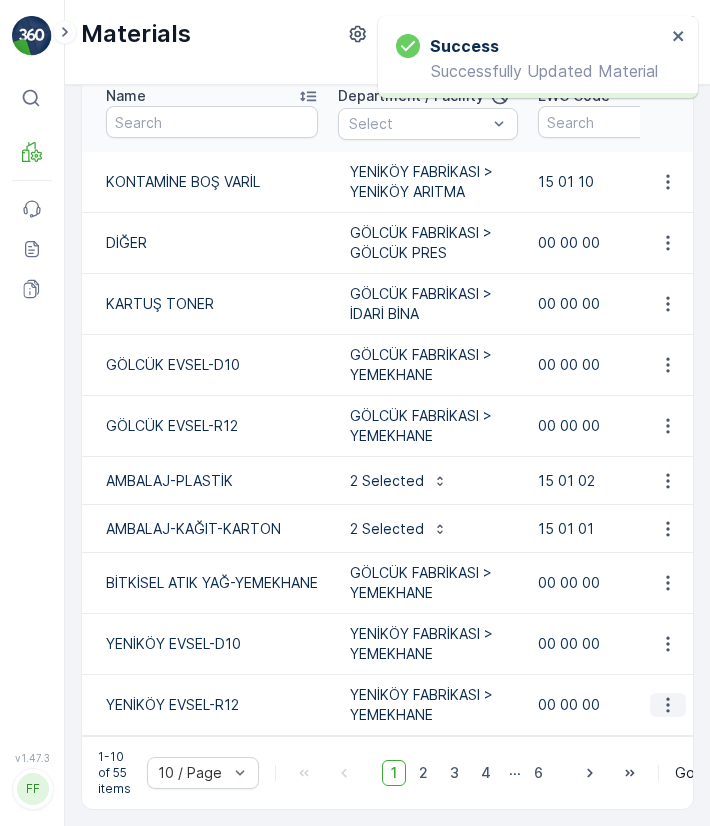click at bounding box center (668, 705) 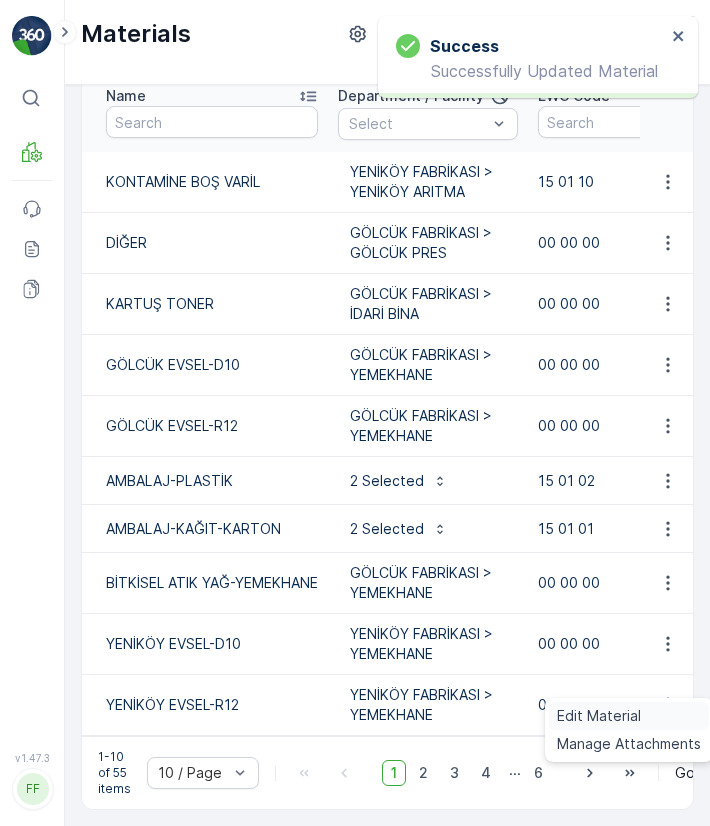 click on "Edit Material" at bounding box center [629, 716] 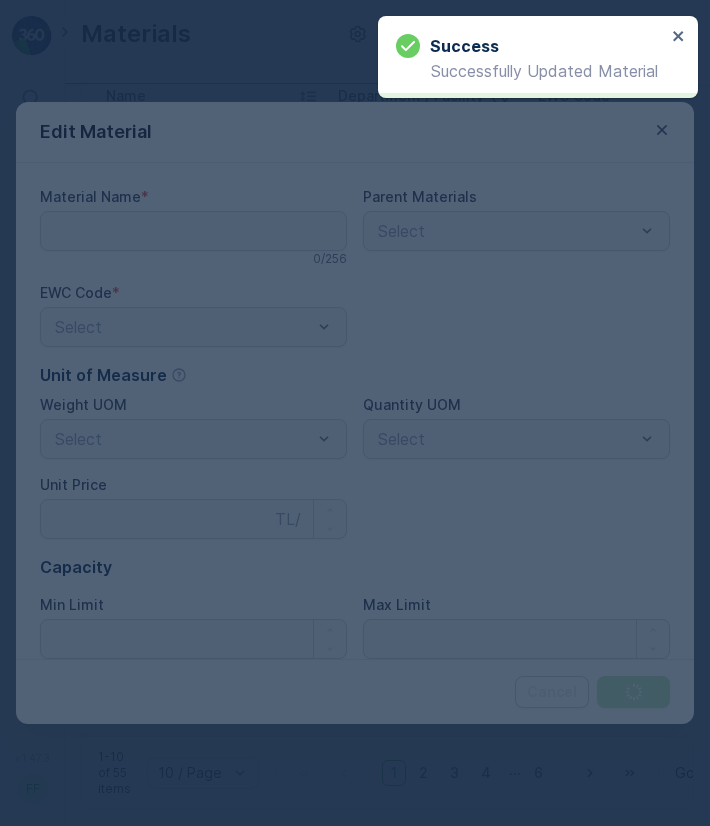 type on "YENİKÖY EVSEL-R12" 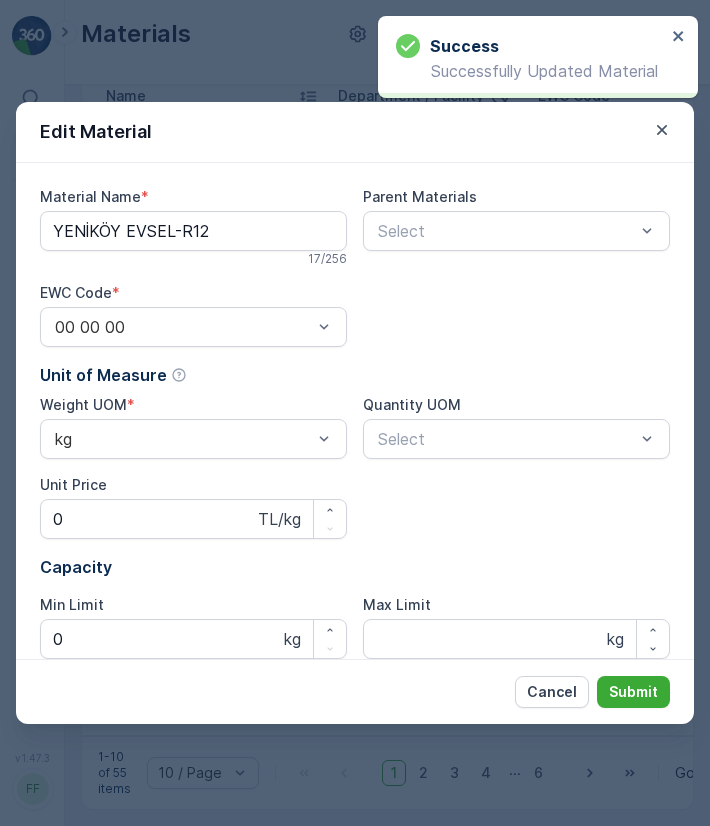scroll, scrollTop: 220, scrollLeft: 0, axis: vertical 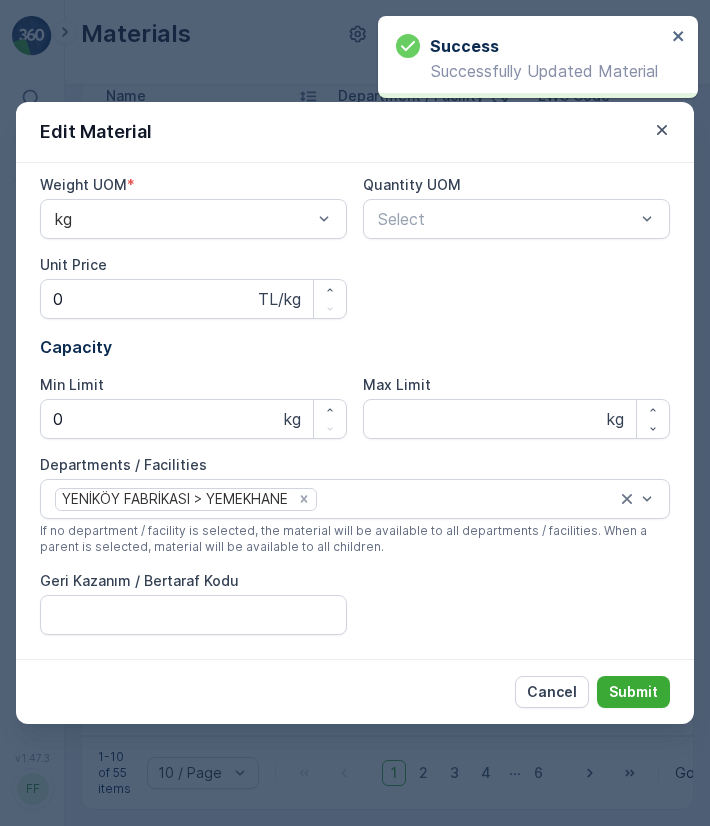 click on "Geri Kazanım / Bertaraf Kodu" at bounding box center (193, 615) 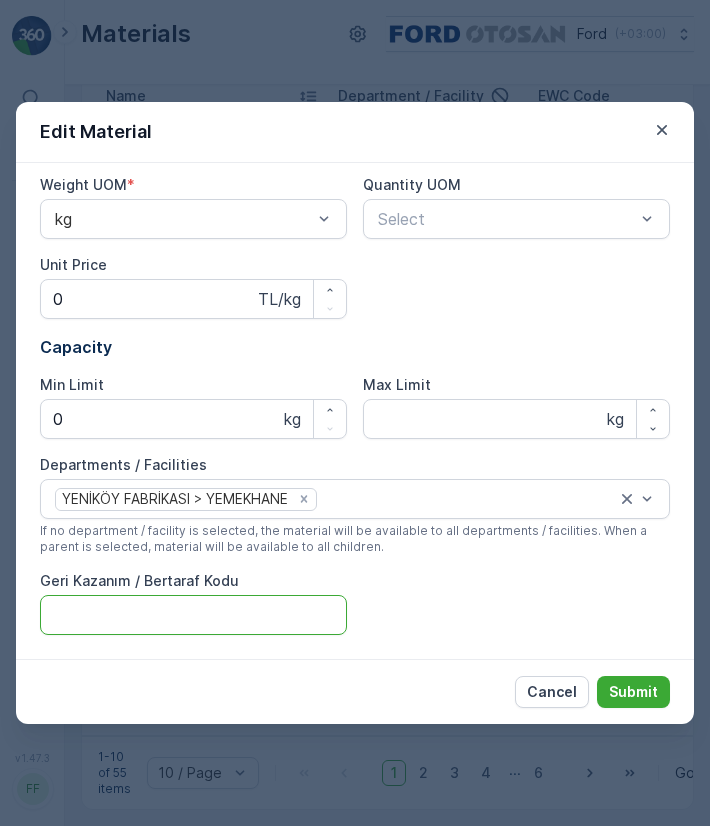 type on "R12" 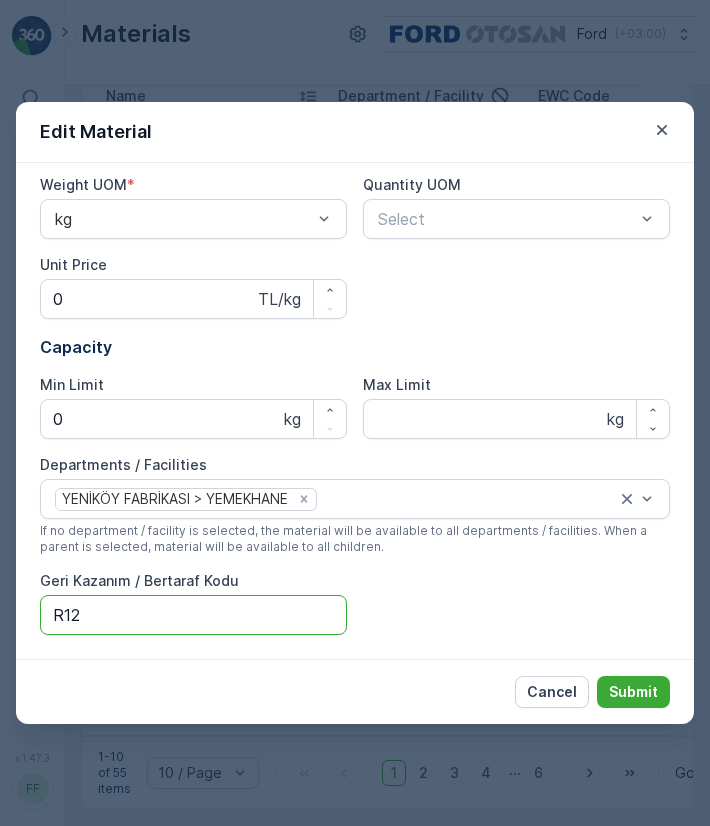 click on "Cancel Submit" at bounding box center (355, 691) 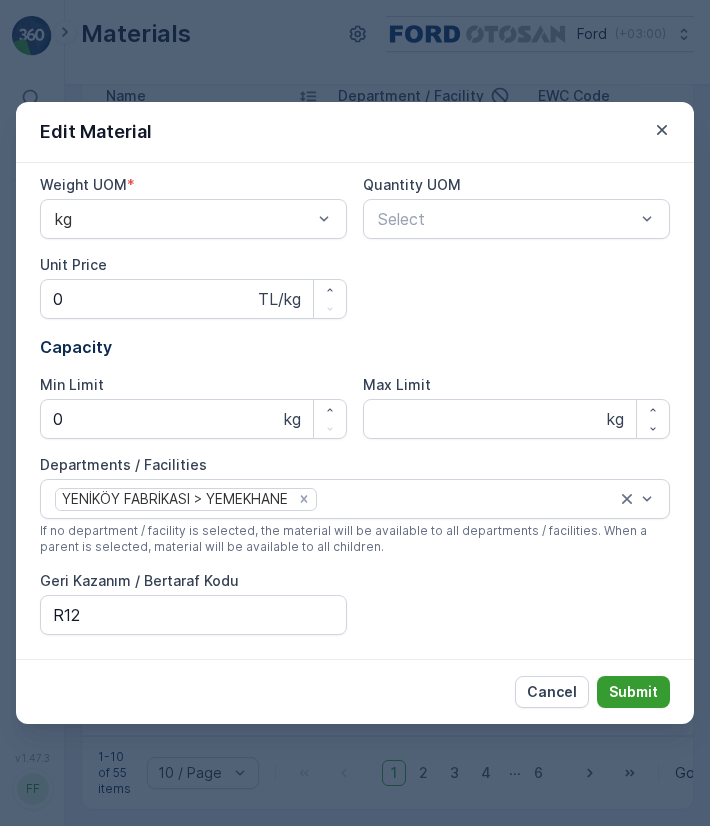 click on "Submit" at bounding box center [633, 692] 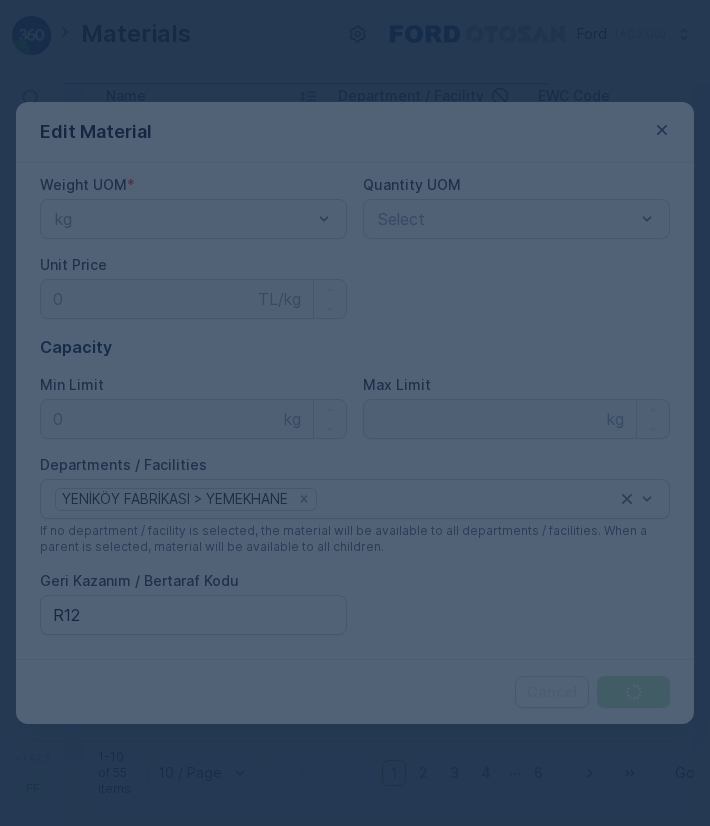 scroll, scrollTop: 0, scrollLeft: 0, axis: both 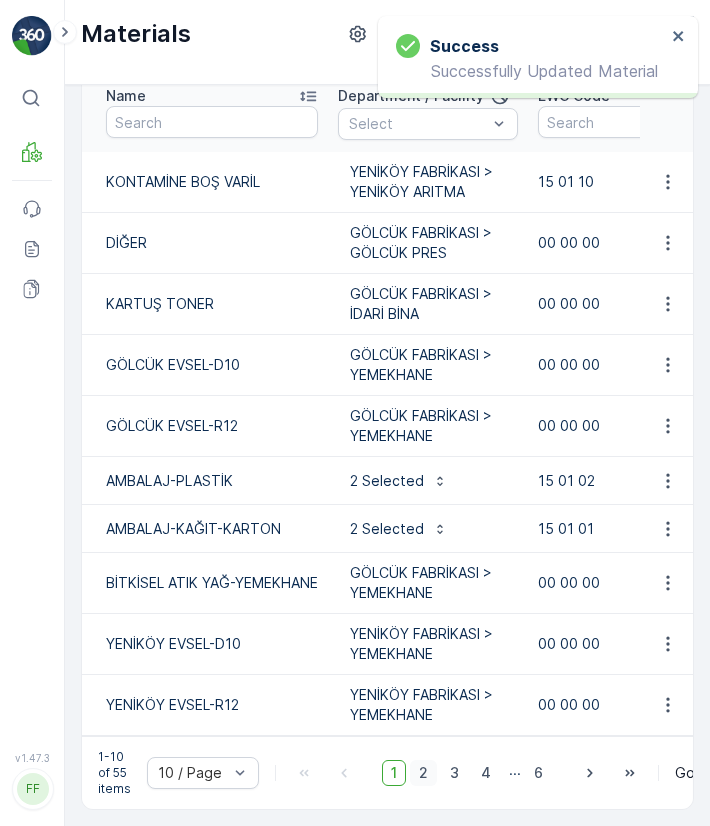 click on "2" at bounding box center [423, 773] 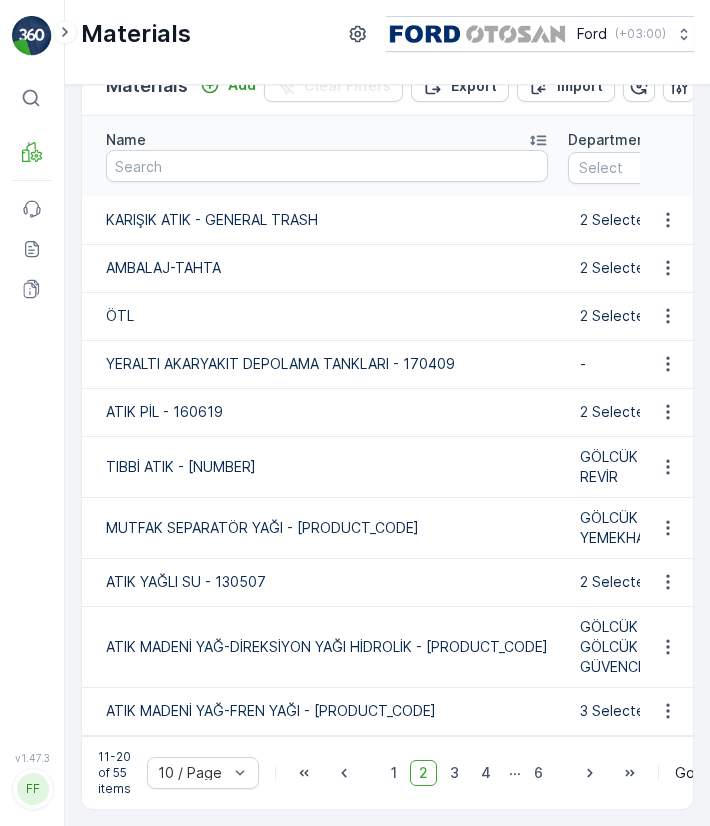 scroll, scrollTop: 0, scrollLeft: 0, axis: both 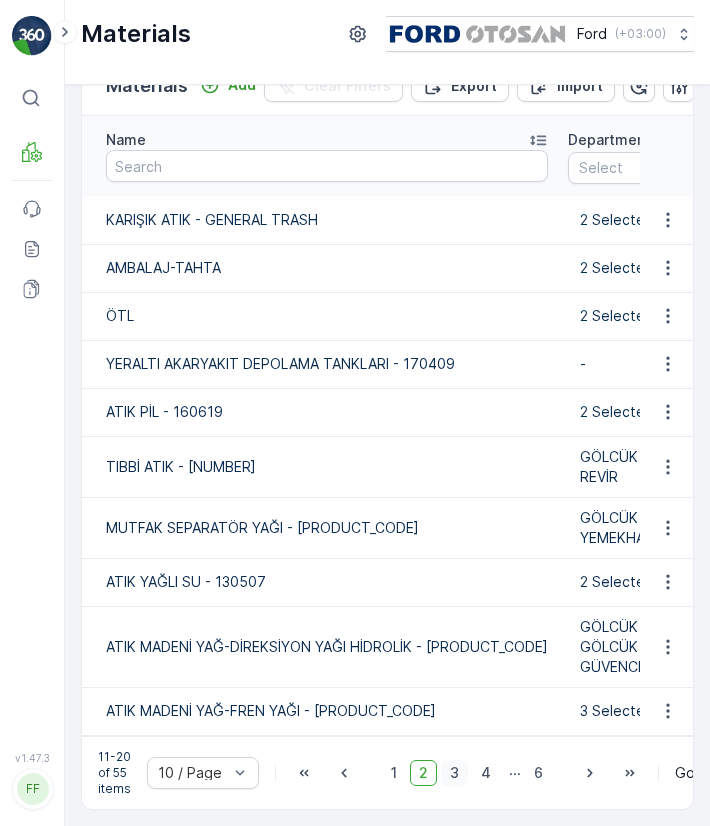 click on "3" at bounding box center [454, 773] 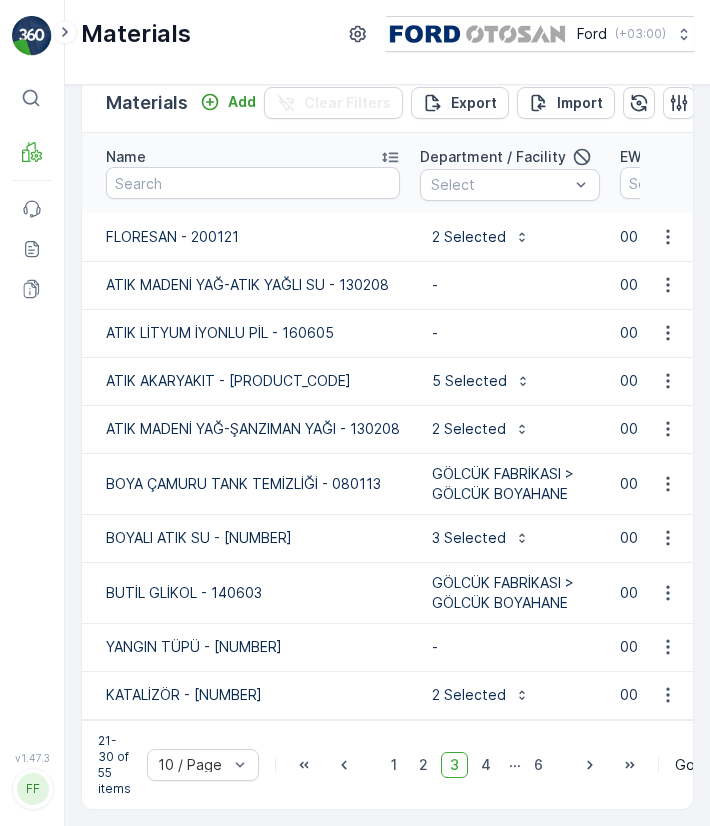 scroll, scrollTop: 46, scrollLeft: 0, axis: vertical 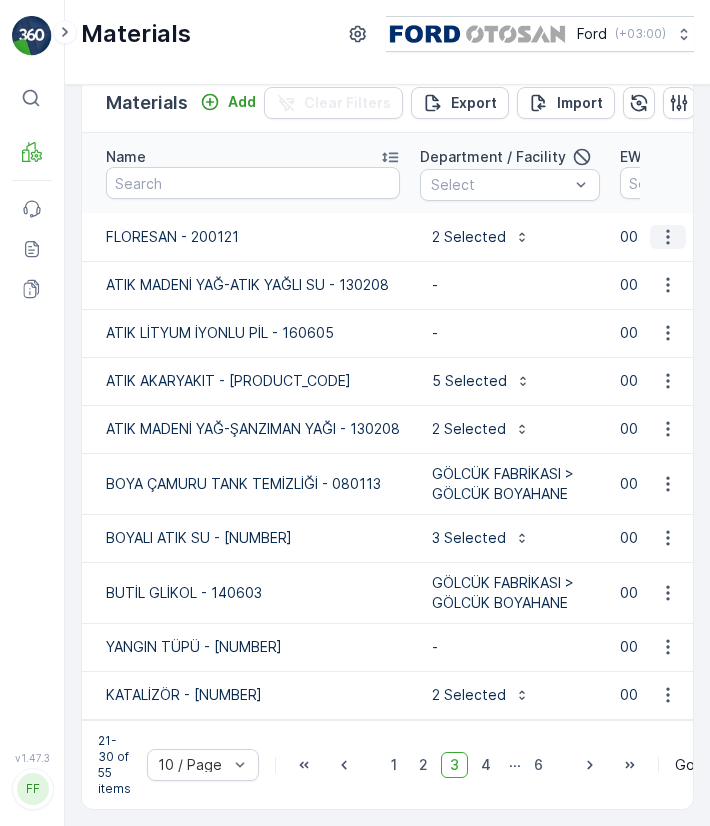 click 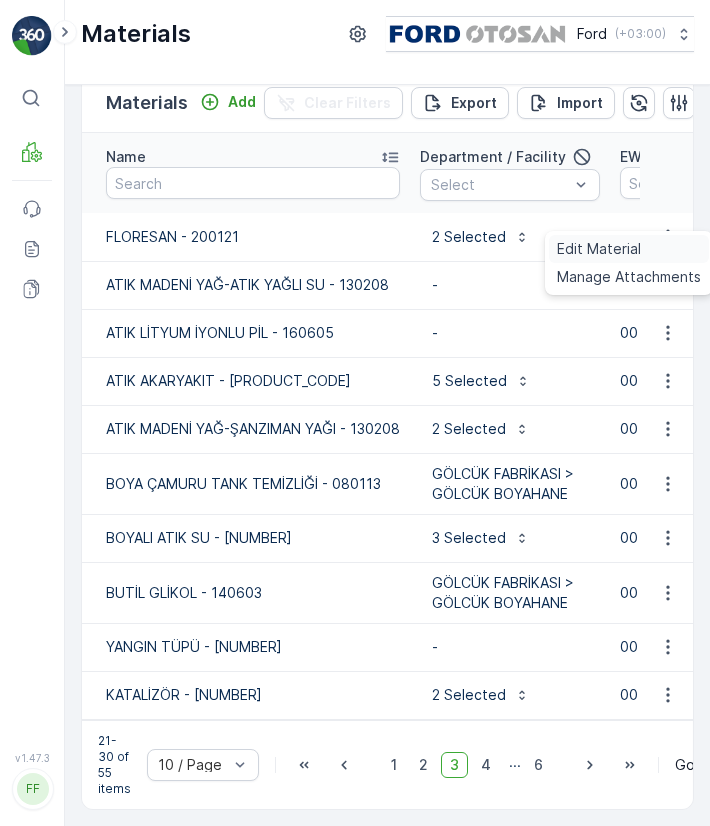 click on "Edit Material" at bounding box center [599, 249] 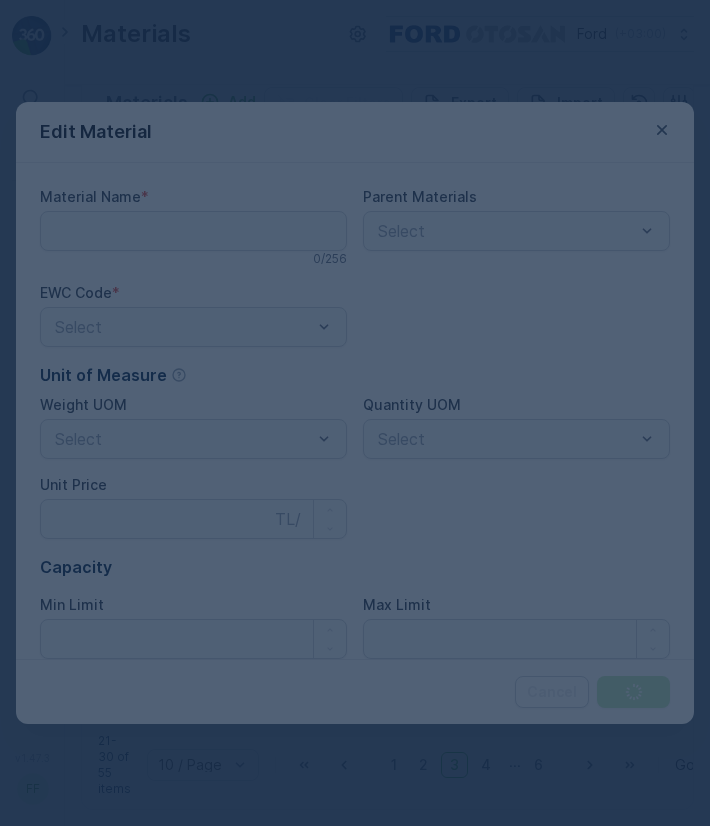 type on "FLORESAN - 200121" 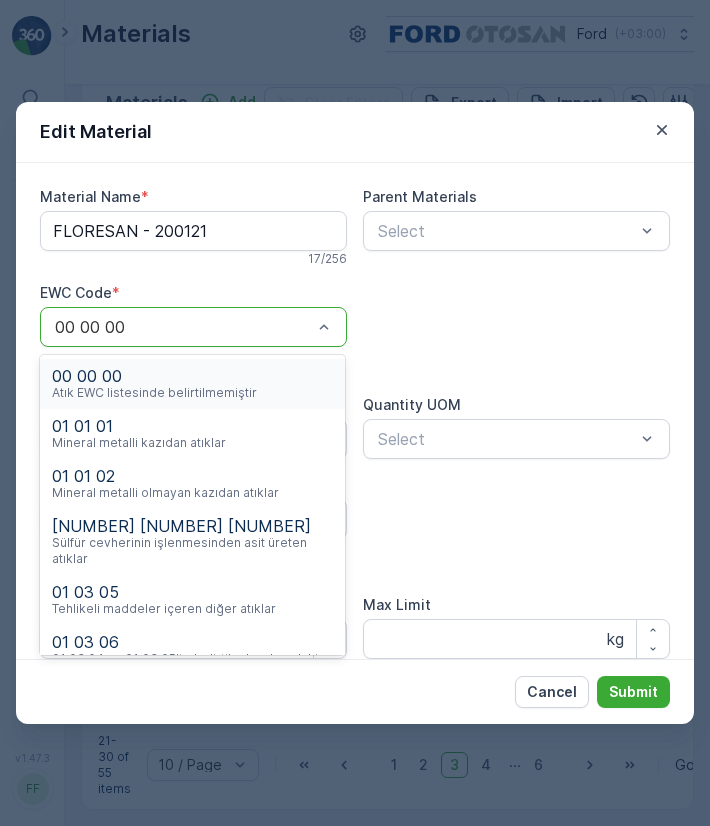 click at bounding box center [183, 327] 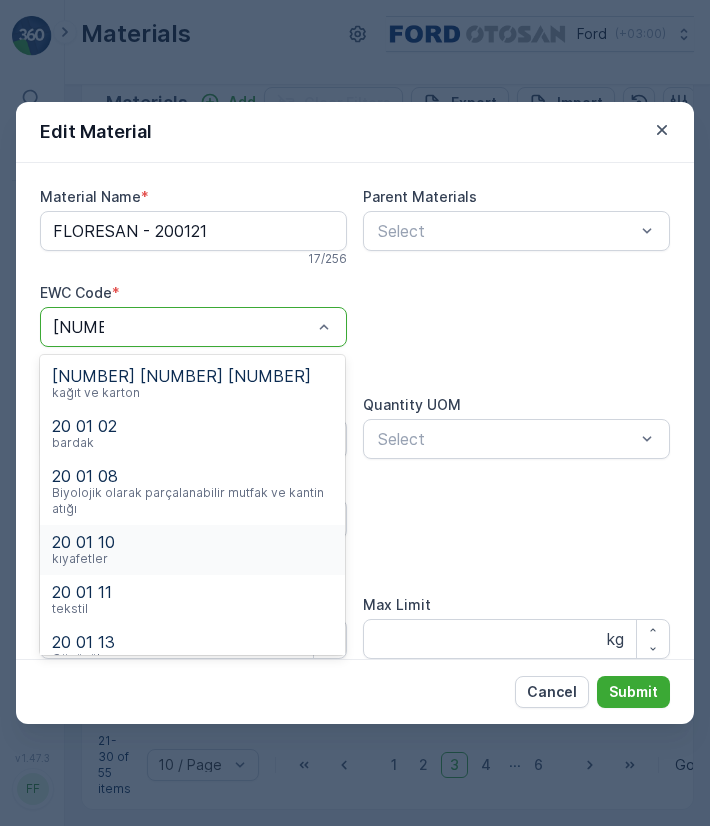 type on "20 01 21" 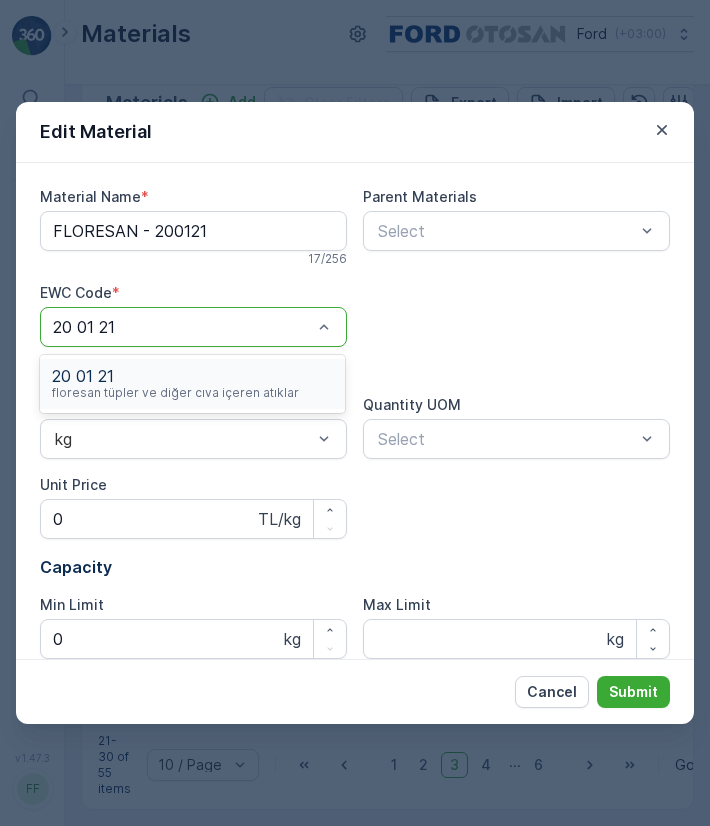 click on "floresan tüpler ve diğer cıva içeren atıklar" at bounding box center [175, 393] 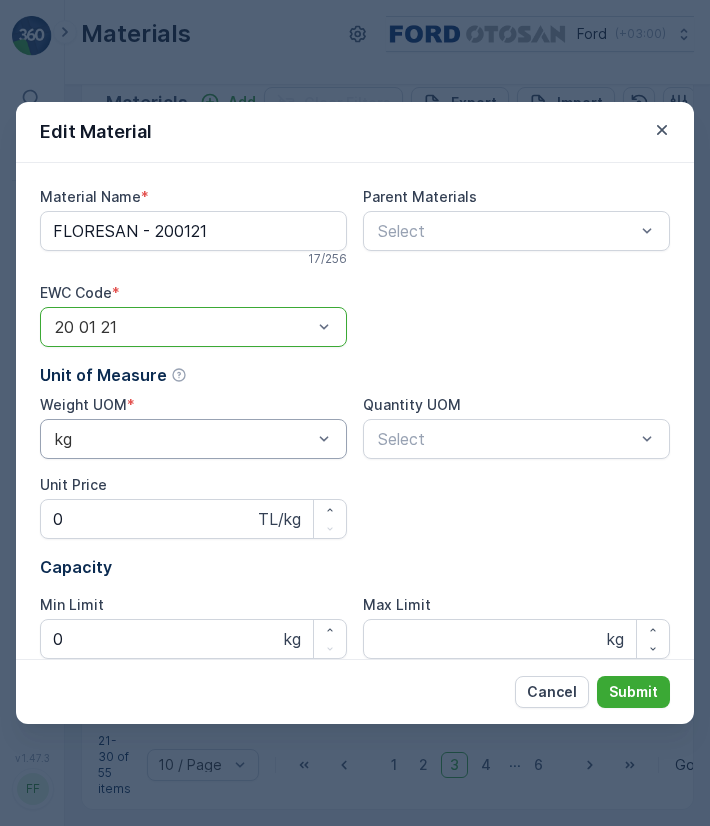 scroll, scrollTop: 235, scrollLeft: 0, axis: vertical 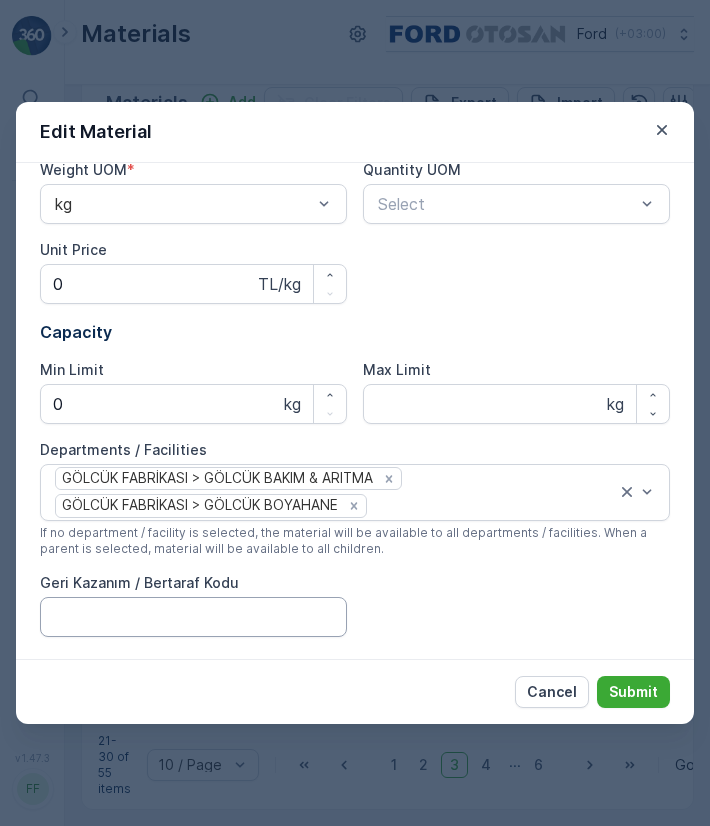 click on "Geri Kazanım / Bertaraf Kodu" at bounding box center [193, 617] 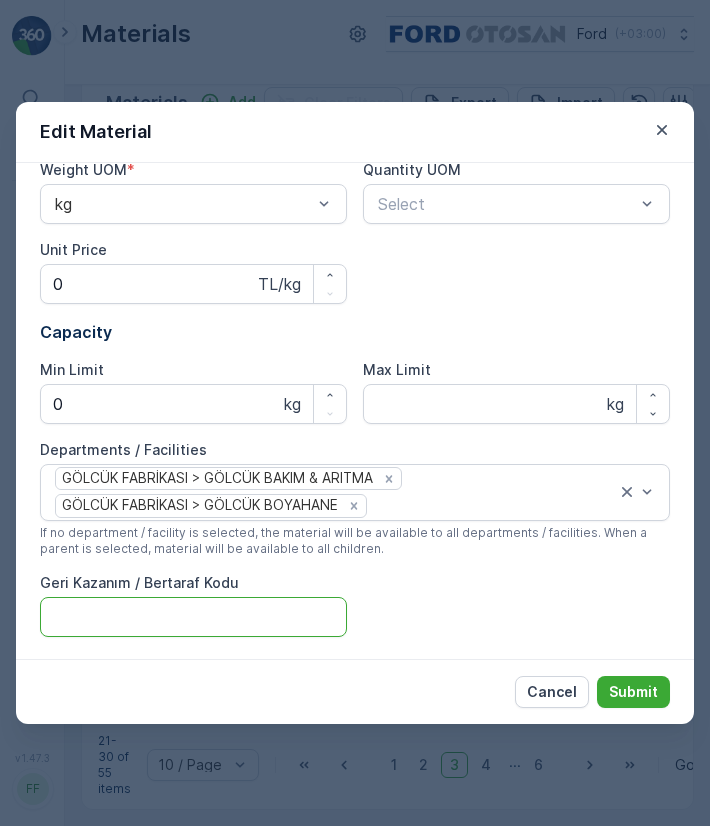 type on "R12" 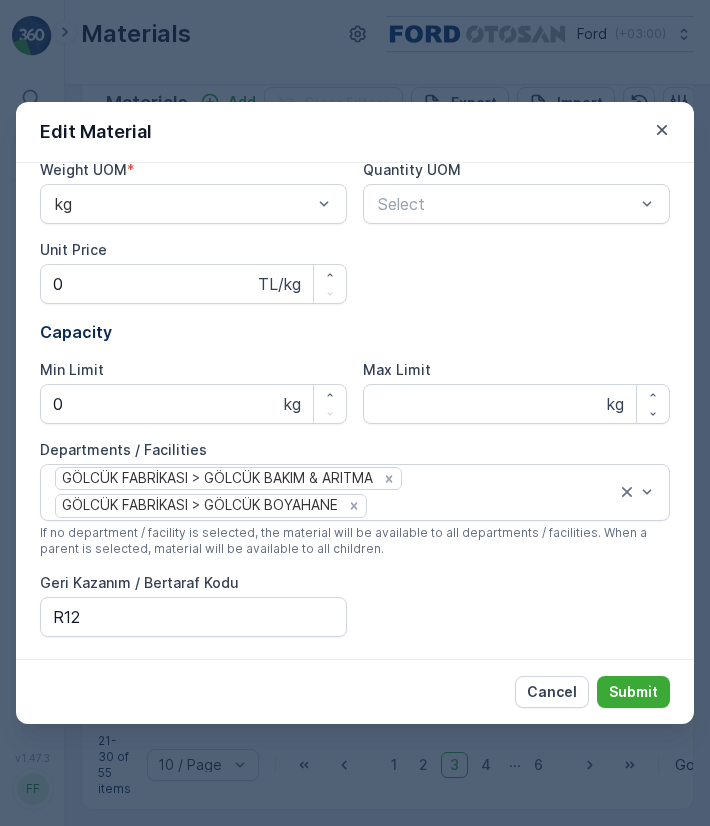 click on "Cancel Submit" at bounding box center (355, 691) 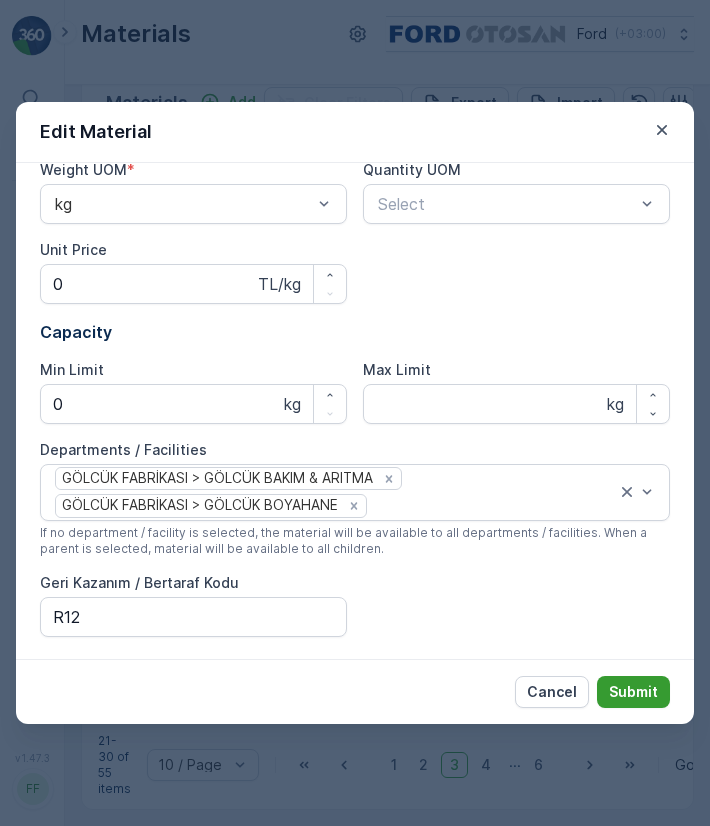 click on "Submit" at bounding box center (633, 692) 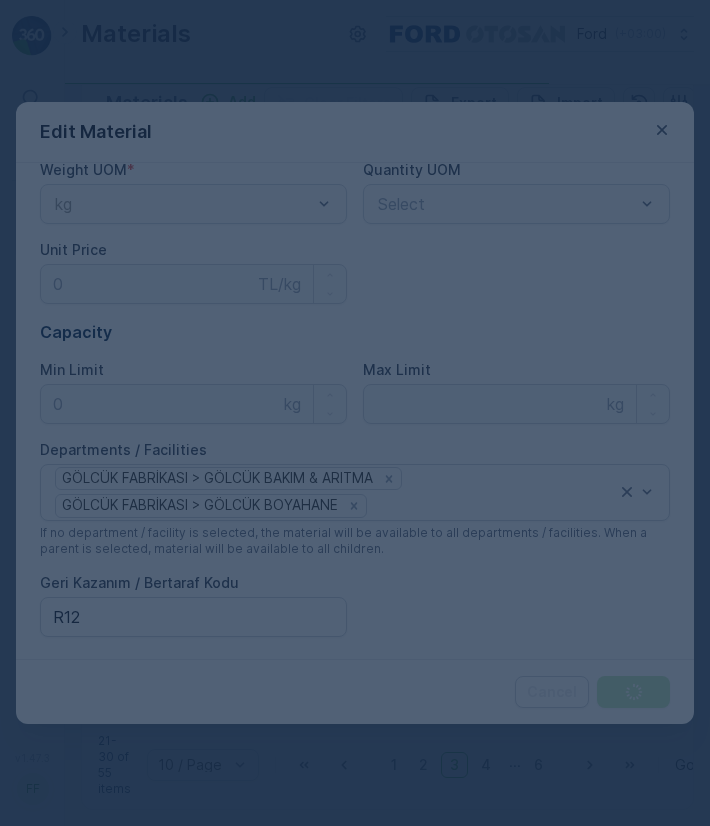 scroll, scrollTop: 0, scrollLeft: 0, axis: both 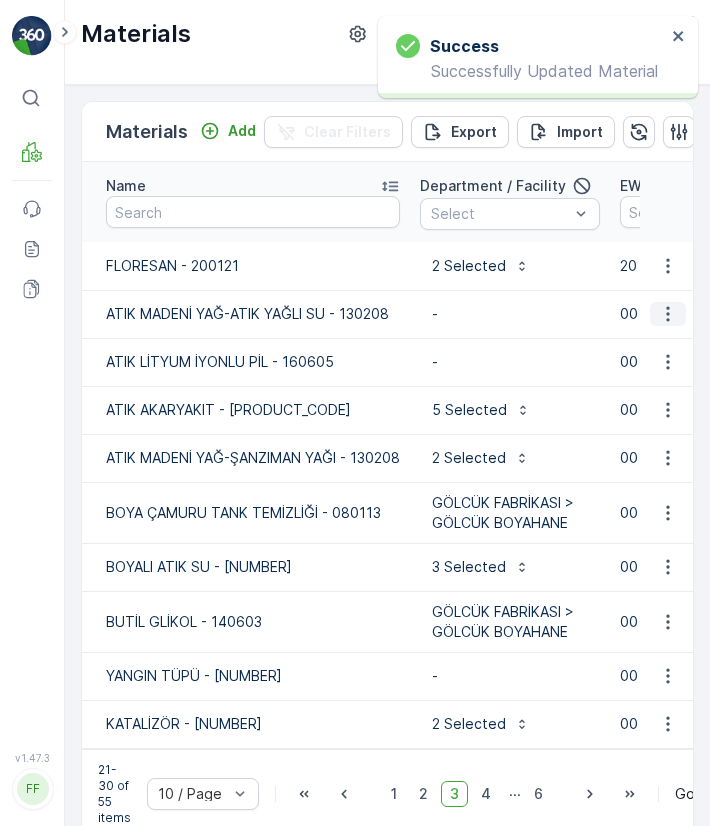 click 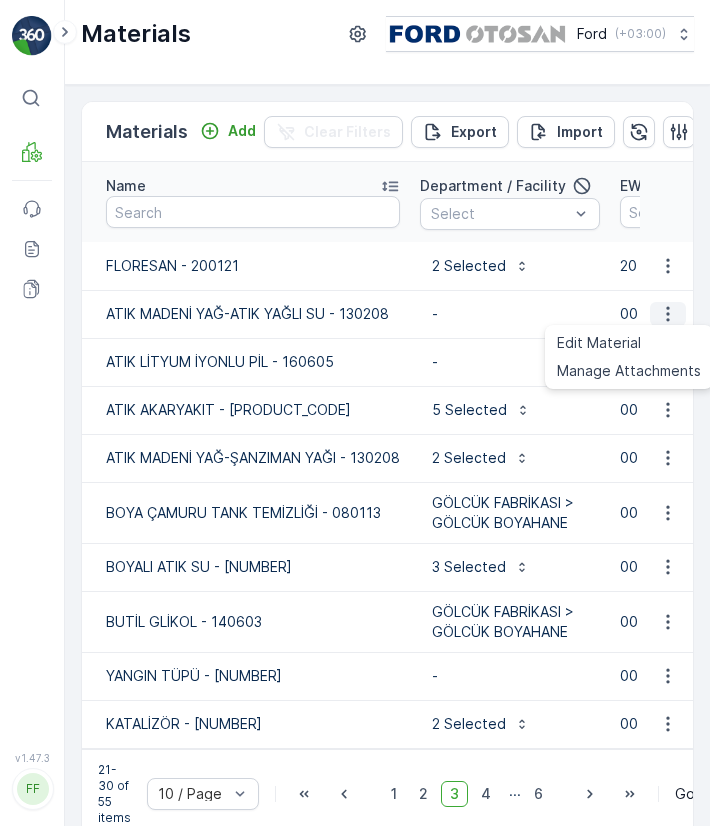 click 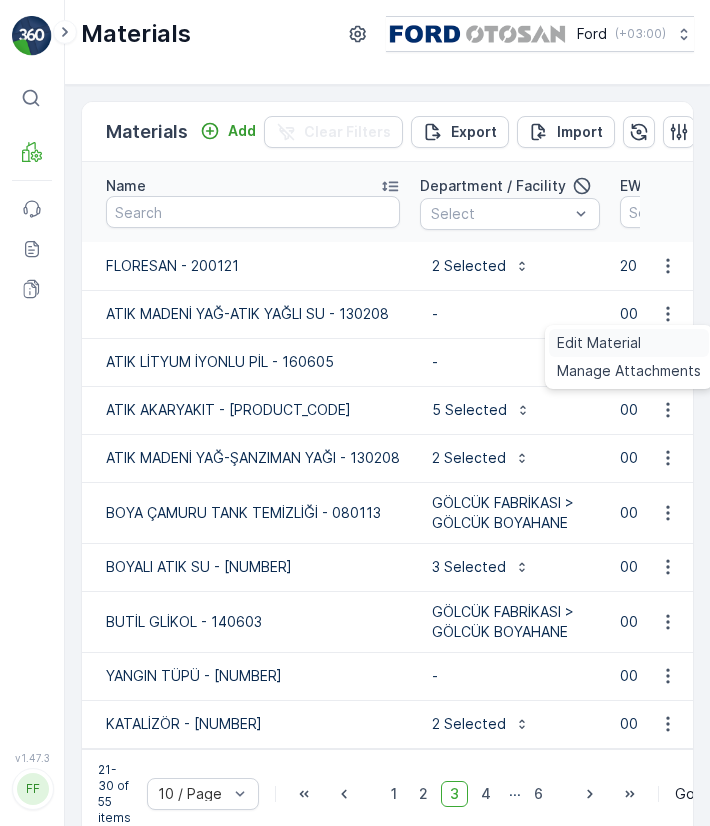 click on "Edit Material" at bounding box center [629, 343] 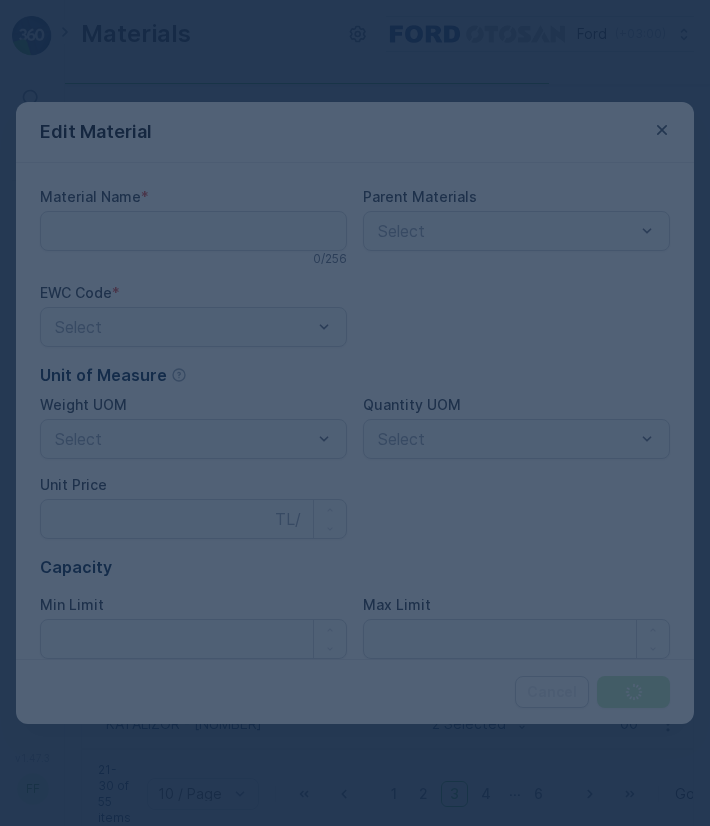 type on "ATIK MADENİ YAĞ-ATIK YAĞLI SU - 130208" 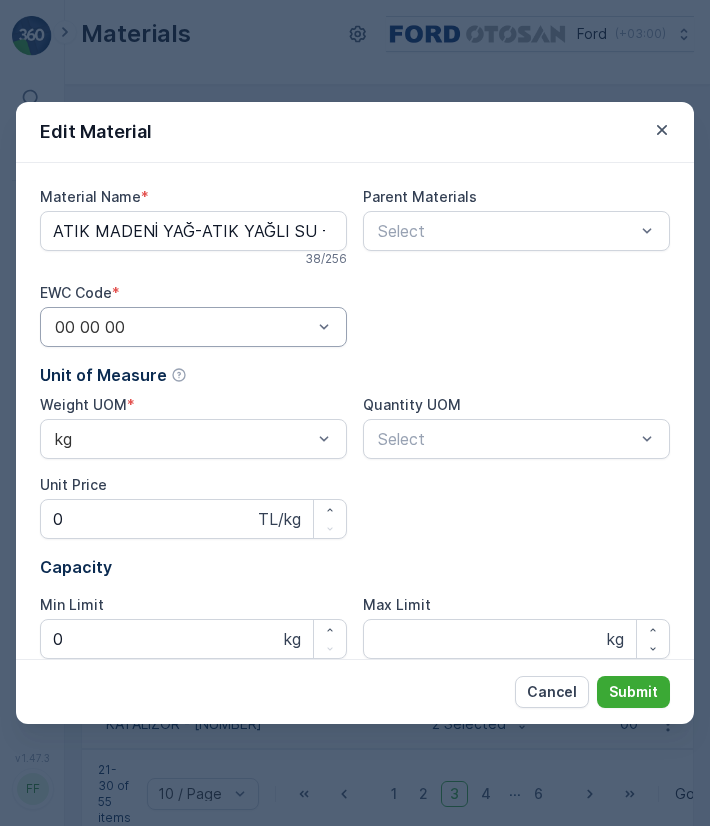 click at bounding box center (183, 327) 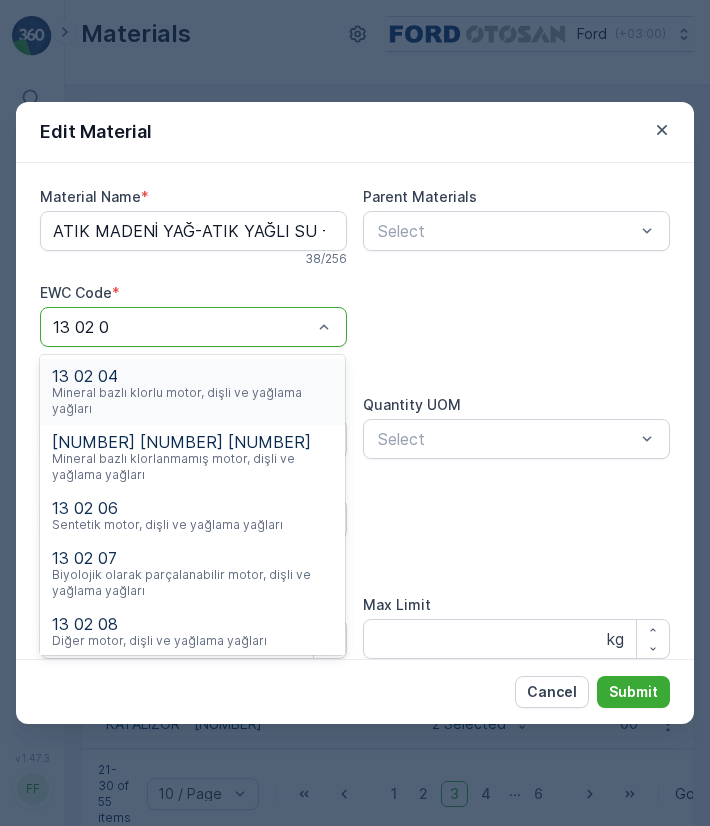type on "13 02 08" 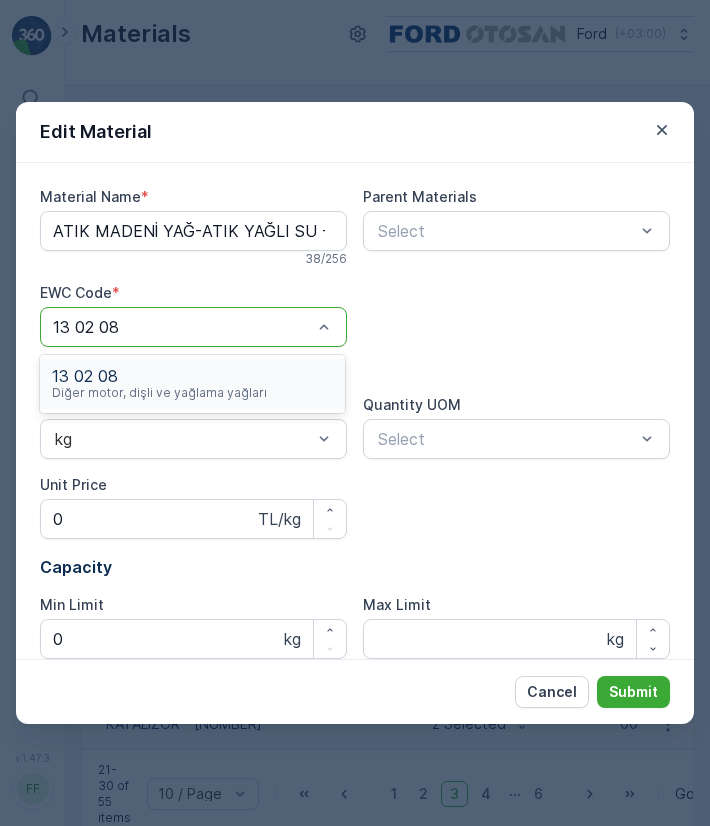 click on "[NUMBER] [NUMBER] [NUMBER] Diğer motor, dişli ve yağlama yağları" at bounding box center [192, 384] 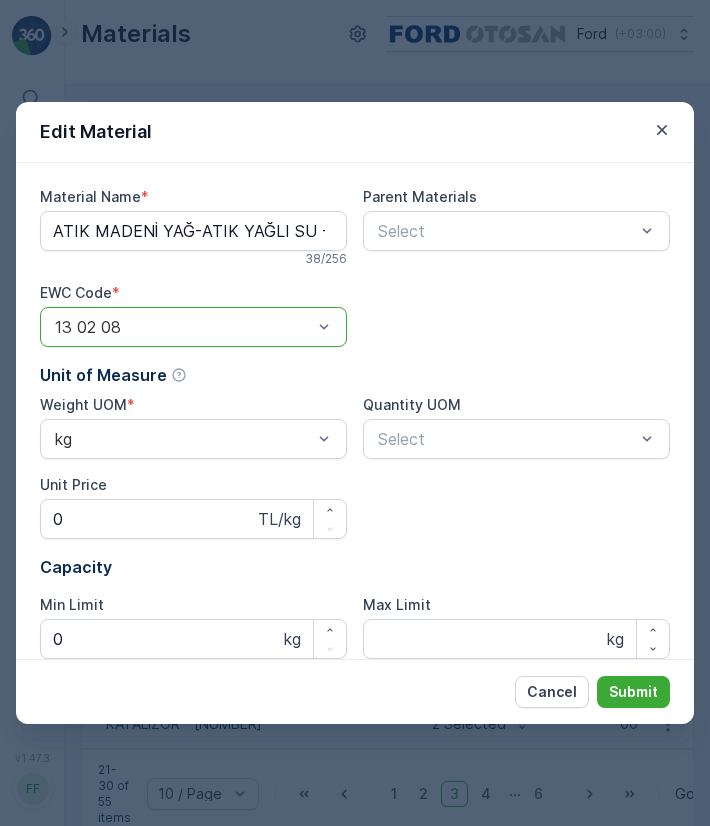 scroll, scrollTop: 220, scrollLeft: 0, axis: vertical 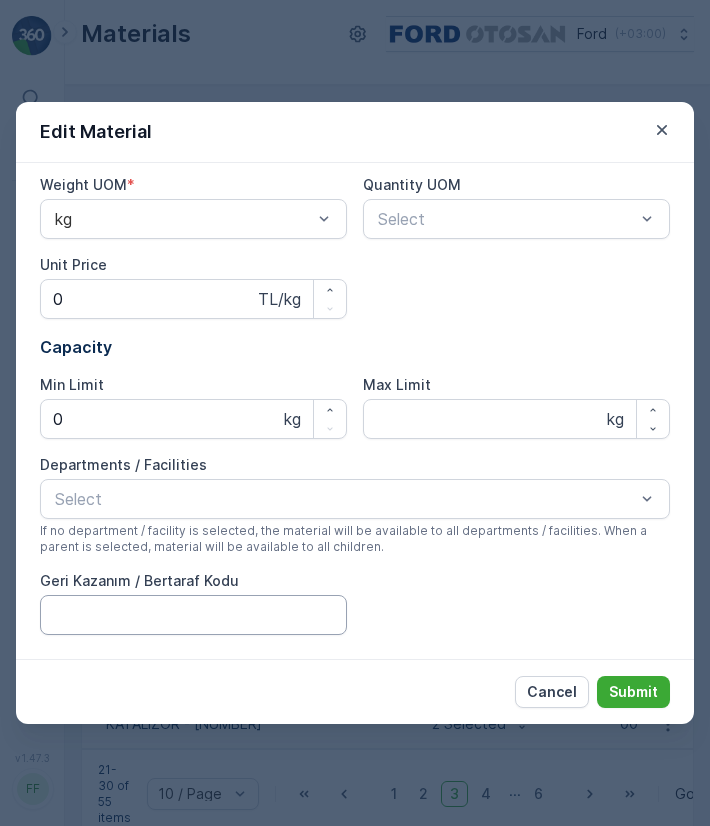 click on "Geri Kazanım / Bertaraf Kodu" at bounding box center [193, 615] 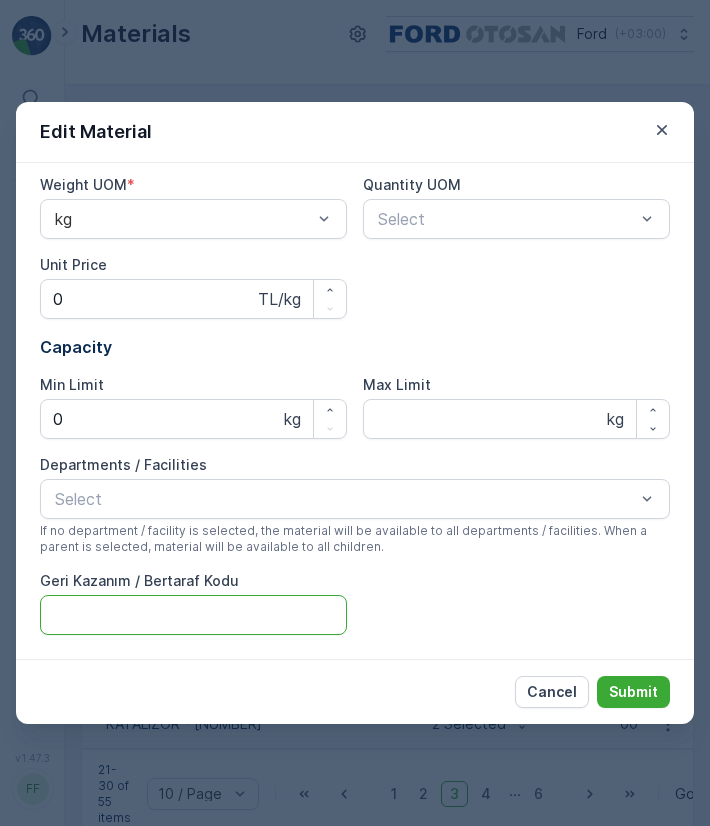 type on "R9" 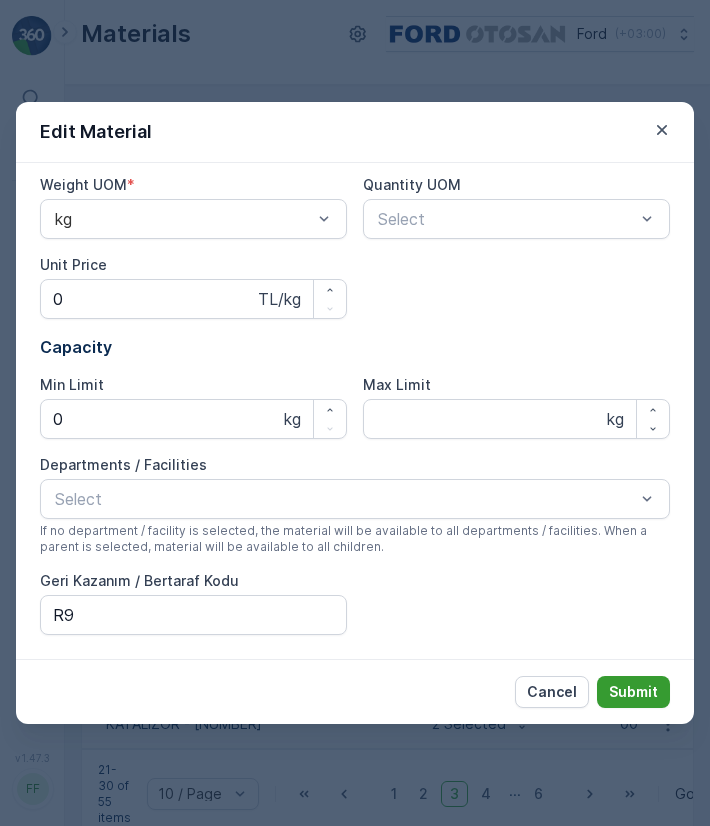 click on "Submit" at bounding box center [633, 692] 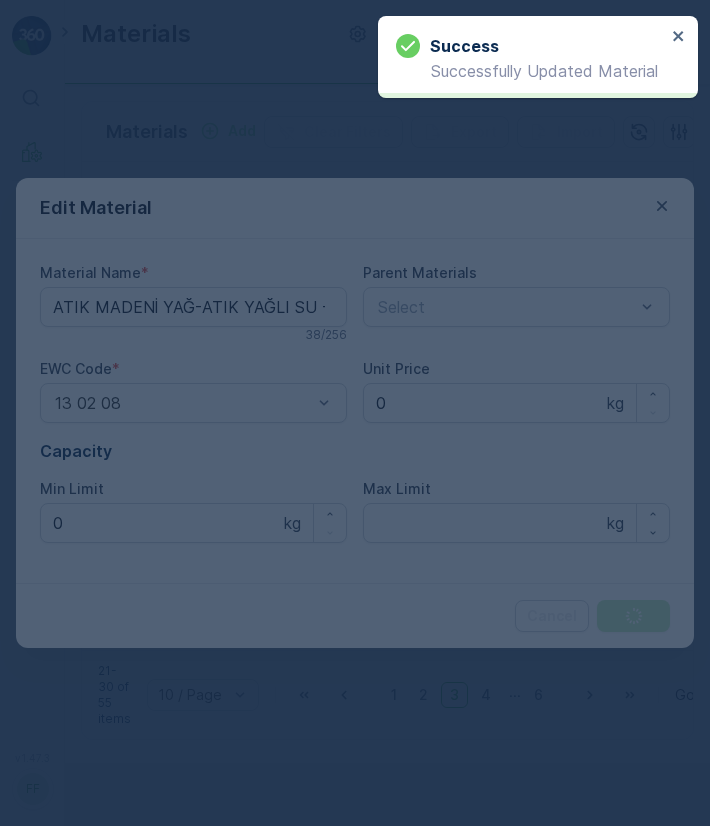 scroll, scrollTop: 0, scrollLeft: 0, axis: both 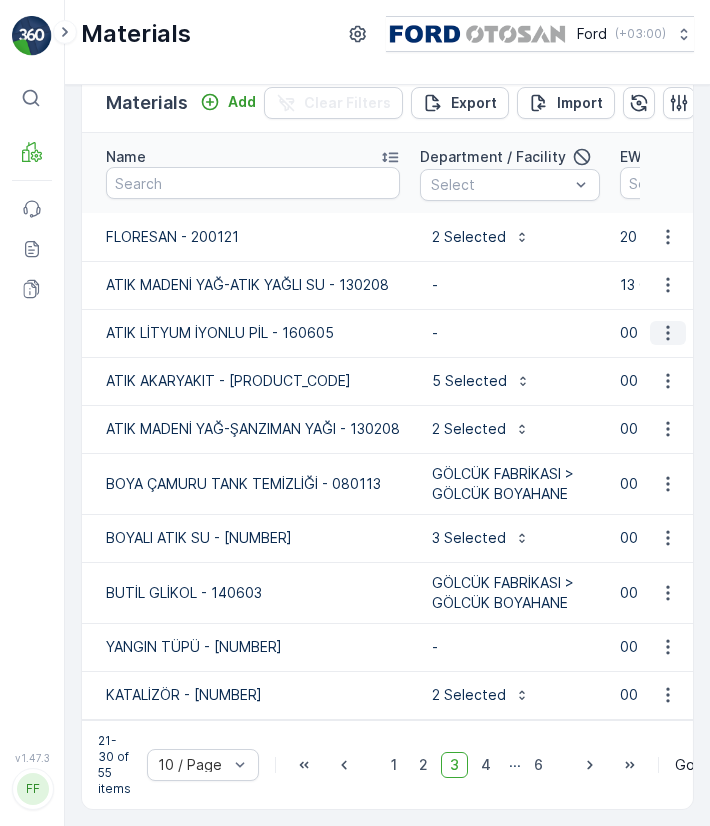 click 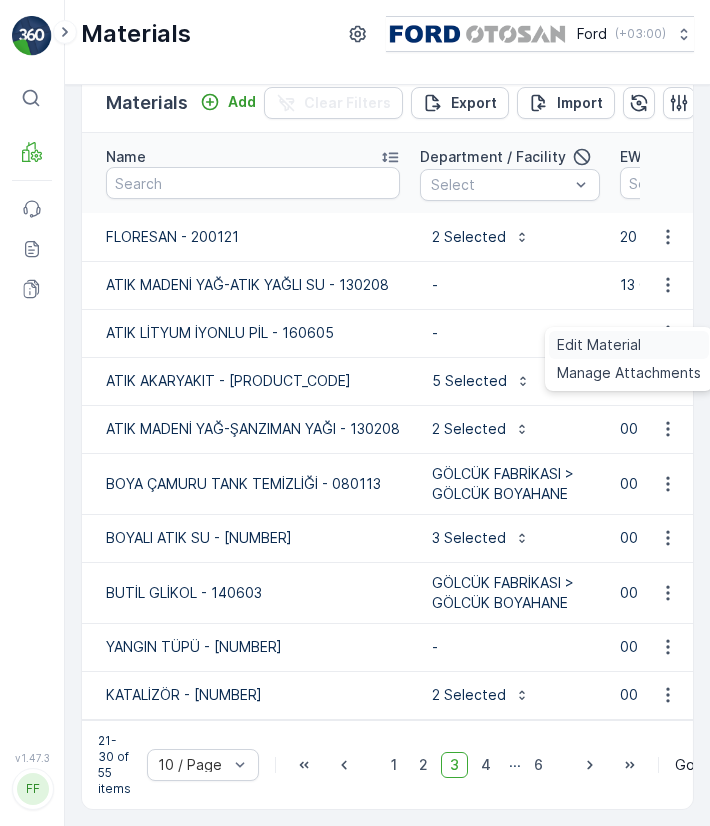click on "Edit Material" at bounding box center [629, 345] 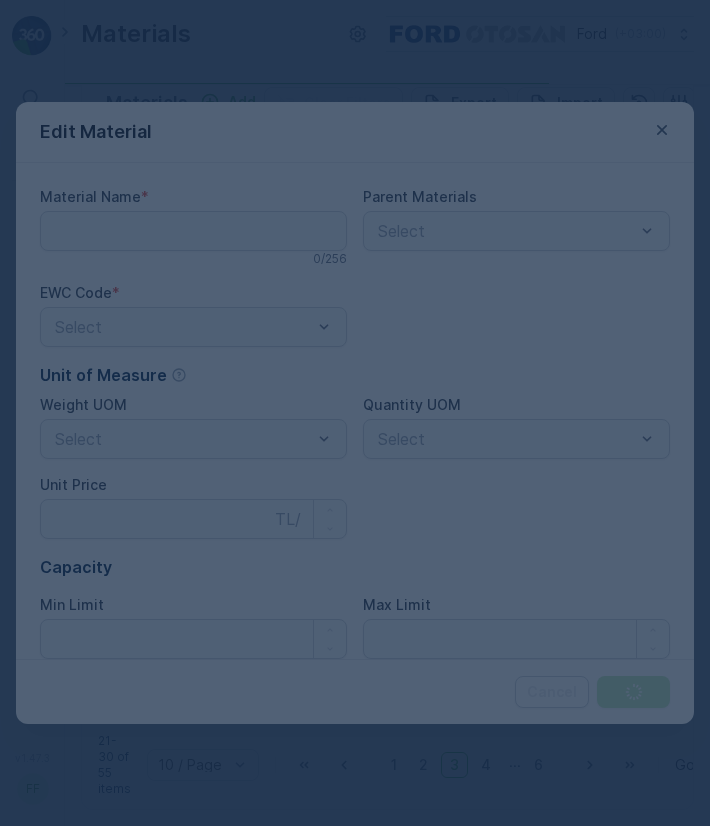 type on "ATIK LİTYUM İYONLU PİL - 160605" 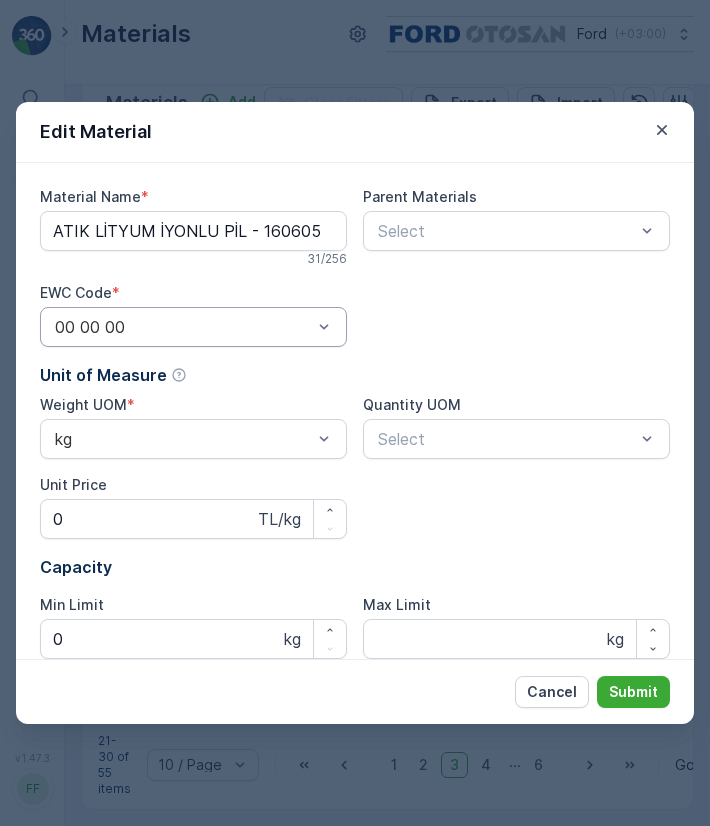 click at bounding box center [183, 327] 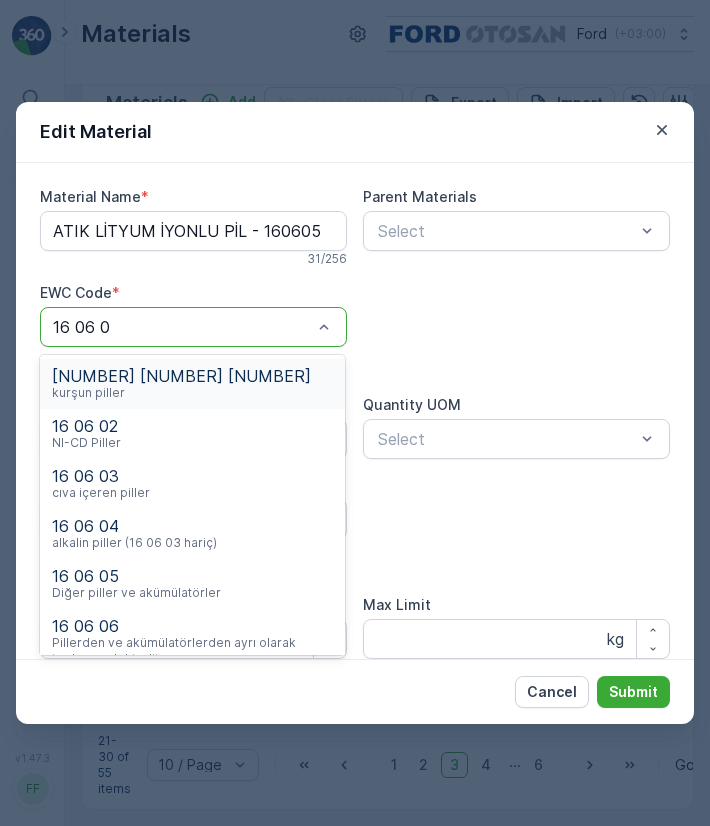 type on "16 06 05" 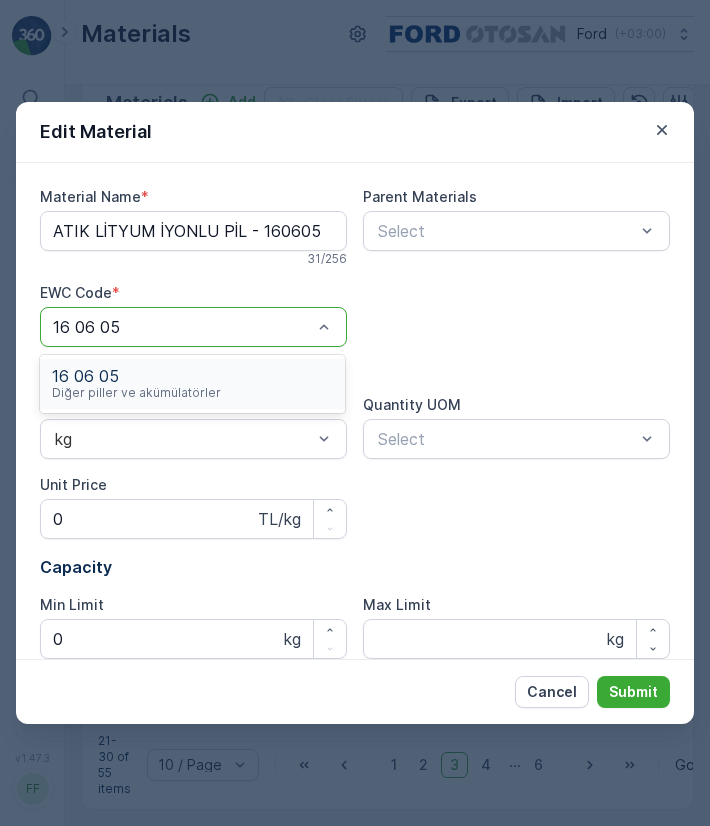 click on "Diğer piller ve akümülatörler" at bounding box center (136, 393) 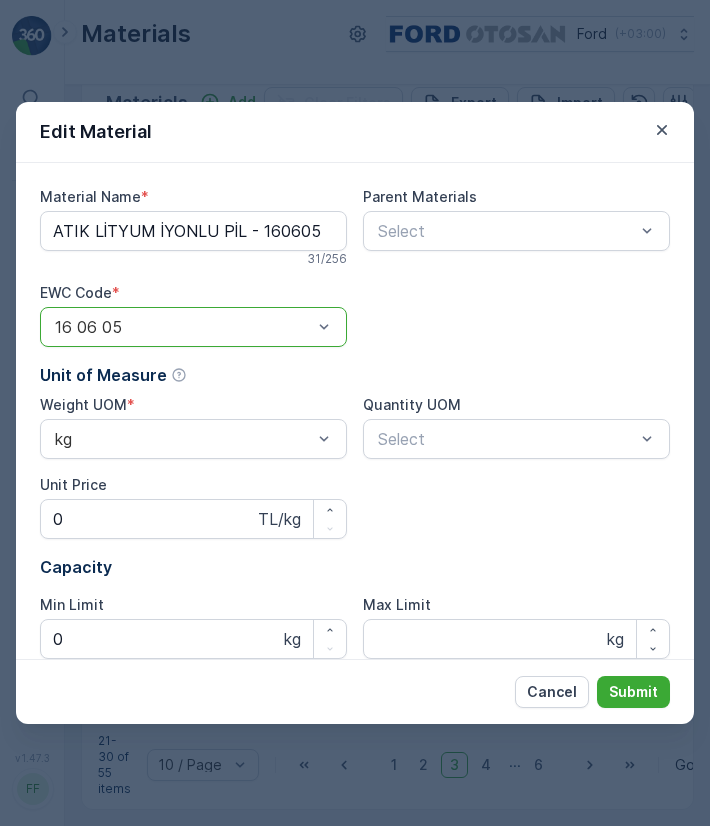 scroll, scrollTop: 220, scrollLeft: 0, axis: vertical 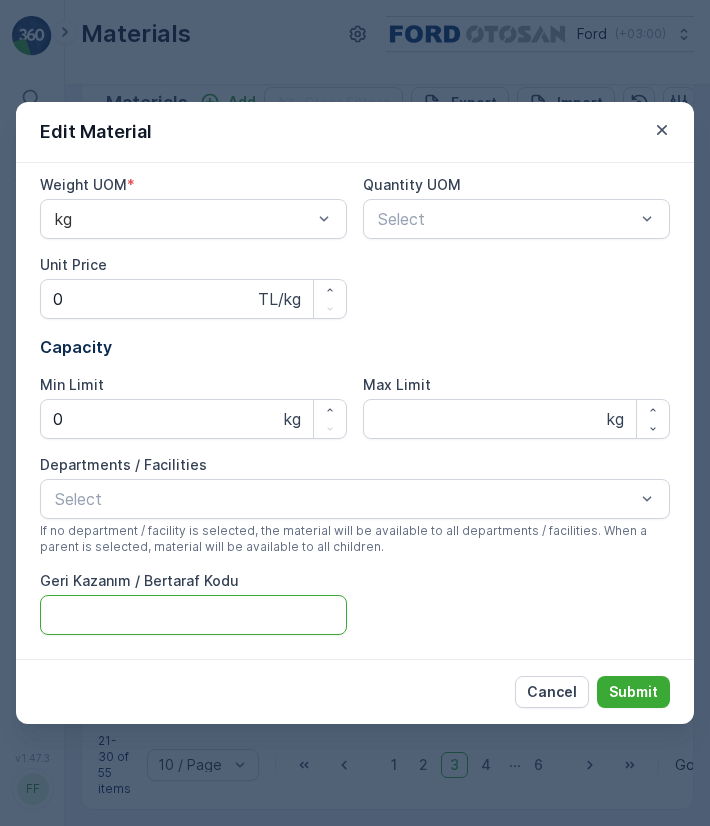click on "Geri Kazanım / Bertaraf Kodu" at bounding box center [193, 615] 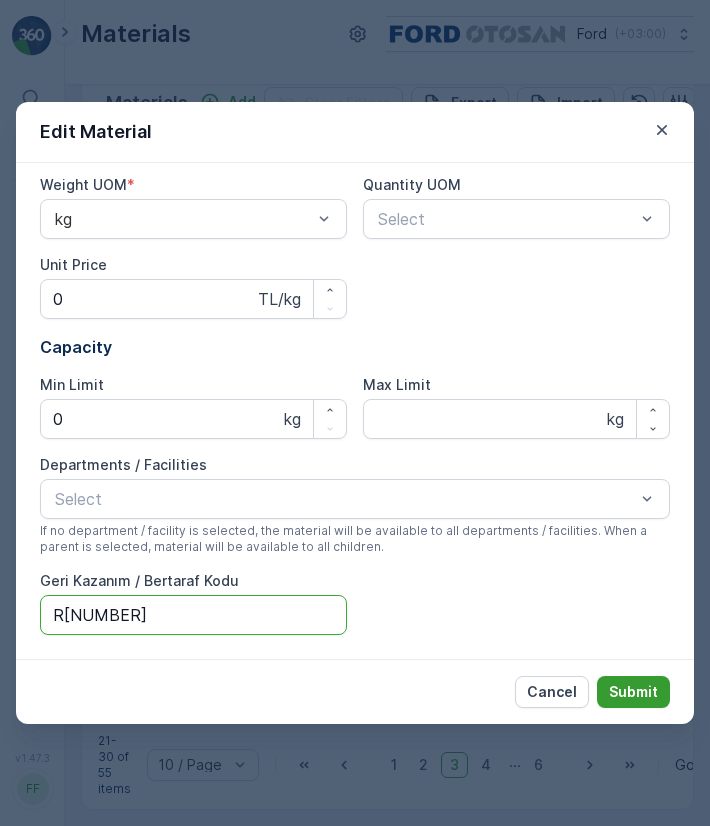 click on "Submit" at bounding box center (633, 692) 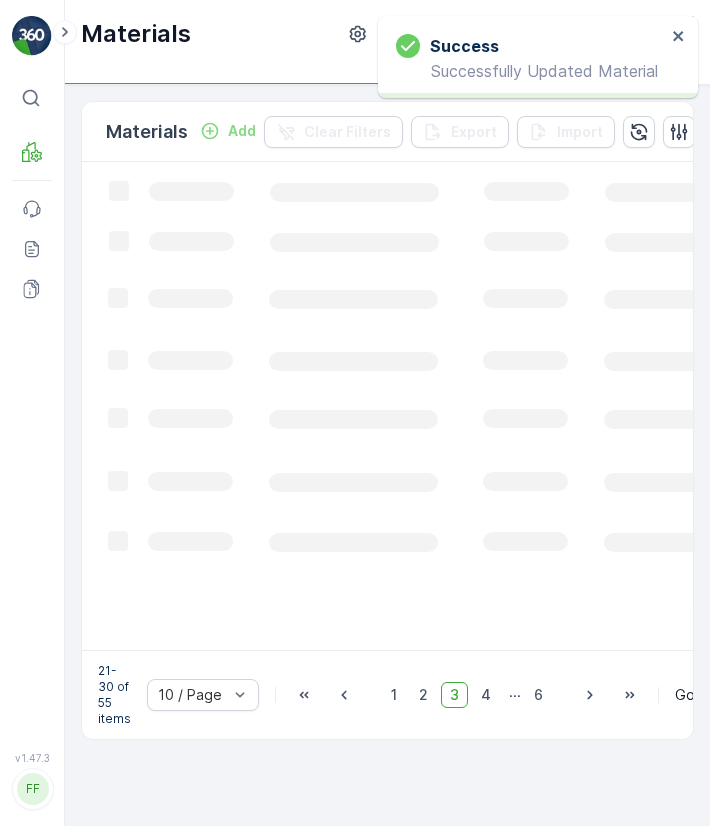 scroll, scrollTop: 0, scrollLeft: 0, axis: both 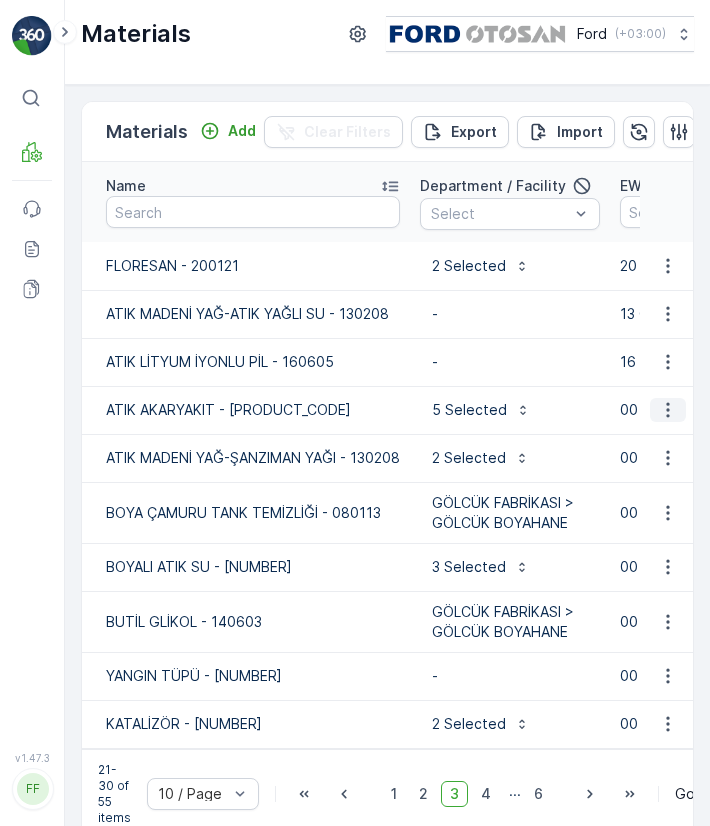click 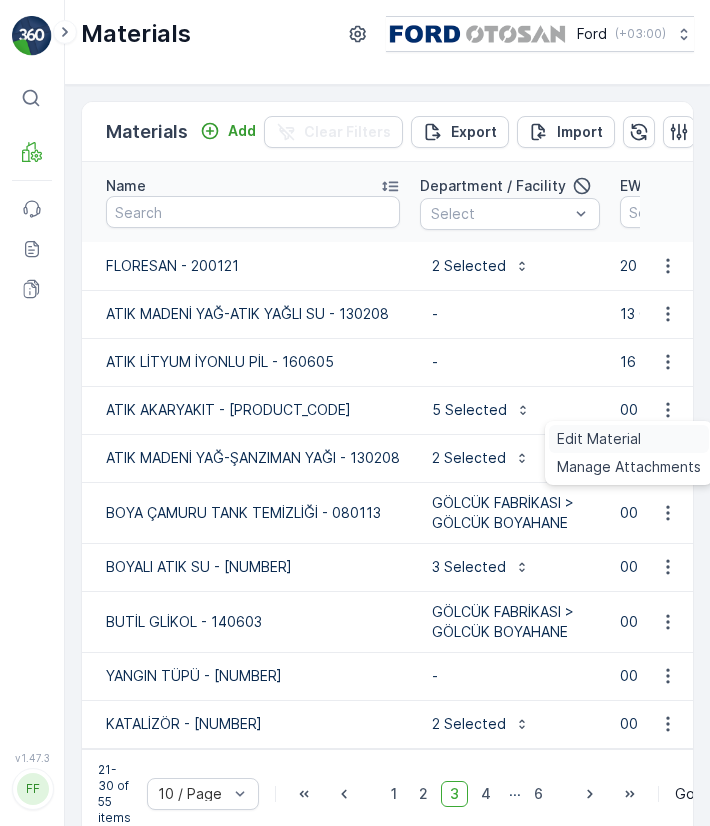 click on "Edit Material" at bounding box center [629, 439] 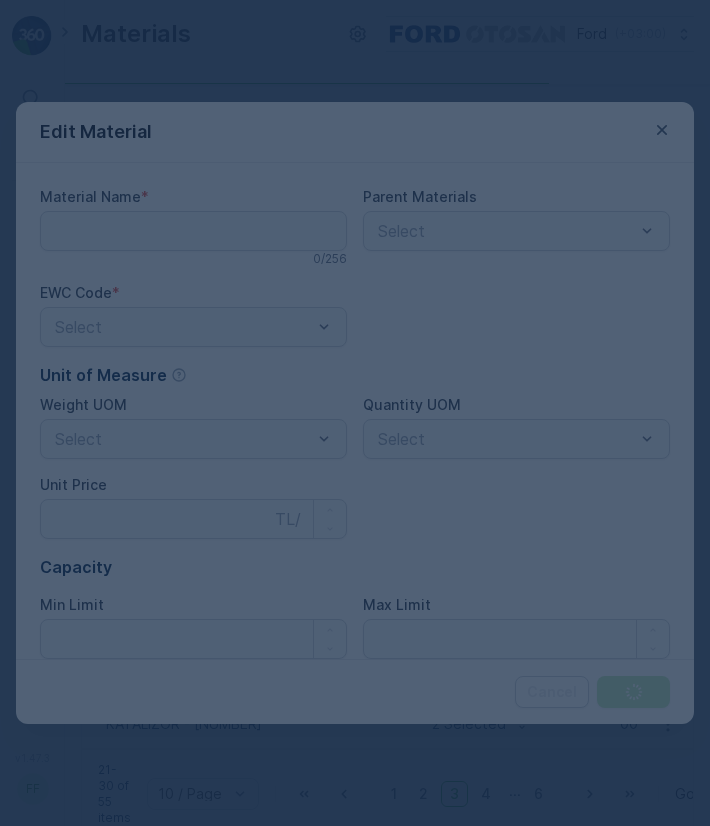 type on "ATIK AKARYAKIT - [PRODUCT_CODE]" 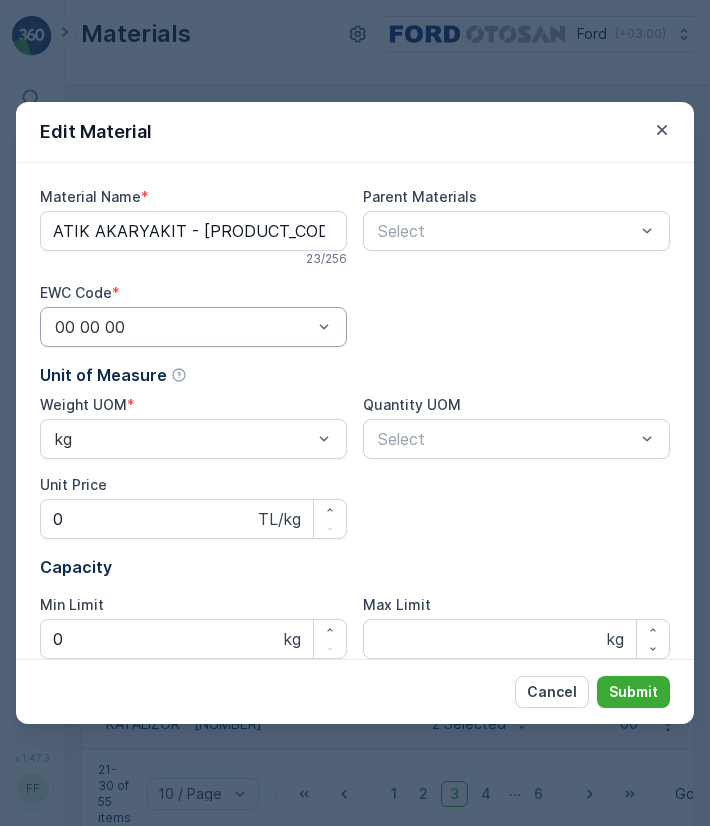 click on "00 00 00" at bounding box center [193, 327] 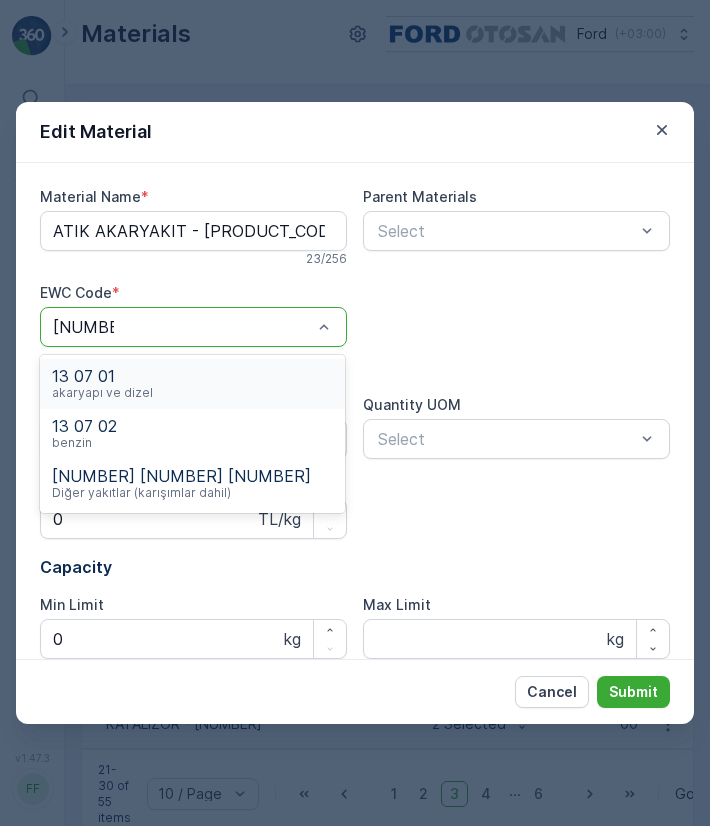 type on "13 07 02" 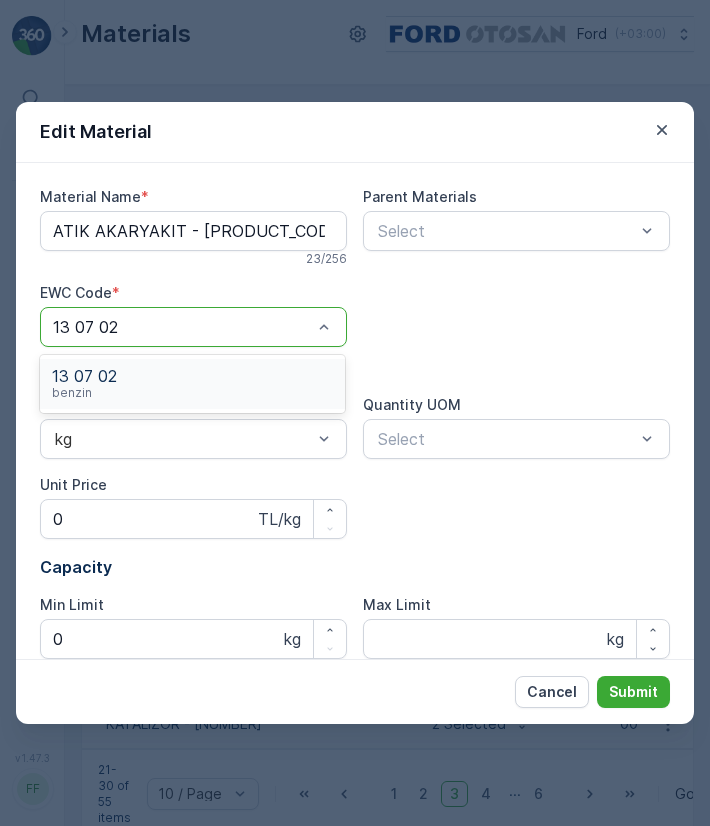 click on "13 07 02 benzin" at bounding box center (192, 384) 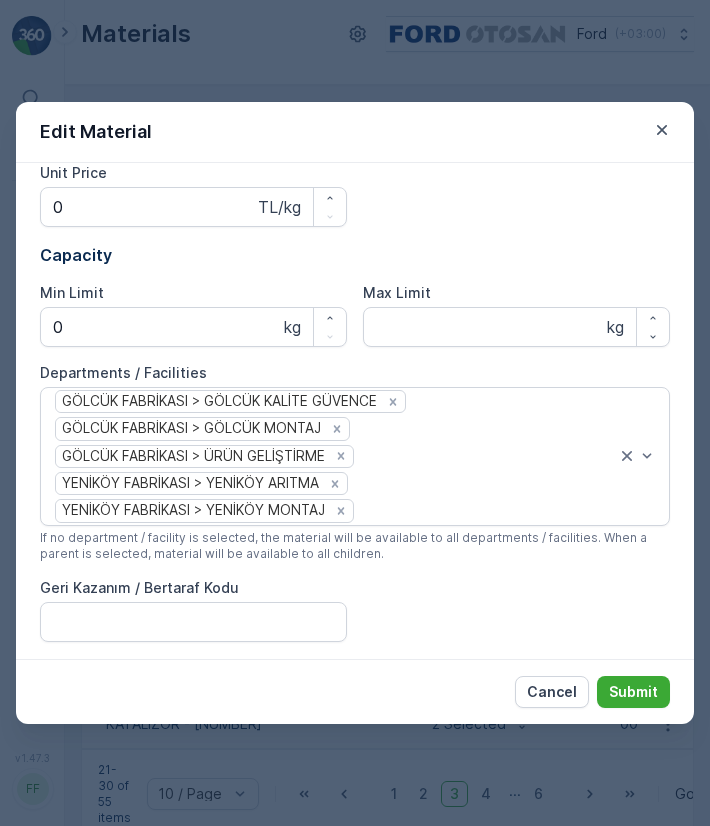 scroll, scrollTop: 315, scrollLeft: 0, axis: vertical 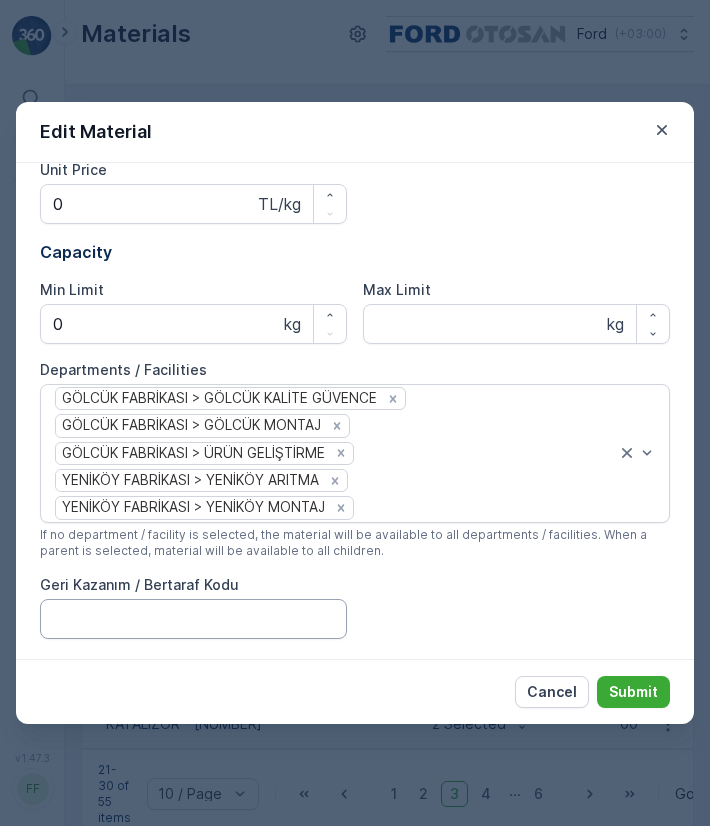 click on "Geri Kazanım / Bertaraf Kodu" at bounding box center [193, 619] 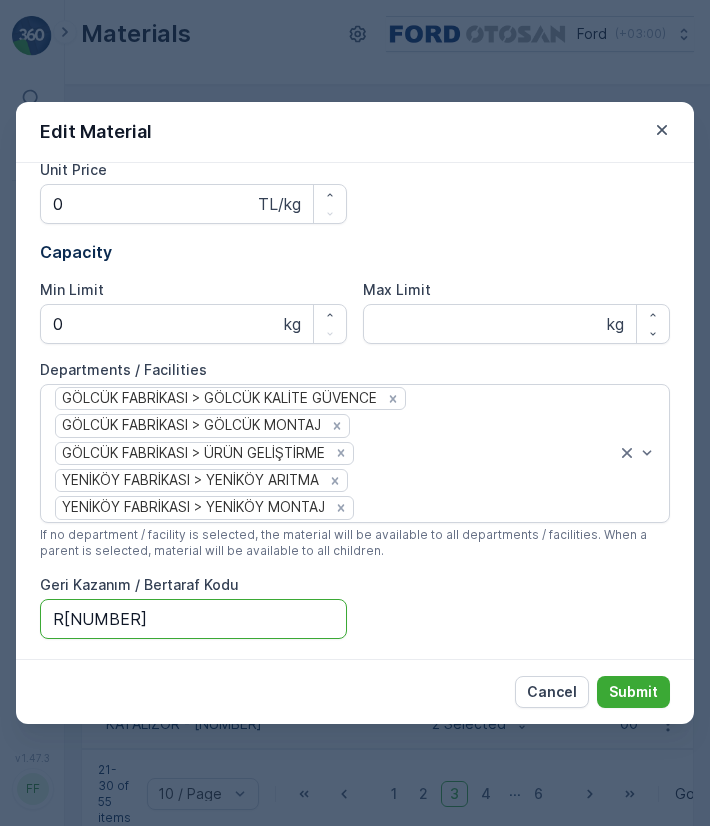 type on "R[NUMBER]" 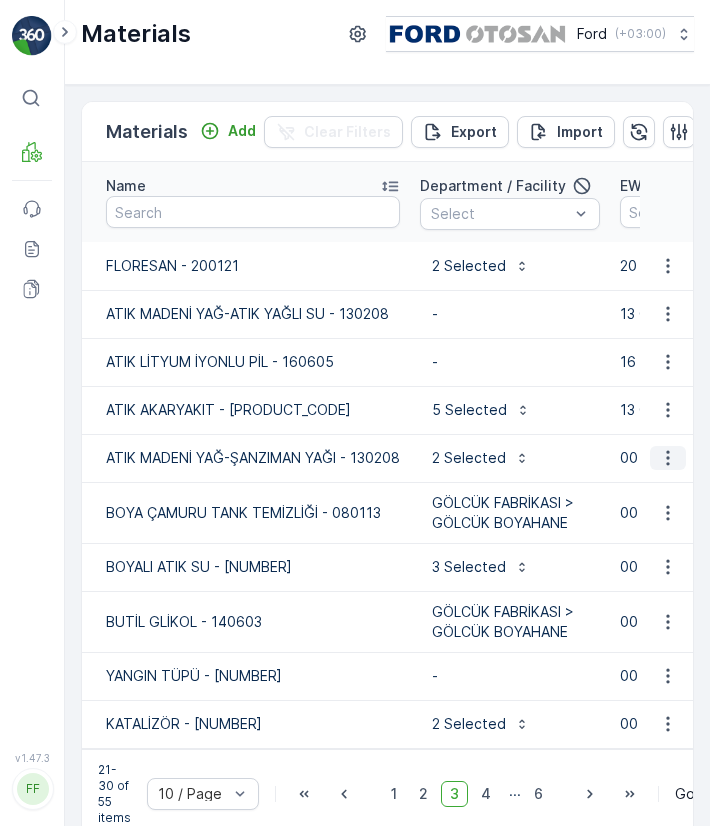 click at bounding box center (668, 458) 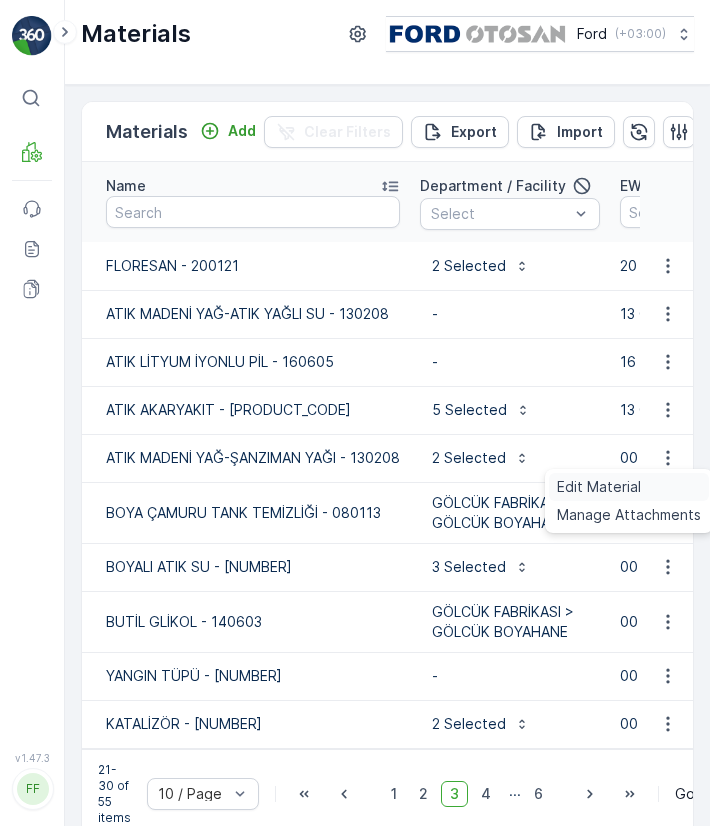 click on "Edit Material" at bounding box center (629, 487) 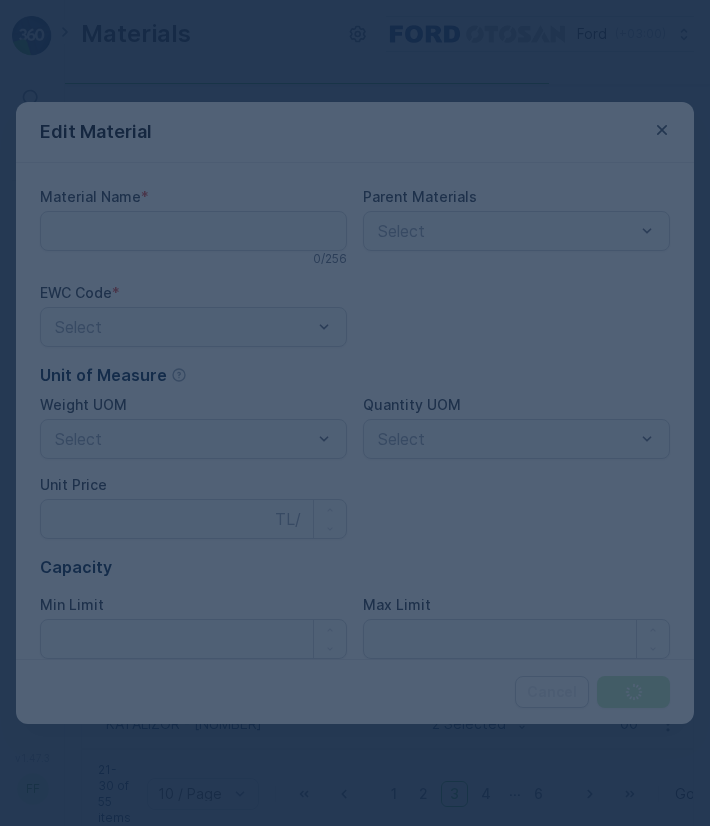 type on "ATIK MADENİ YAĞ-ŞANZIMAN YAĞI - 130208" 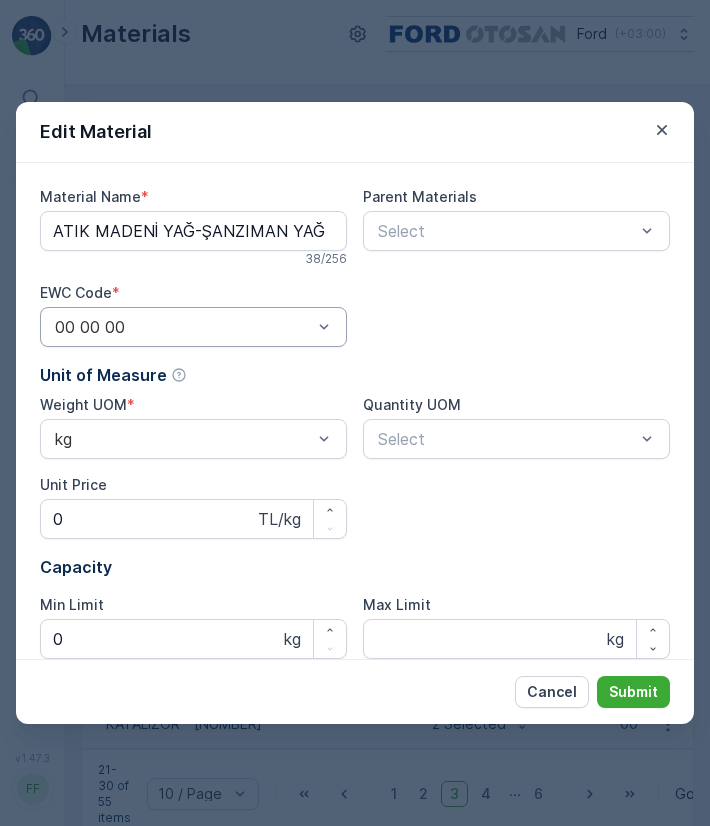 click at bounding box center [183, 327] 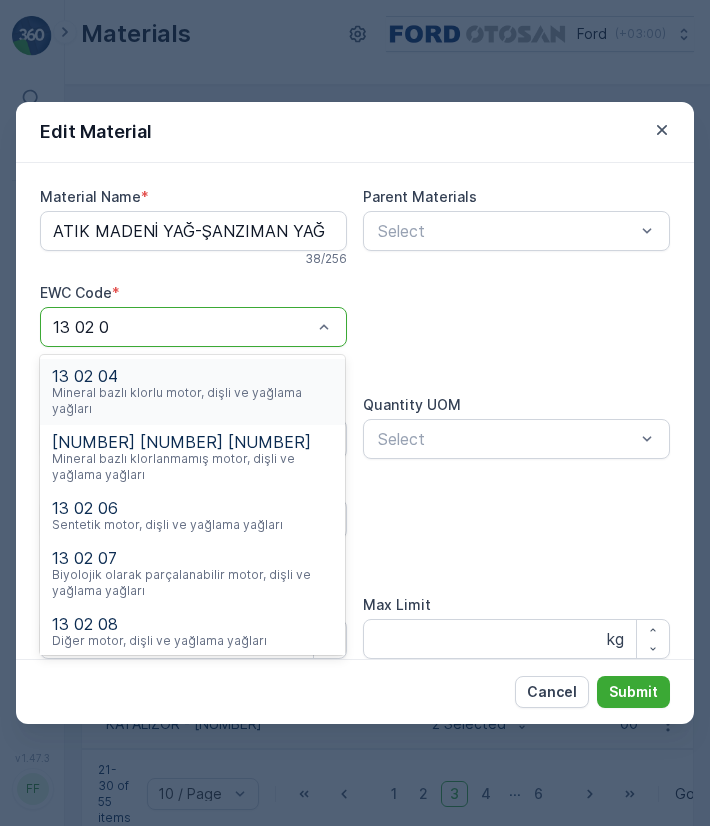 type on "13 02 08" 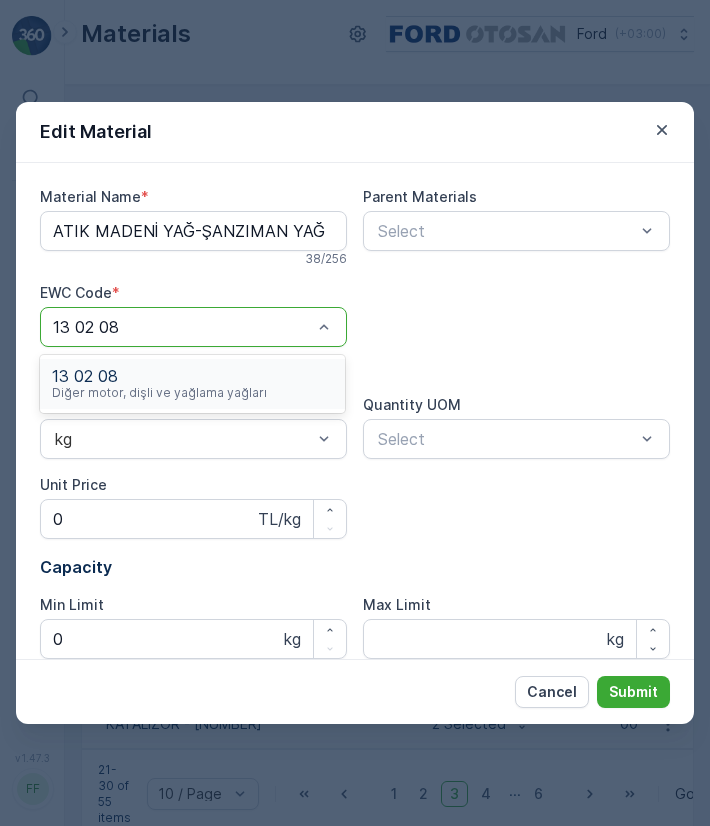 click on "Diğer motor, dişli ve yağlama yağları" at bounding box center [159, 393] 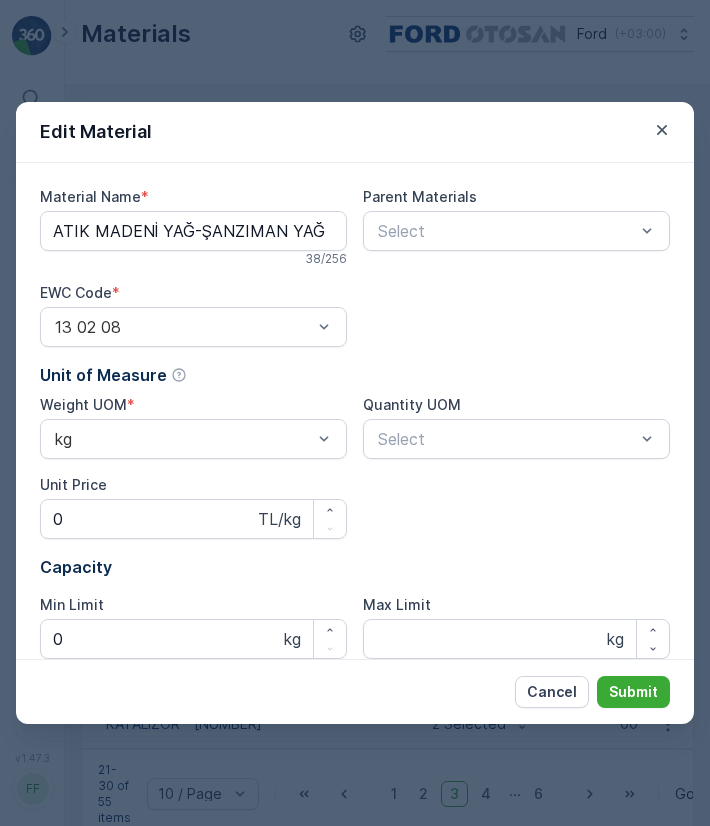 scroll, scrollTop: 235, scrollLeft: 0, axis: vertical 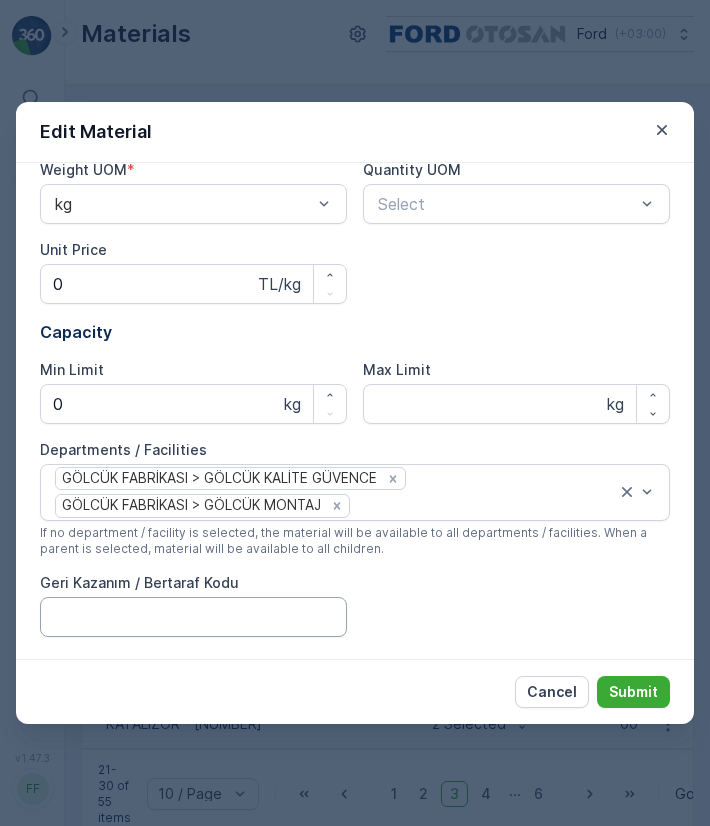 click on "Geri Kazanım / Bertaraf Kodu" at bounding box center [193, 617] 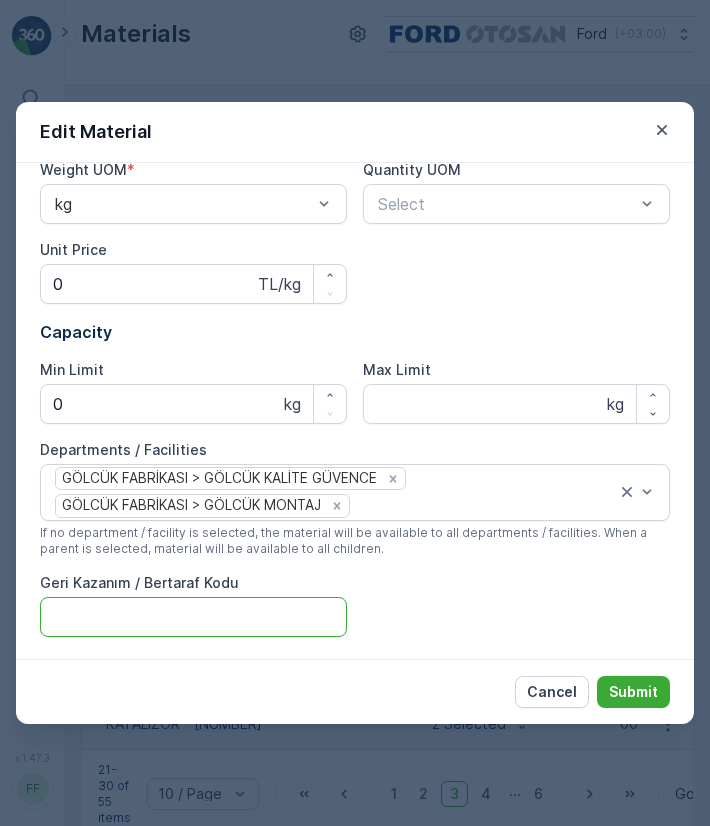 type on "R9" 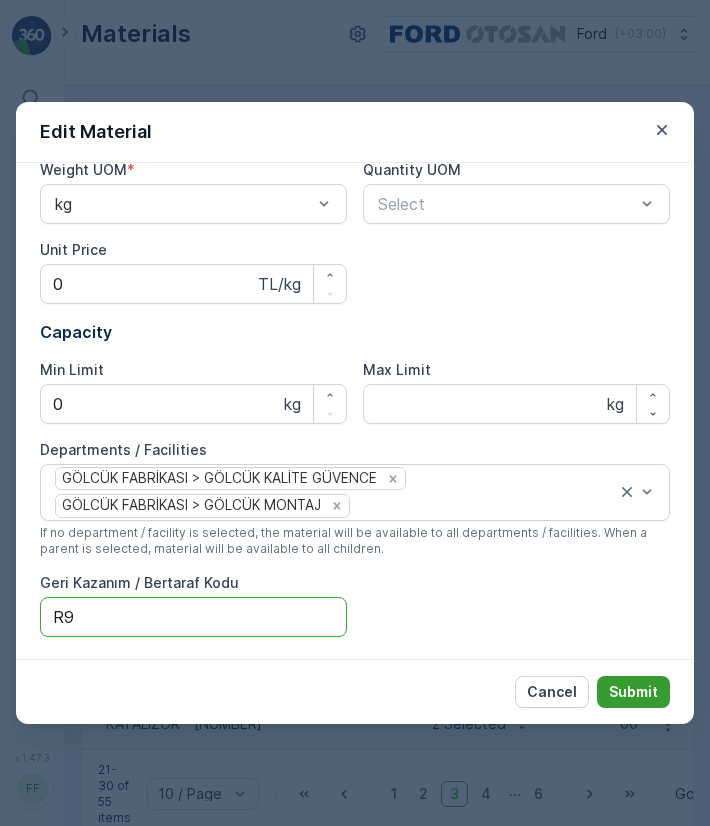 click on "Submit" at bounding box center [633, 692] 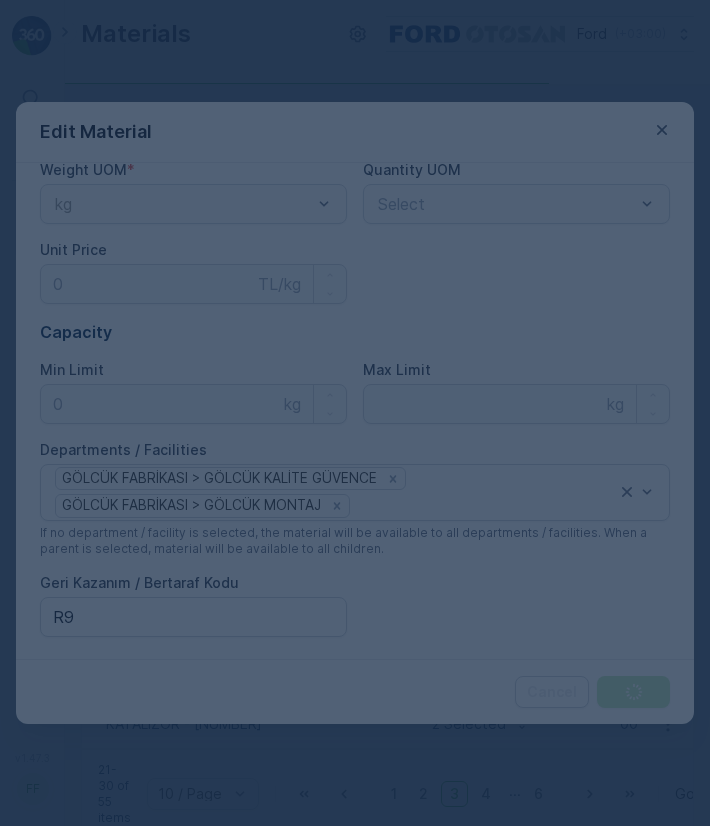 scroll, scrollTop: 0, scrollLeft: 0, axis: both 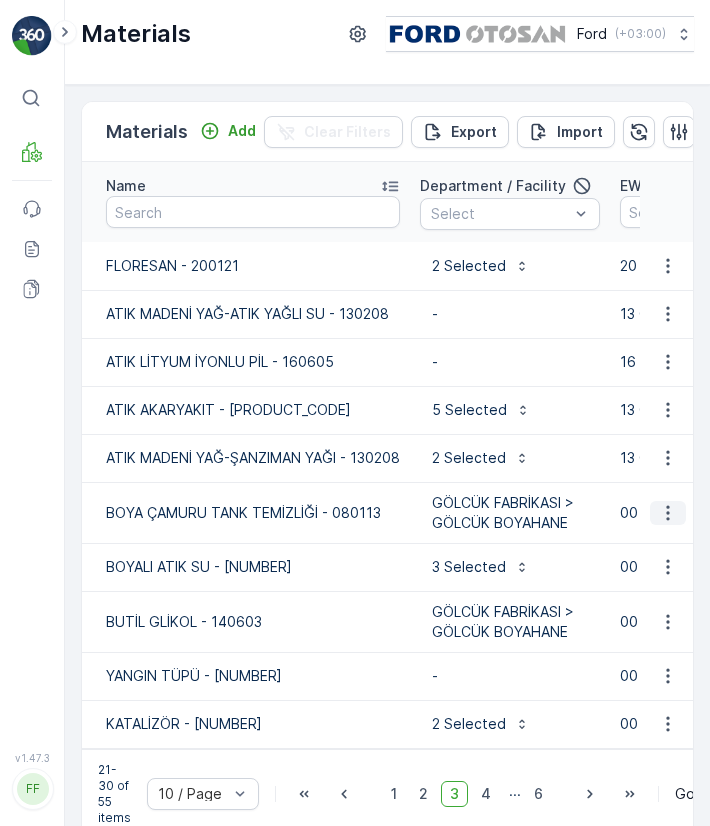 click 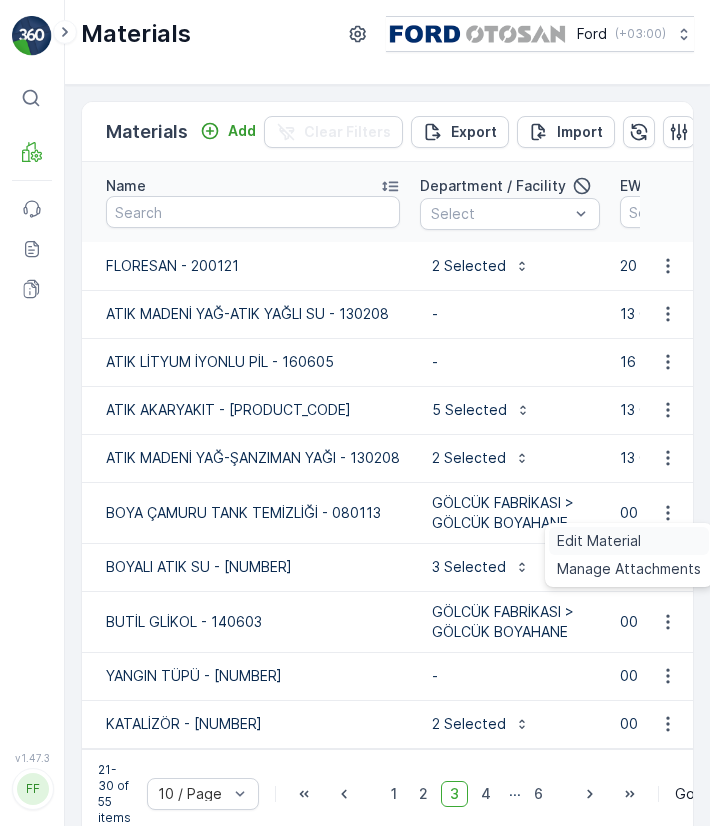 click on "Edit Material" at bounding box center (629, 541) 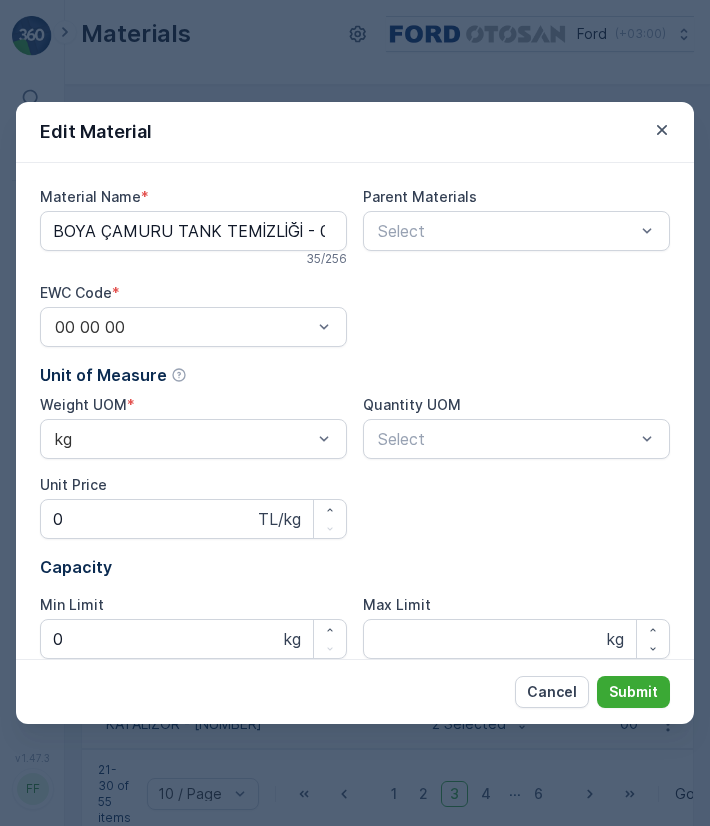 type on "BOYA ÇAMURU TANK TEMİZLİĞİ - 080113" 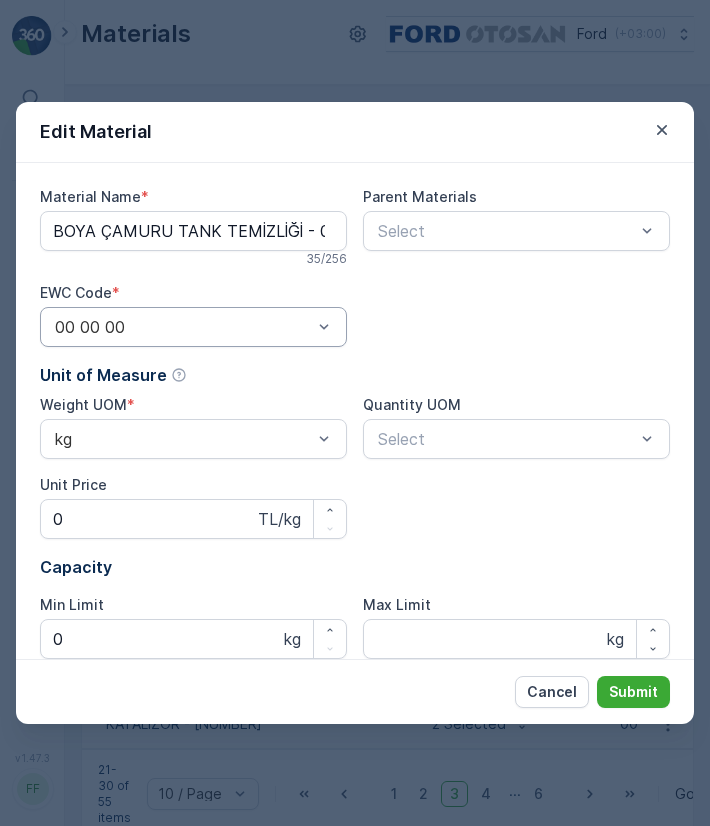 click at bounding box center (183, 327) 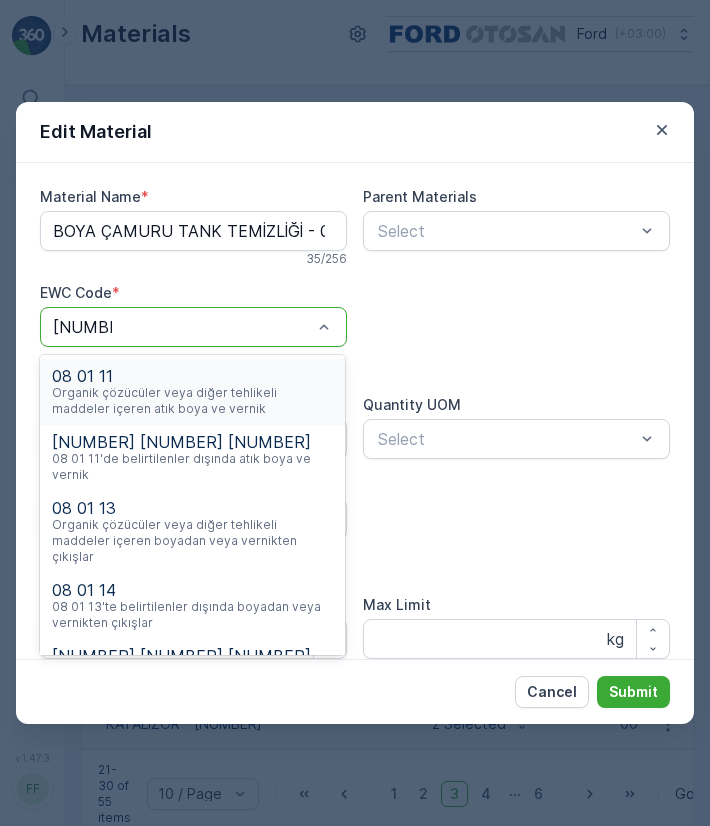 type on "08 01 13" 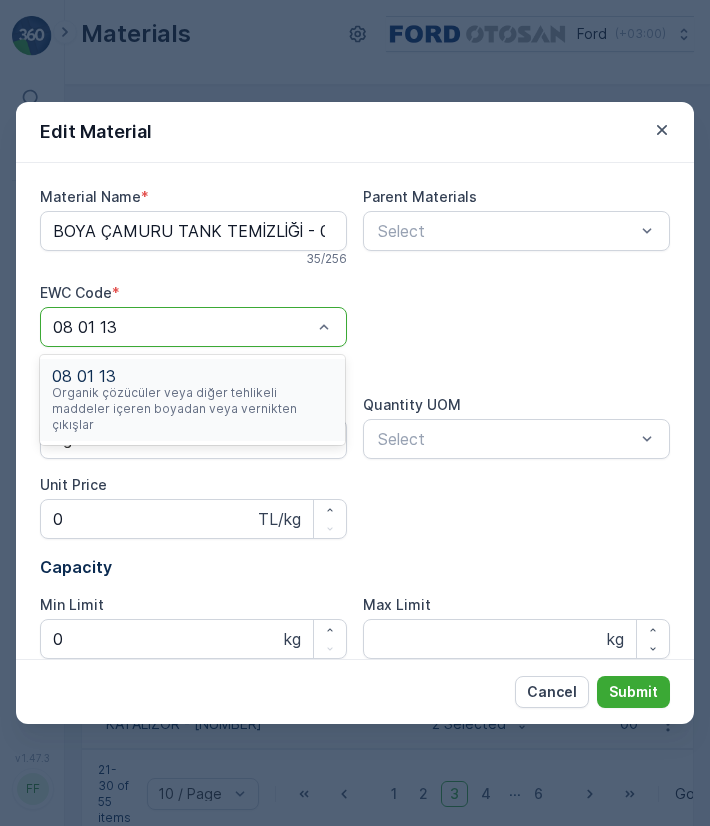 type 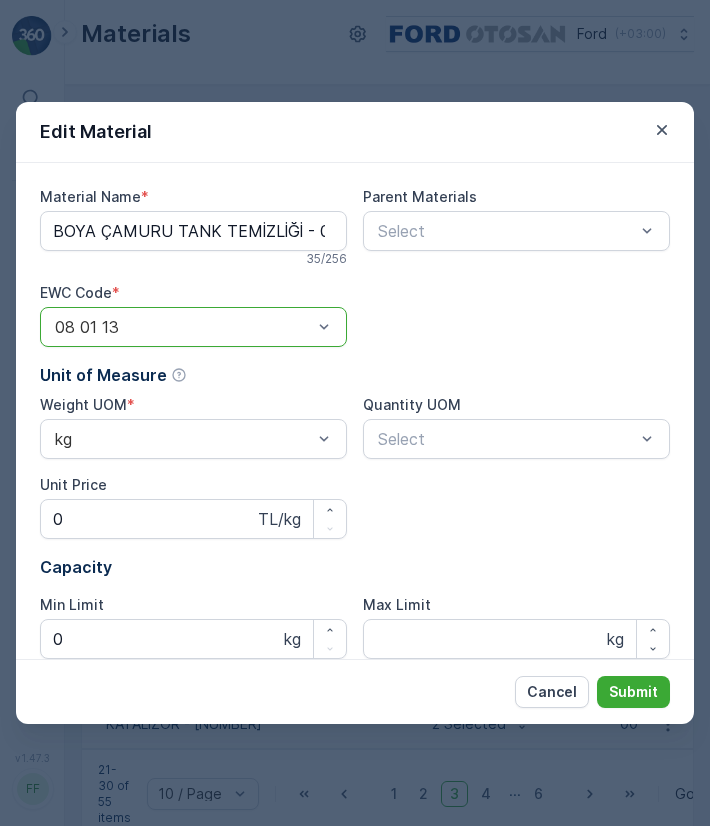 scroll, scrollTop: 220, scrollLeft: 0, axis: vertical 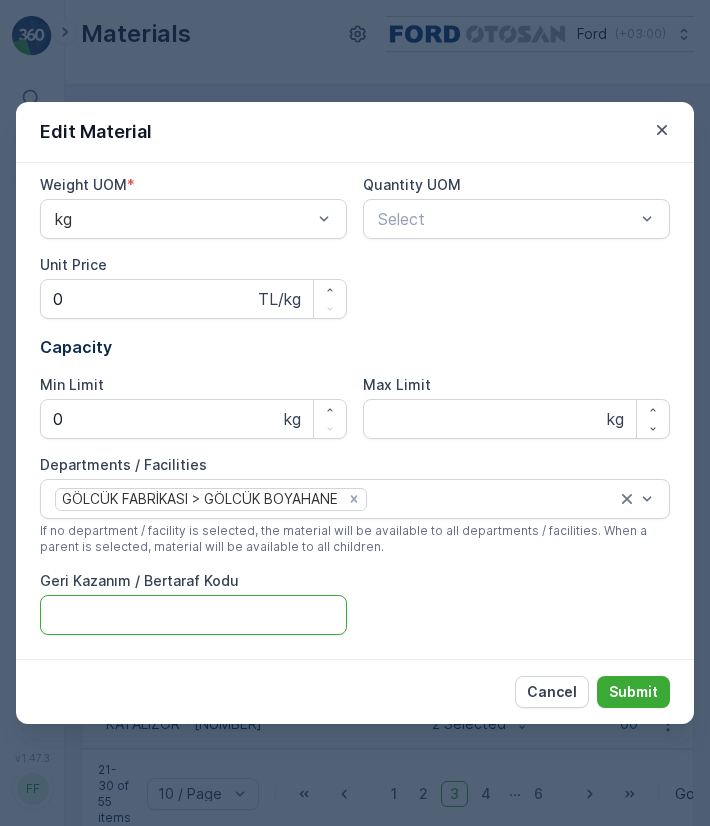click on "Geri Kazanım / Bertaraf Kodu" at bounding box center [193, 615] 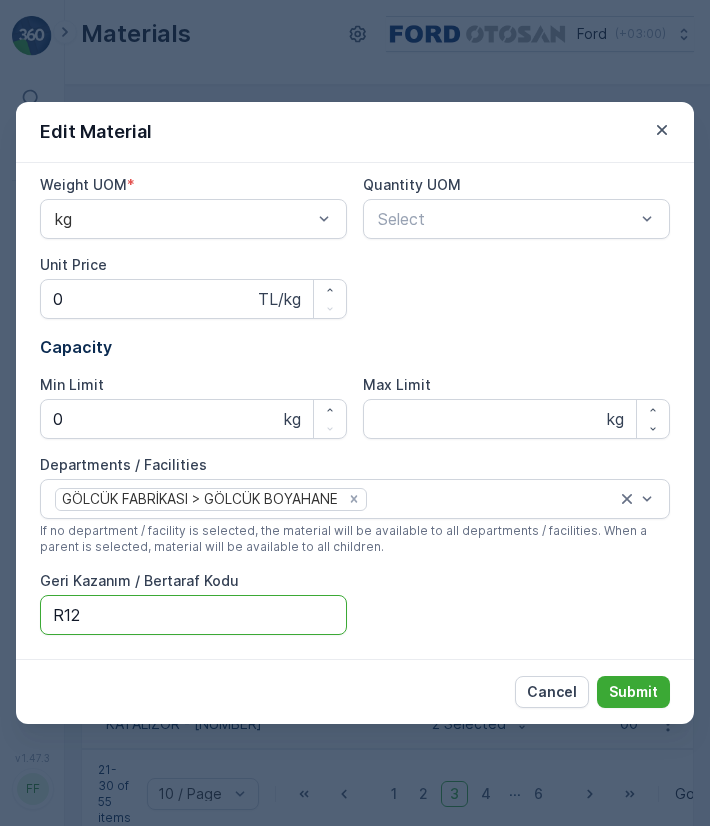 type on "R12" 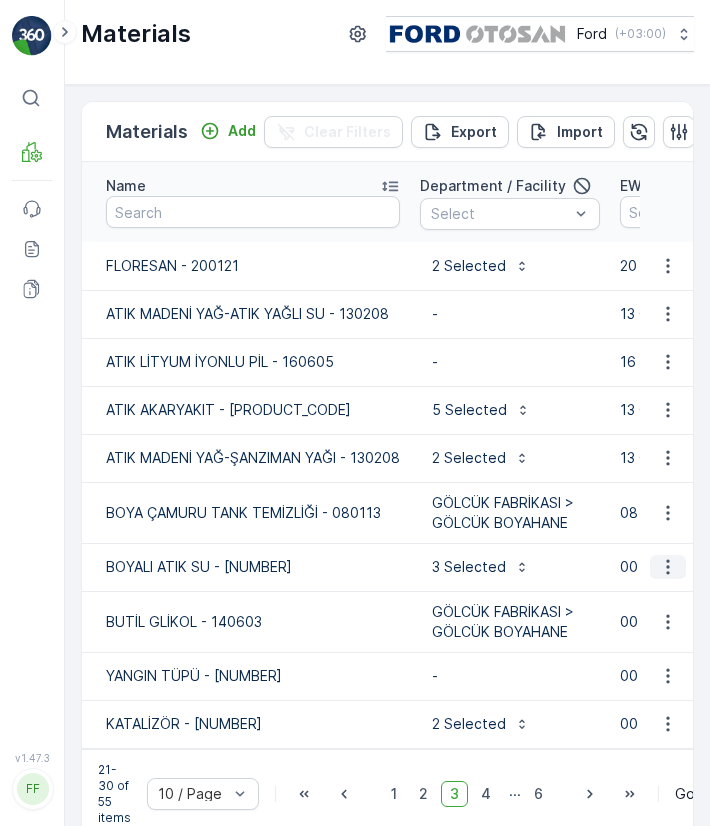 click at bounding box center [668, 567] 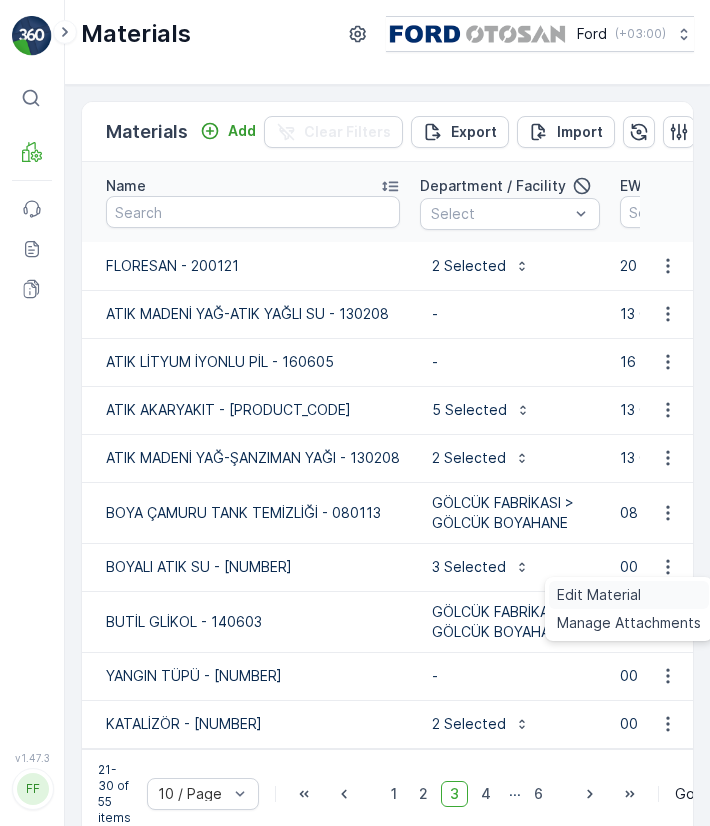click on "Edit Material" at bounding box center (629, 595) 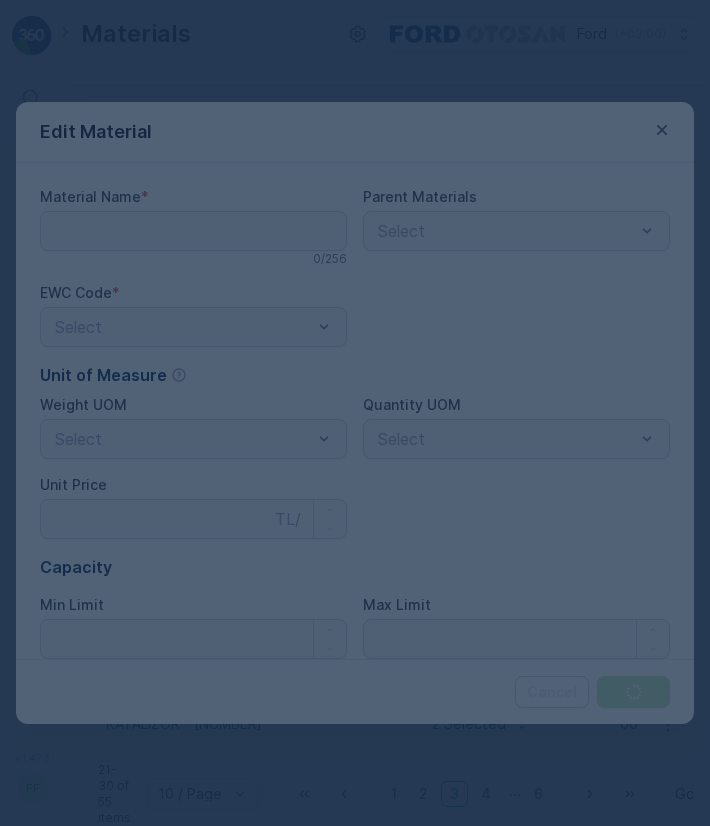 type on "BOYALI ATIK SU - [NUMBER]" 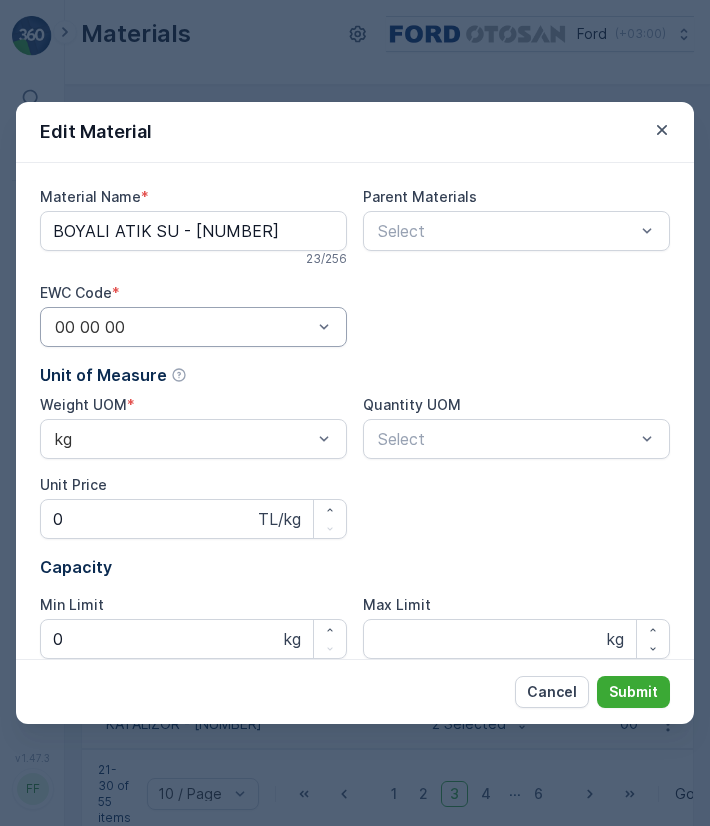 click at bounding box center (183, 327) 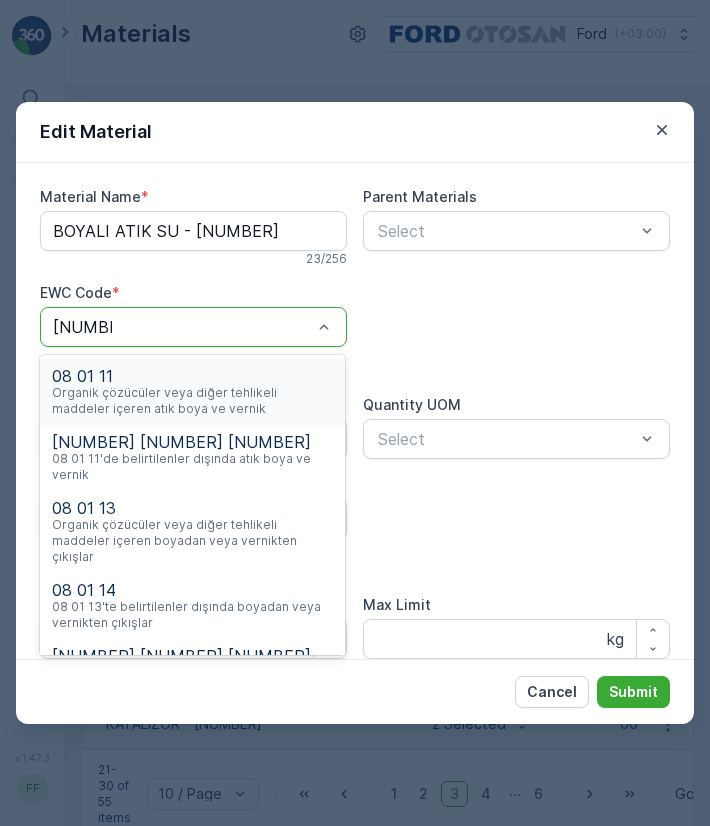 type on "08 01 13" 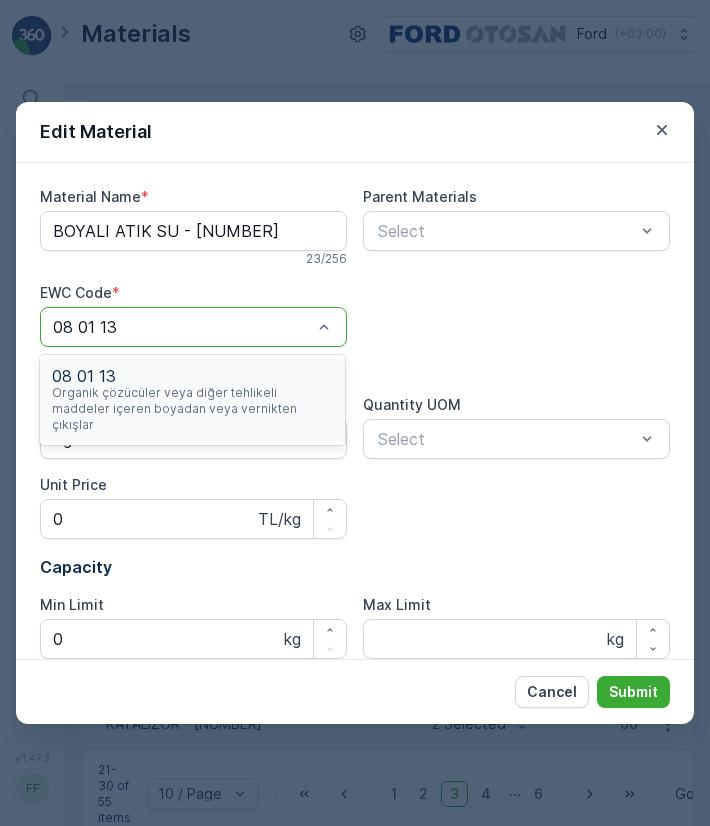 type 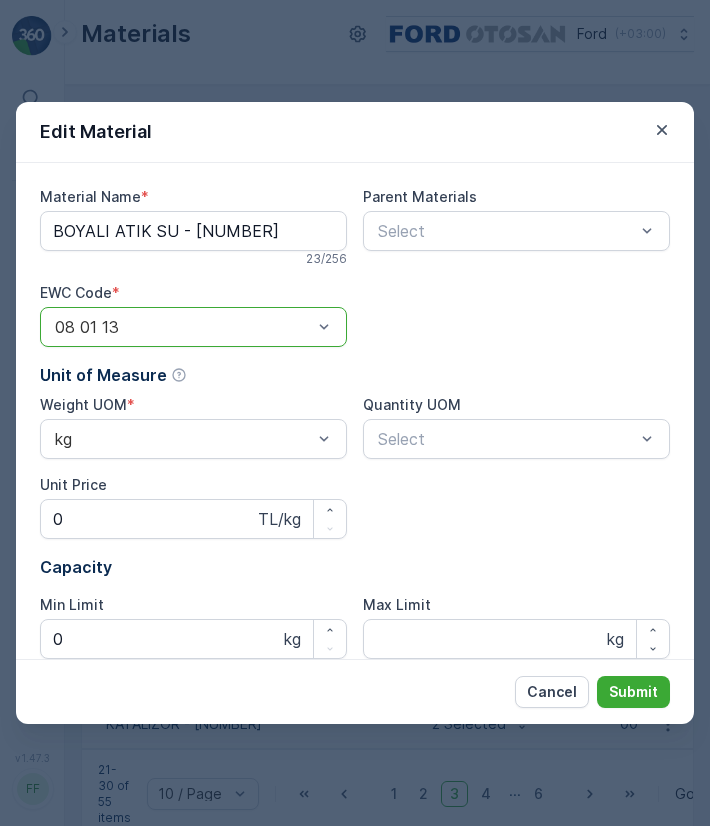 scroll, scrollTop: 262, scrollLeft: 0, axis: vertical 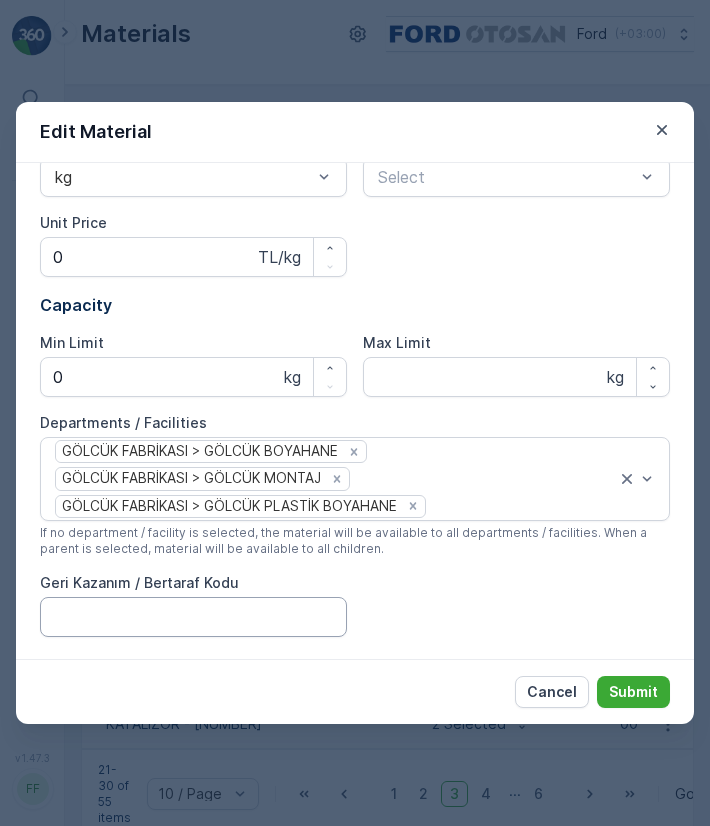 click on "Geri Kazanım / Bertaraf Kodu" at bounding box center [193, 617] 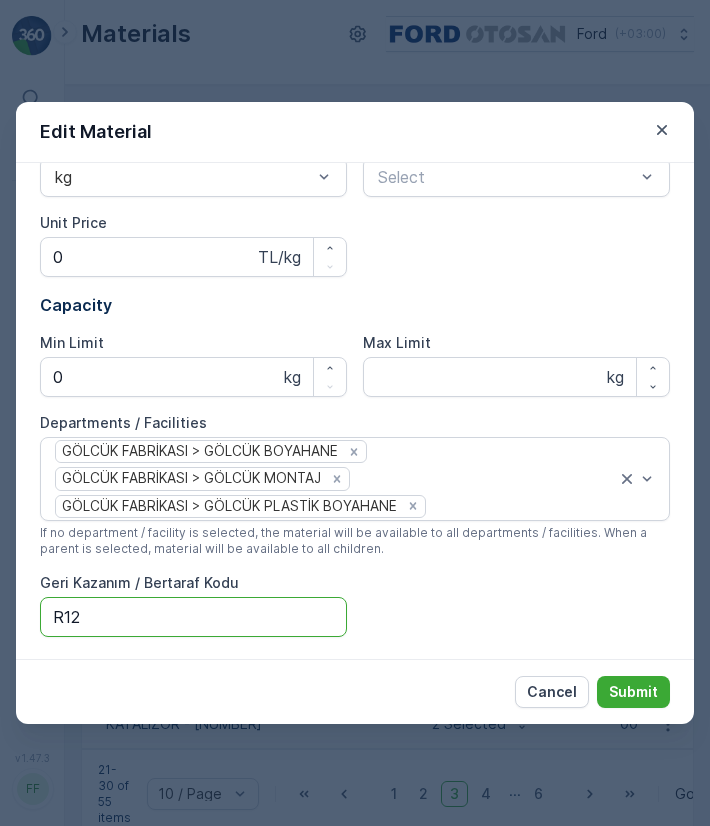 type on "R12" 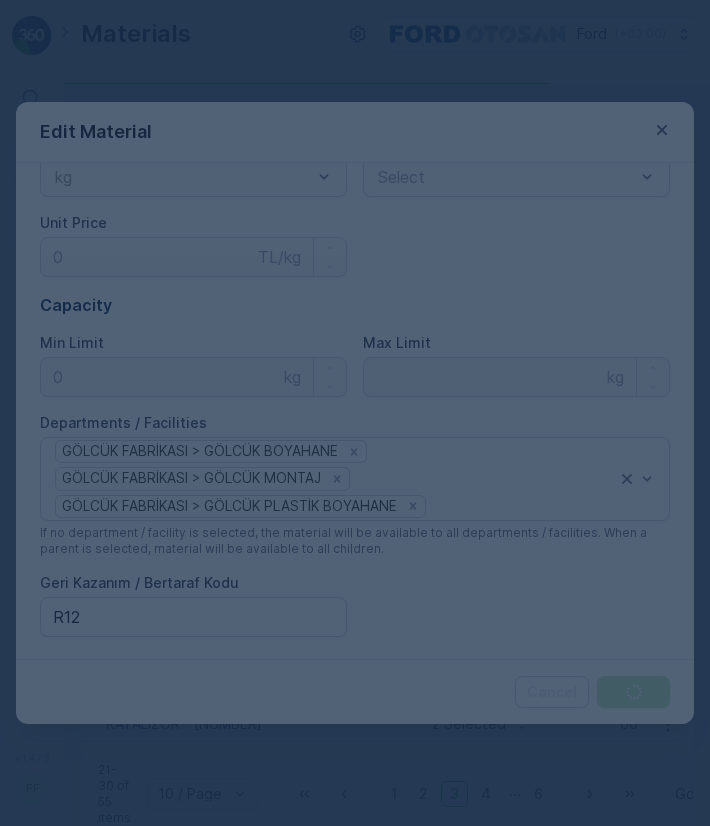scroll, scrollTop: 0, scrollLeft: 0, axis: both 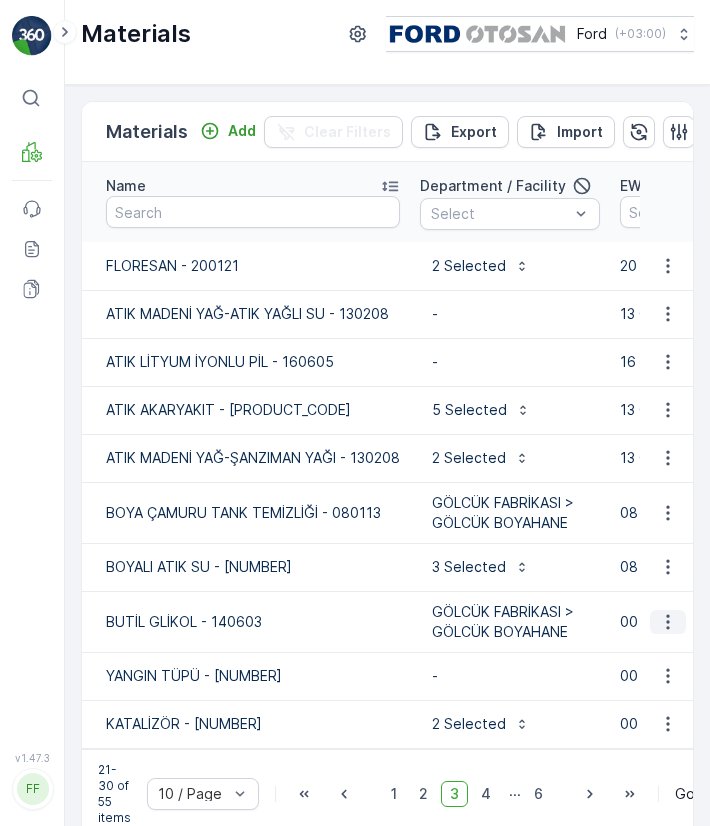 click 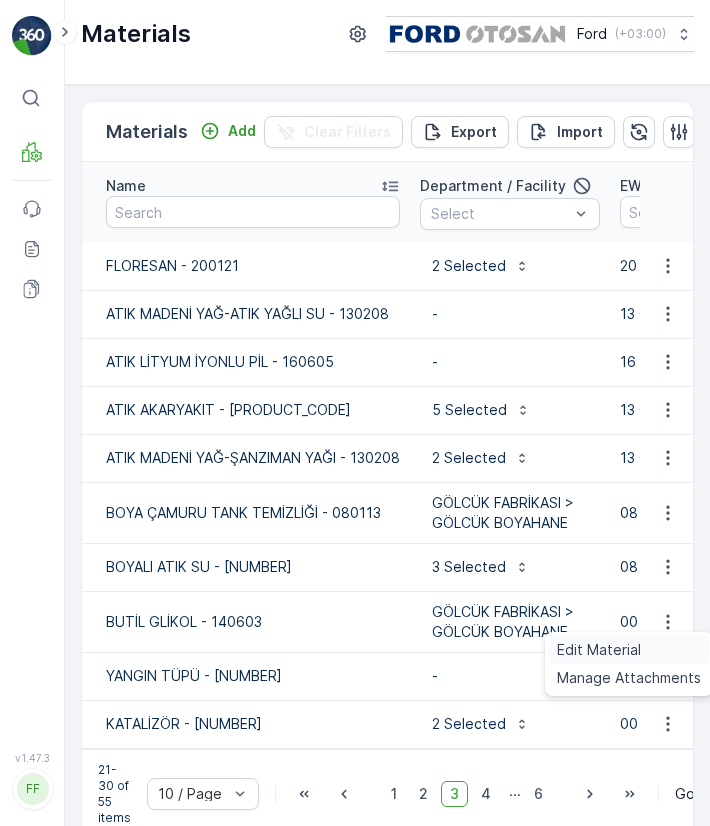 click on "Edit Material" at bounding box center [629, 650] 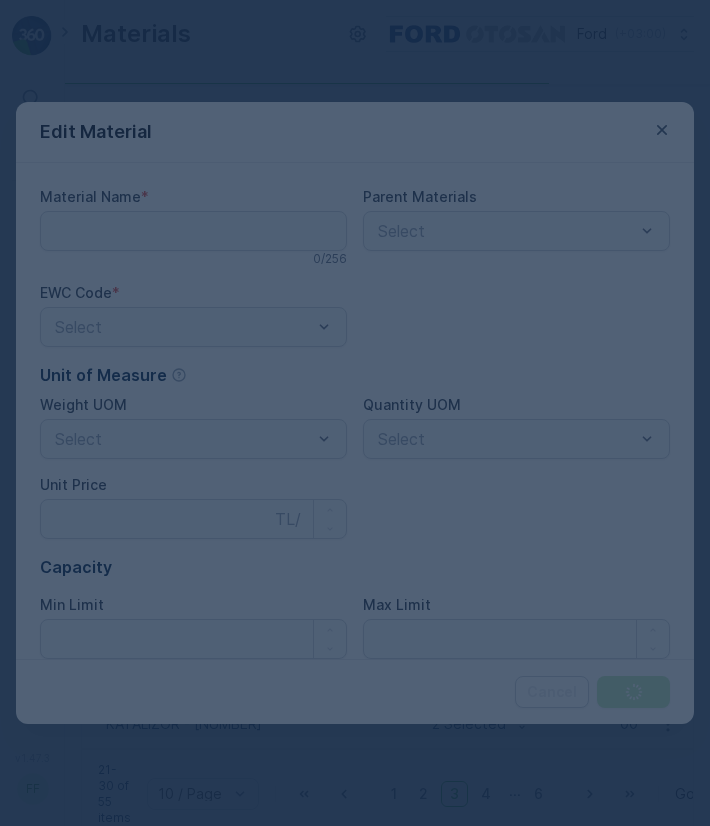 type on "BUTİL GLİKOL - 140603" 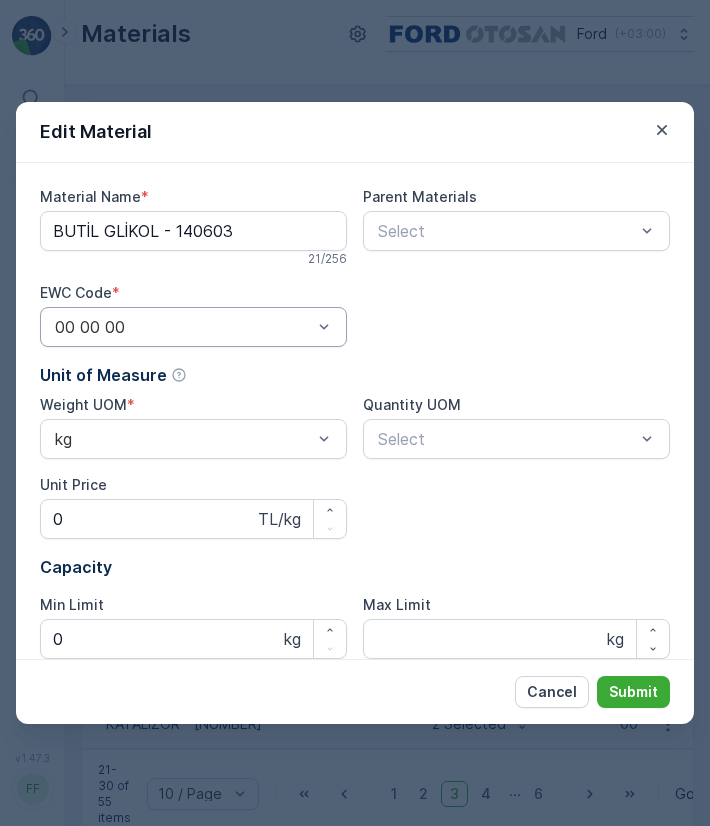 click on "00 00 00" at bounding box center [193, 327] 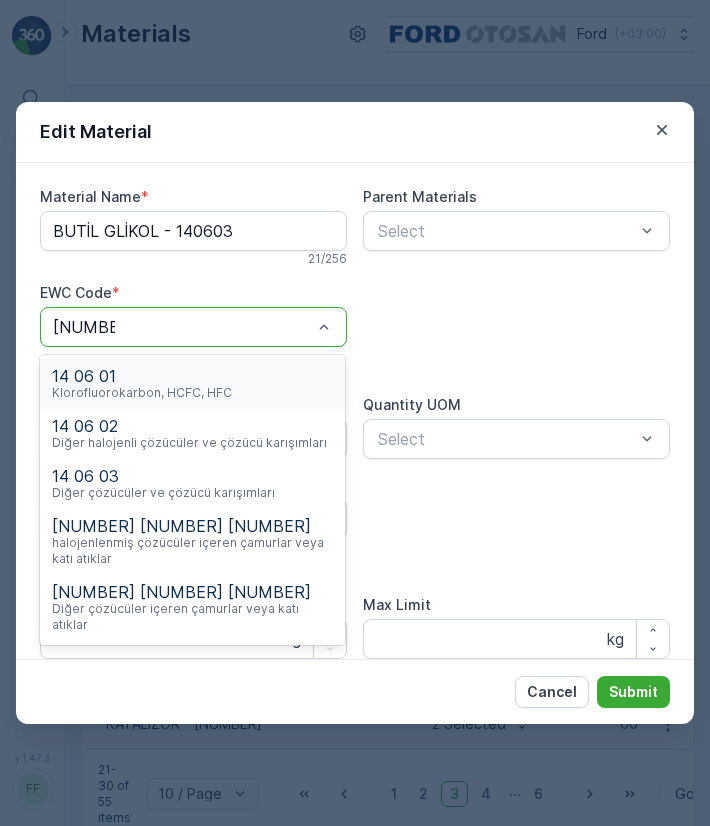 type on "14 06 03" 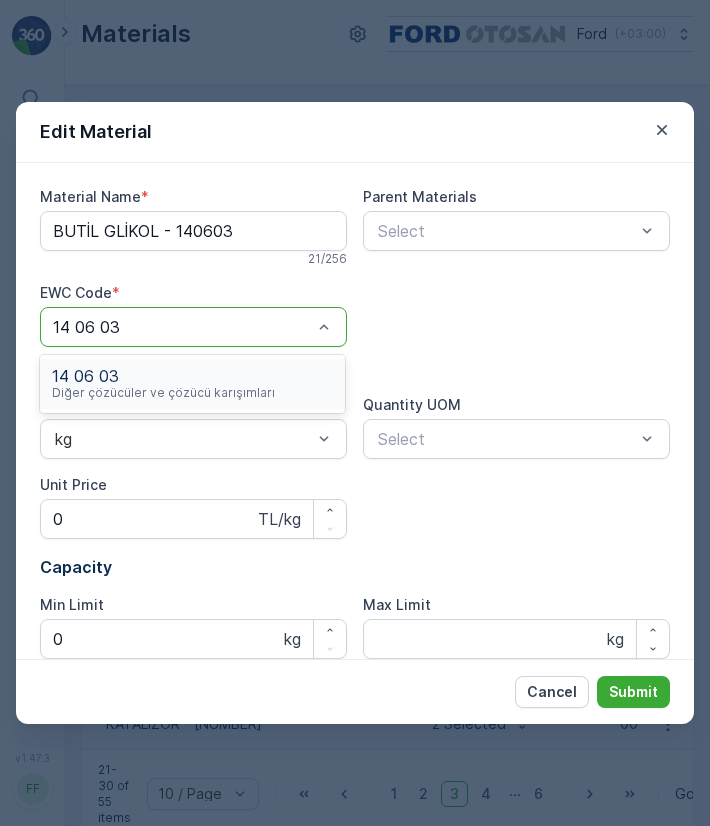 click on "14 06 03 Diğer çözücüler ve çözücü karışımları" at bounding box center (192, 384) 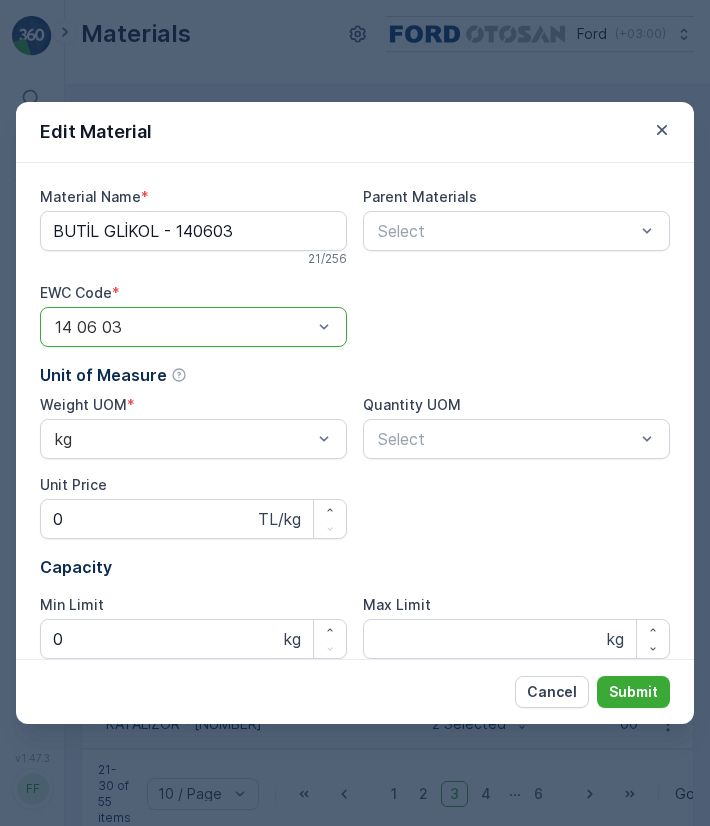 scroll, scrollTop: 220, scrollLeft: 0, axis: vertical 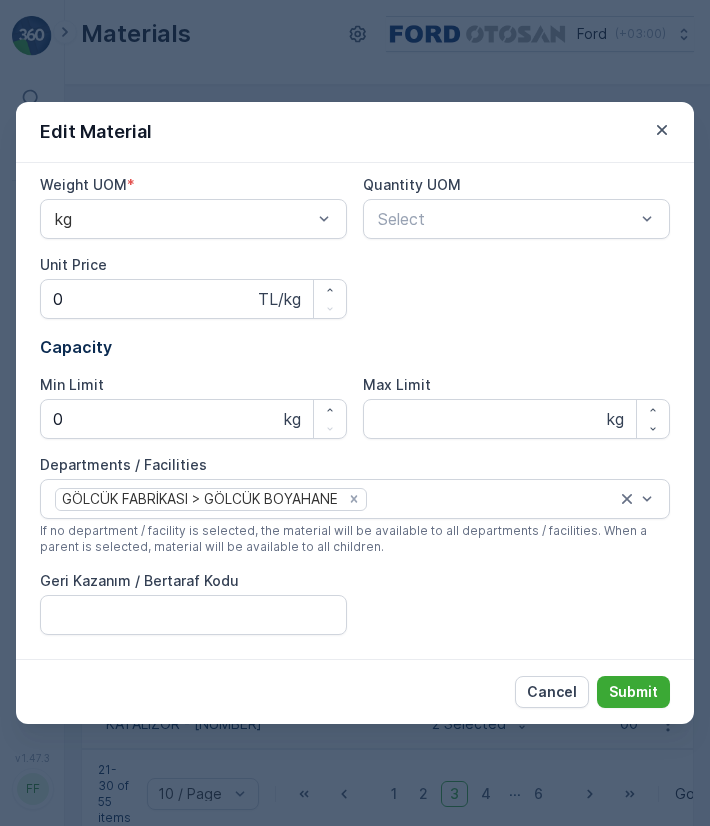 click on "Material Name * BUTİL GLİKOL - [NUMBER] [NUMBER]  /  256 Parent Materials Select EWC Code * [NUMBER] [NUMBER] [NUMBER] Unit of Measure Weight UOM * kg Quantity UOM Select Unit Price 0 TL/kg  Capacity Min Limit 0 kg Max Limit 100000 kg Departments / Facilities GÖLCÜK FABRİKASI > GÖLCÜK BOYAHANE If no department / facility is selected, the material will be available to all departments / facilities. When a parent is selected, material will be available to all children. Geri Kazanım / Bertaraf Kodu" at bounding box center (355, 411) 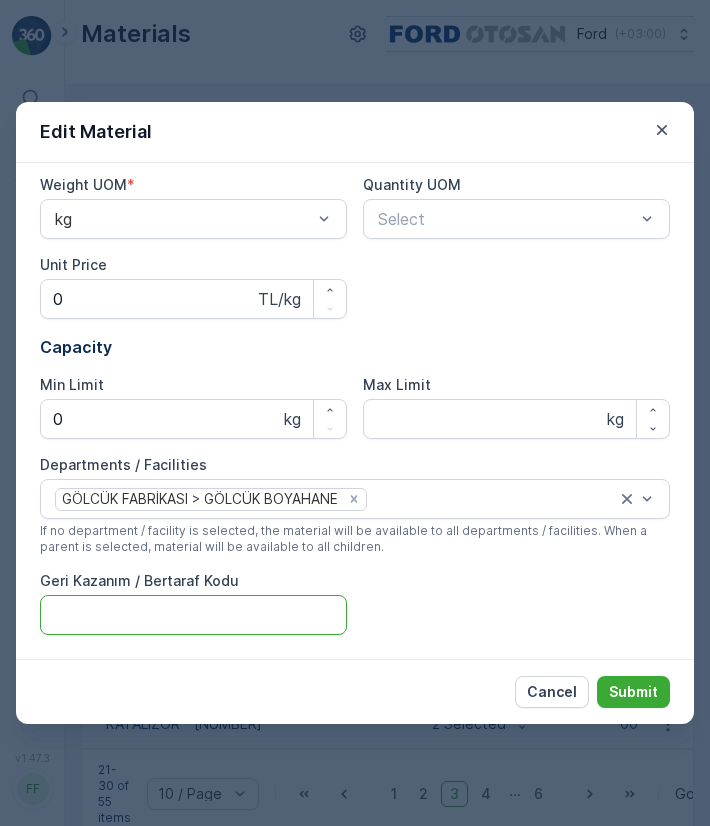 type on "R12" 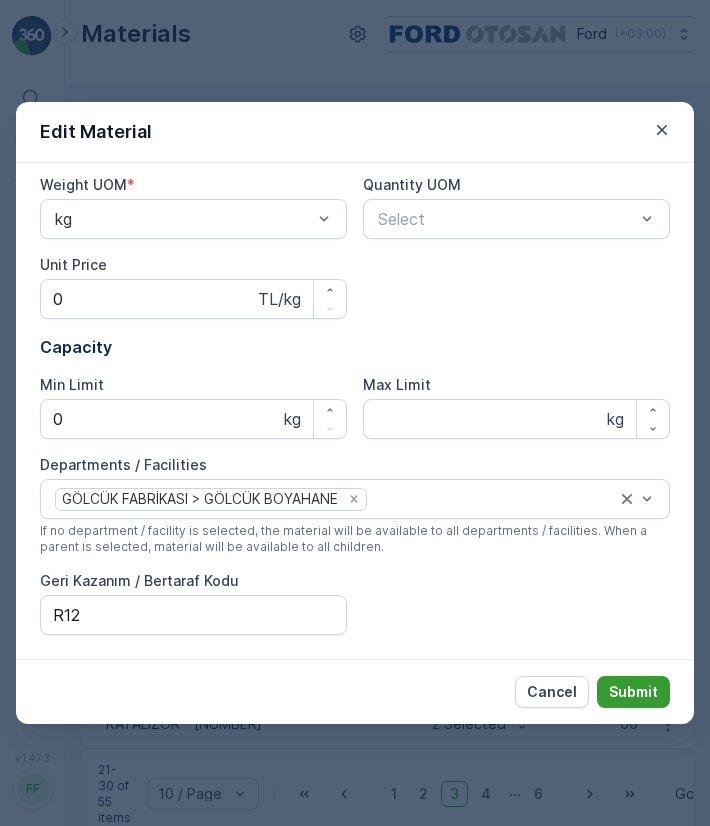 click on "Submit" at bounding box center [633, 692] 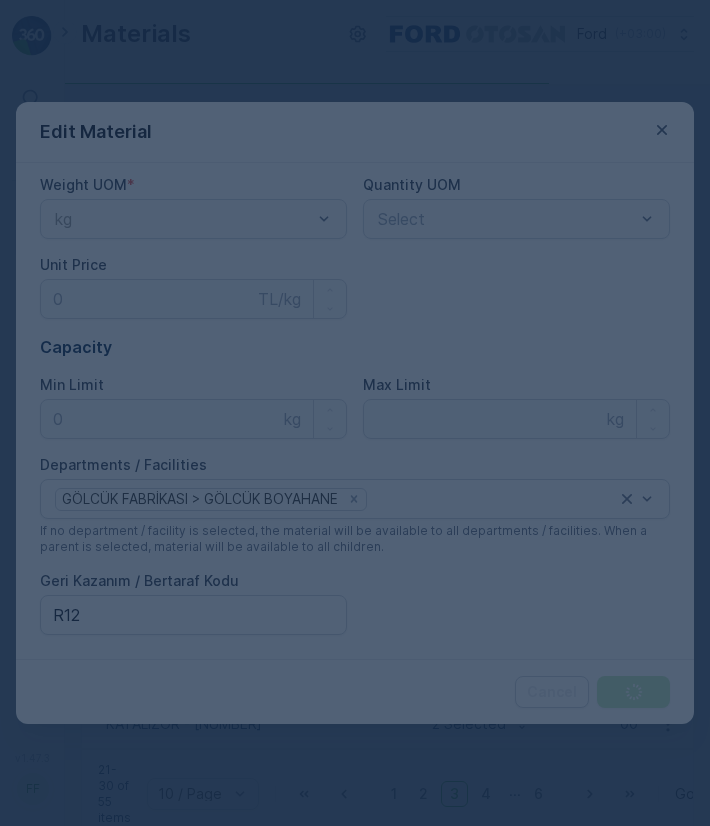 scroll, scrollTop: 0, scrollLeft: 0, axis: both 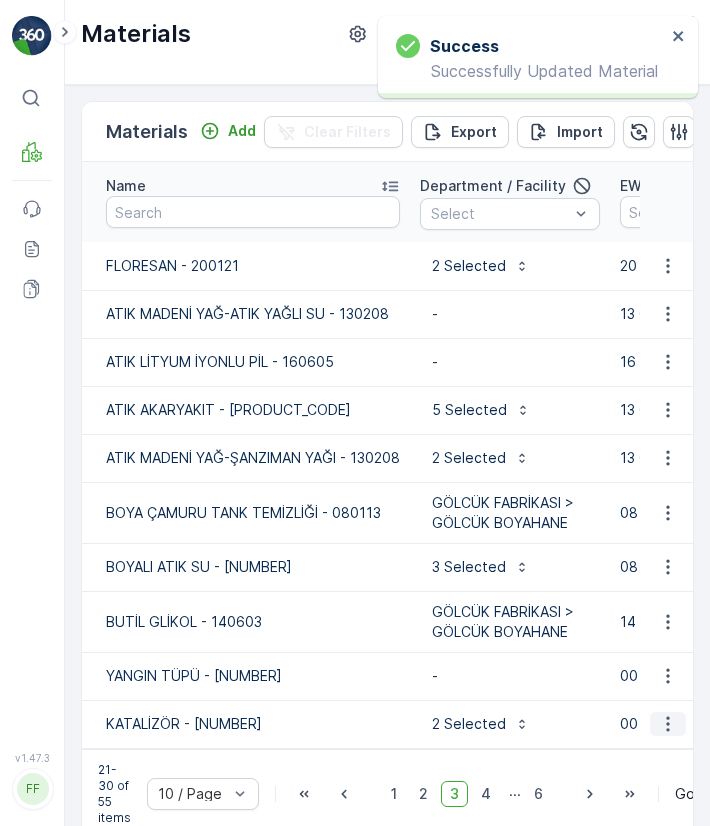 click 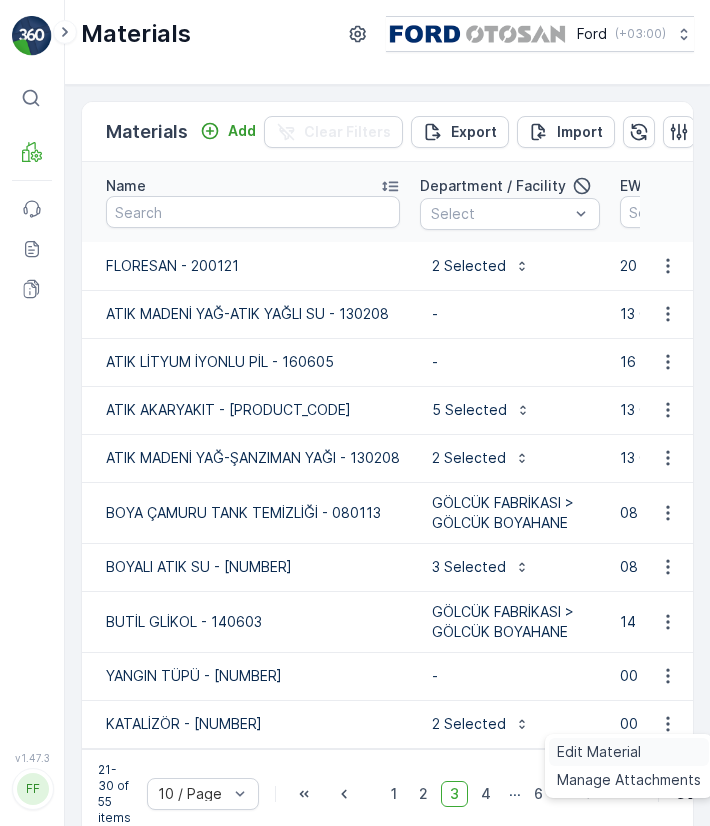 click on "Edit Material" at bounding box center (629, 752) 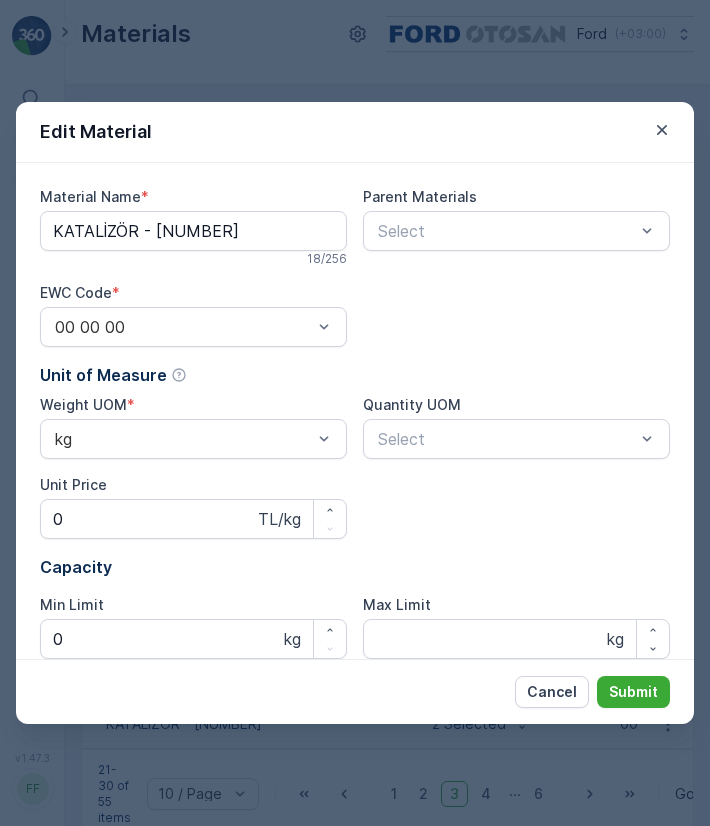 type on "KATALİZÖR - [NUMBER]" 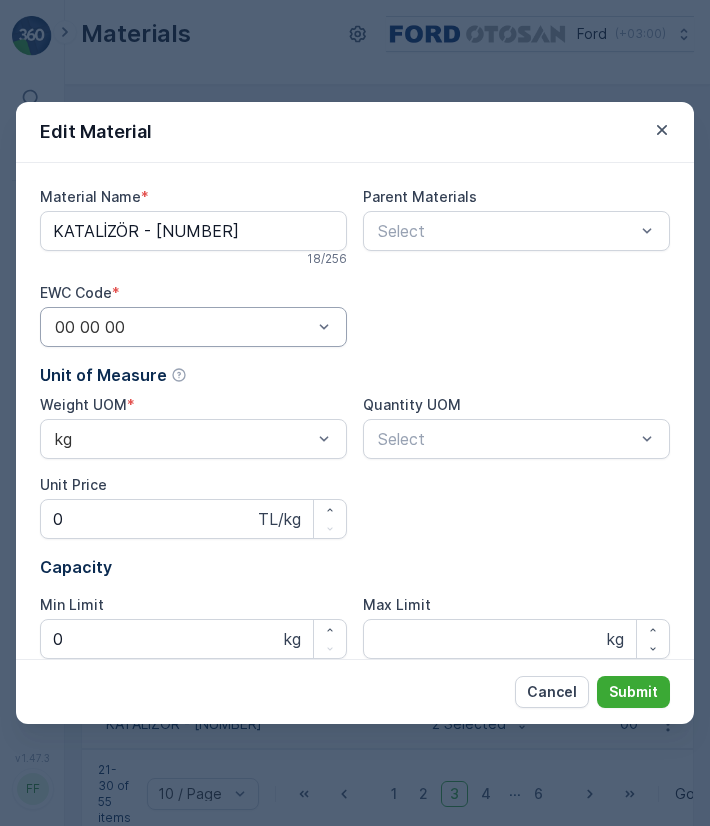 click at bounding box center [183, 327] 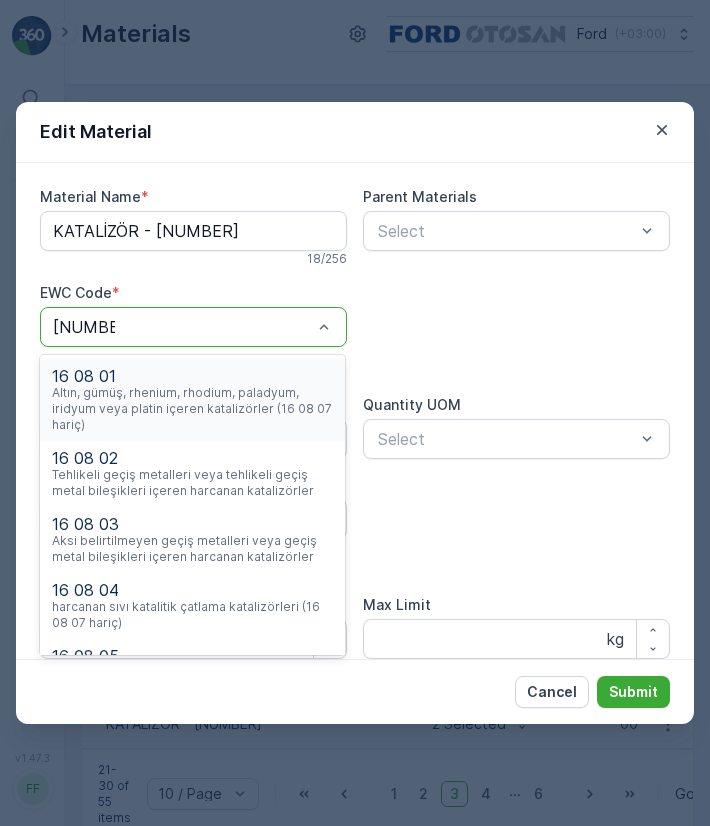 type on "16 08 07" 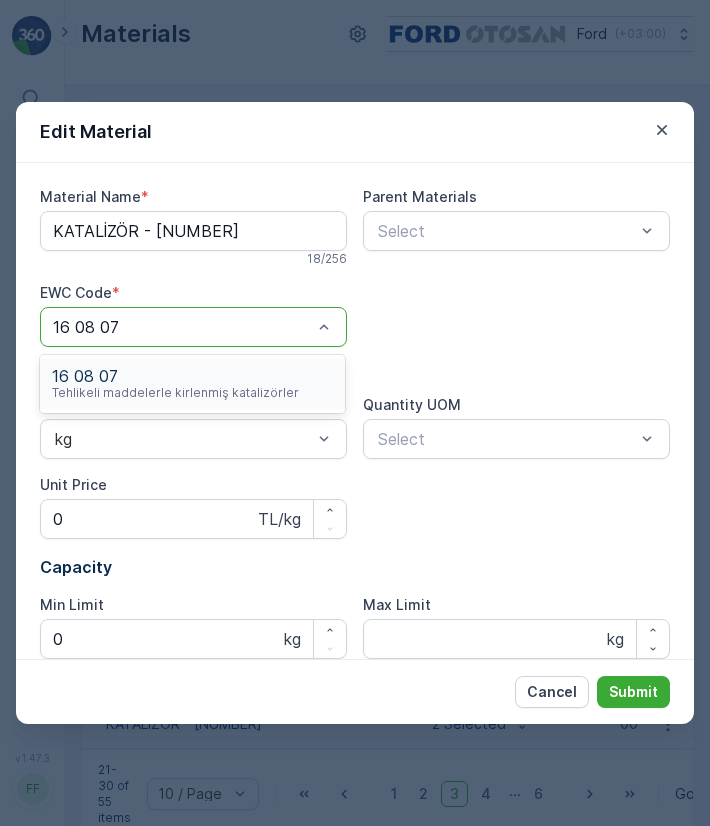 type 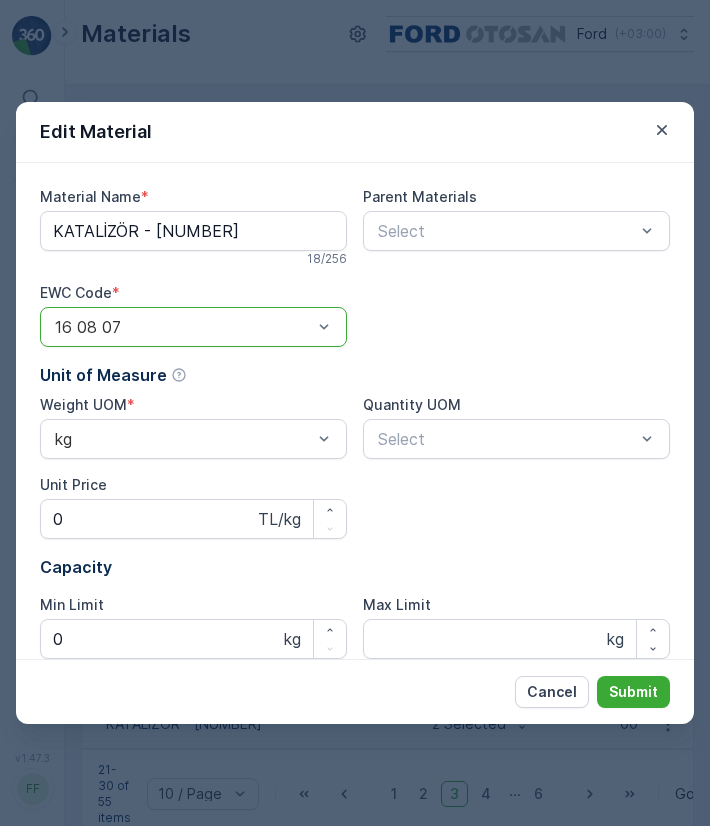 scroll, scrollTop: 235, scrollLeft: 0, axis: vertical 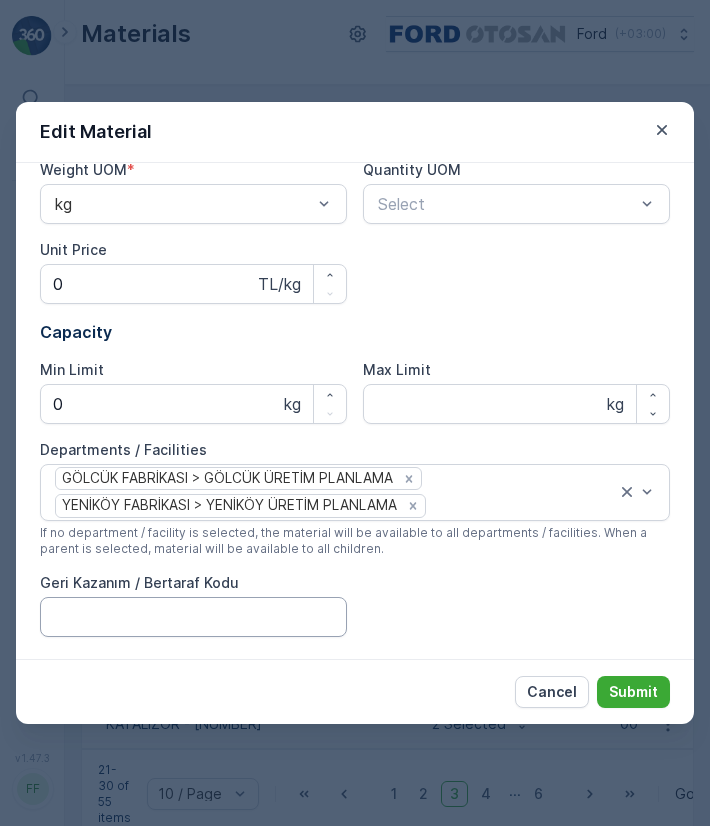 click on "Geri Kazanım / Bertaraf Kodu" at bounding box center (193, 617) 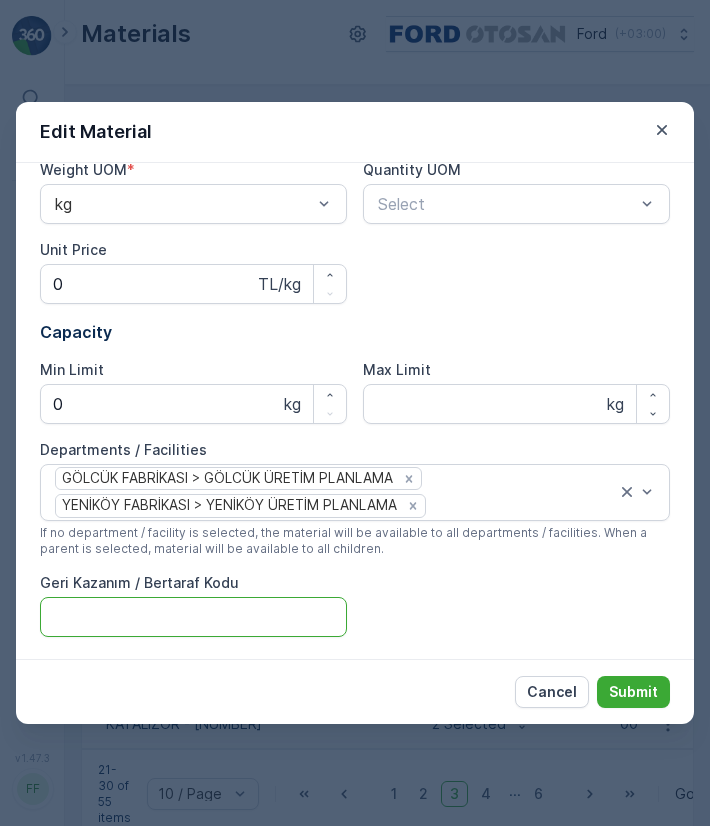 type on "R12" 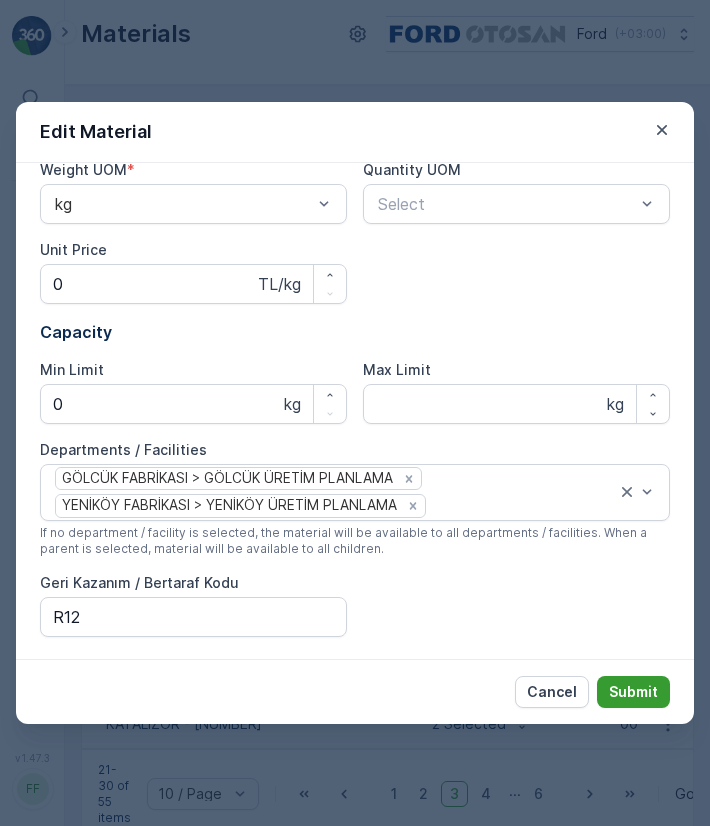 click on "Submit" at bounding box center (633, 692) 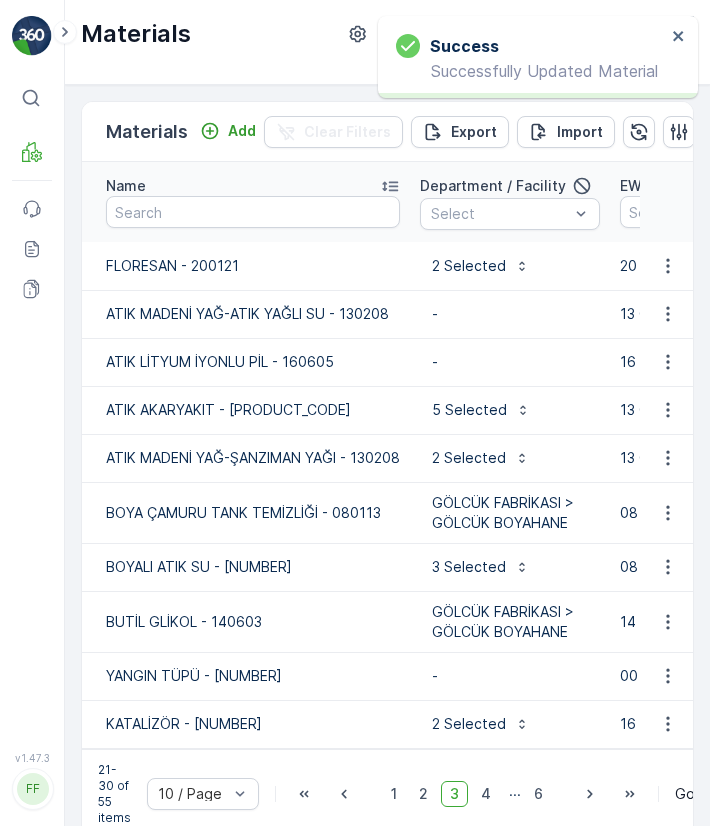 scroll, scrollTop: 46, scrollLeft: 0, axis: vertical 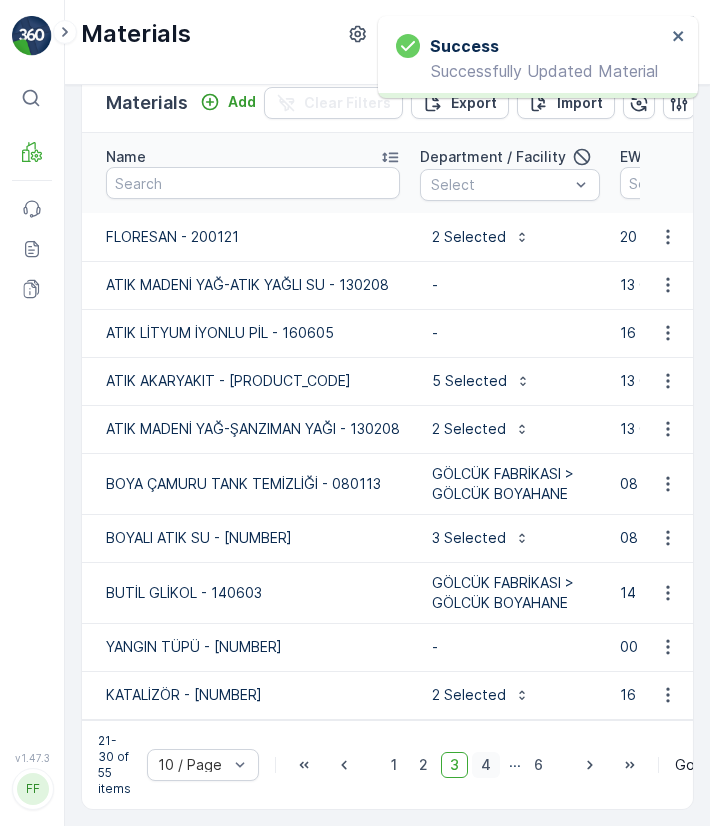 click on "4" at bounding box center (486, 765) 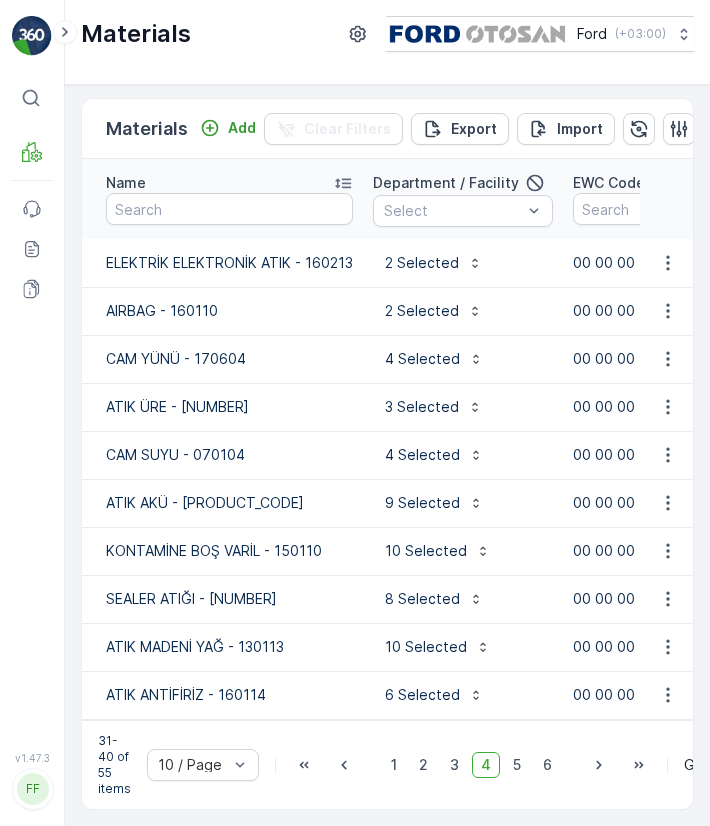 scroll, scrollTop: 0, scrollLeft: 0, axis: both 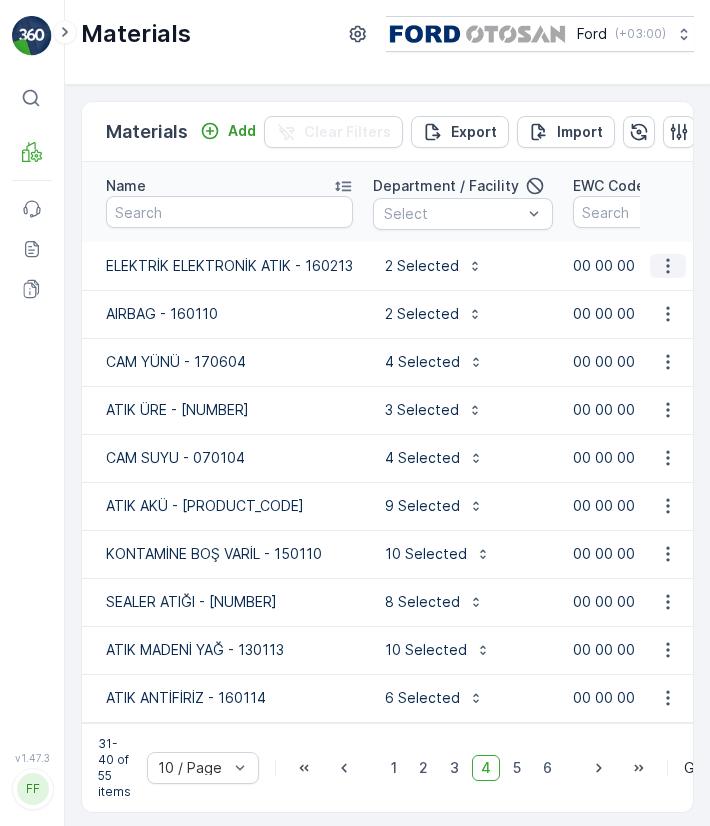 click 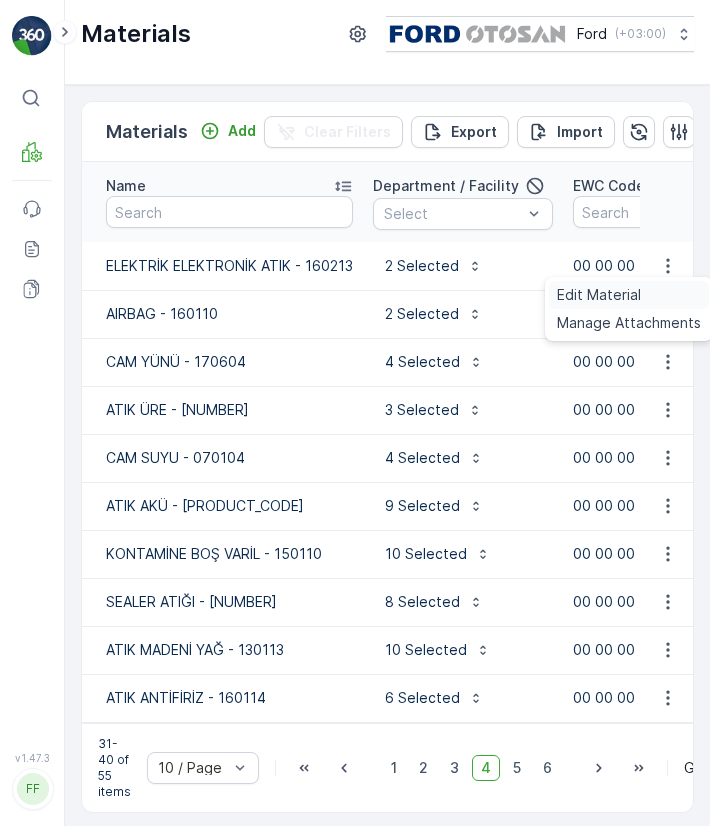 click on "Edit Material" at bounding box center [629, 295] 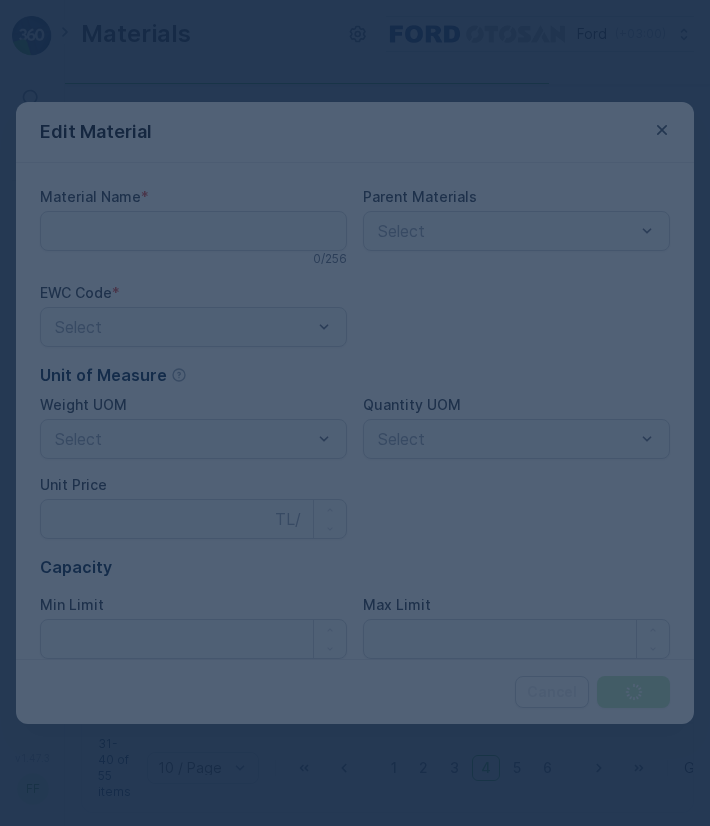 type on "ELEKTRİK ELEKTRONİK ATIK - 160213" 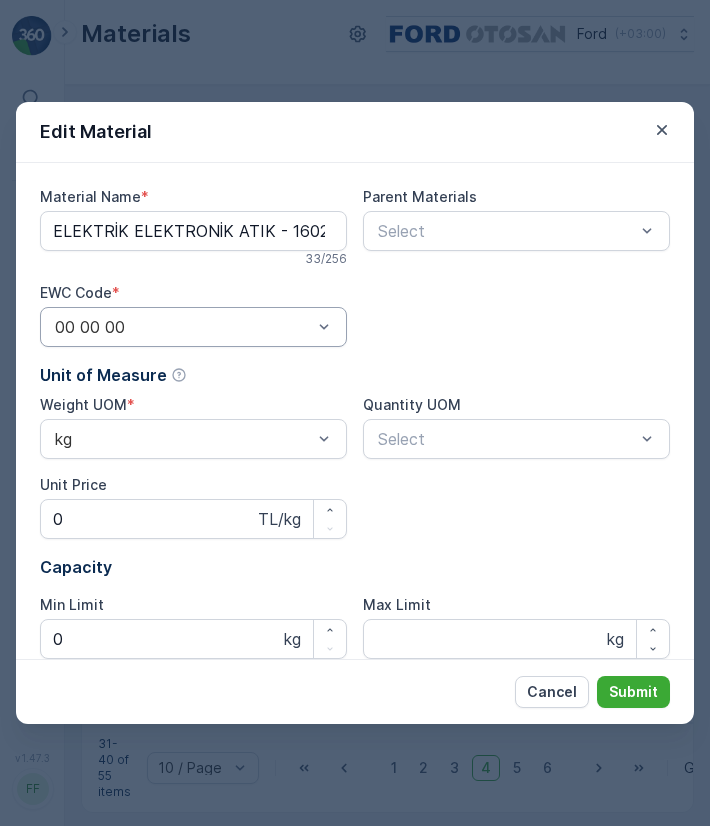 click on "00 00 00" at bounding box center [193, 327] 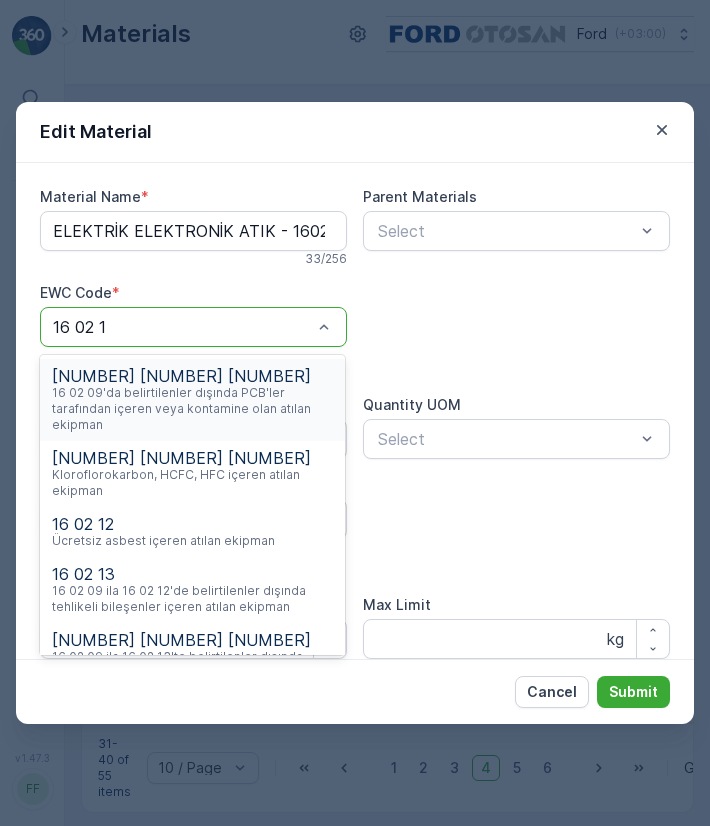 type on "16 02 13" 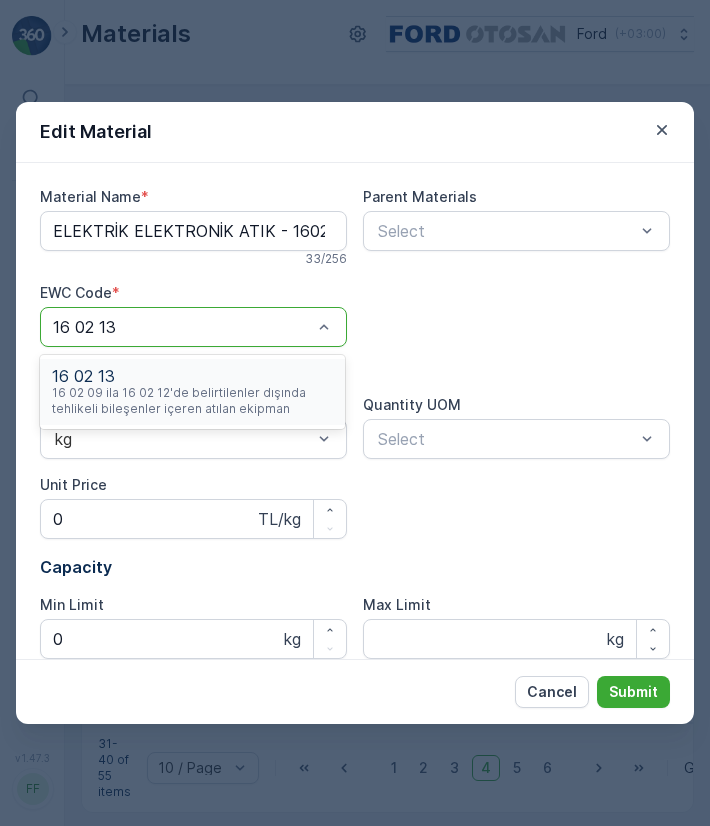 type 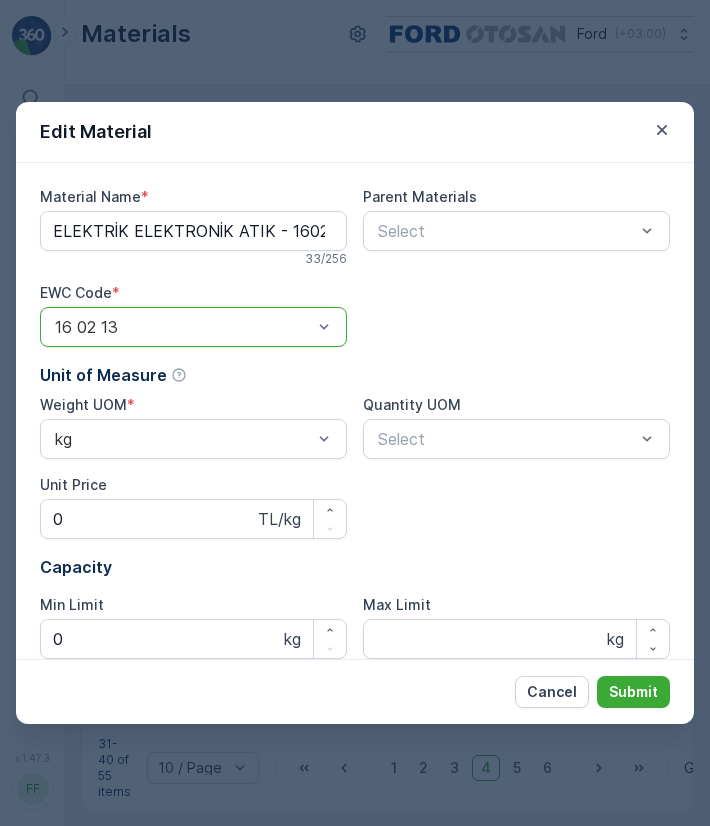 scroll, scrollTop: 235, scrollLeft: 0, axis: vertical 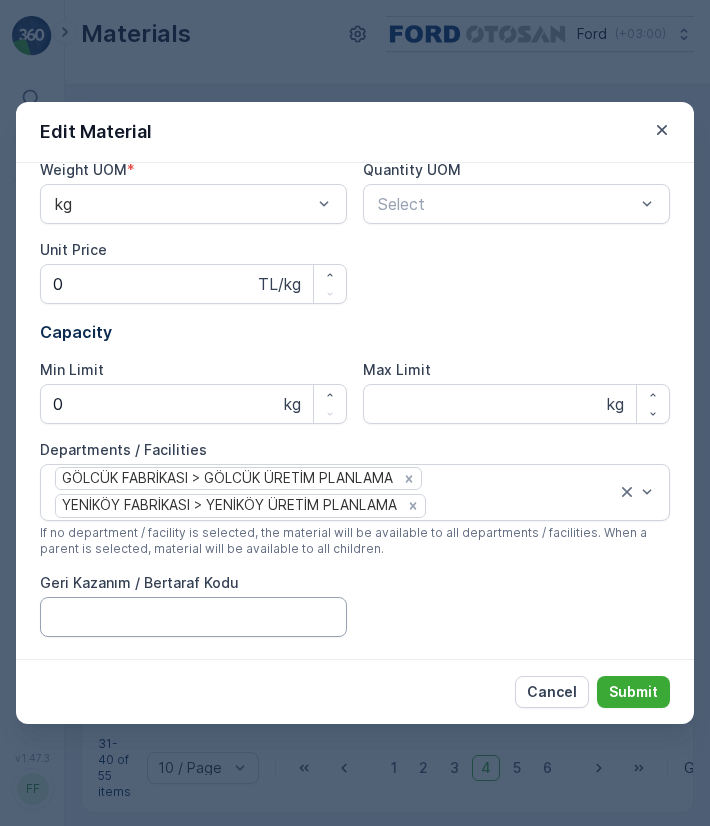 click on "Geri Kazanım / Bertaraf Kodu" at bounding box center (193, 617) 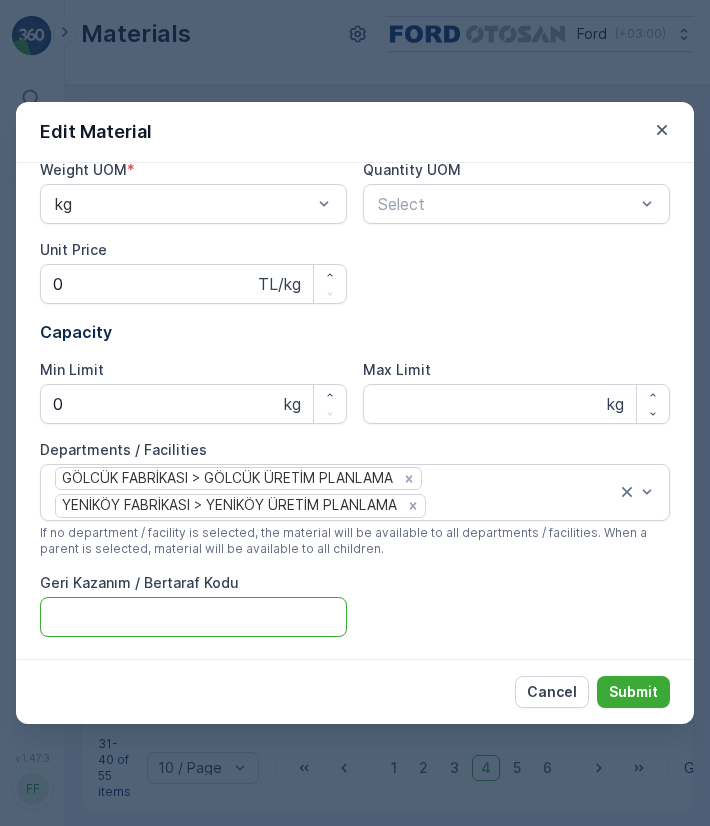 type on "R12" 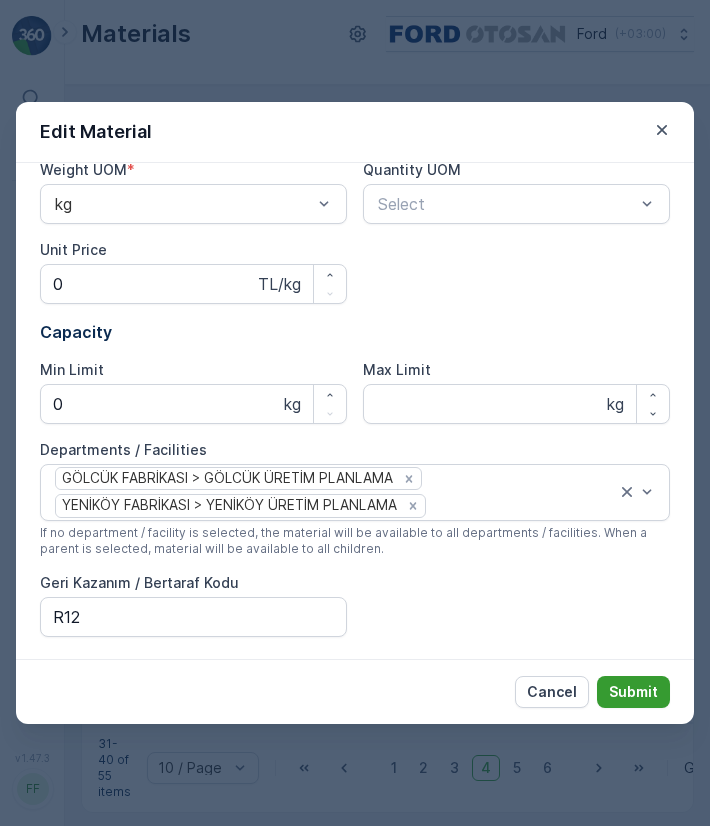 click on "Submit" at bounding box center (633, 692) 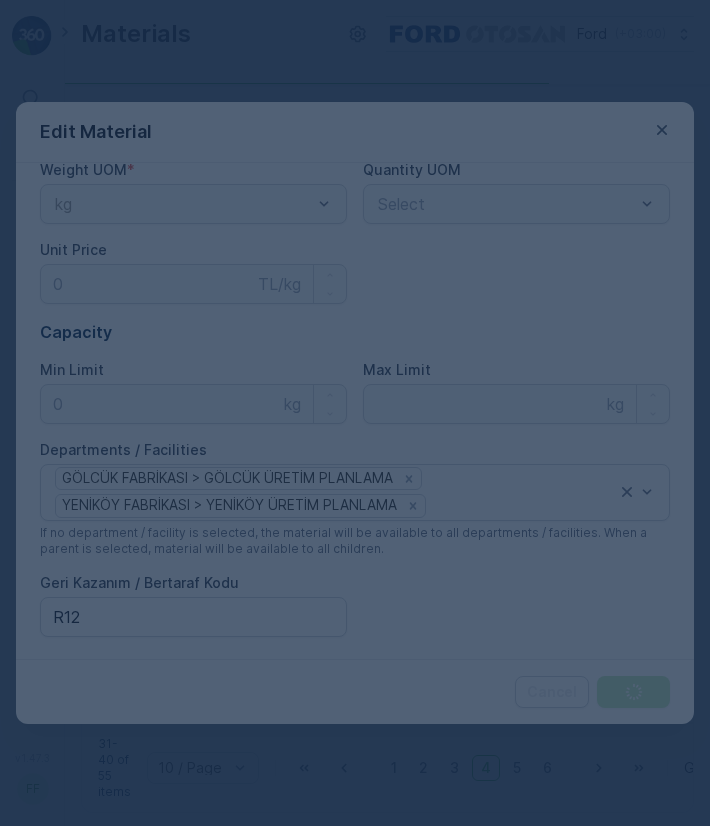 scroll, scrollTop: 0, scrollLeft: 0, axis: both 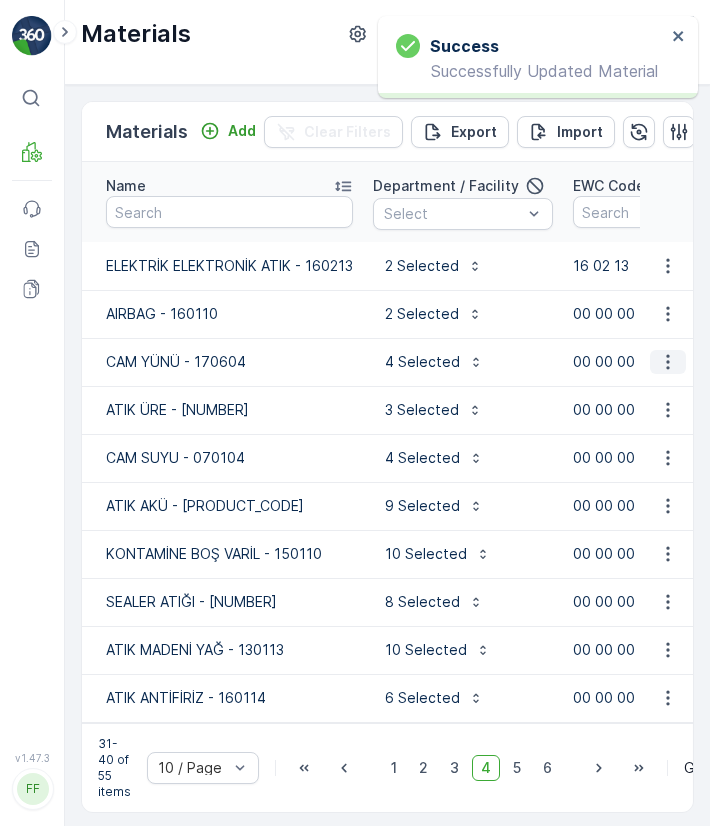 click 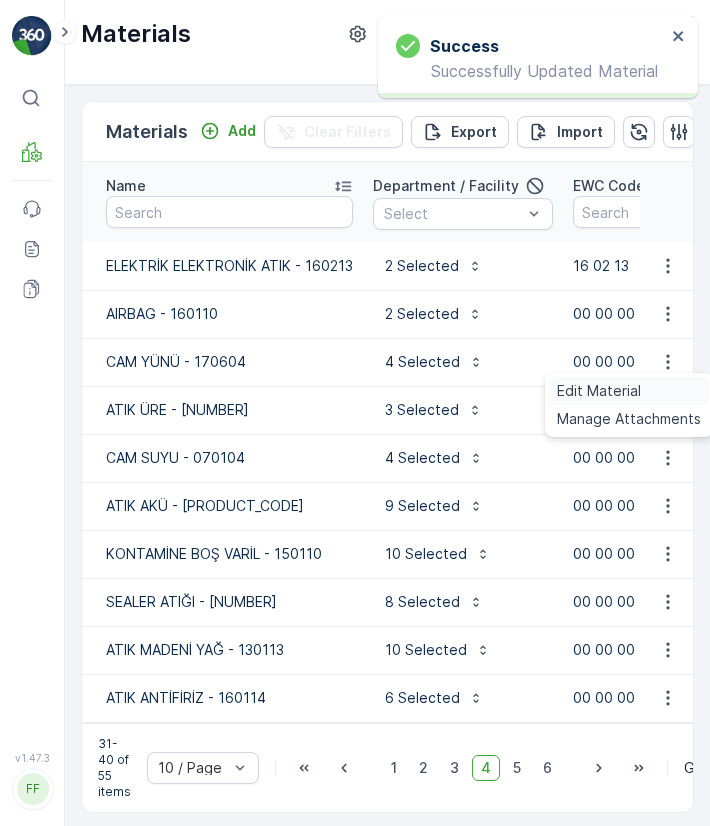 click on "Edit Material" at bounding box center (629, 391) 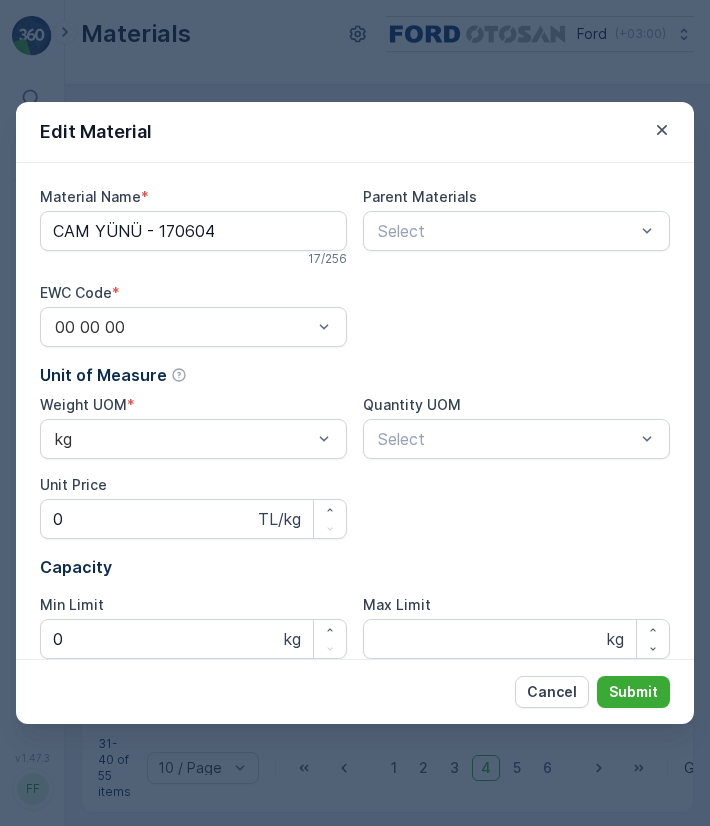 type on "CAM YÜNÜ - 170604" 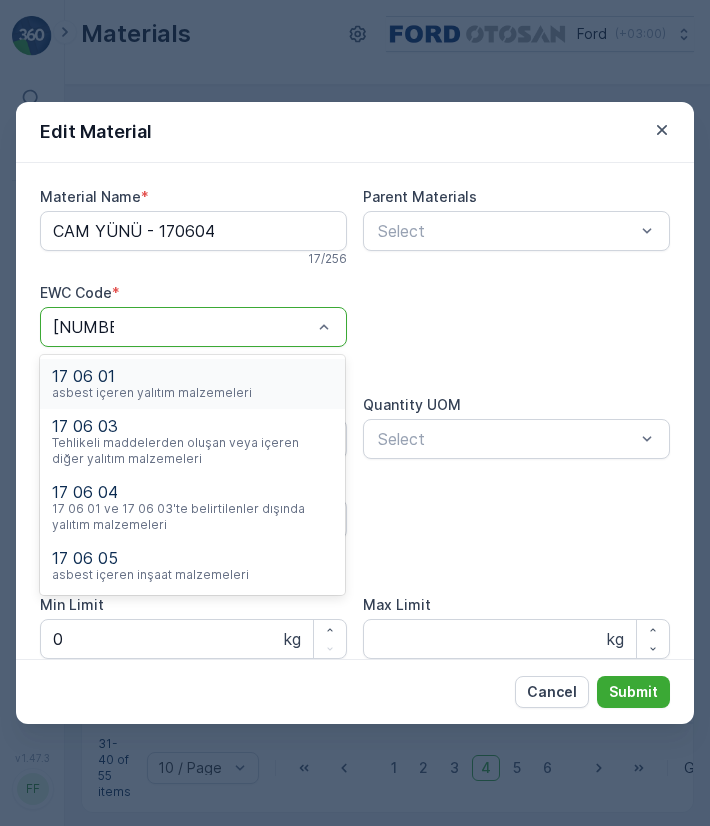 type on "17 06 04" 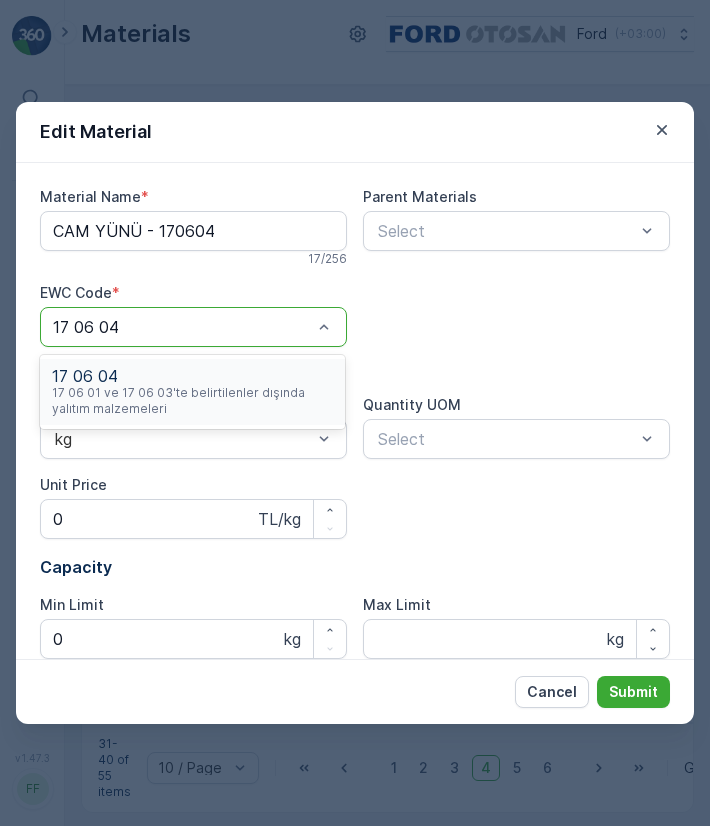 type 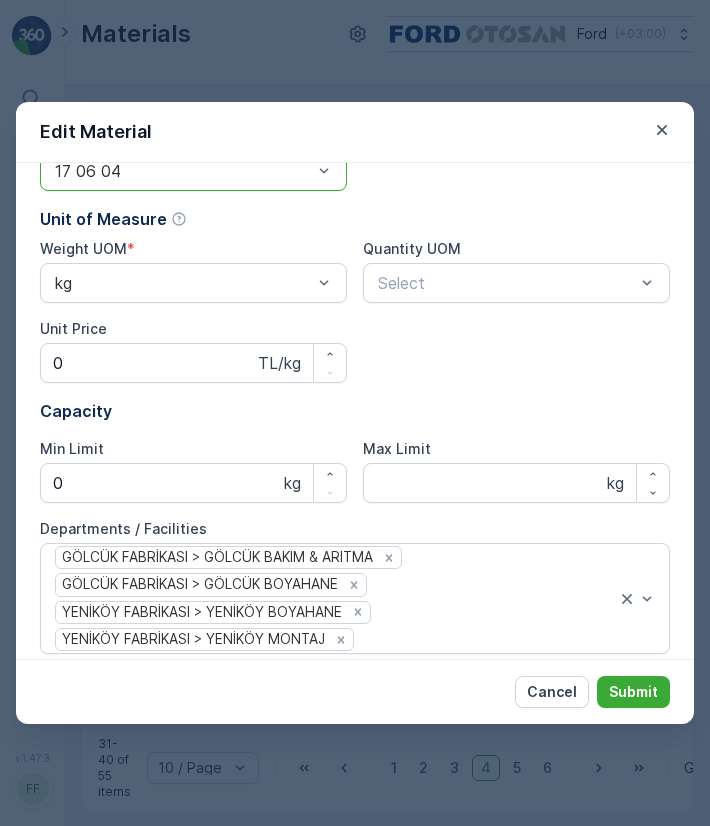 scroll, scrollTop: 288, scrollLeft: 0, axis: vertical 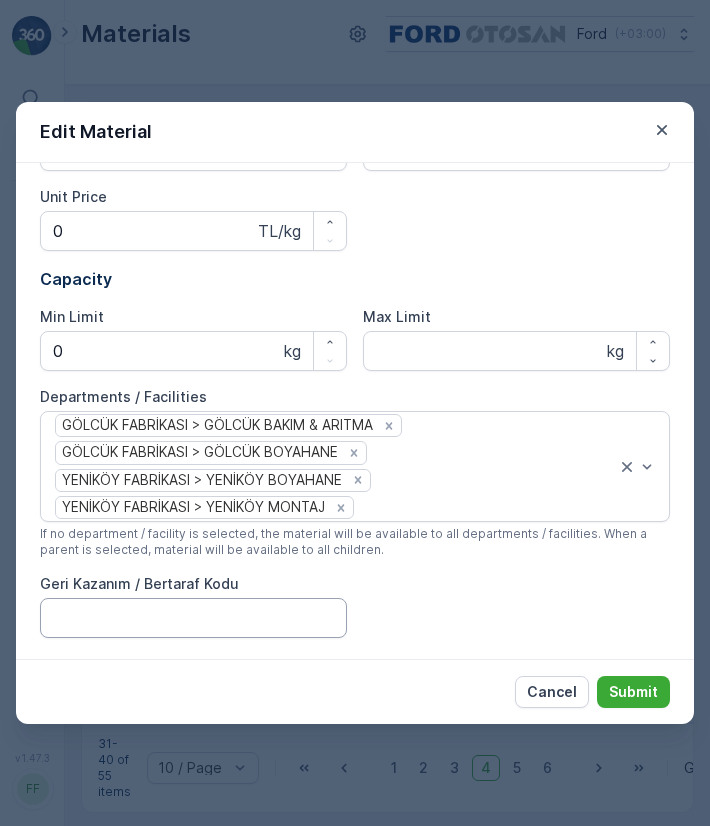 click on "Geri Kazanım / Bertaraf Kodu" at bounding box center [193, 618] 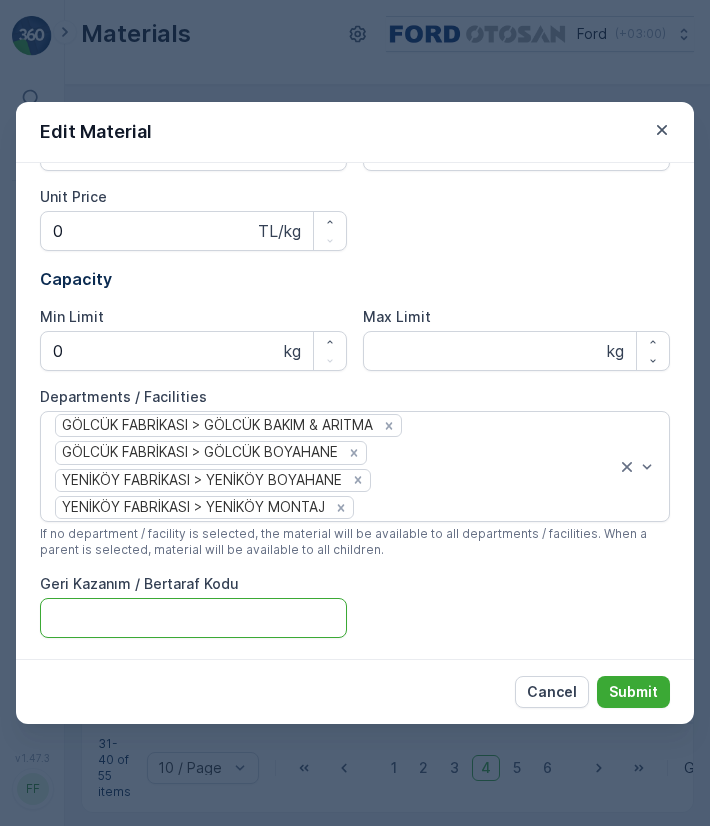 type on "R12" 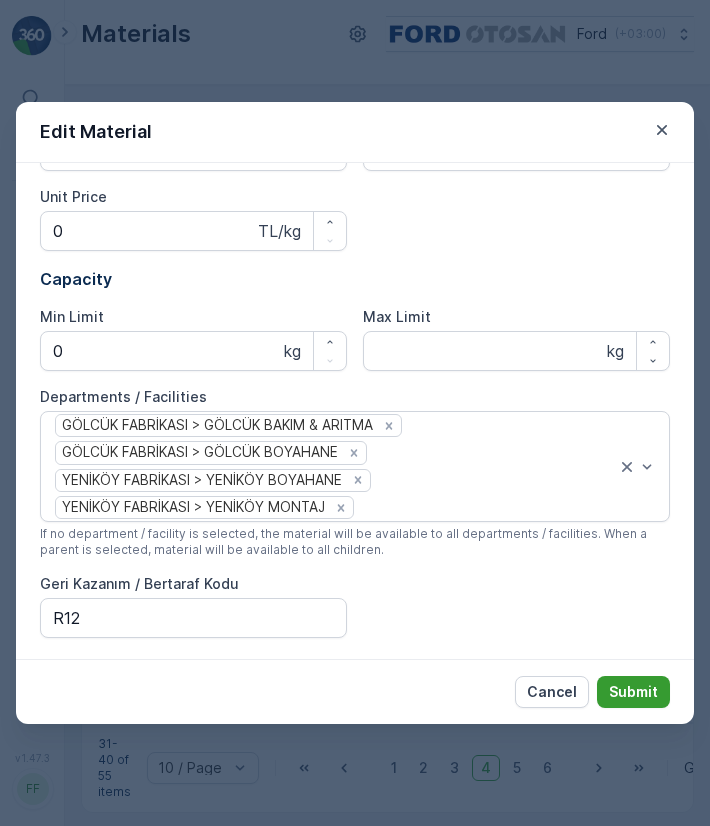 click on "Submit" at bounding box center [633, 692] 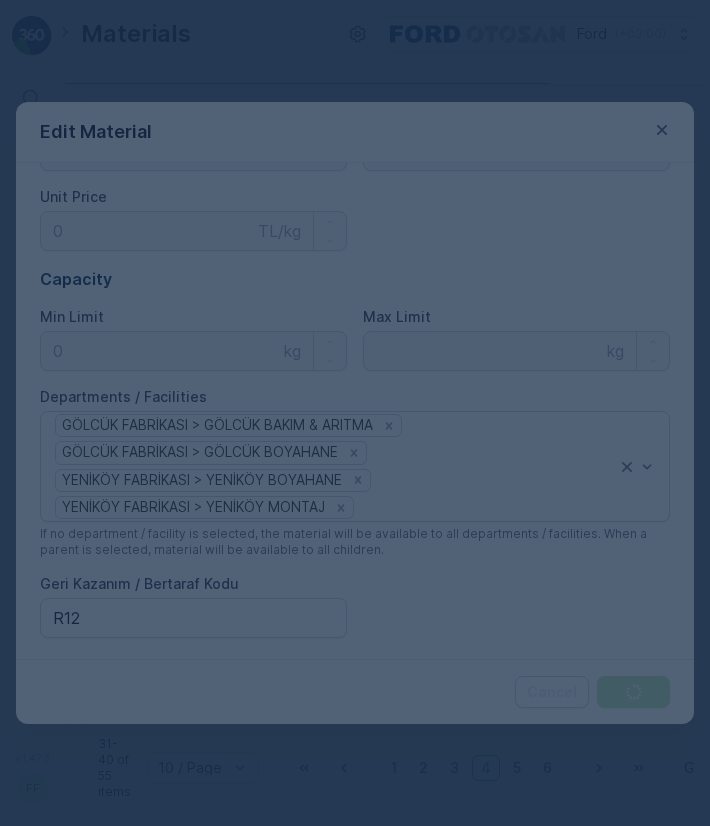 scroll, scrollTop: 0, scrollLeft: 0, axis: both 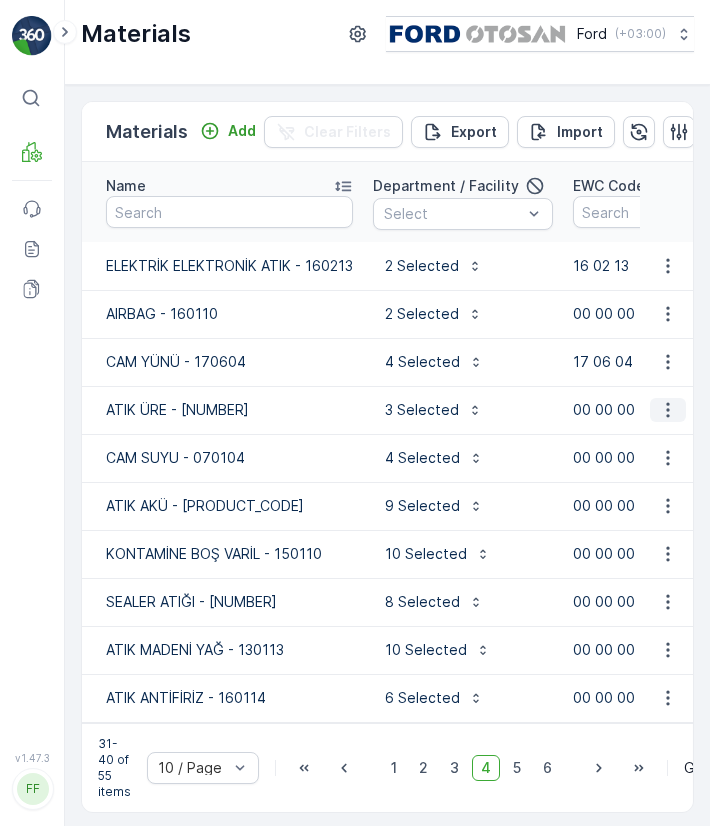 click 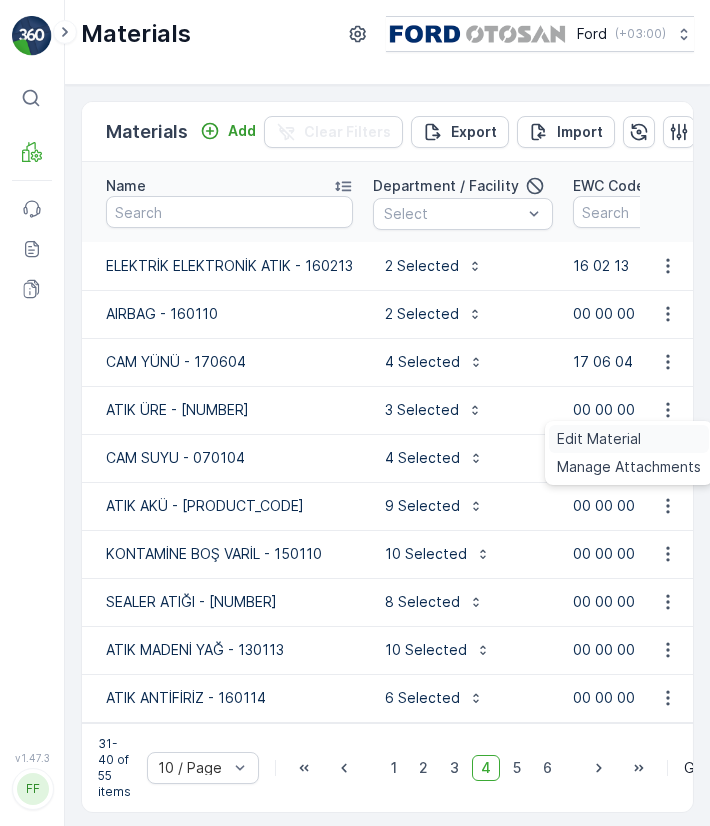 click on "Edit Material" at bounding box center (629, 439) 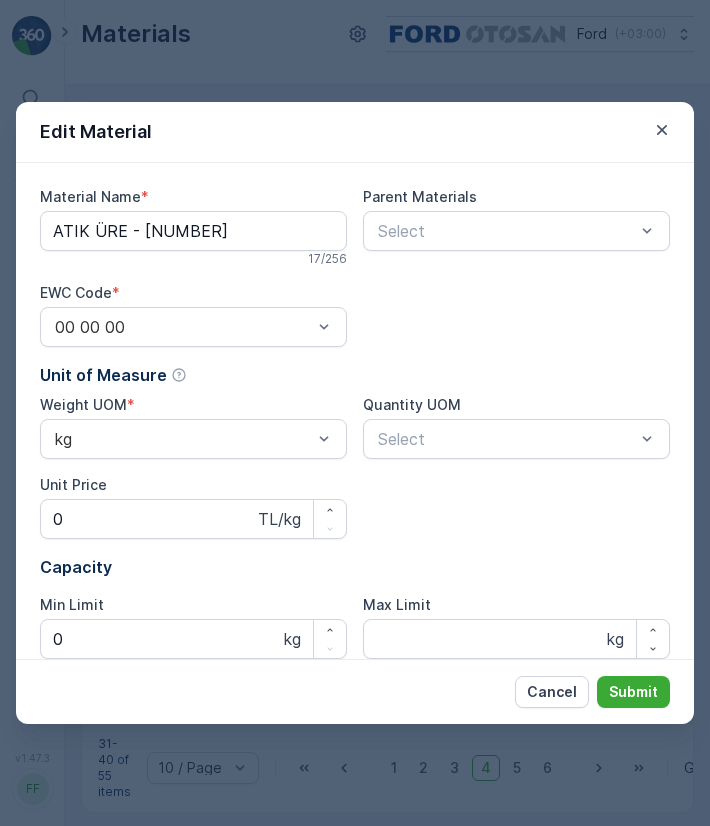 type on "ATIK ÜRE - [NUMBER]" 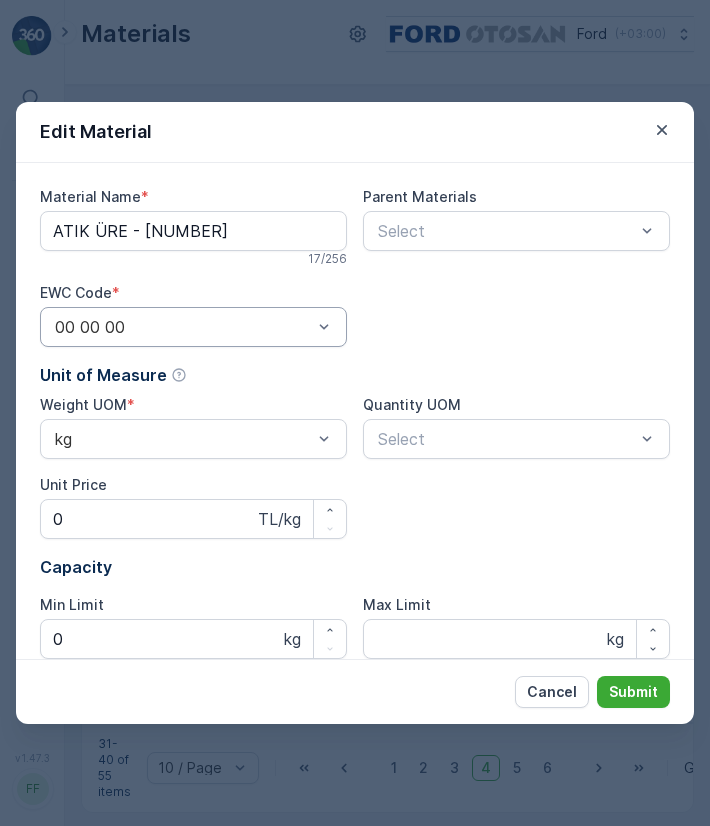 click at bounding box center (183, 327) 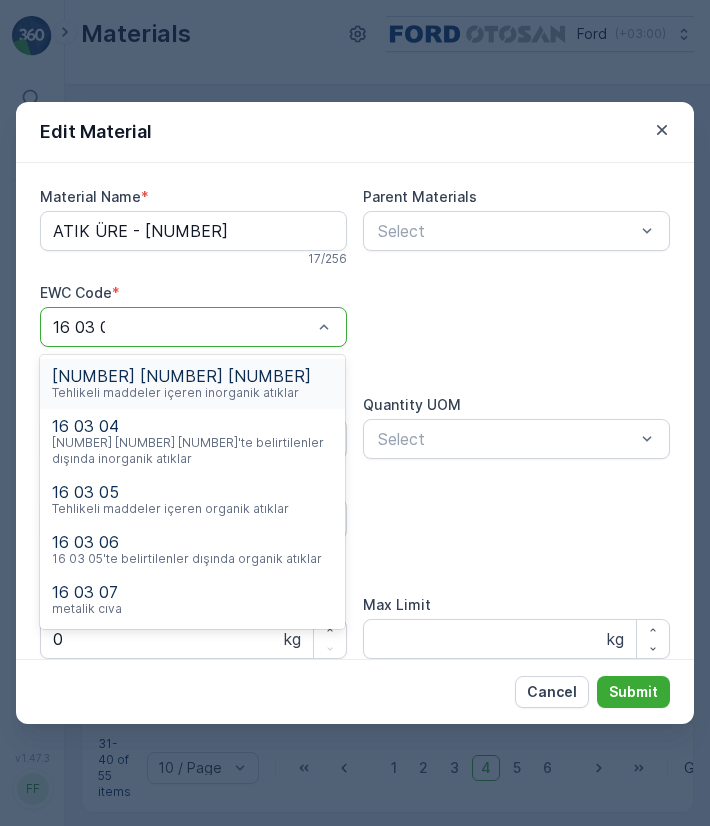 type on "[NUMBER] [NUMBER] [NUMBER]" 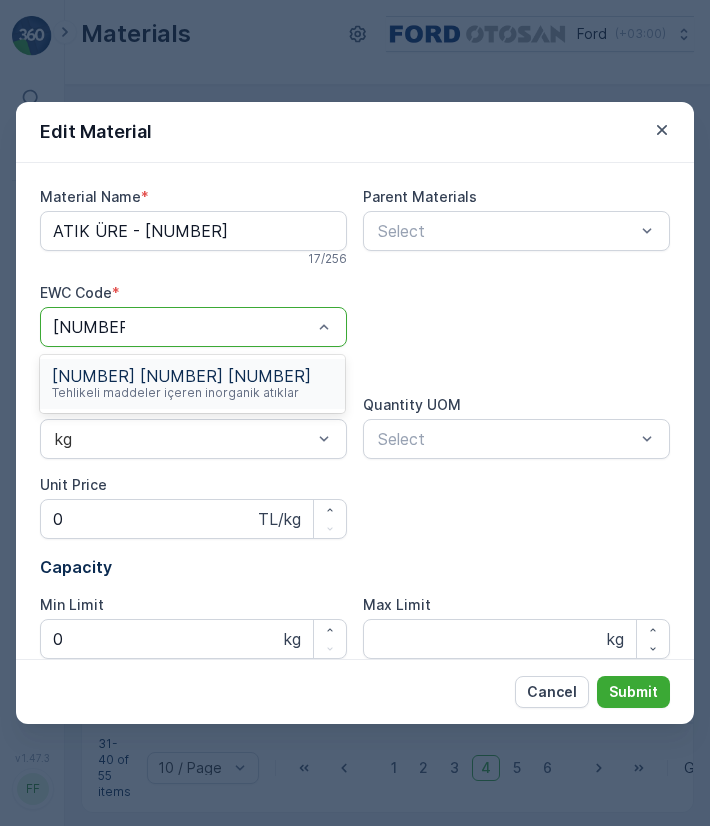 type 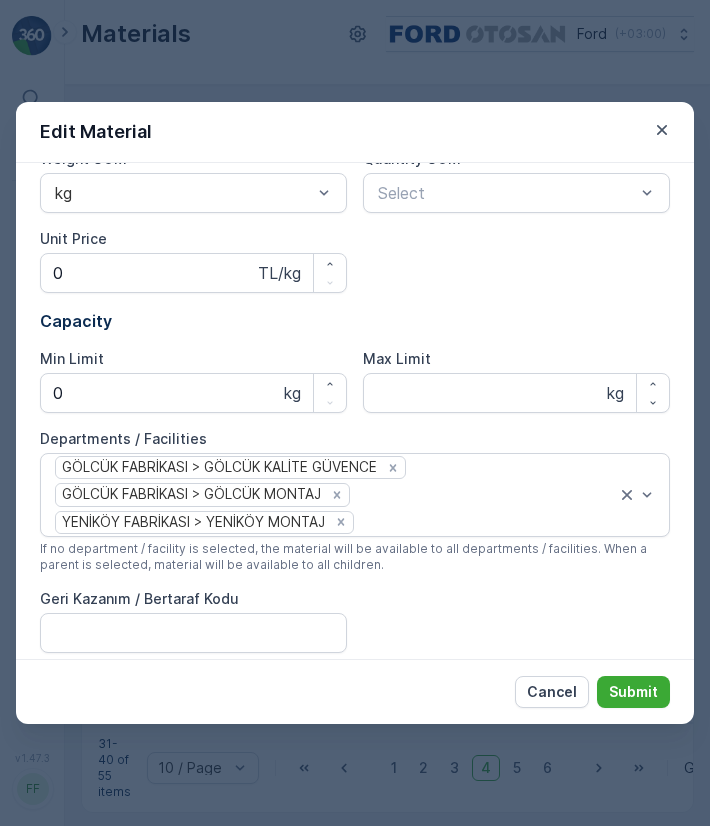 scroll, scrollTop: 250, scrollLeft: 0, axis: vertical 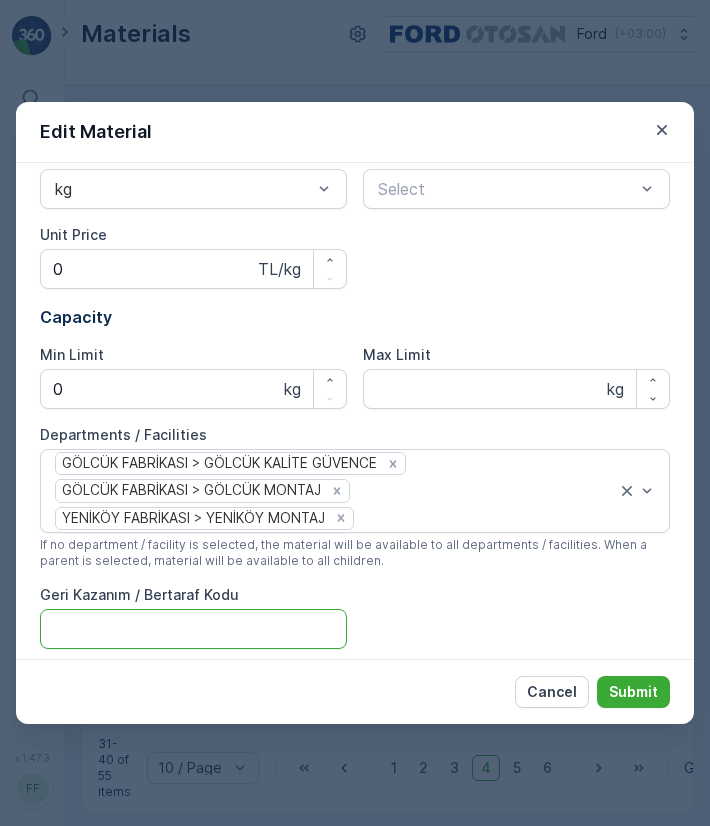 click on "Geri Kazanım / Bertaraf Kodu" at bounding box center [193, 629] 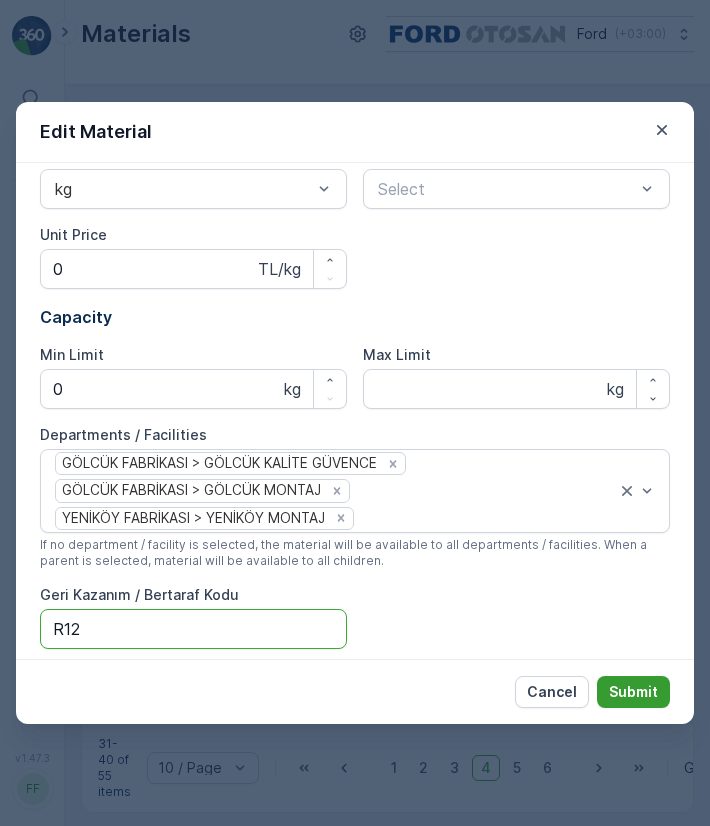 click on "Submit" at bounding box center (633, 692) 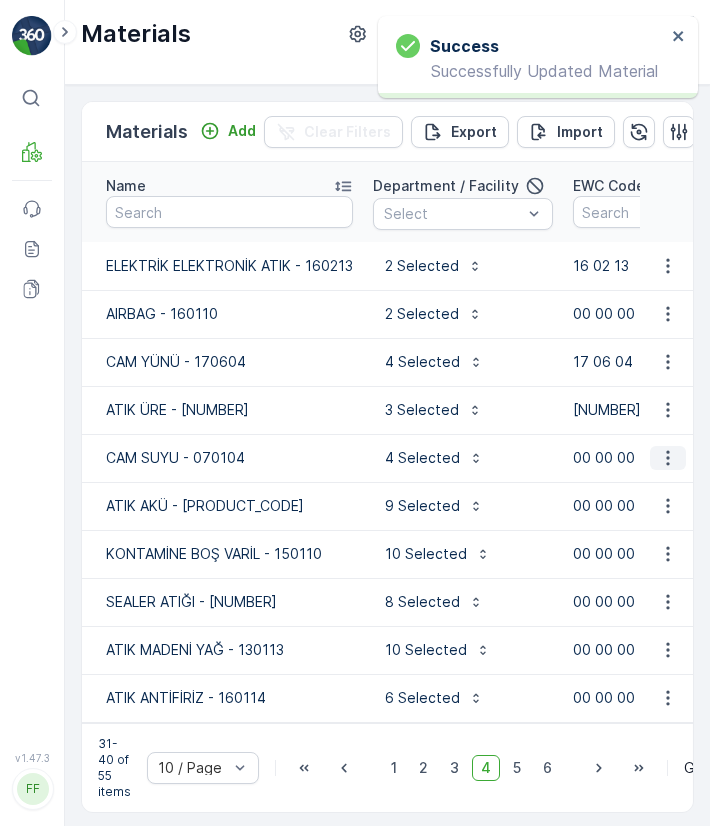 click 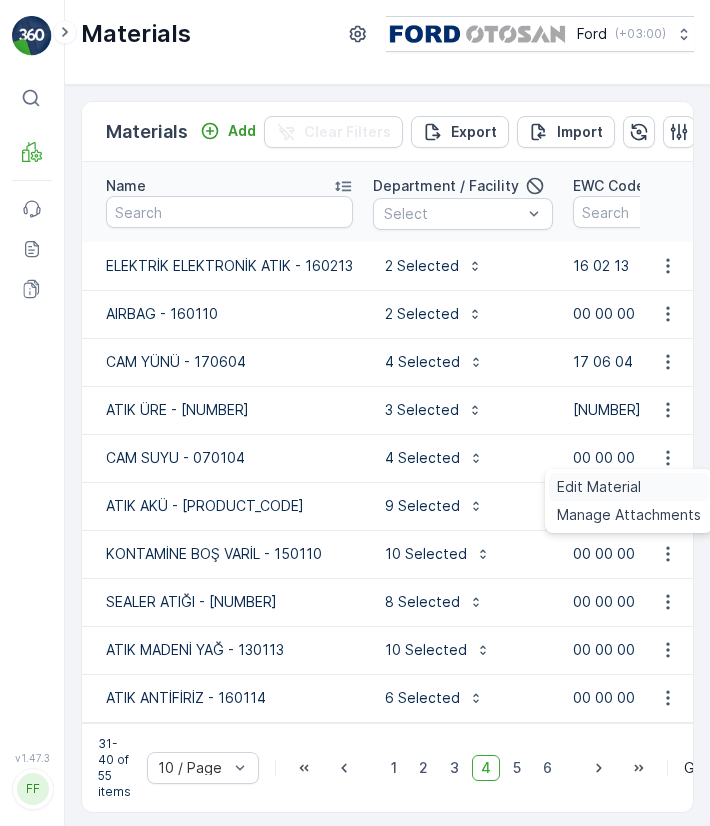 click on "Edit Material" at bounding box center (629, 487) 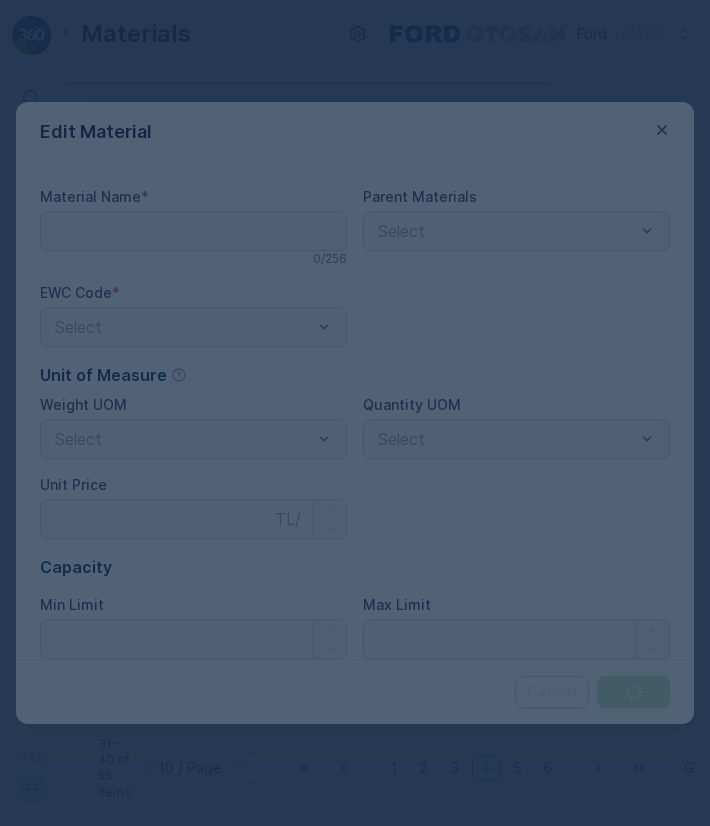 type on "CAM SUYU - 070104" 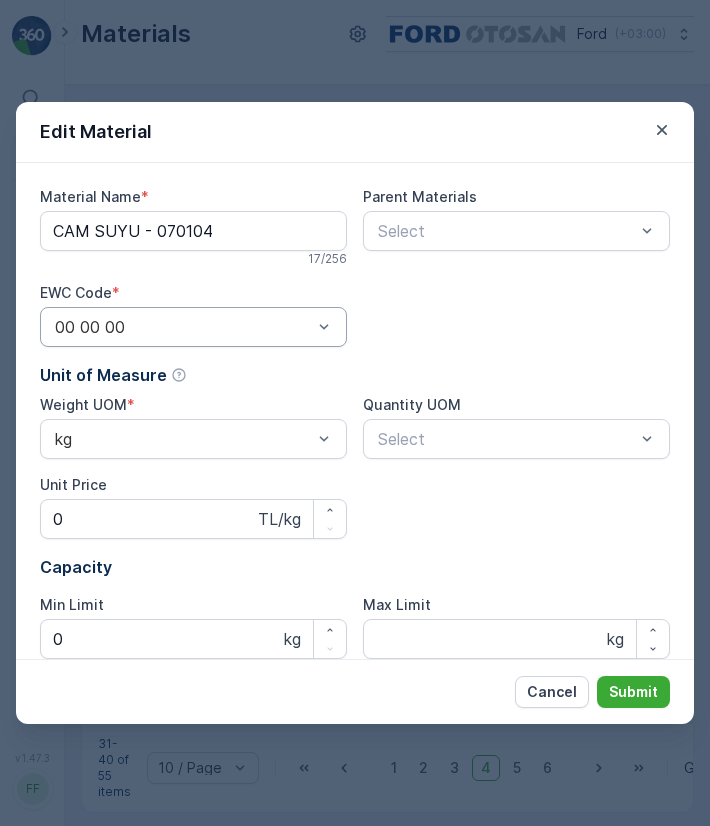 click at bounding box center [183, 327] 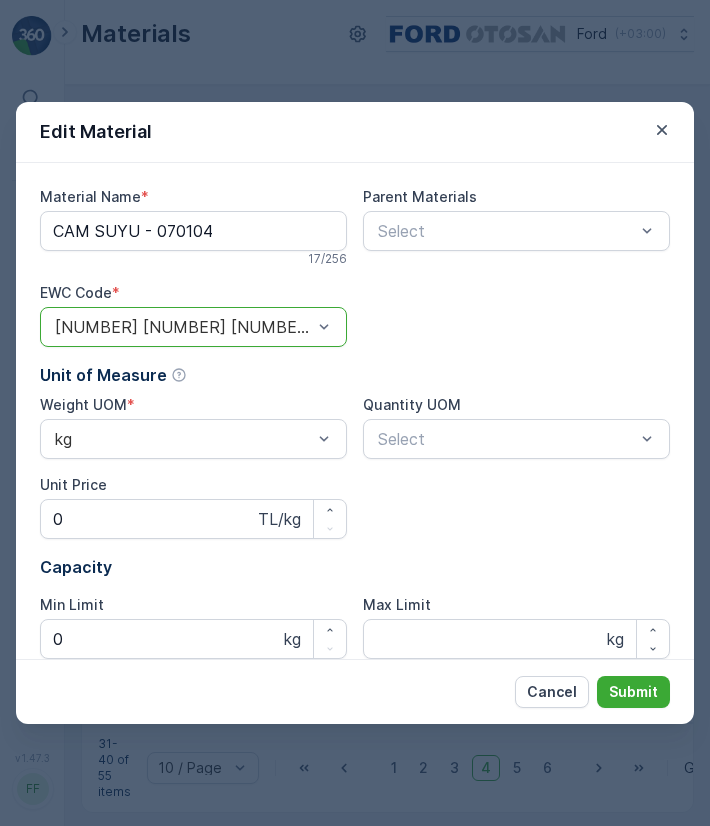 scroll, scrollTop: 288, scrollLeft: 0, axis: vertical 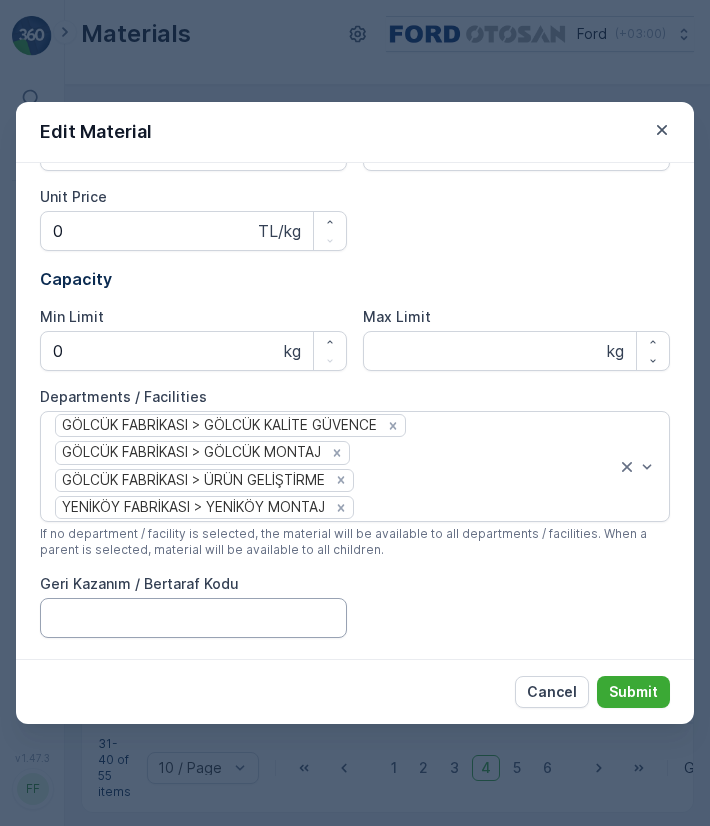 click on "Geri Kazanım / Bertaraf Kodu" at bounding box center (139, 584) 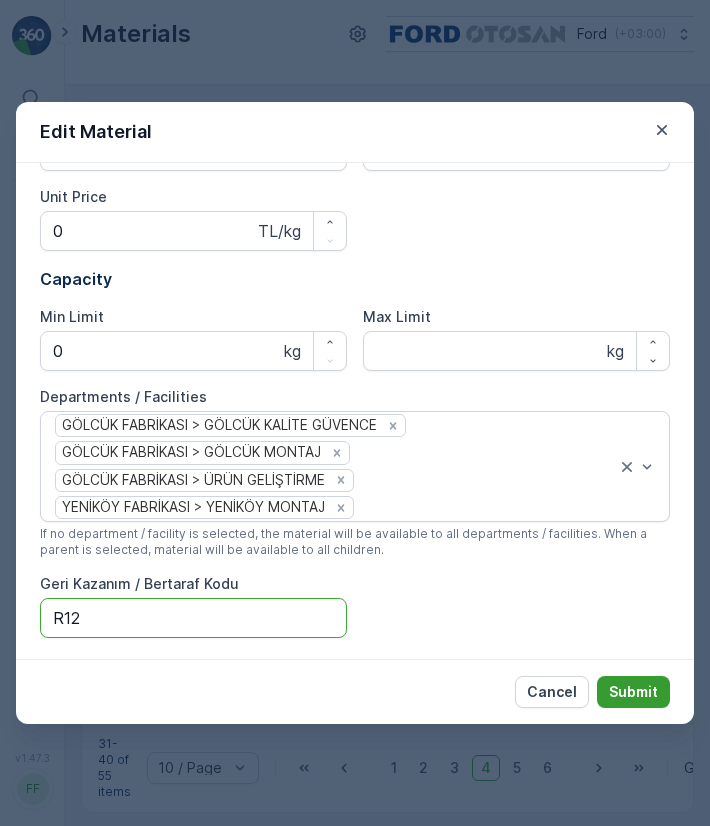 click on "Submit" at bounding box center (633, 692) 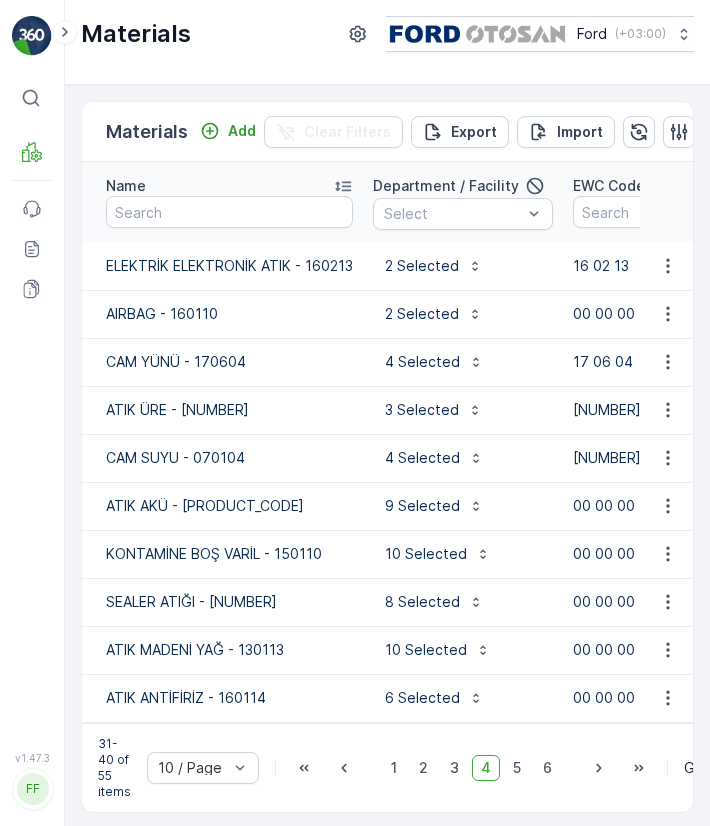 scroll, scrollTop: 20, scrollLeft: 0, axis: vertical 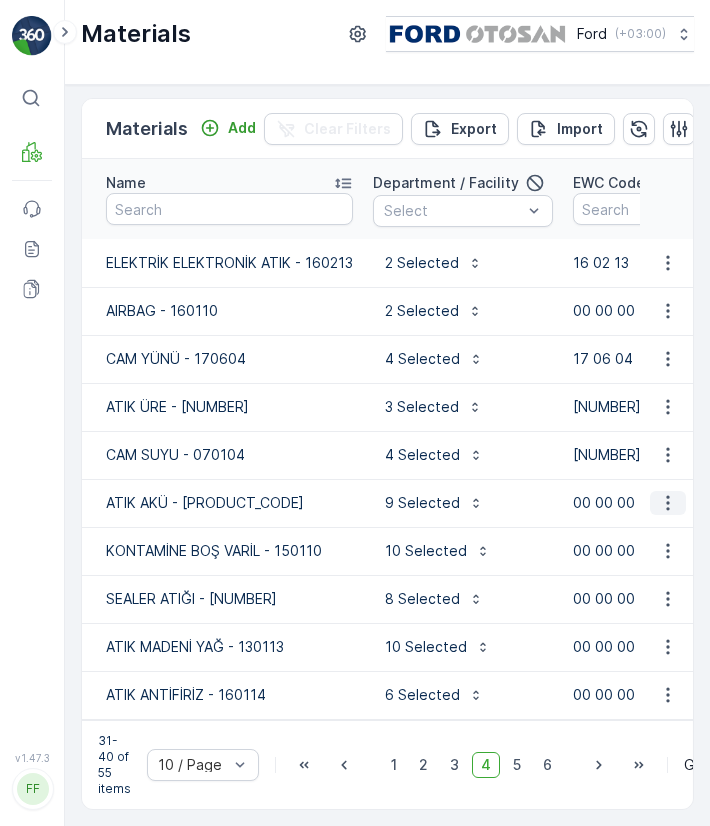 click 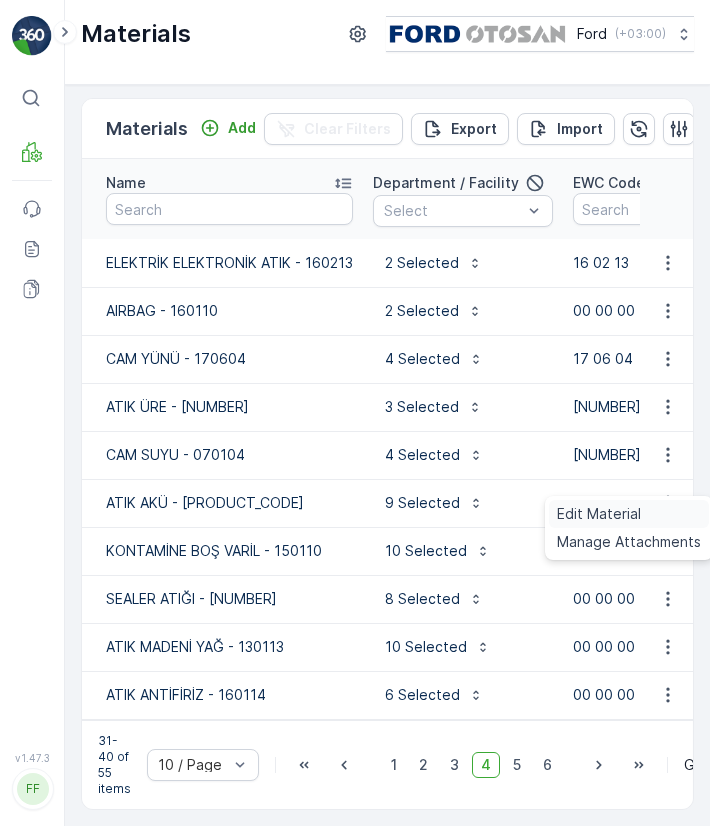 click on "Edit Material" at bounding box center (629, 514) 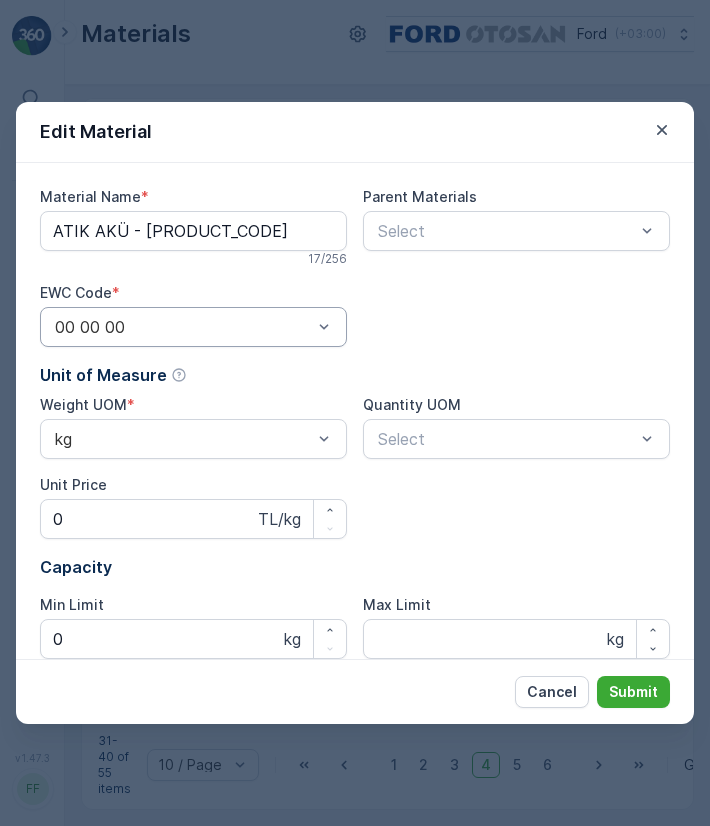 click on "00 00 00" at bounding box center [193, 327] 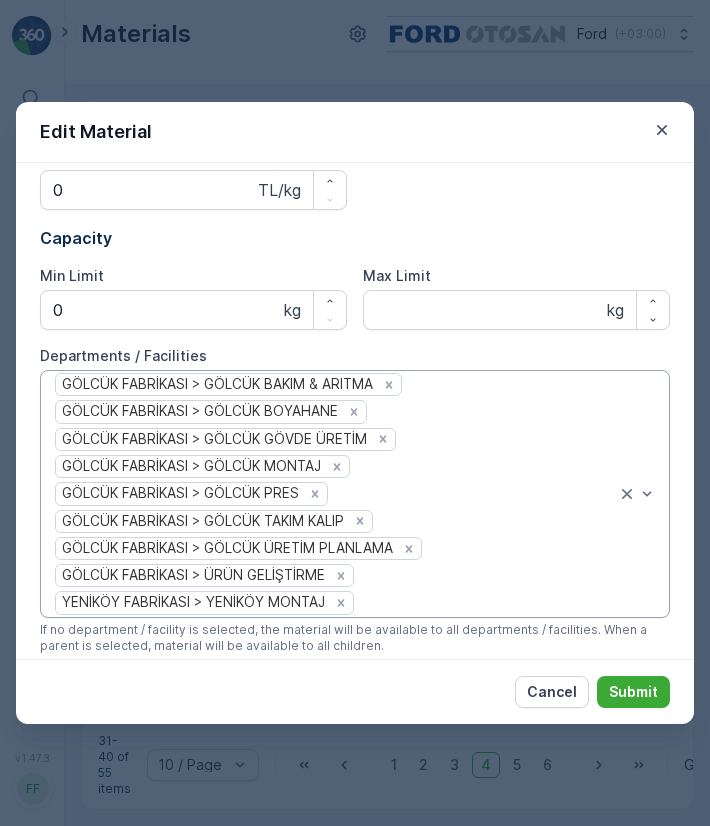 scroll, scrollTop: 421, scrollLeft: 0, axis: vertical 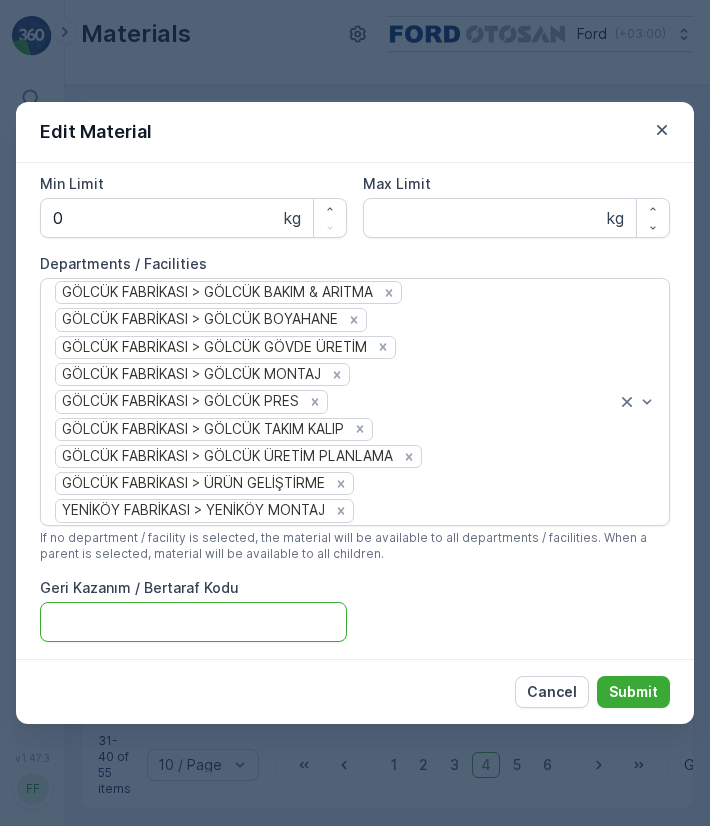 click on "Geri Kazanım / Bertaraf Kodu" at bounding box center [193, 622] 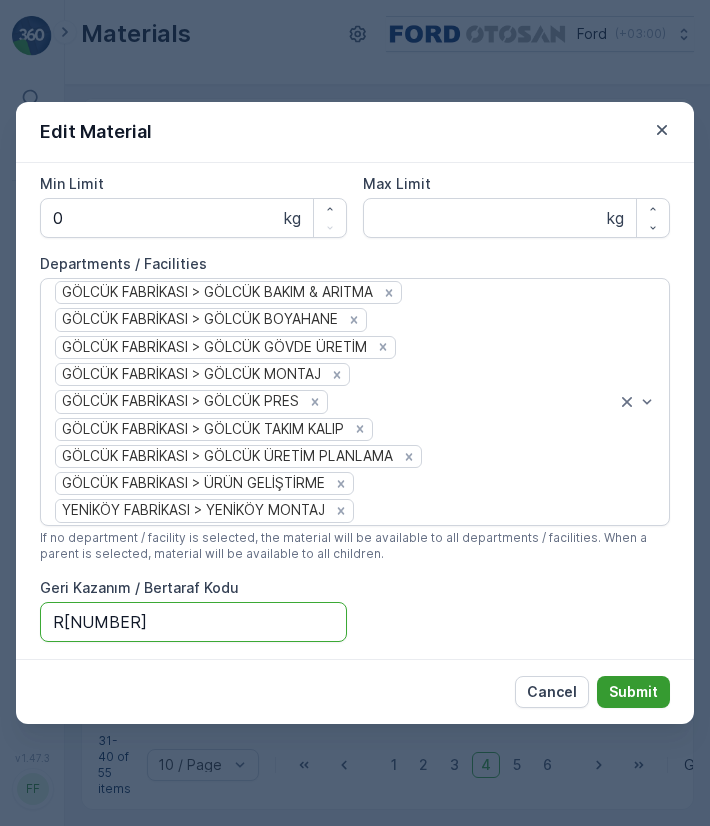click on "Submit" at bounding box center [633, 692] 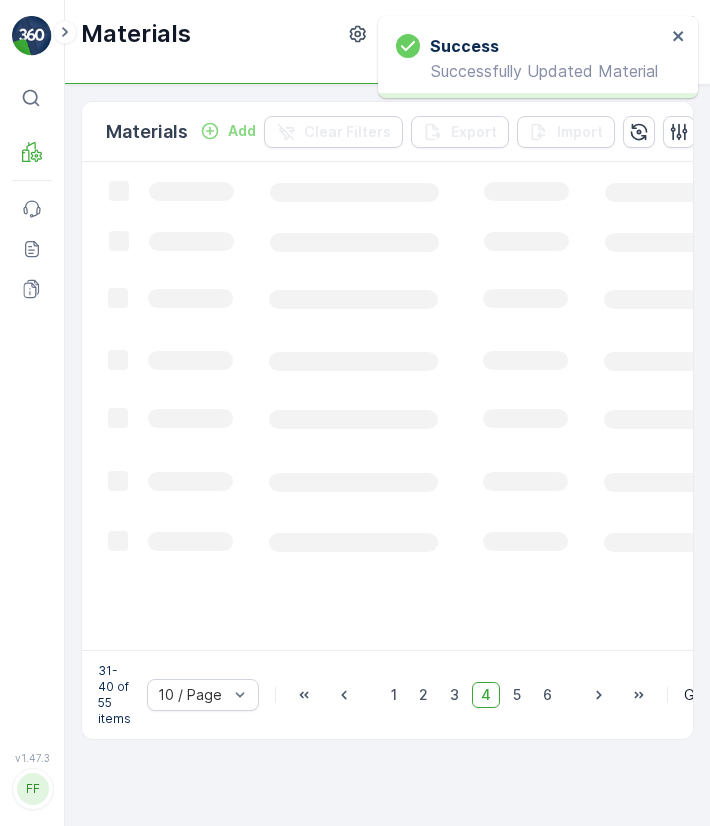 scroll, scrollTop: 0, scrollLeft: 0, axis: both 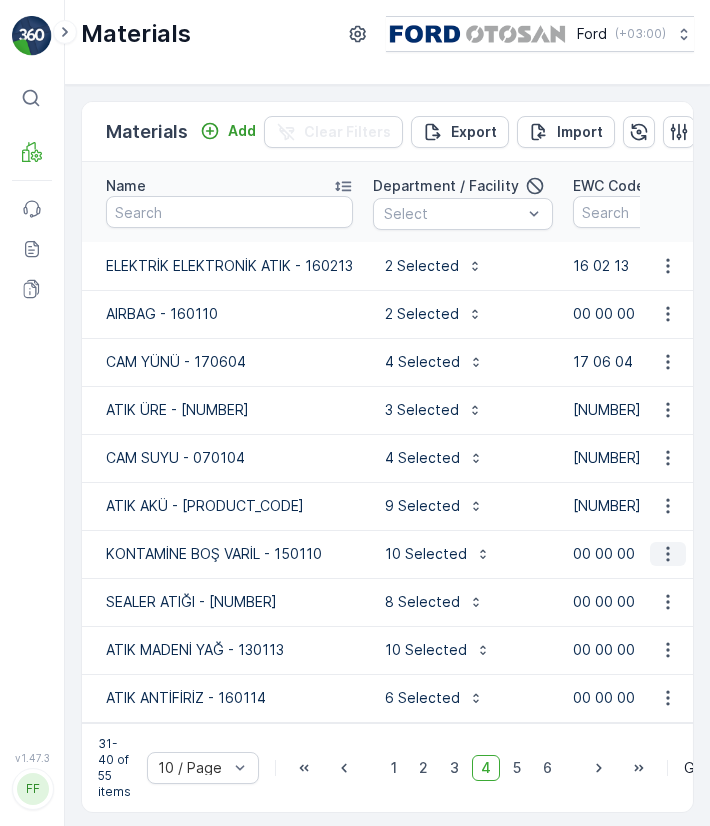 click 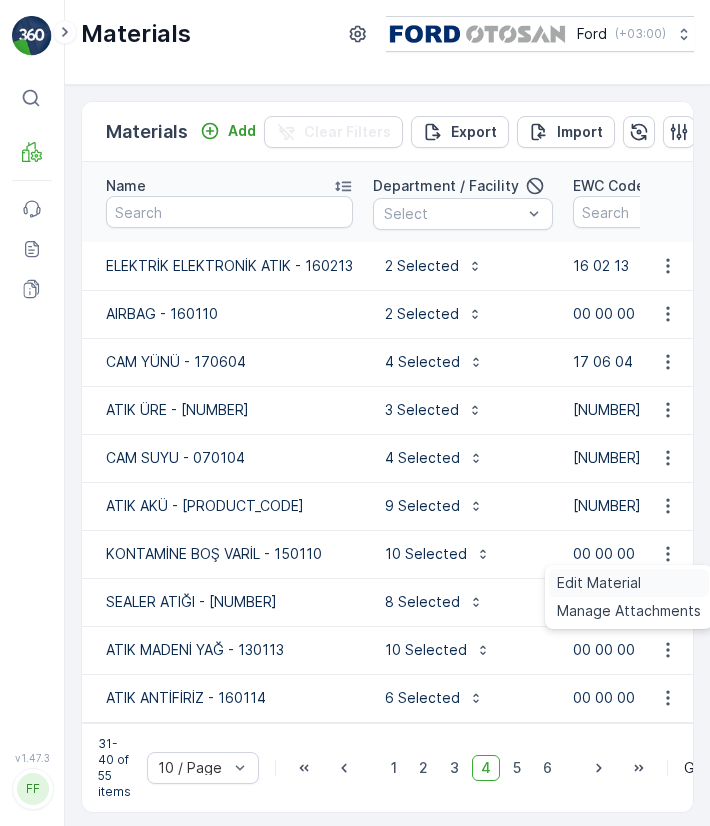 click on "Edit Material" at bounding box center (629, 583) 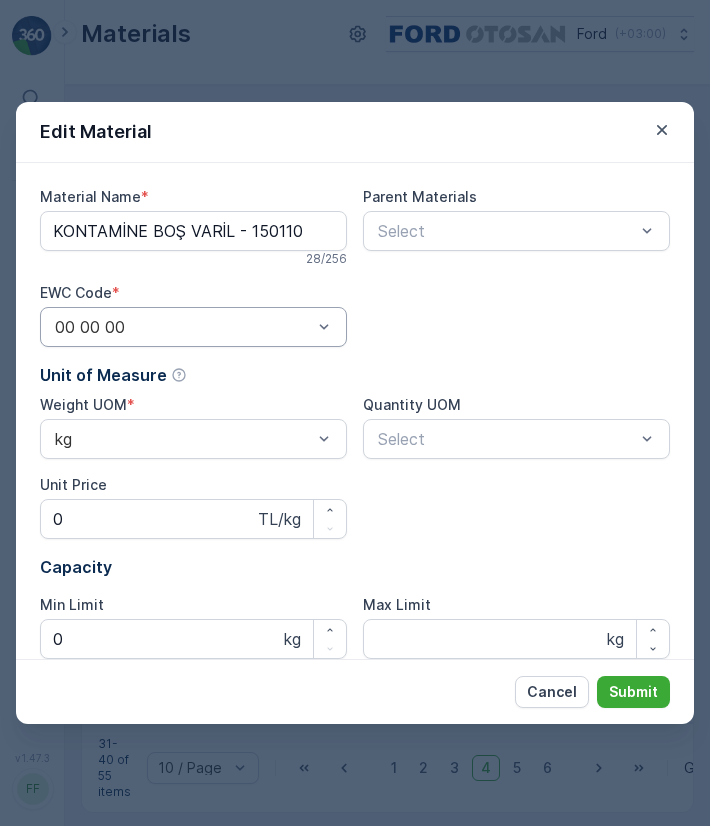 click at bounding box center [183, 327] 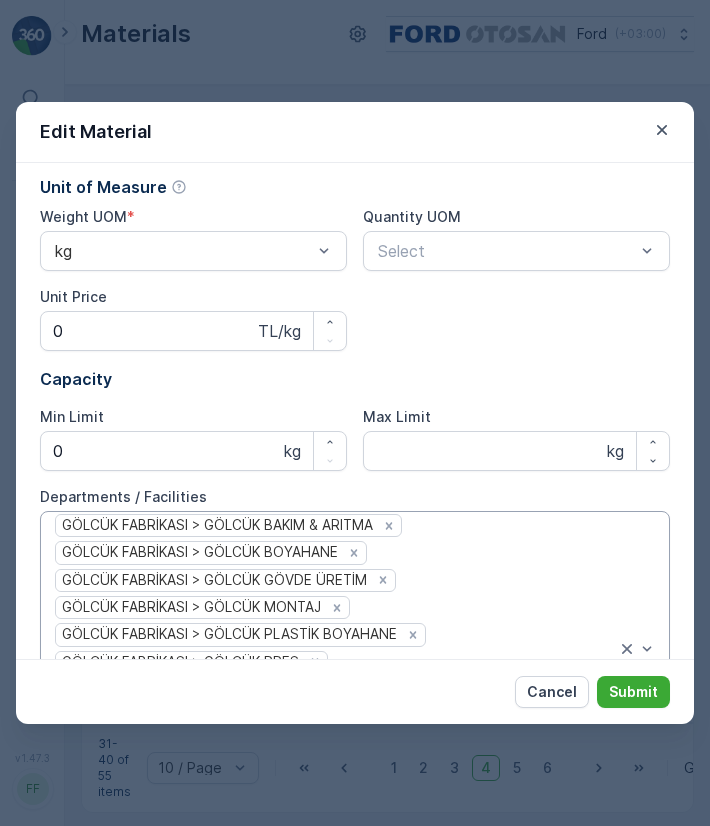scroll, scrollTop: 448, scrollLeft: 0, axis: vertical 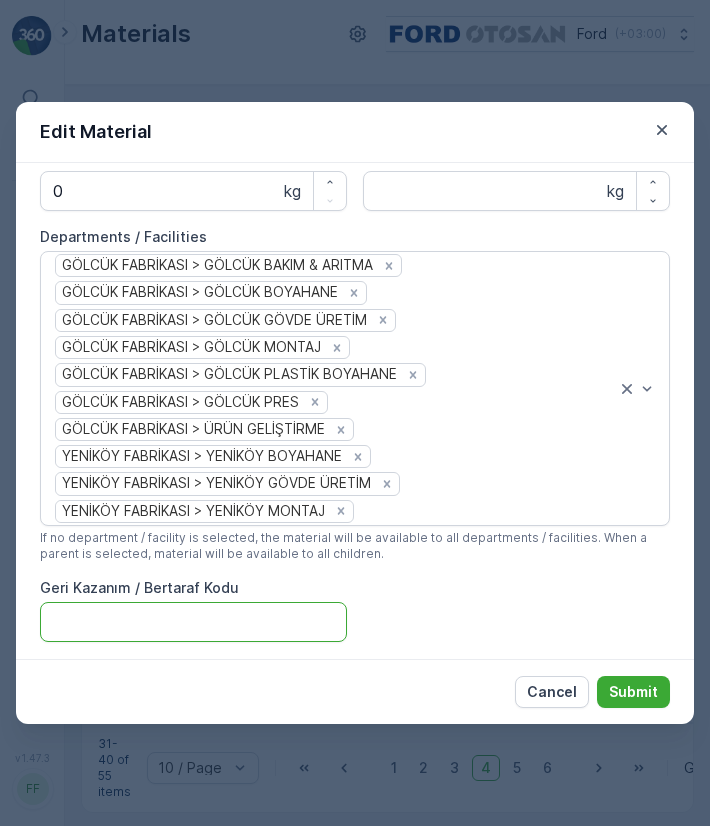 click on "Geri Kazanım / Bertaraf Kodu" at bounding box center (193, 622) 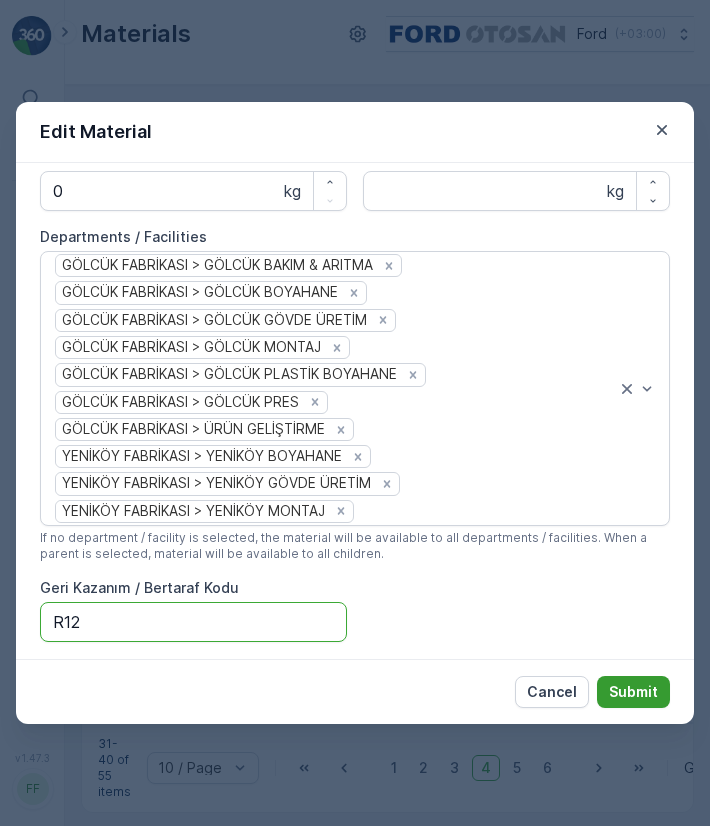 click on "Submit" at bounding box center (633, 692) 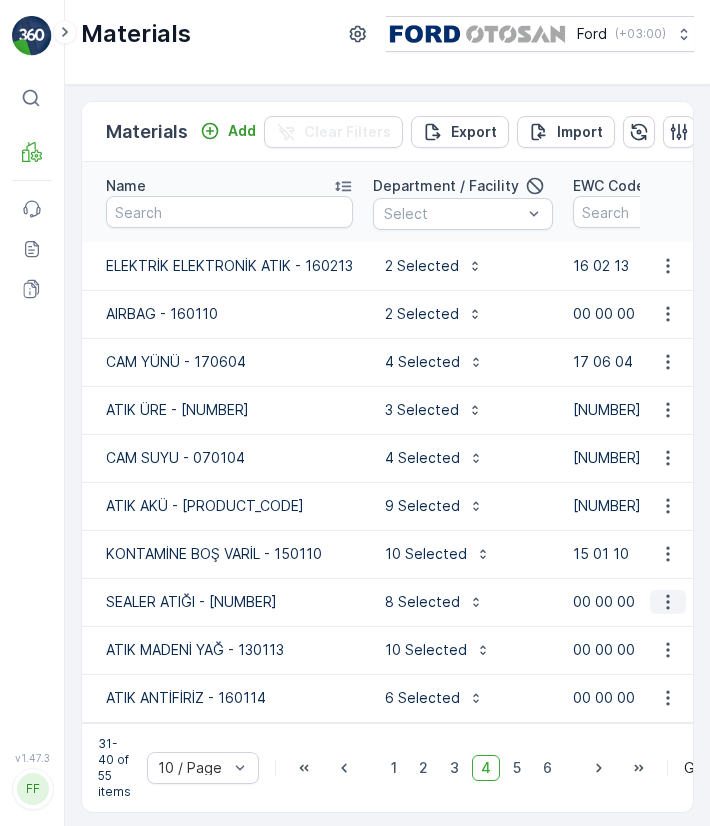 click 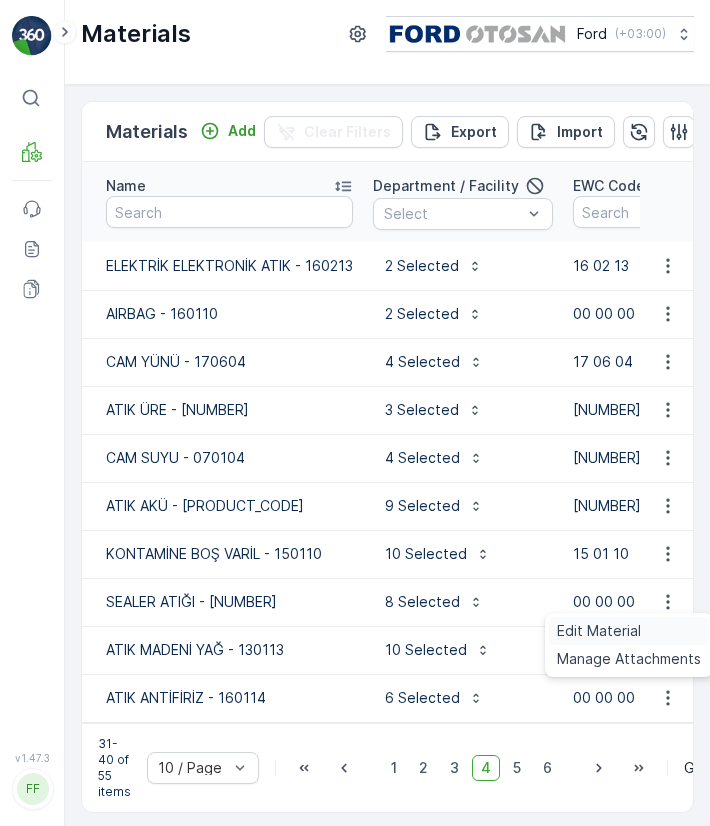 click on "Edit Material" at bounding box center (629, 631) 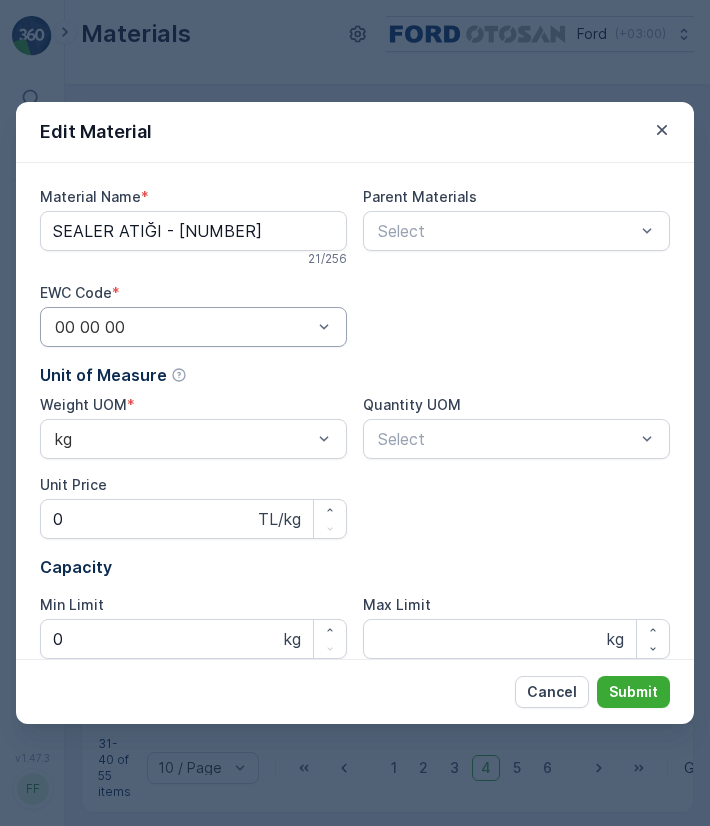 click on "00 00 00" at bounding box center [193, 327] 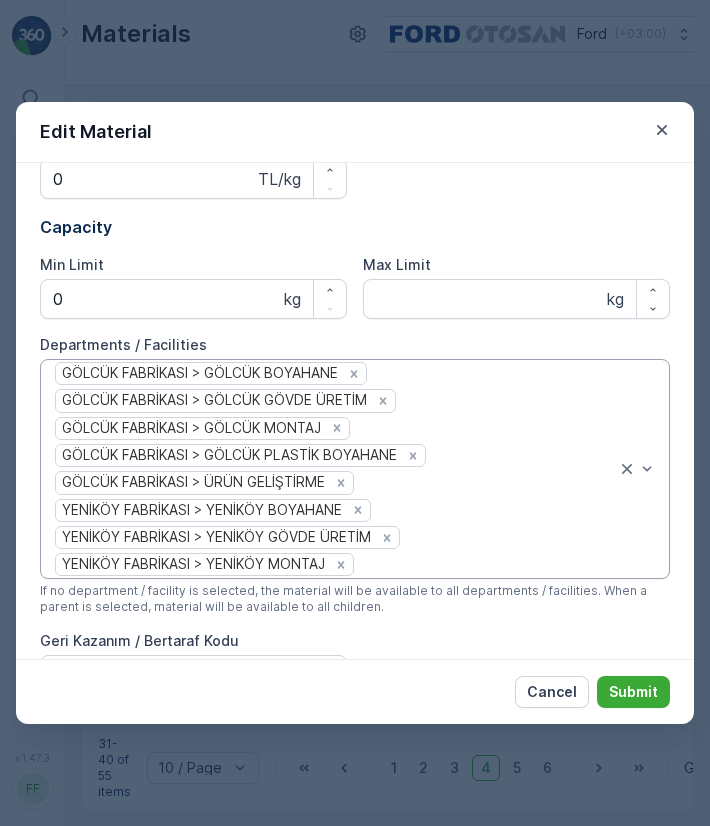 scroll, scrollTop: 394, scrollLeft: 0, axis: vertical 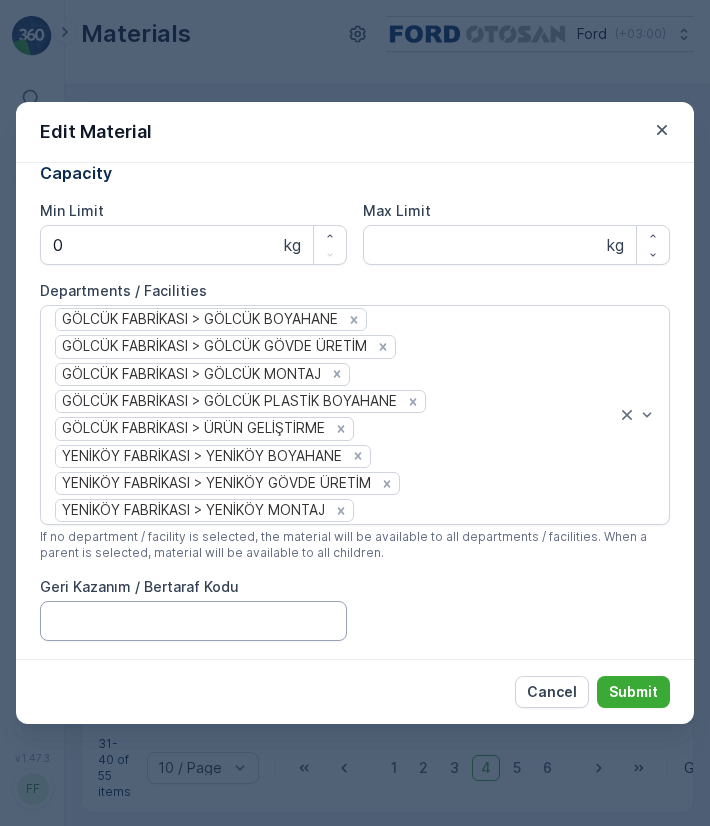 click on "Geri Kazanım / Bertaraf Kodu" at bounding box center [193, 621] 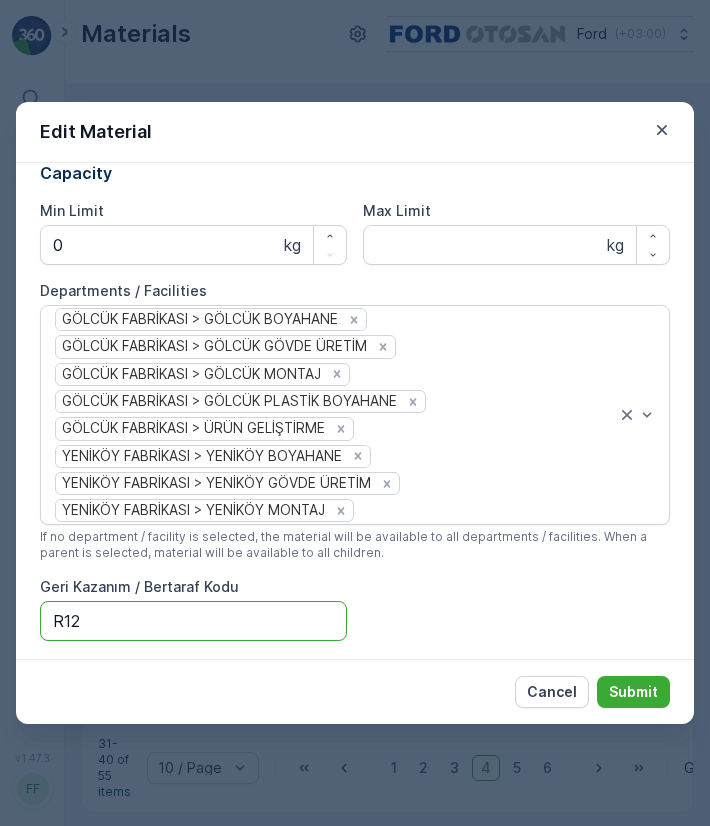 click on "Cancel Submit" at bounding box center (355, 691) 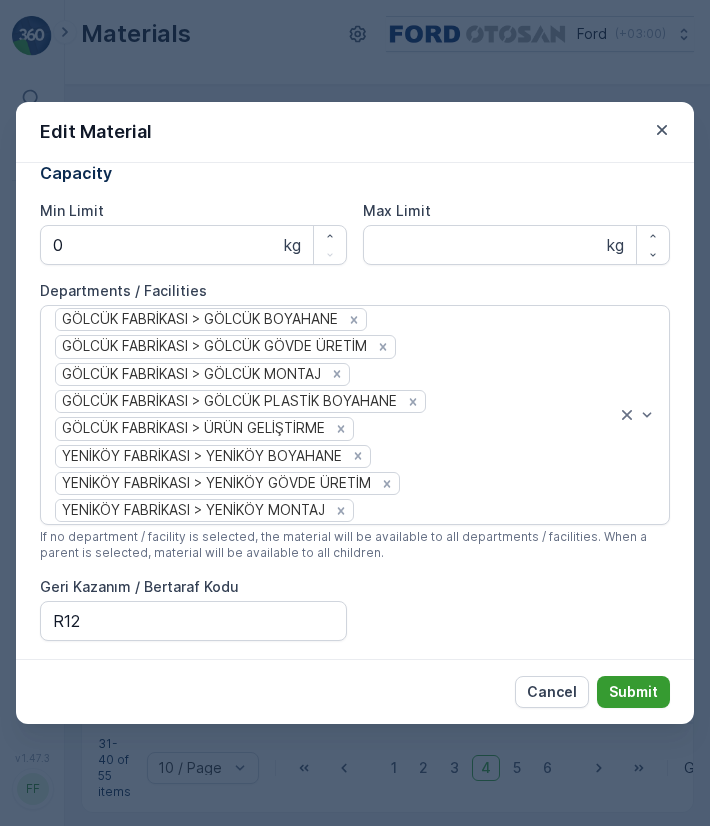 click on "Submit" at bounding box center [633, 692] 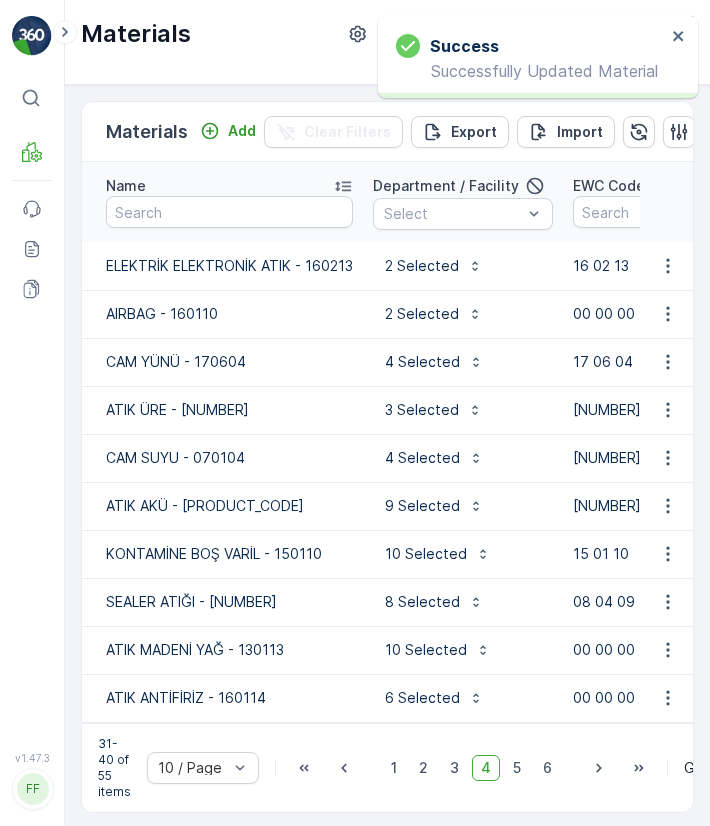 scroll, scrollTop: 20, scrollLeft: 0, axis: vertical 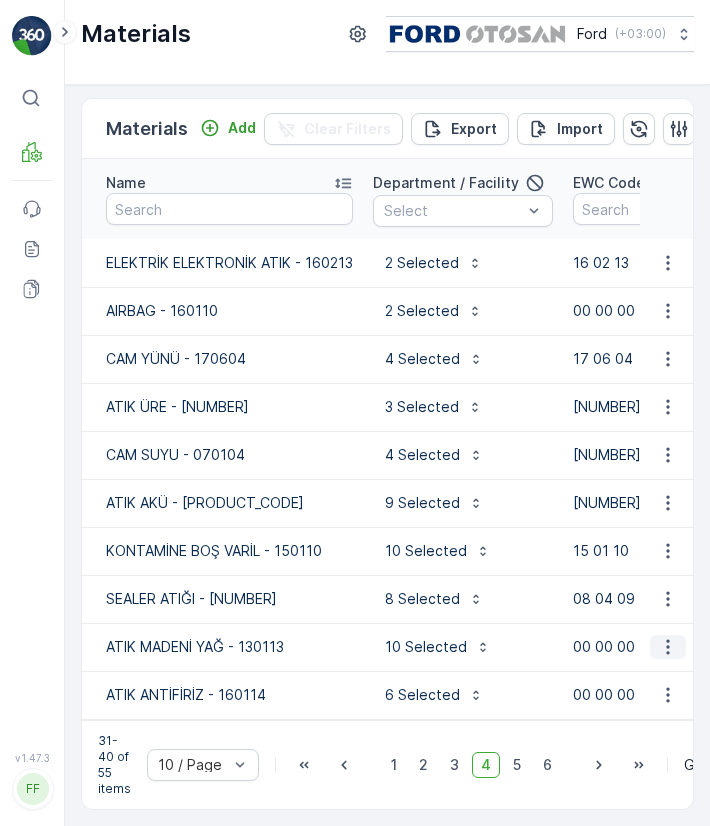 click at bounding box center (668, 647) 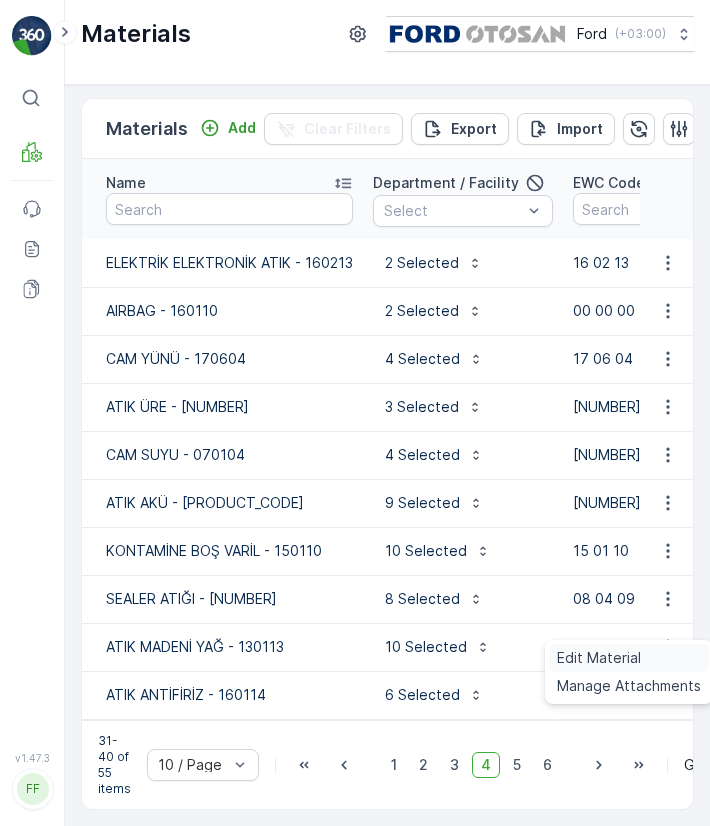 click on "Edit Material" at bounding box center [599, 658] 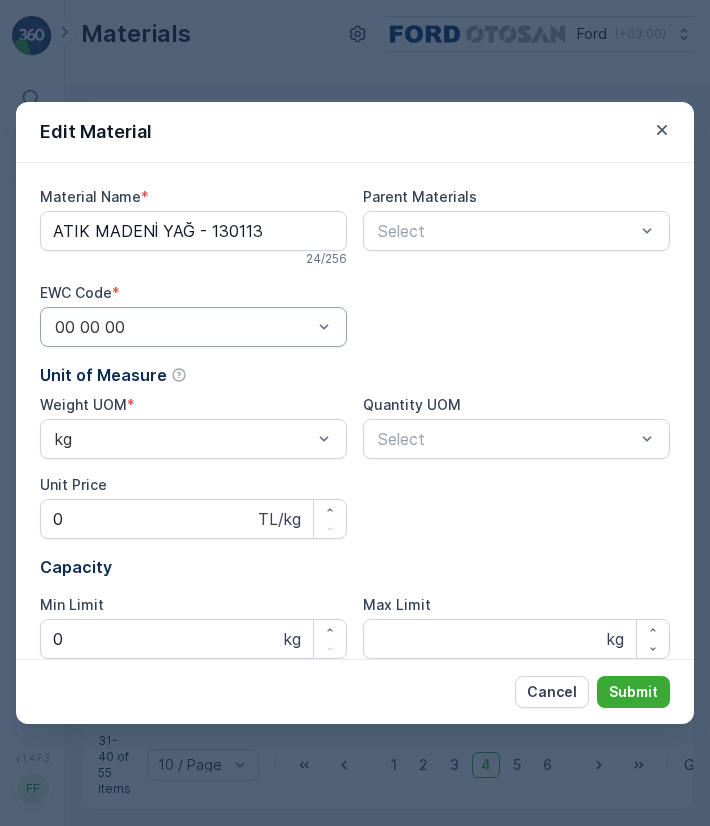 click at bounding box center [183, 327] 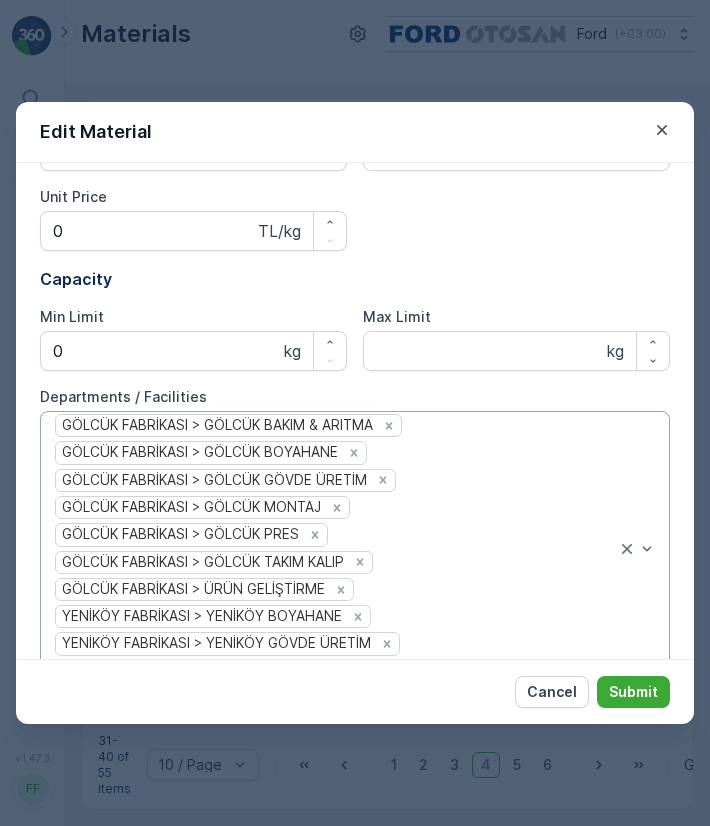 scroll, scrollTop: 448, scrollLeft: 0, axis: vertical 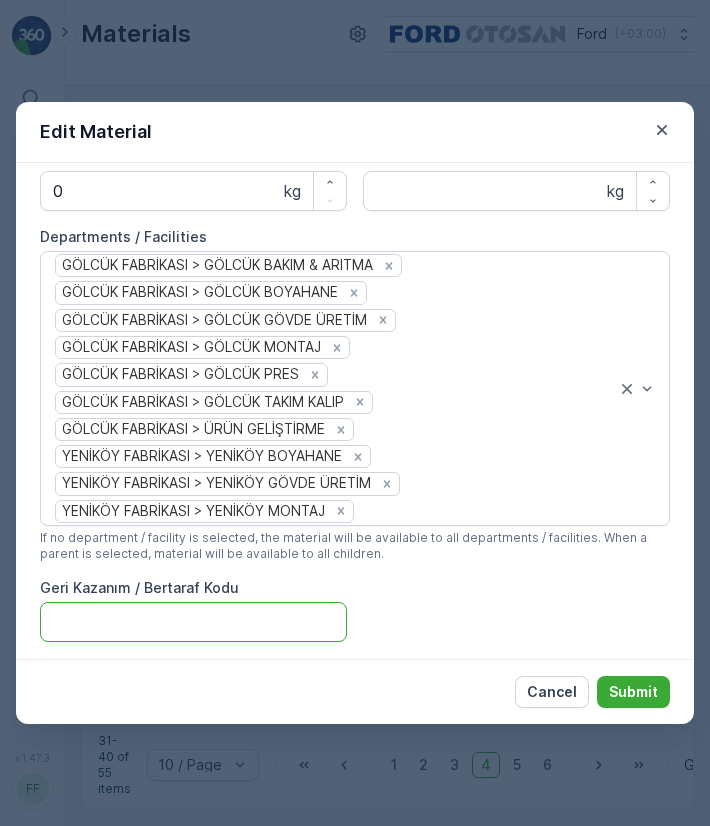 click on "Geri Kazanım / Bertaraf Kodu" at bounding box center [193, 622] 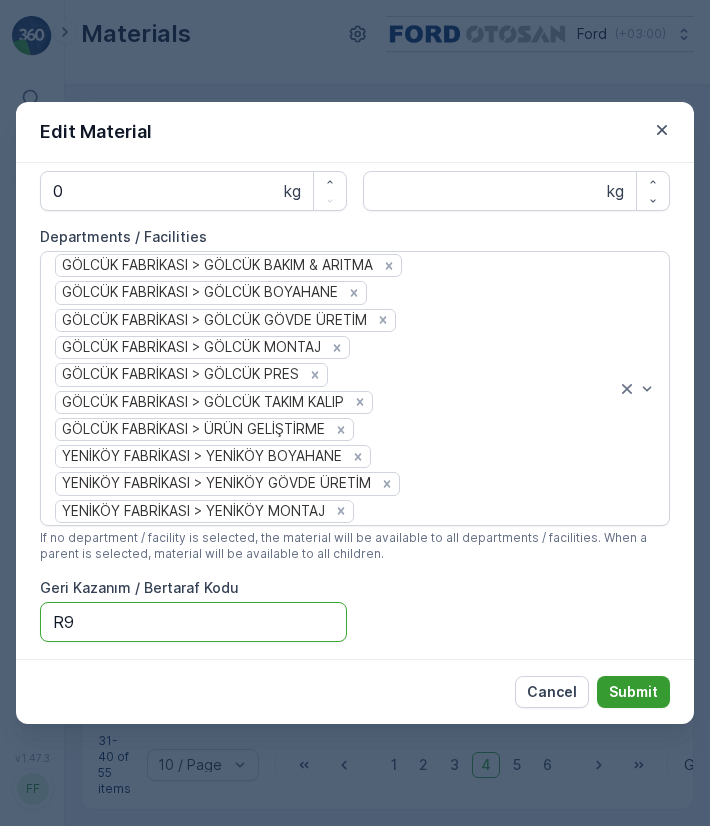 click on "Submit" at bounding box center [633, 692] 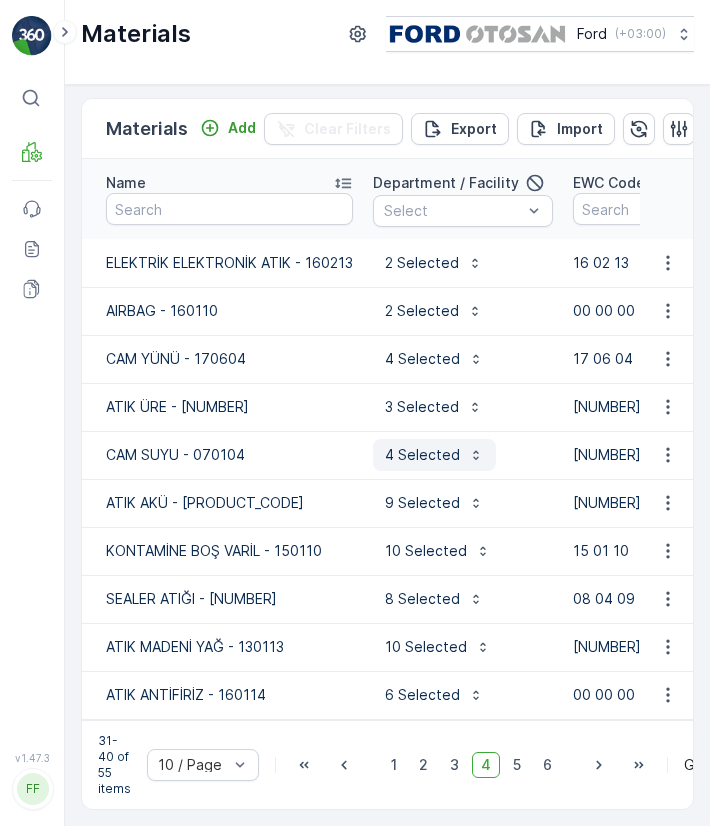 scroll, scrollTop: 0, scrollLeft: 0, axis: both 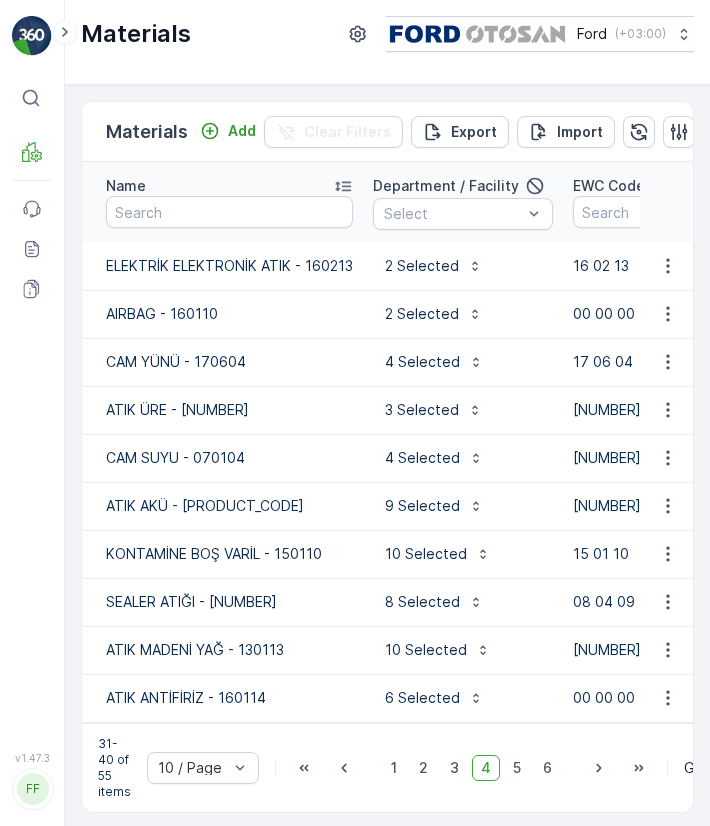 click on "1 2 3 4 5 6" at bounding box center (471, 768) 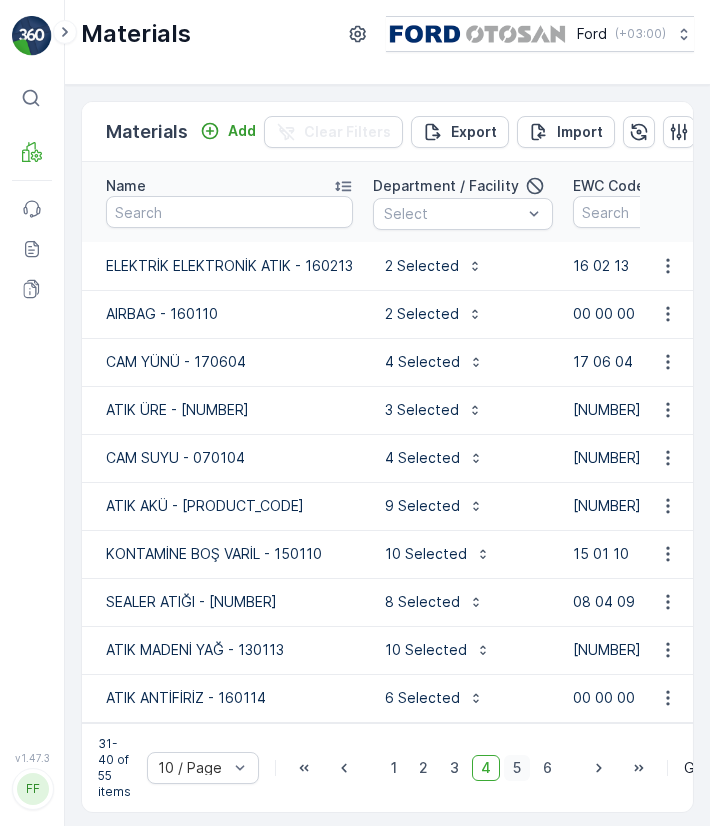 click on "5" at bounding box center (517, 768) 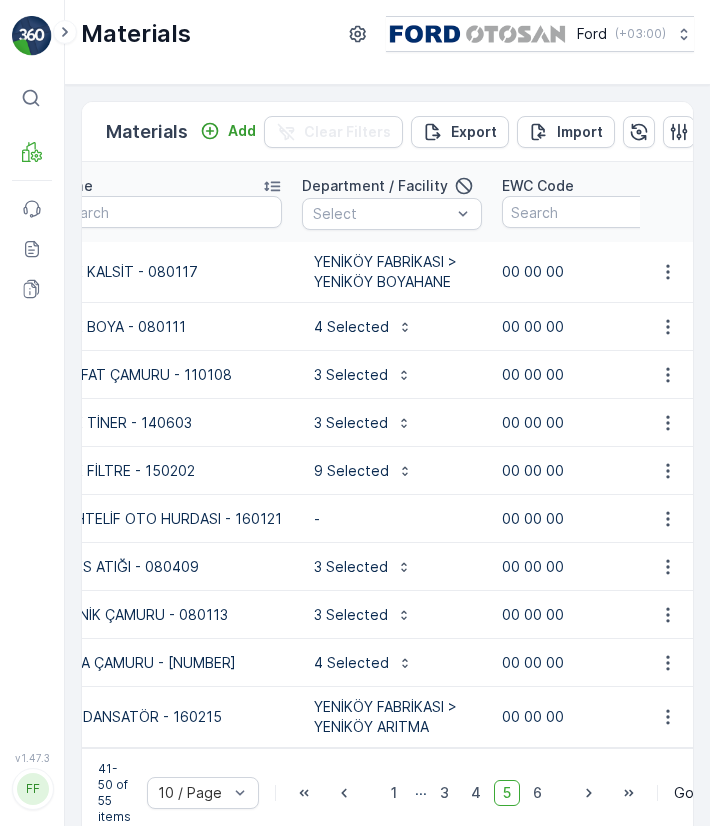 scroll, scrollTop: 0, scrollLeft: 52, axis: horizontal 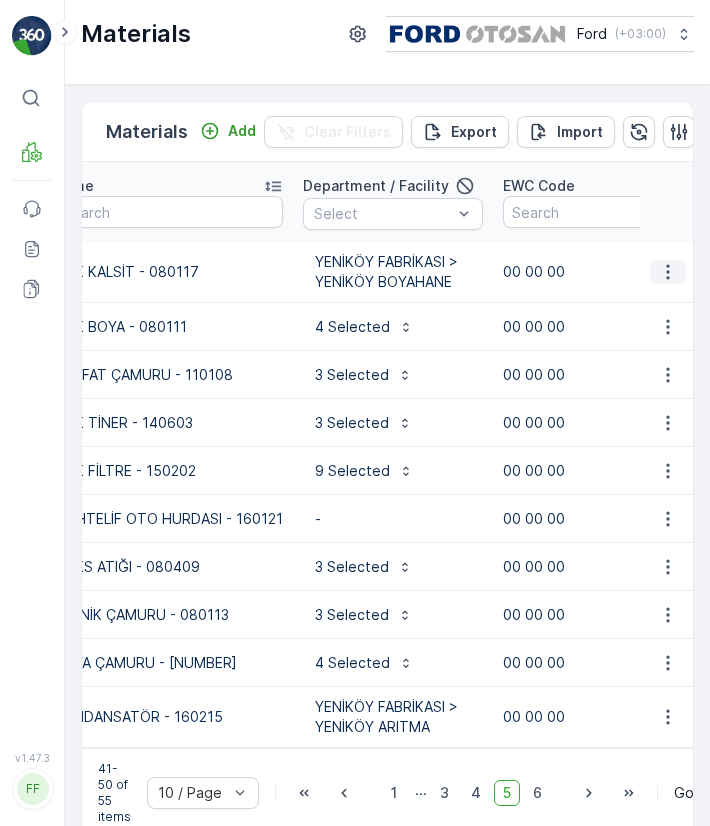 click 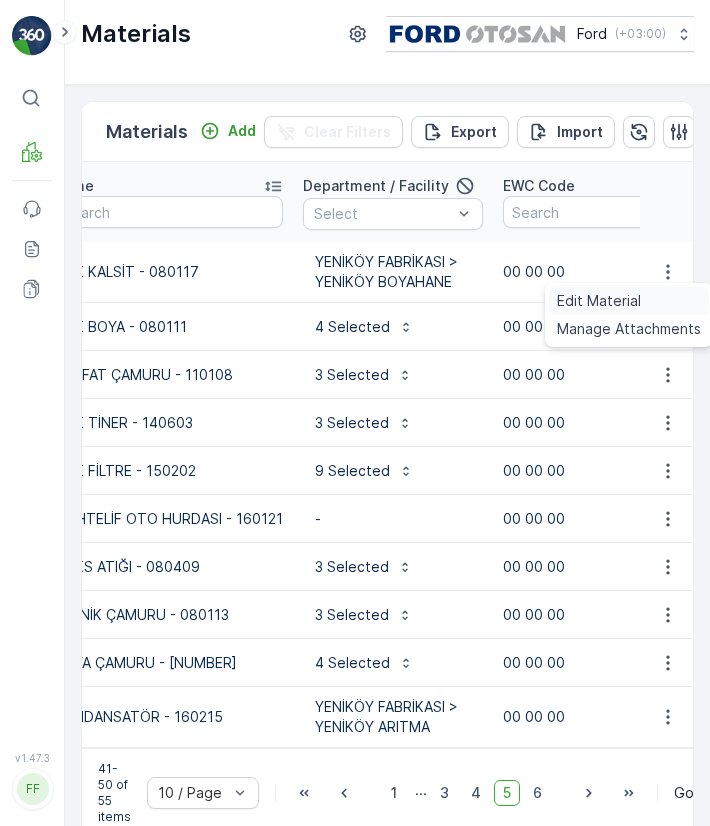 click on "Edit Material" at bounding box center (629, 301) 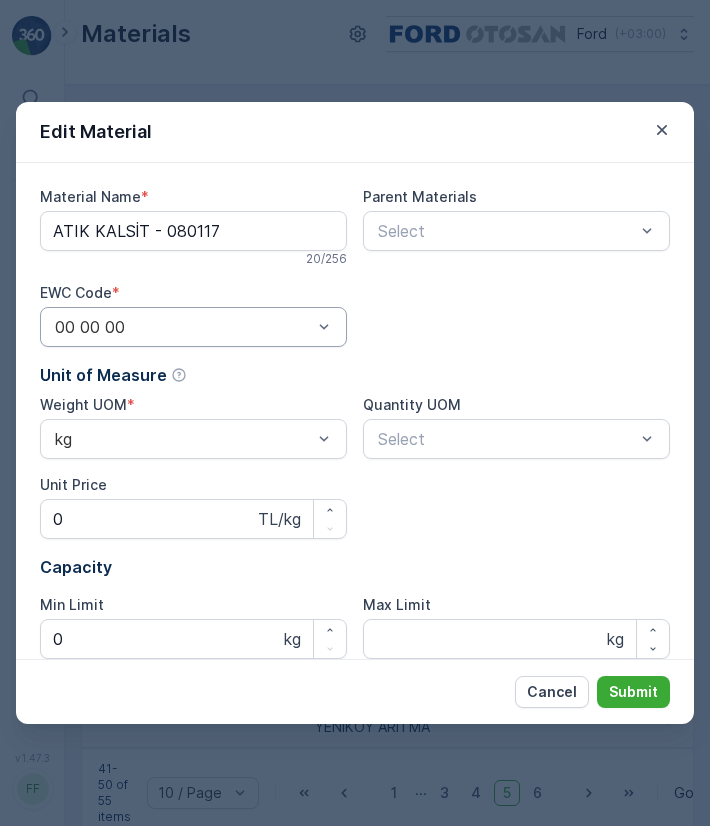 click at bounding box center [324, 327] 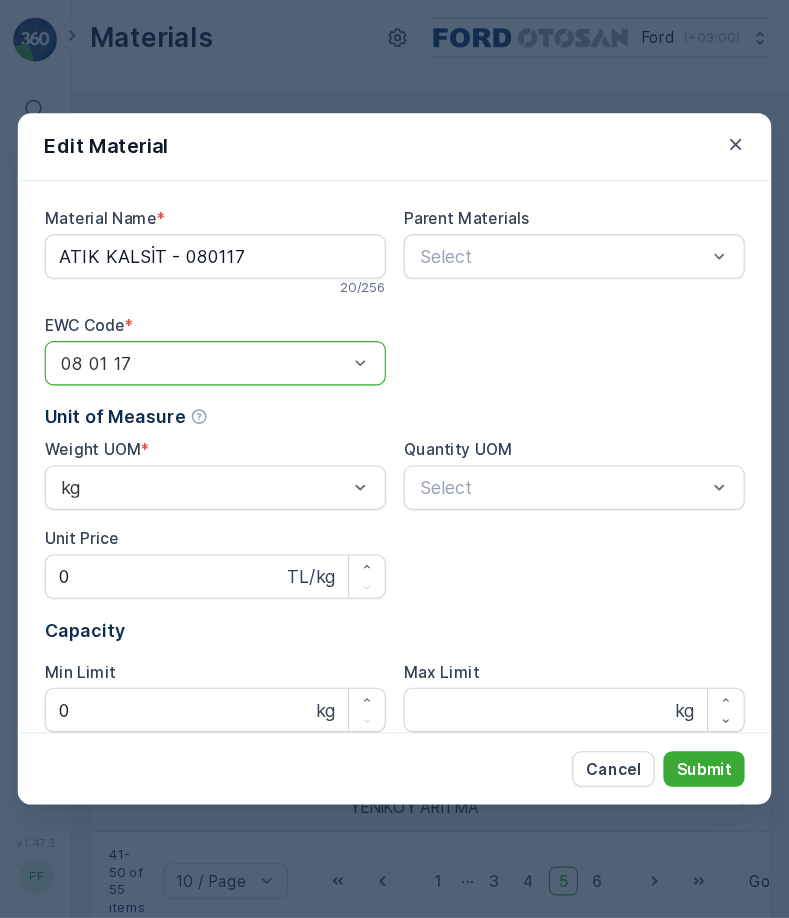 scroll, scrollTop: 220, scrollLeft: 0, axis: vertical 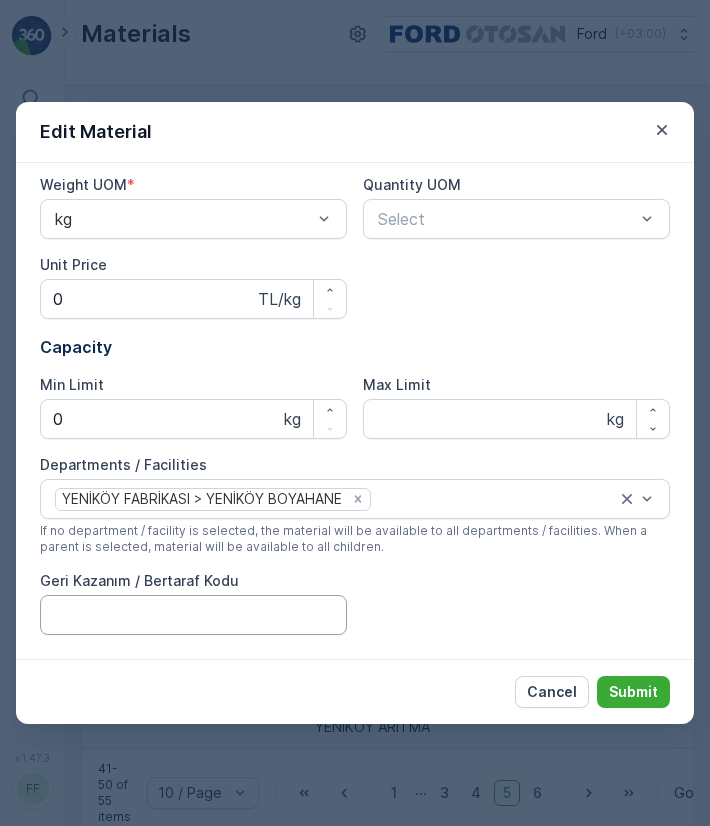 click on "Geri Kazanım / Bertaraf Kodu" at bounding box center (193, 615) 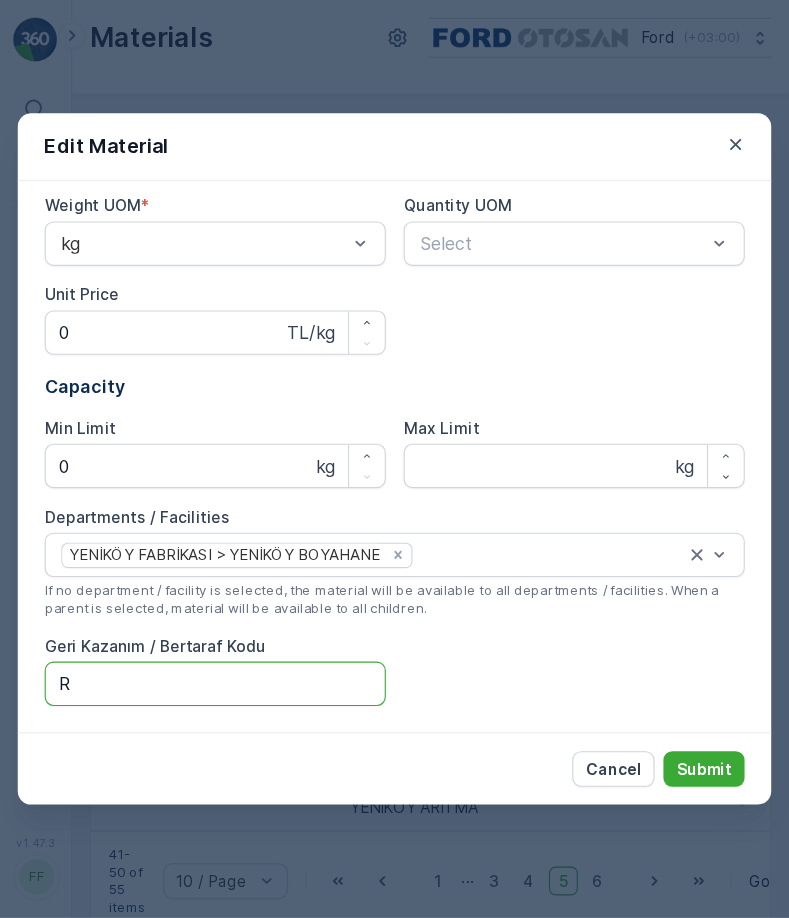 scroll, scrollTop: 0, scrollLeft: 51, axis: horizontal 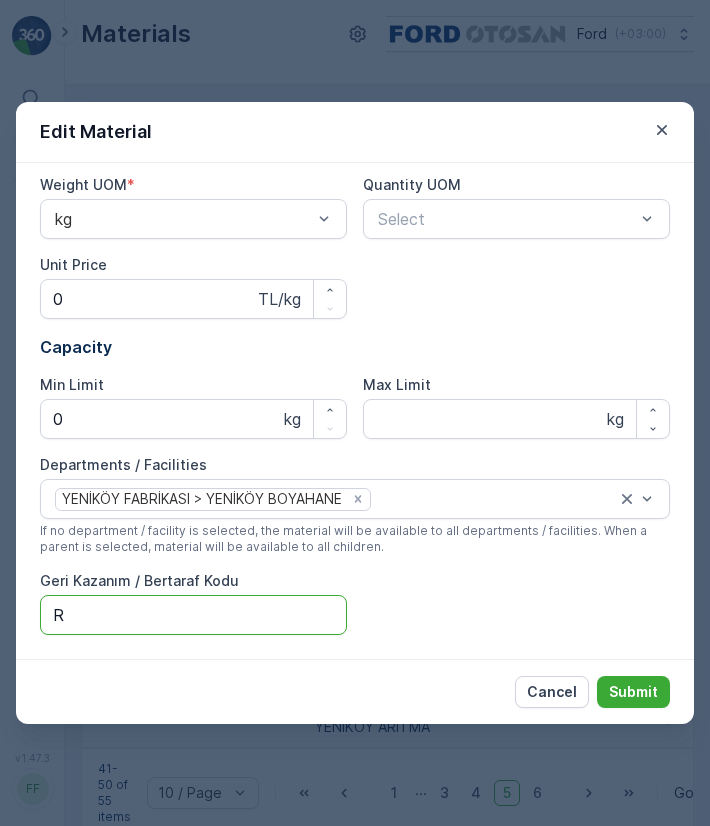 click on "R" at bounding box center (193, 615) 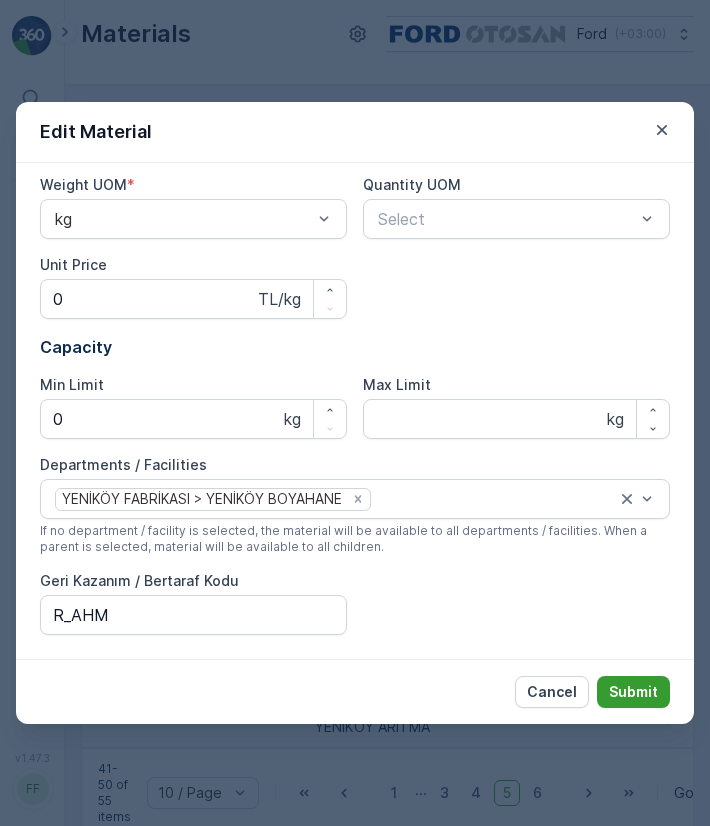 click on "Submit" at bounding box center [633, 692] 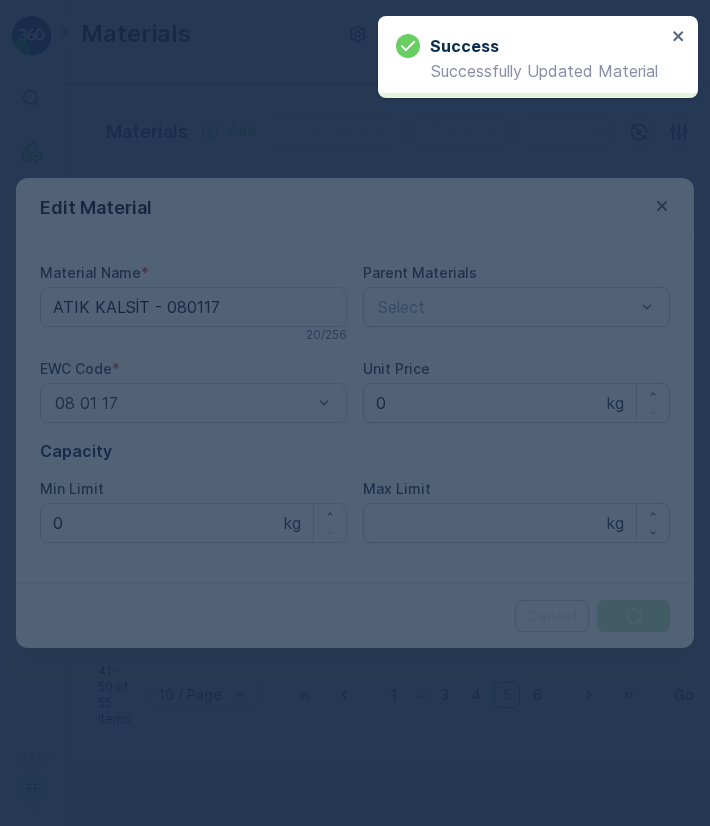 scroll, scrollTop: 0, scrollLeft: 0, axis: both 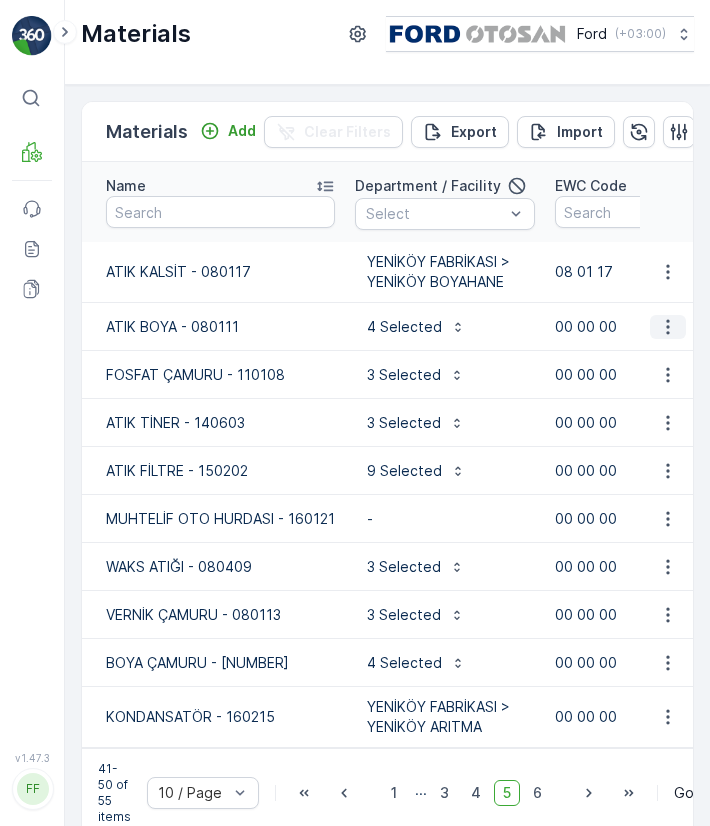 click 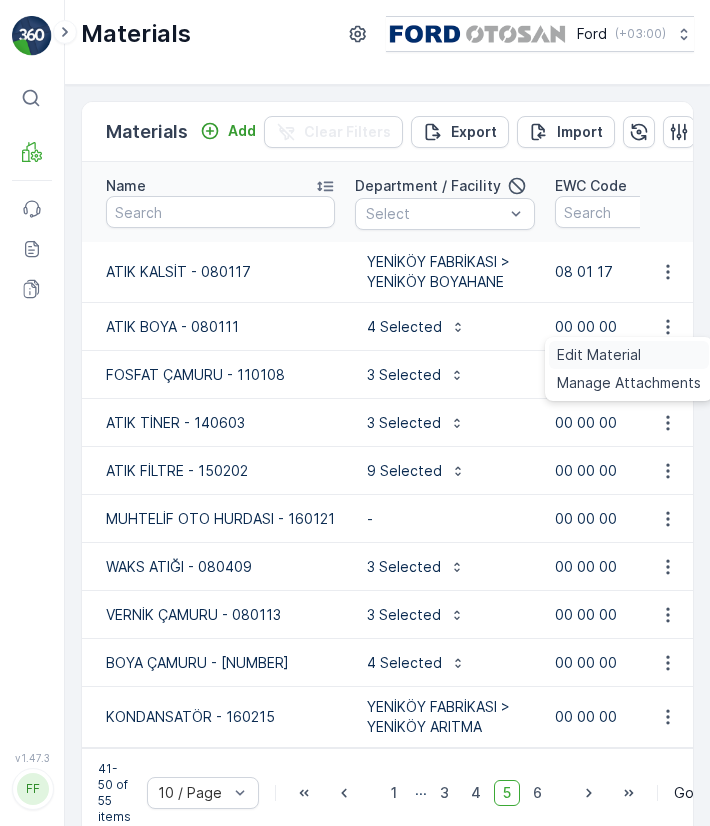 click on "Edit Material" at bounding box center [599, 355] 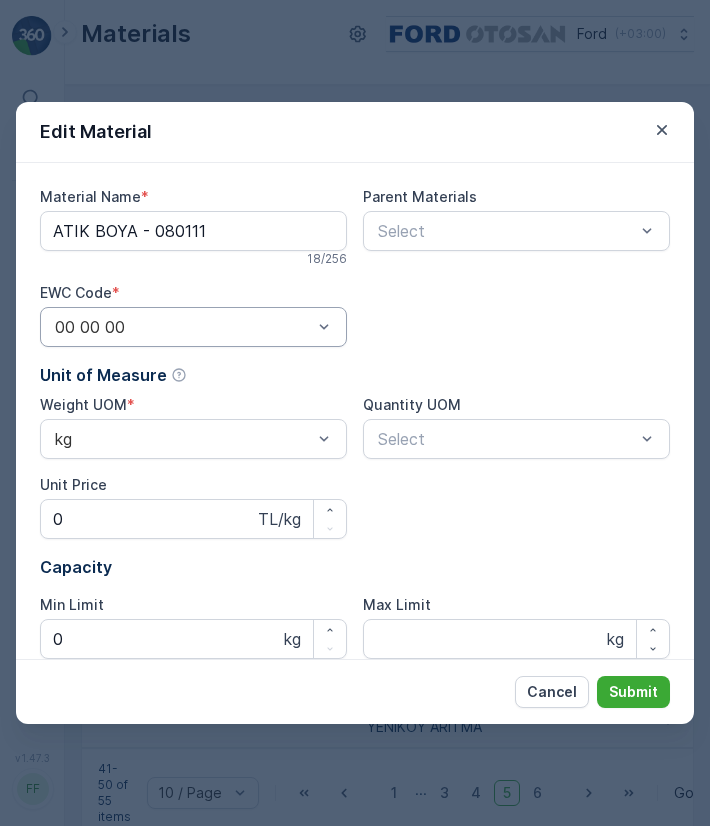 click at bounding box center (183, 327) 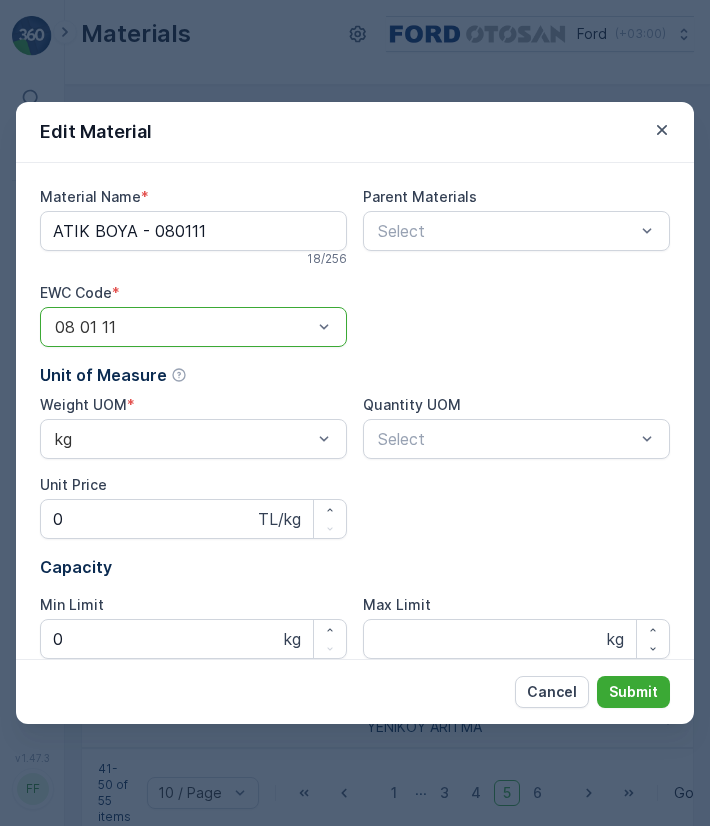click on "Submit" at bounding box center (633, 692) 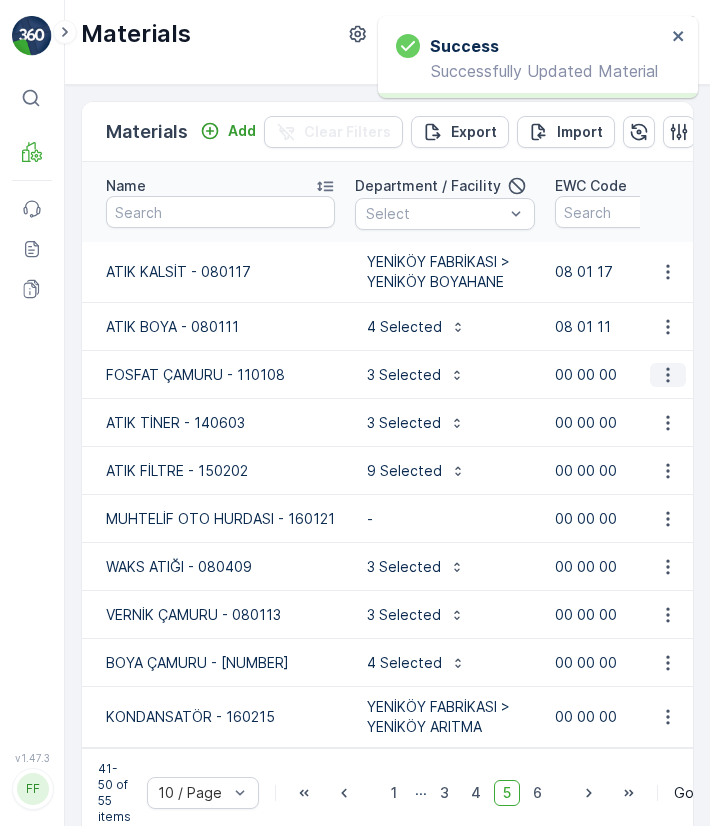 click 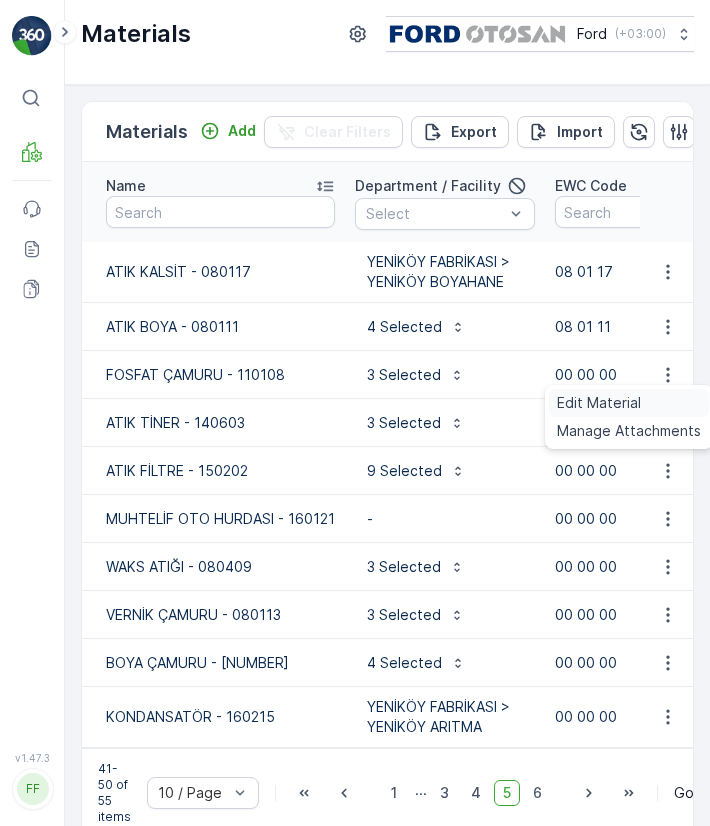 click on "Edit Material" at bounding box center [629, 403] 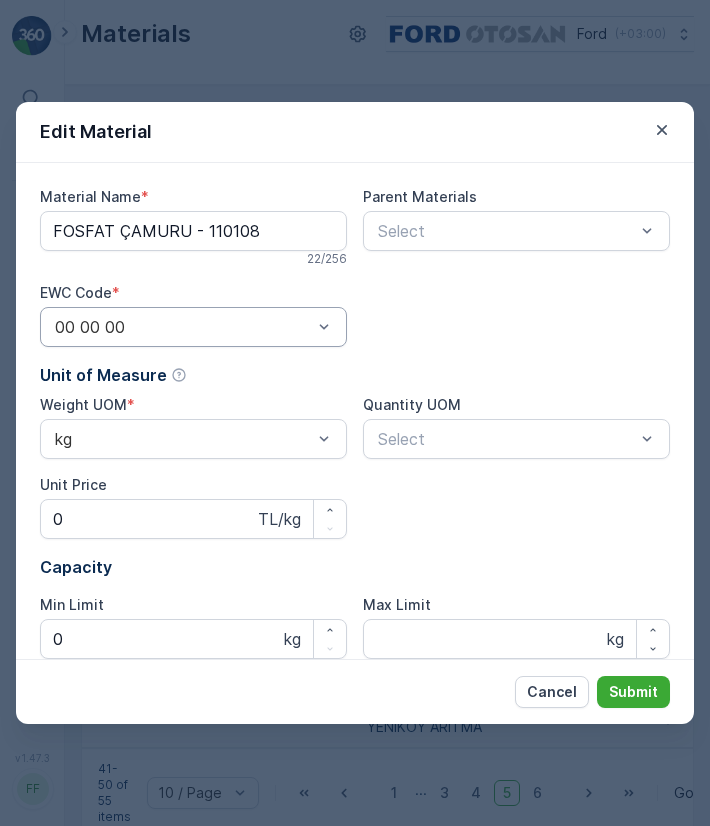 click on "00 00 00" at bounding box center (193, 327) 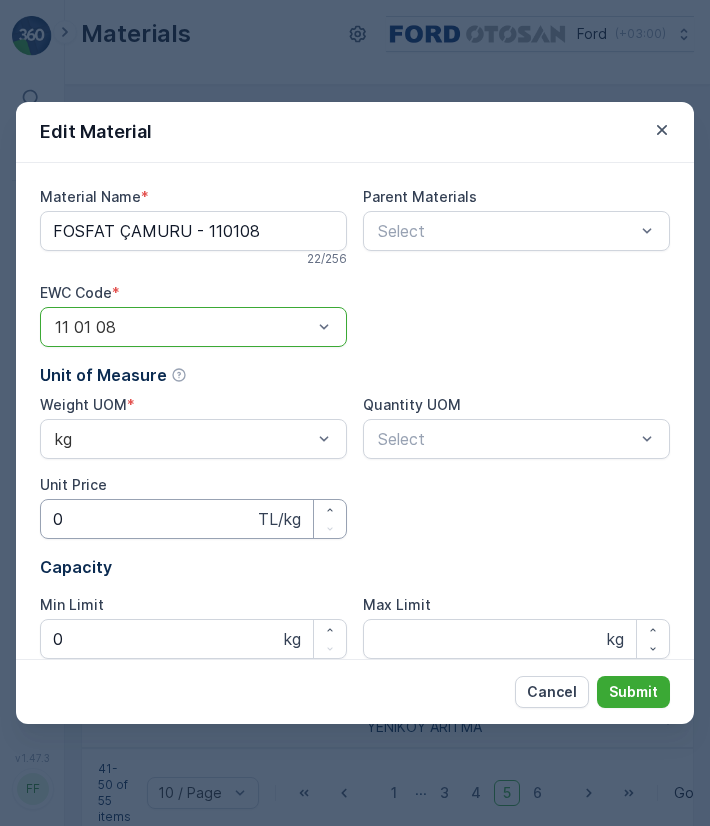 scroll, scrollTop: 262, scrollLeft: 0, axis: vertical 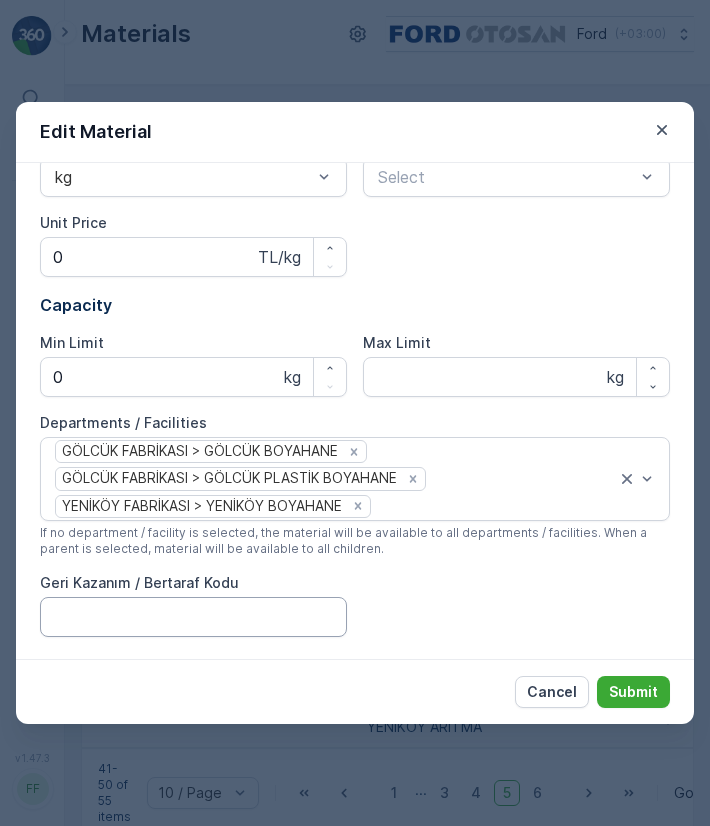 click on "Geri Kazanım / Bertaraf Kodu" at bounding box center (193, 617) 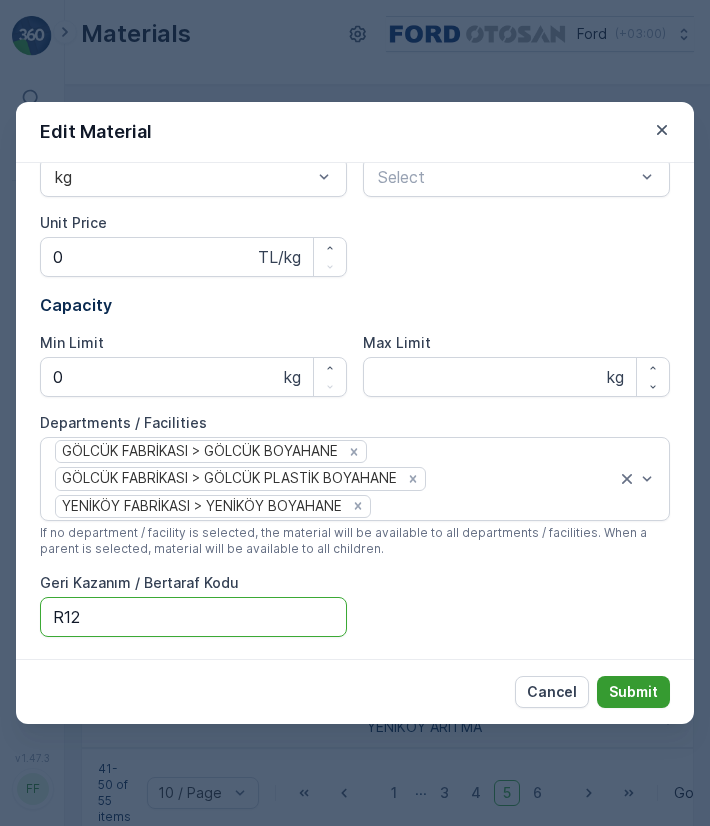click on "Submit" at bounding box center [633, 692] 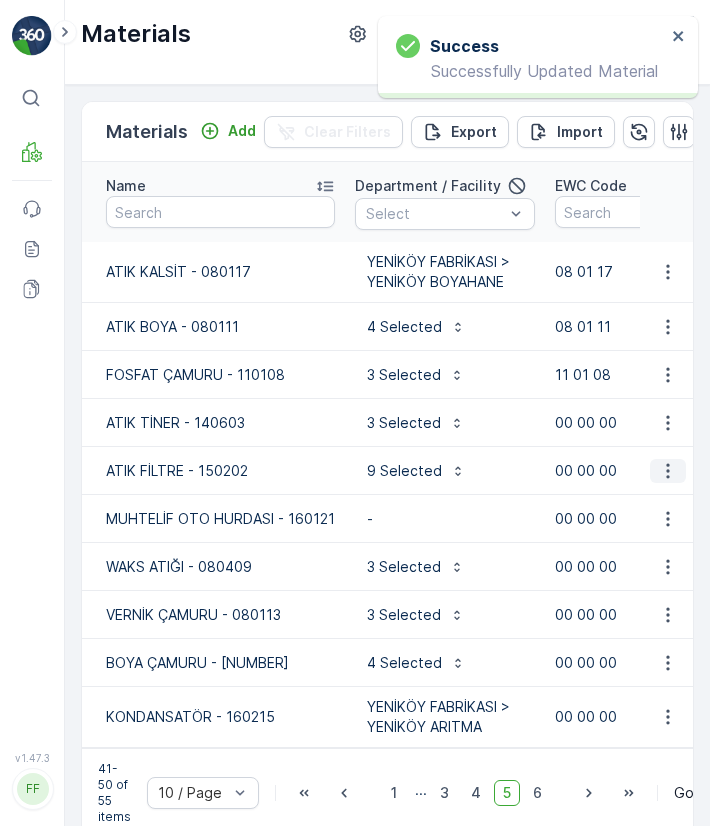 click 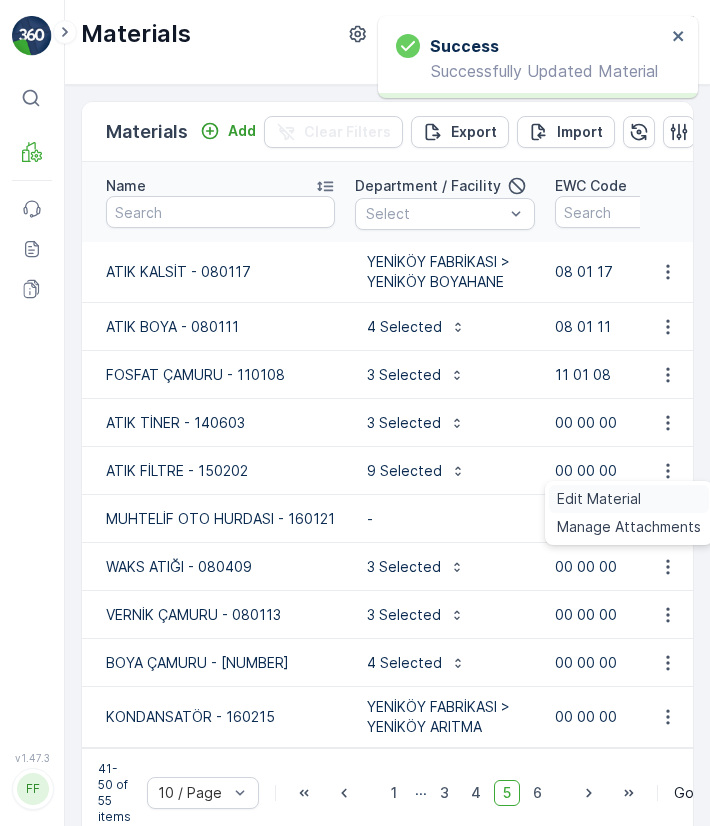 click on "Edit Material" at bounding box center [629, 499] 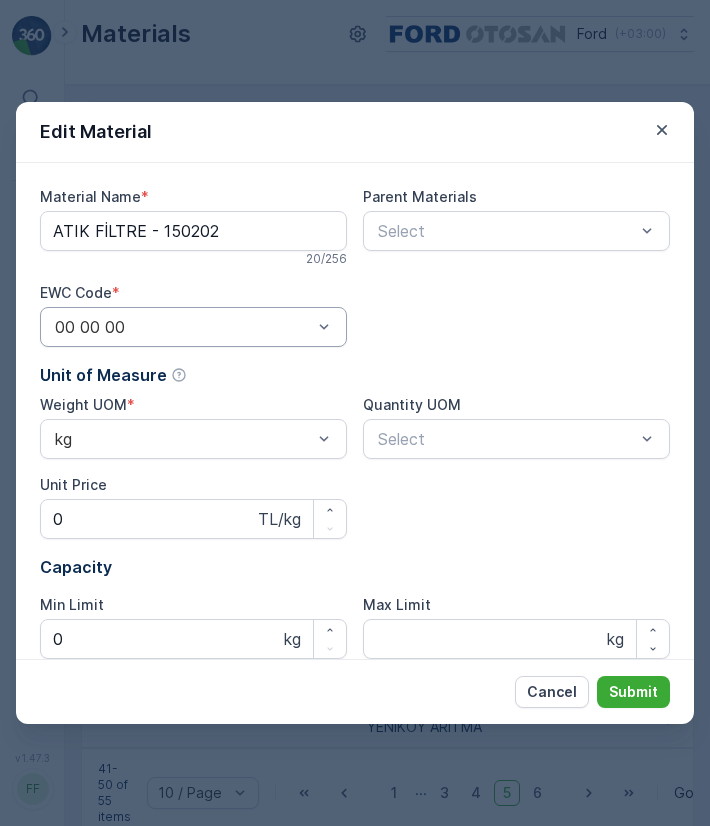 click at bounding box center (324, 327) 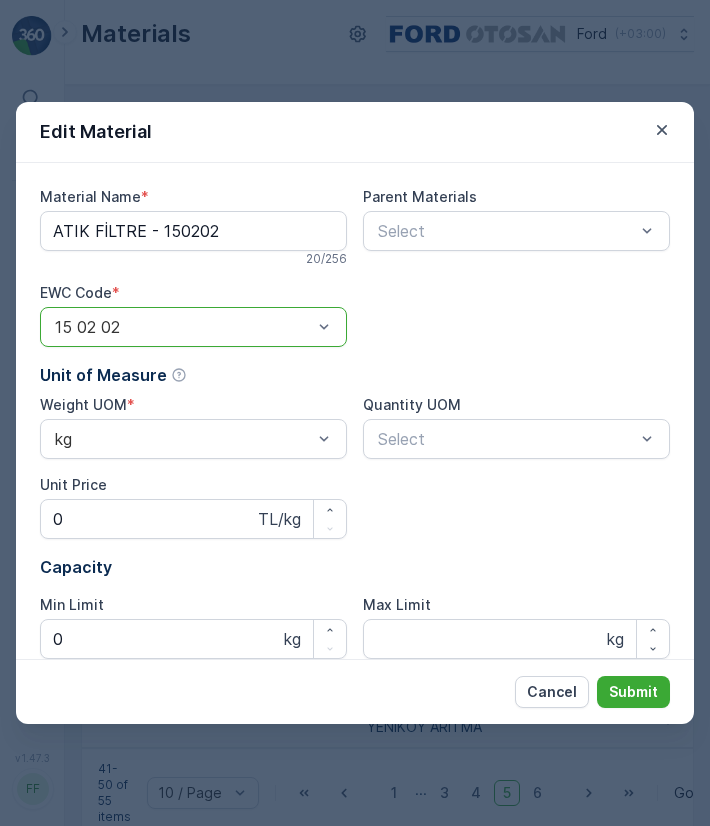 scroll, scrollTop: 421, scrollLeft: 0, axis: vertical 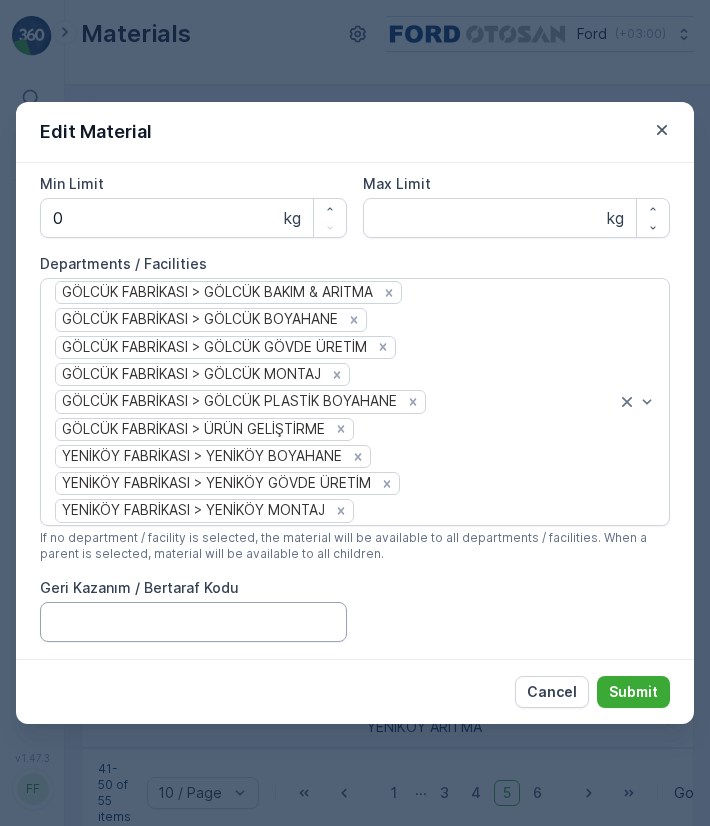 click on "Geri Kazanım / Bertaraf Kodu" at bounding box center (193, 622) 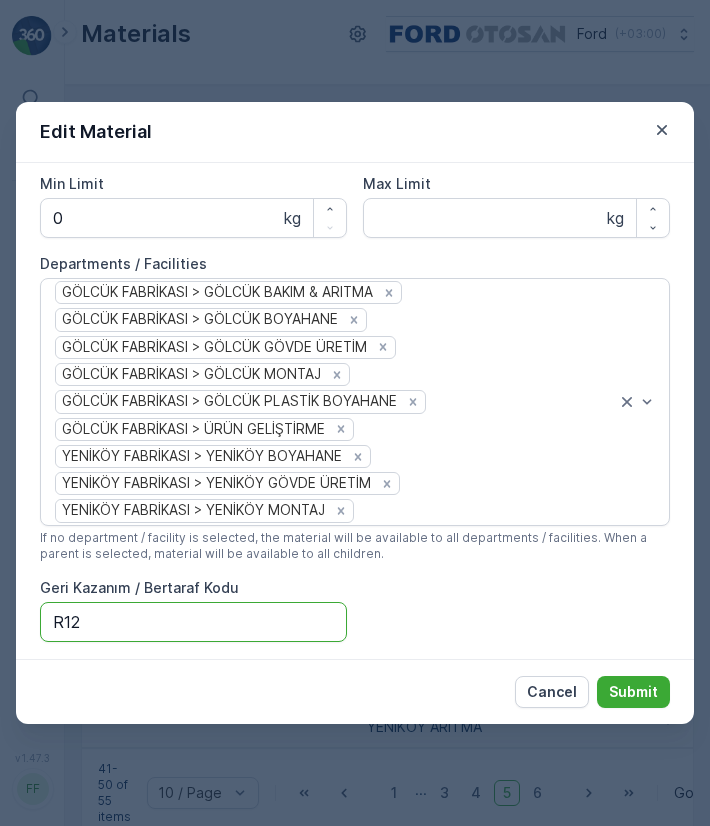click on "Submit" at bounding box center [633, 692] 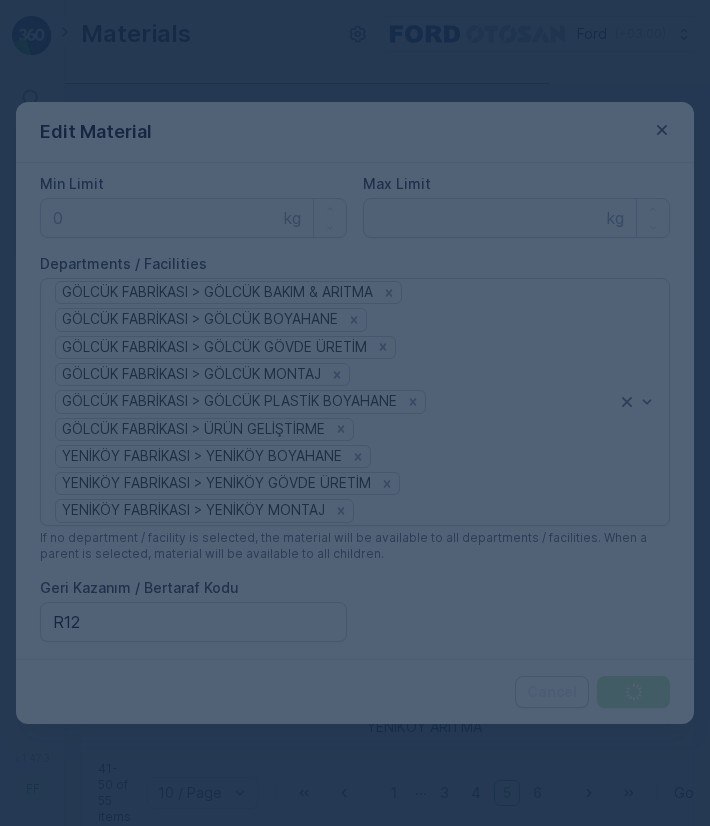 scroll, scrollTop: 0, scrollLeft: 0, axis: both 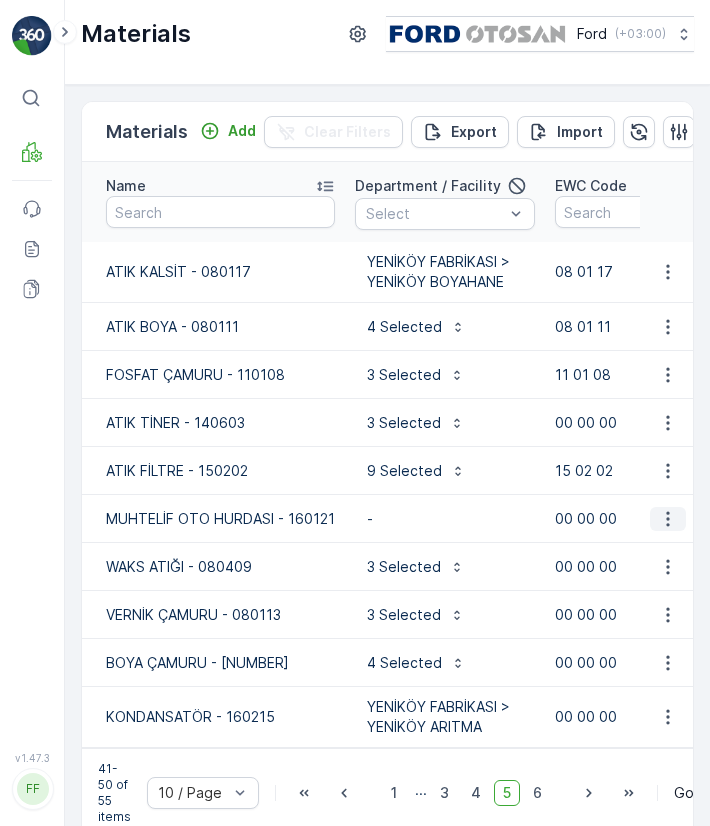 click 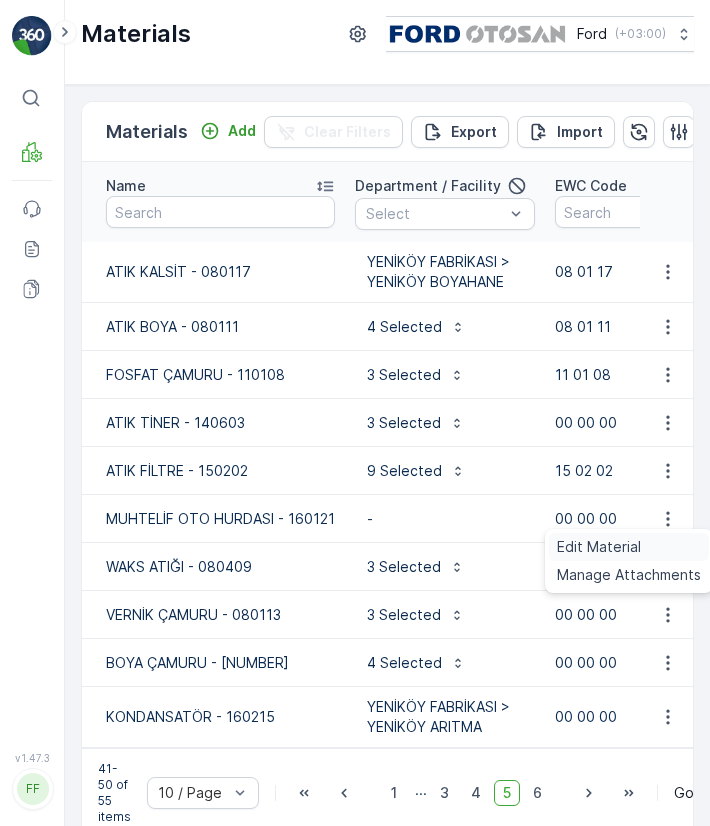 click on "Edit Material" at bounding box center (629, 547) 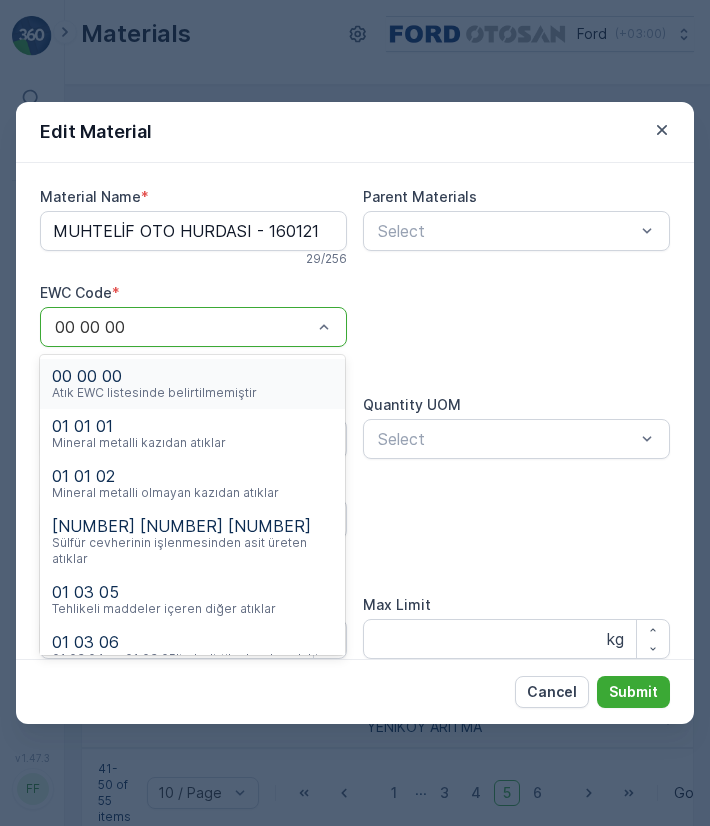 click at bounding box center (183, 327) 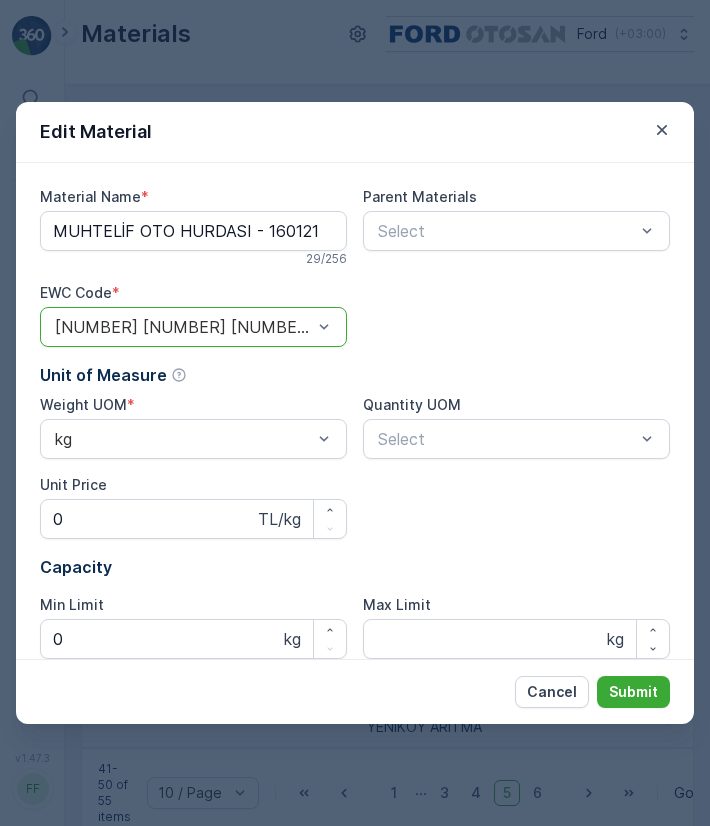 click on "Submit" at bounding box center [633, 692] 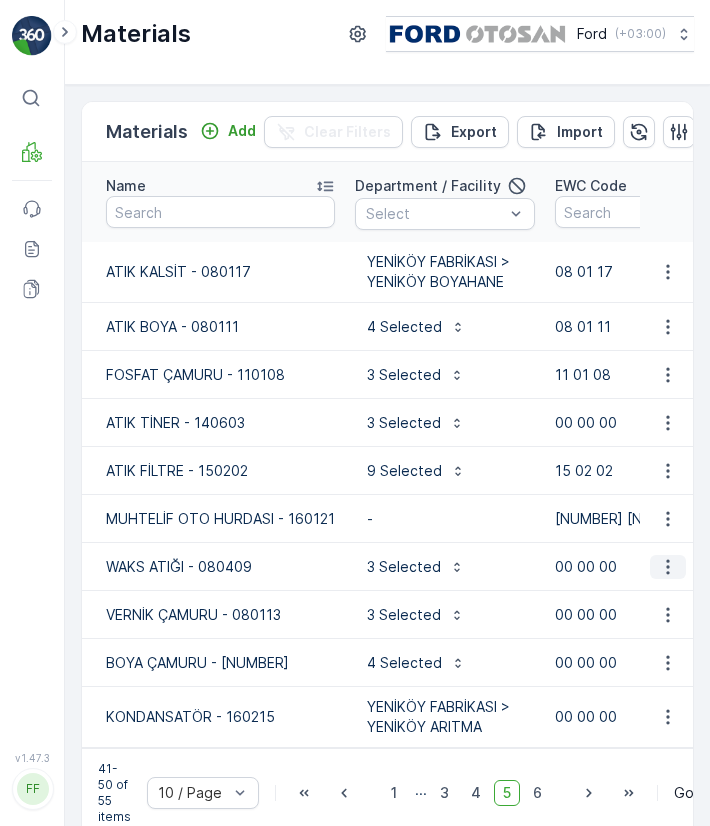 click 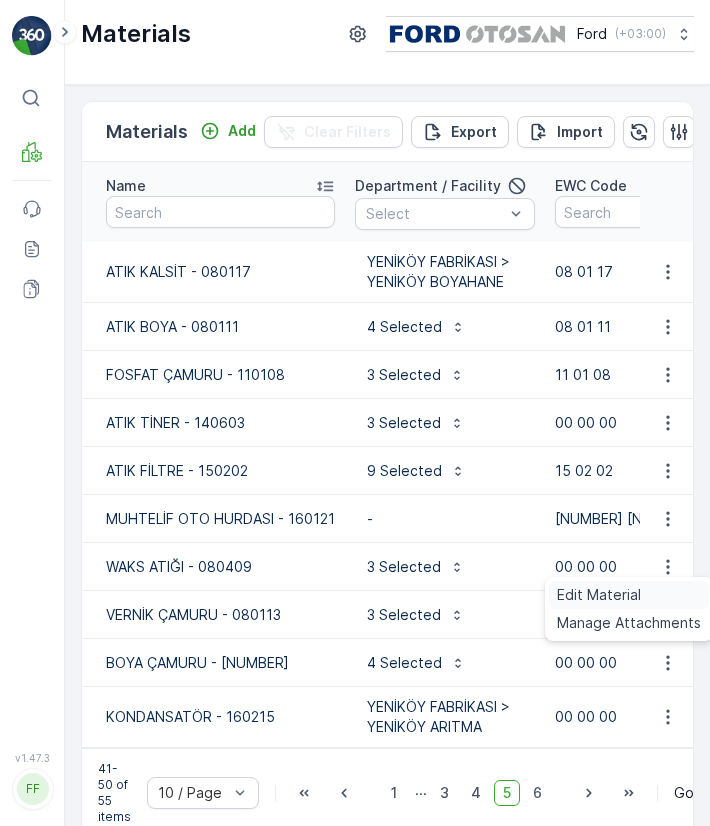 click on "Edit Material" at bounding box center [629, 595] 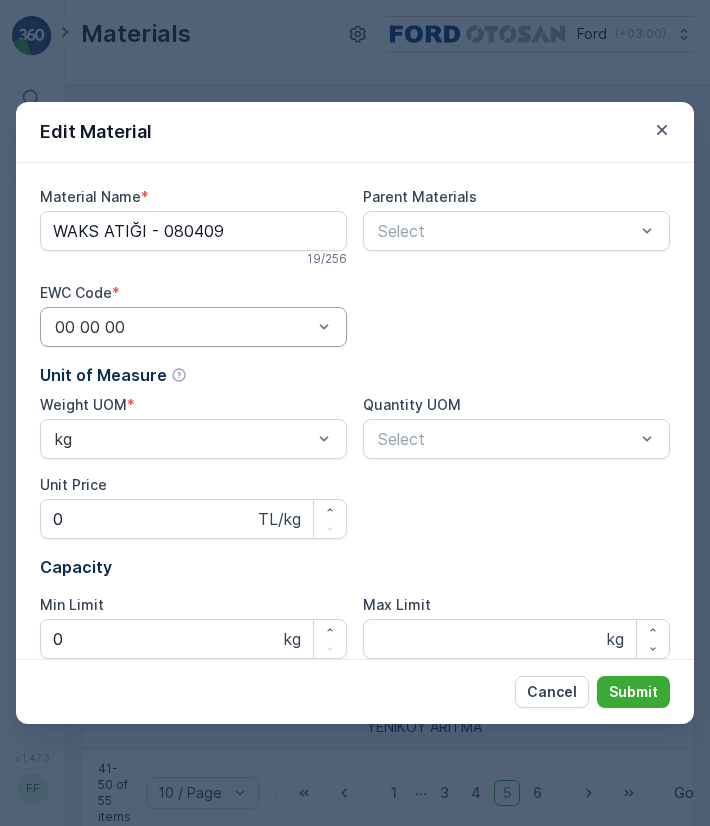 click at bounding box center (183, 327) 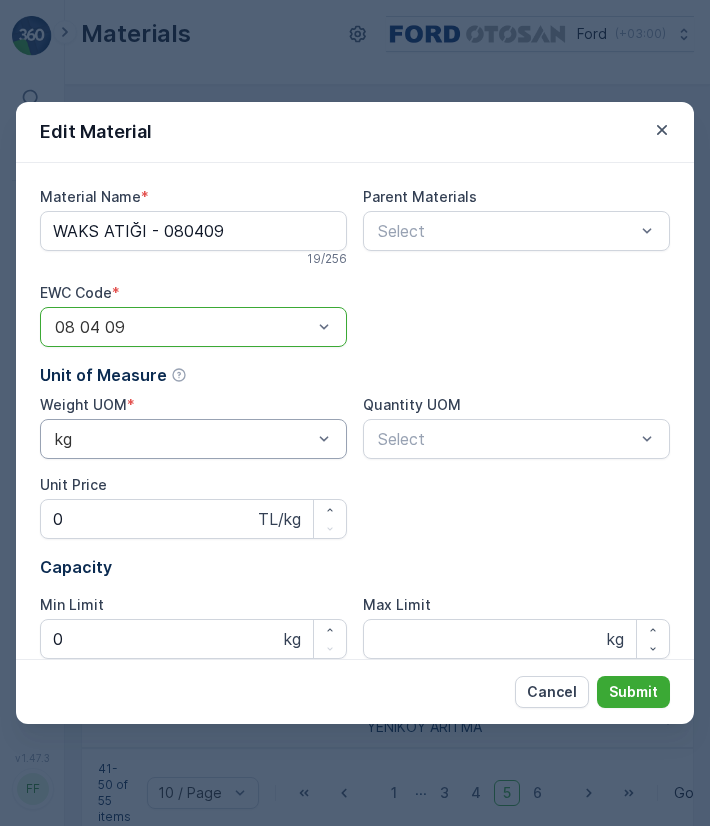 scroll, scrollTop: 262, scrollLeft: 0, axis: vertical 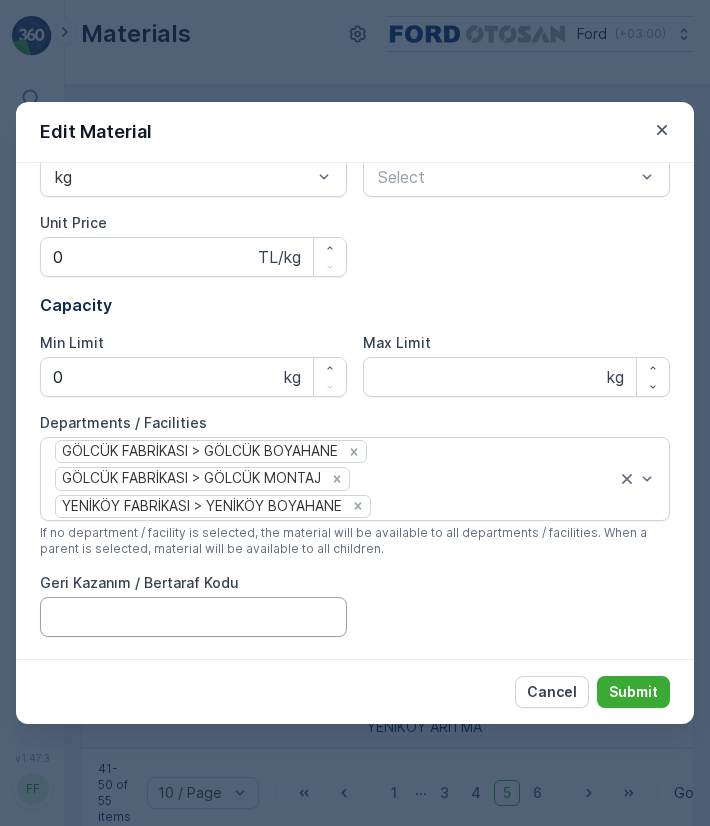 click on "Geri Kazanım / Bertaraf Kodu" at bounding box center (193, 617) 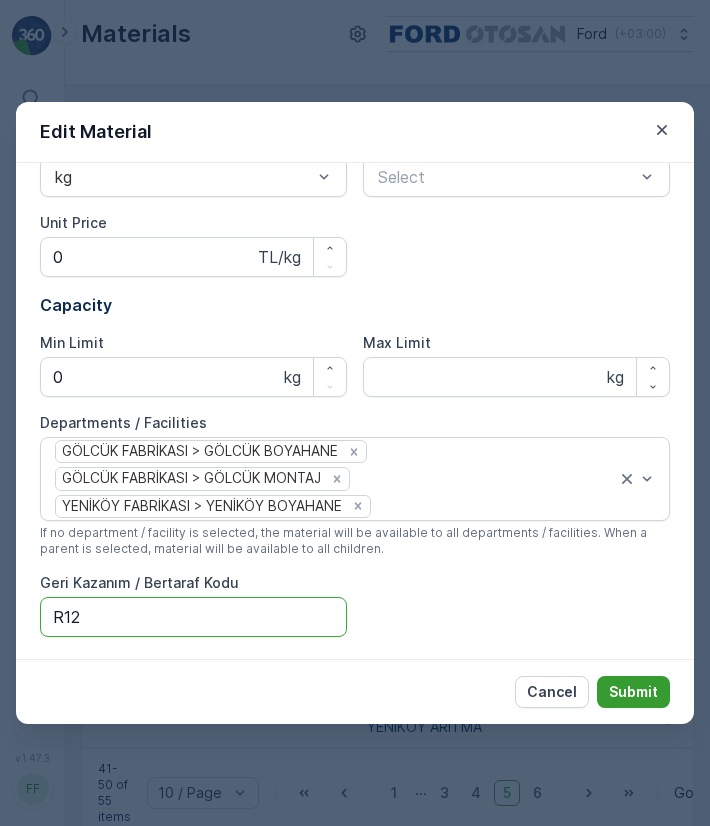 click on "Submit" at bounding box center (633, 692) 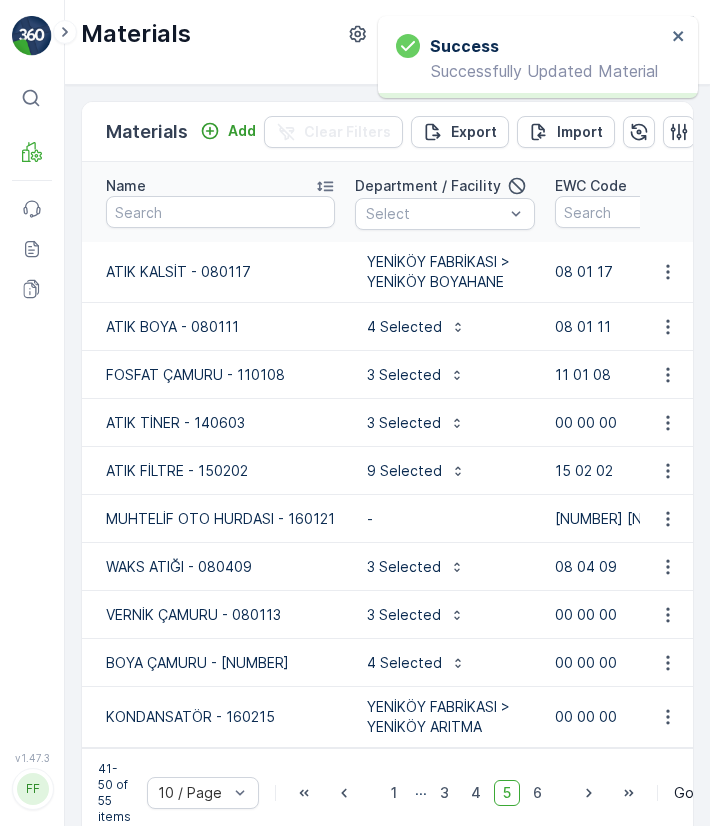 scroll, scrollTop: 45, scrollLeft: 0, axis: vertical 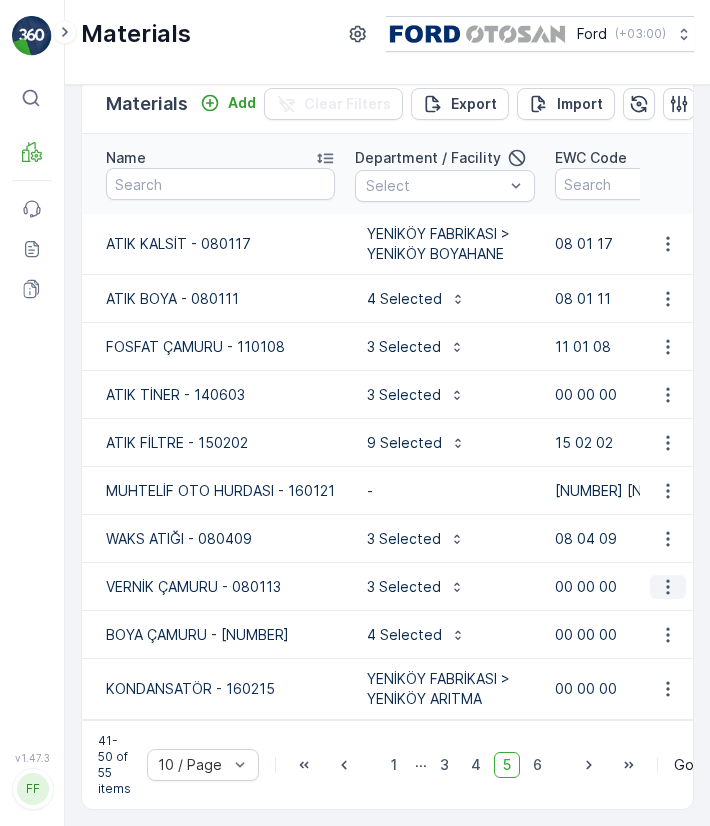 click 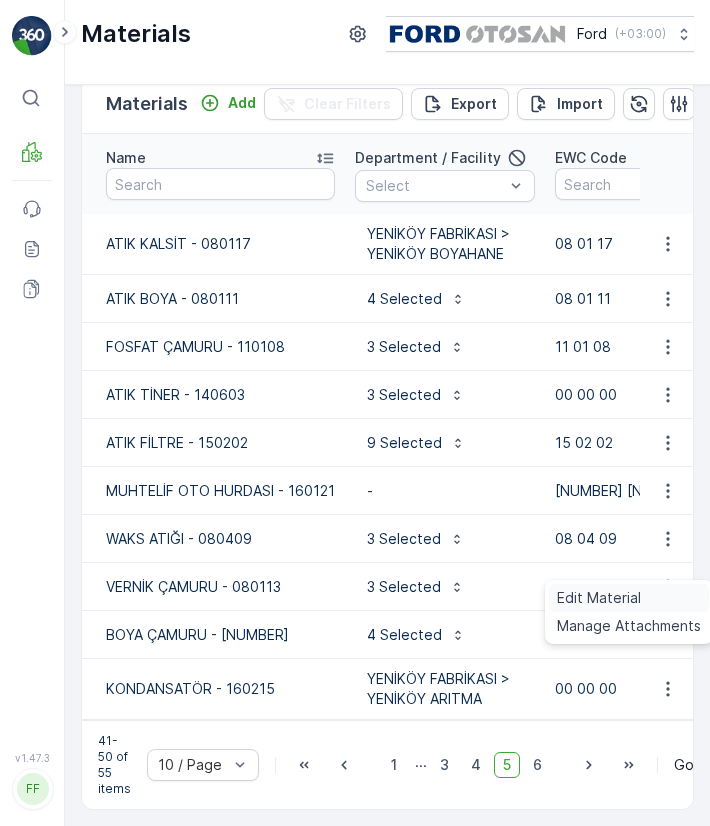 click on "Edit Material" at bounding box center (629, 598) 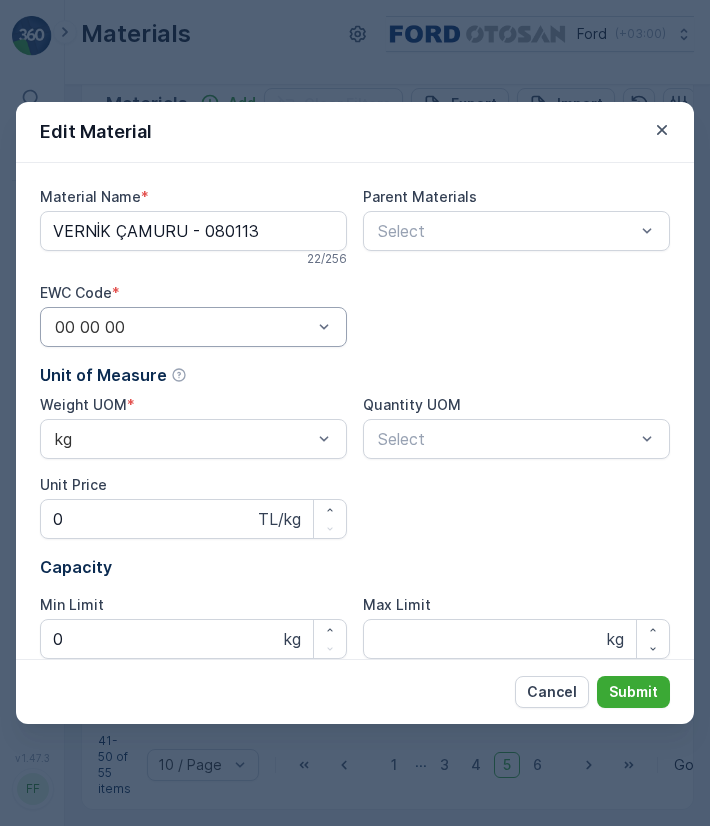 click at bounding box center [183, 327] 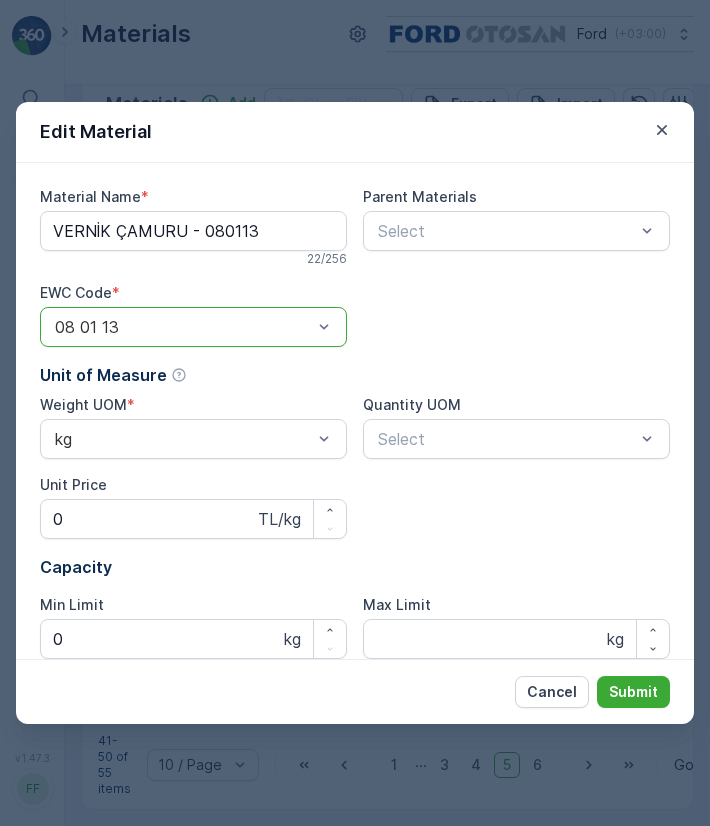scroll, scrollTop: 262, scrollLeft: 0, axis: vertical 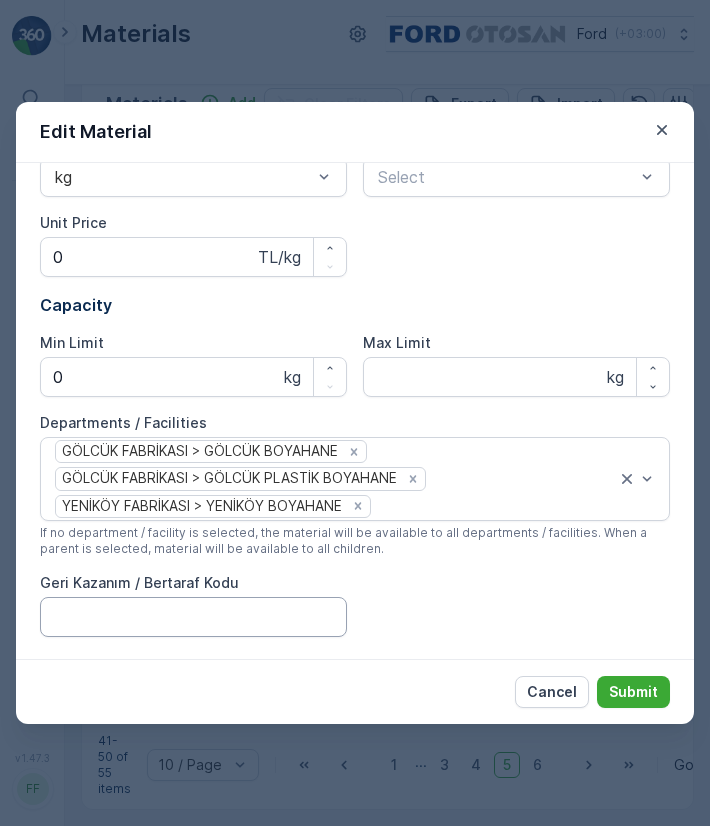 click on "Geri Kazanım / Bertaraf Kodu" at bounding box center [193, 617] 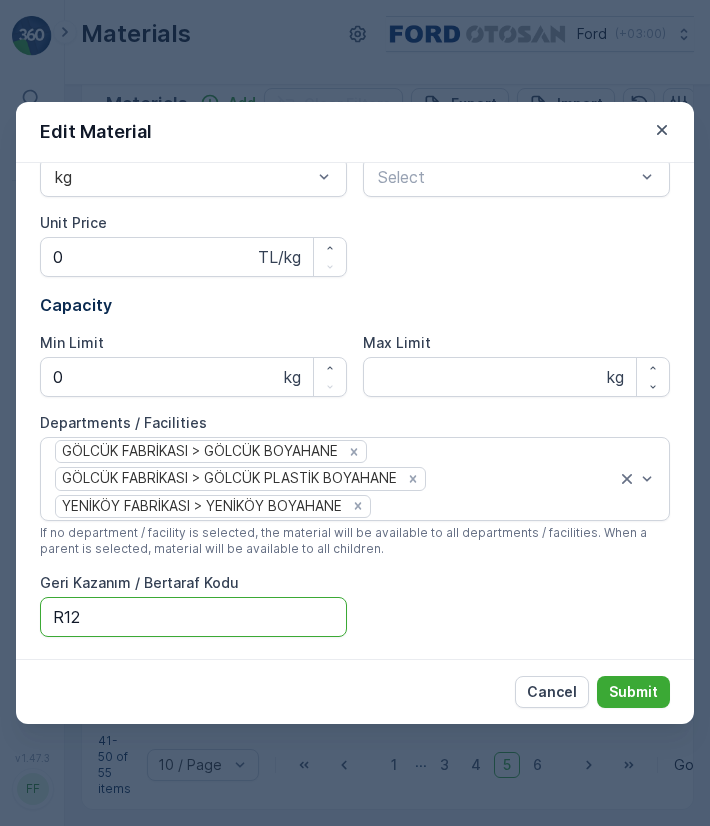 click on "Submit" at bounding box center (633, 692) 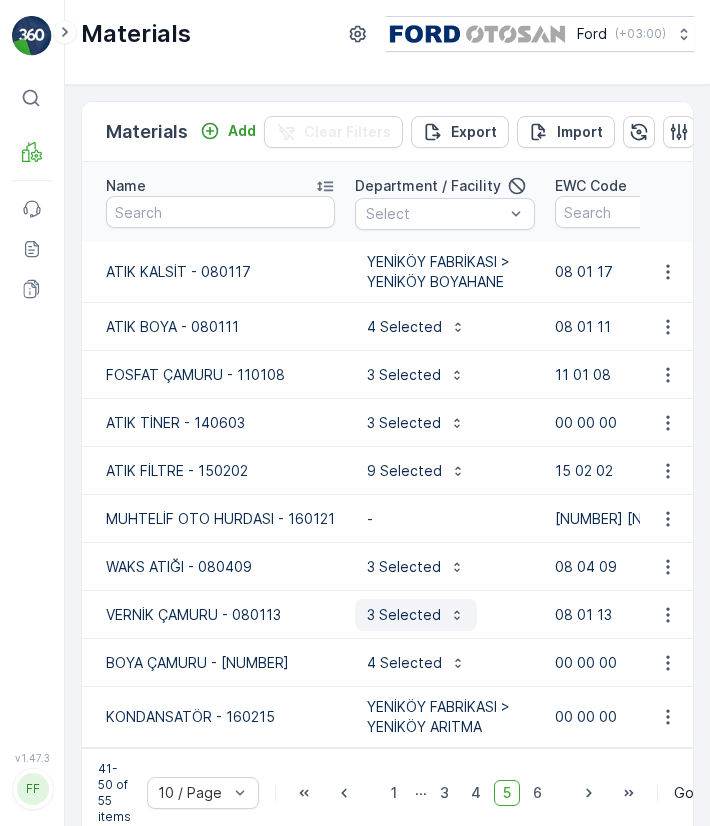 scroll, scrollTop: 45, scrollLeft: 0, axis: vertical 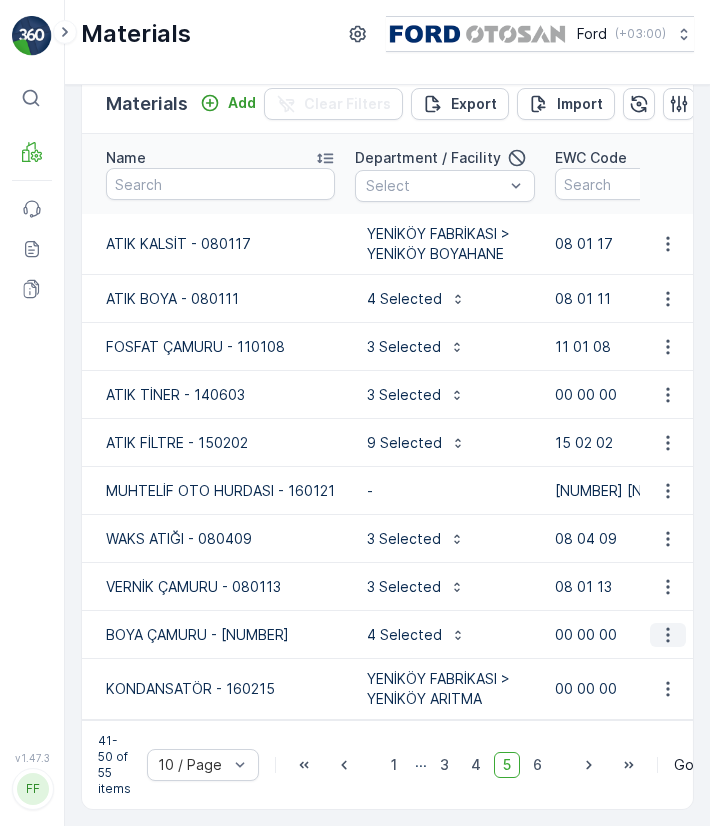 click 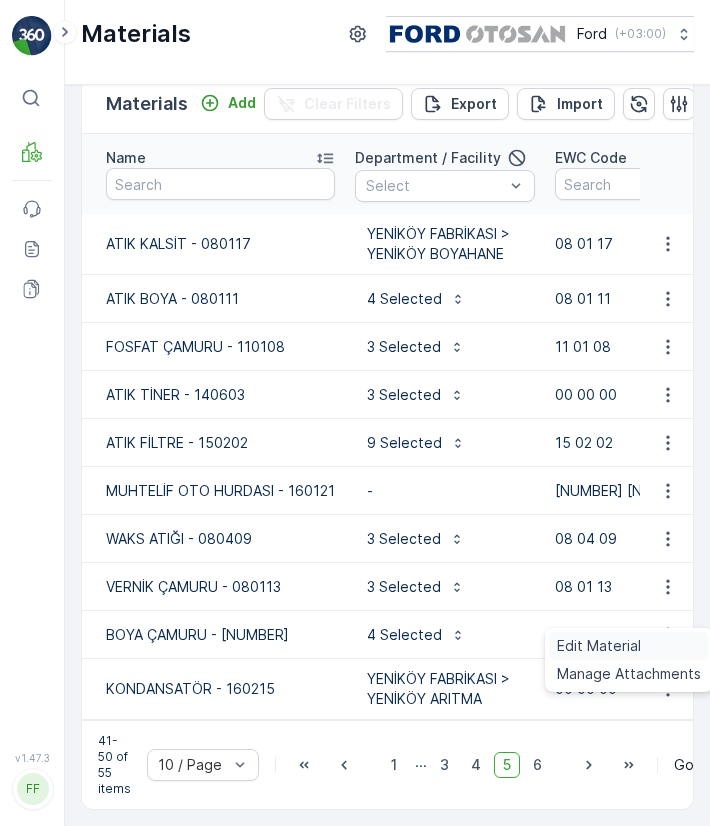 click on "Edit Material" at bounding box center (629, 646) 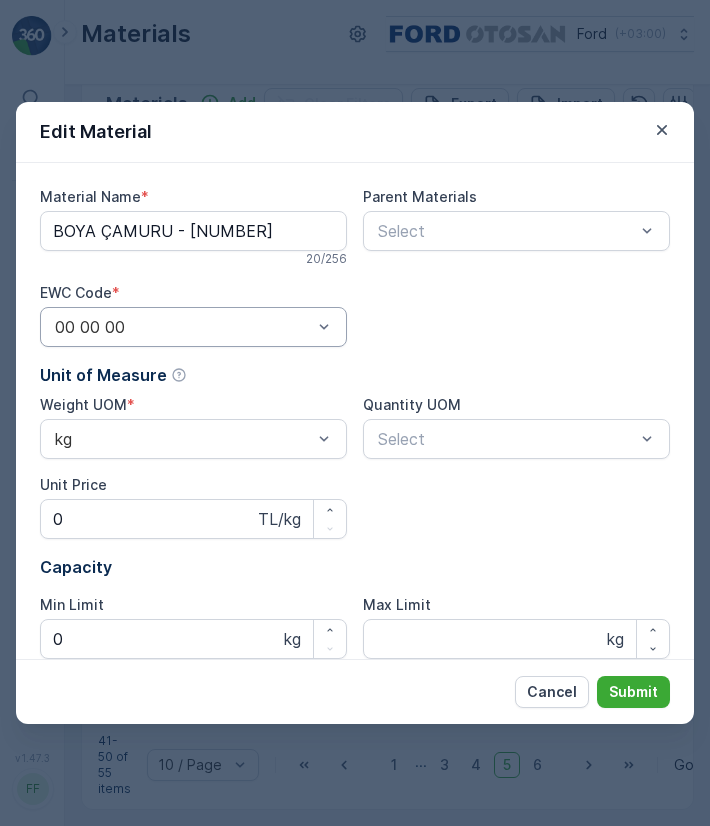 click at bounding box center [183, 327] 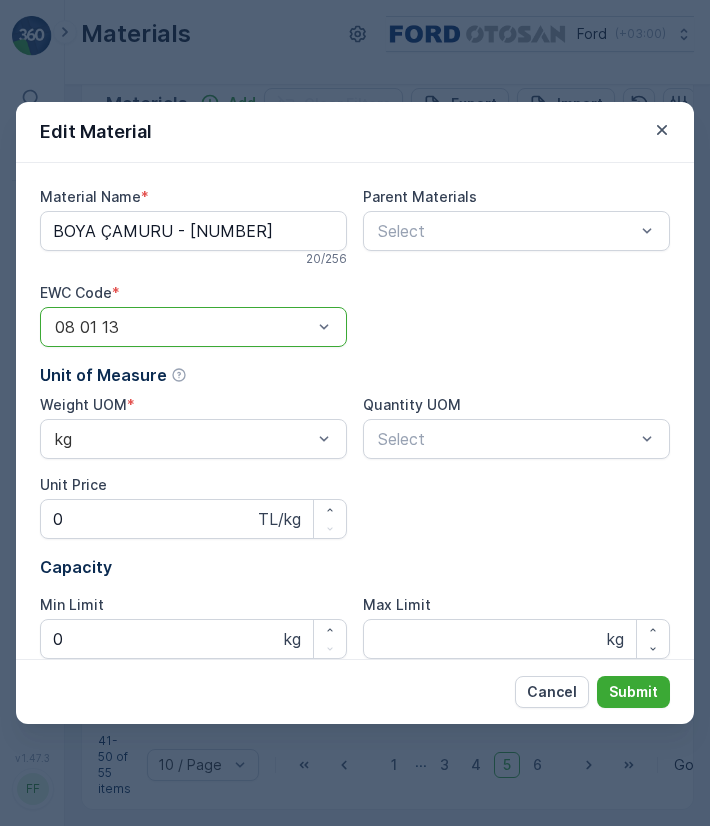 scroll, scrollTop: 288, scrollLeft: 0, axis: vertical 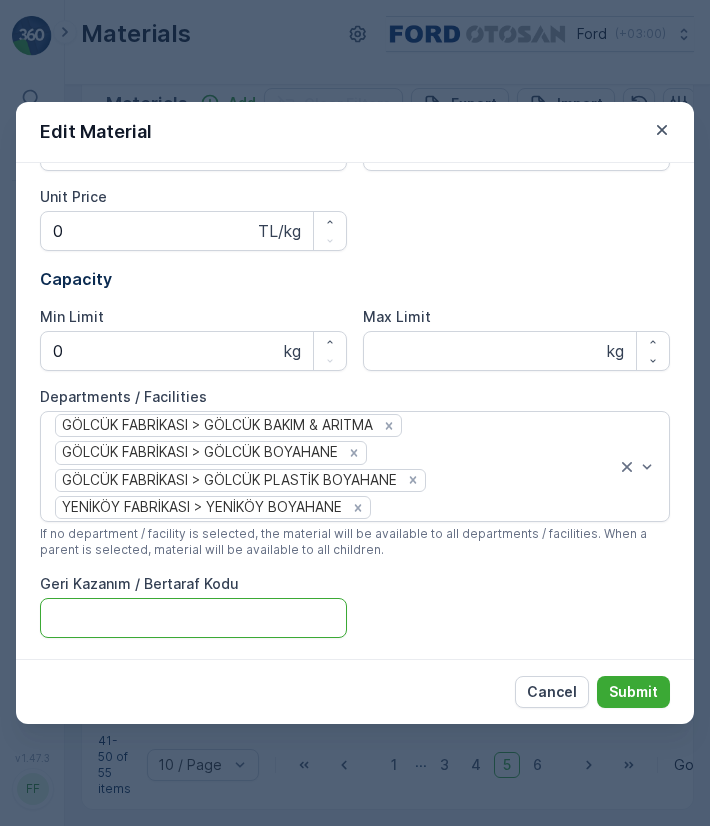 click on "Geri Kazanım / Bertaraf Kodu" at bounding box center (193, 618) 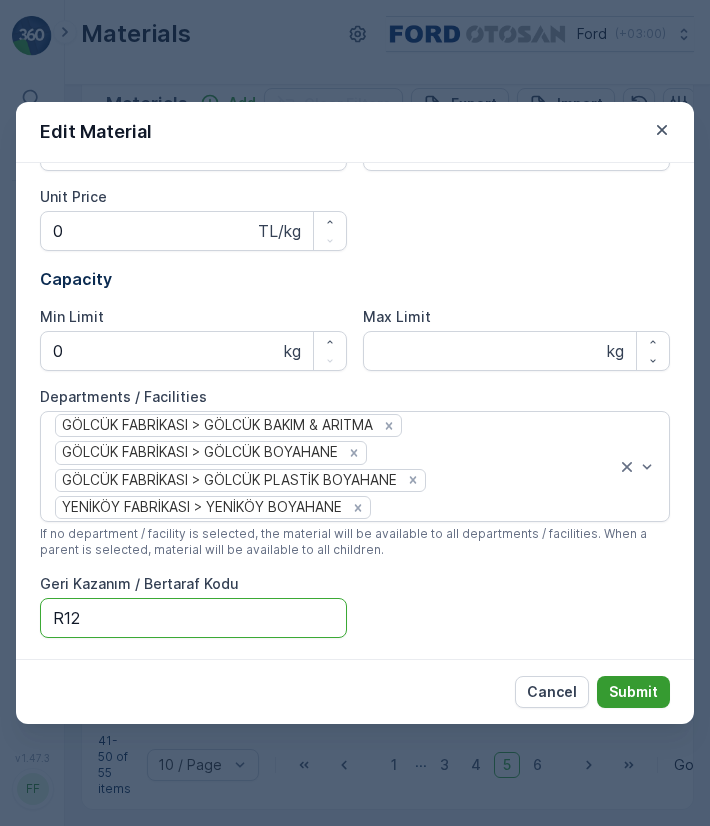 click on "Submit" at bounding box center [633, 692] 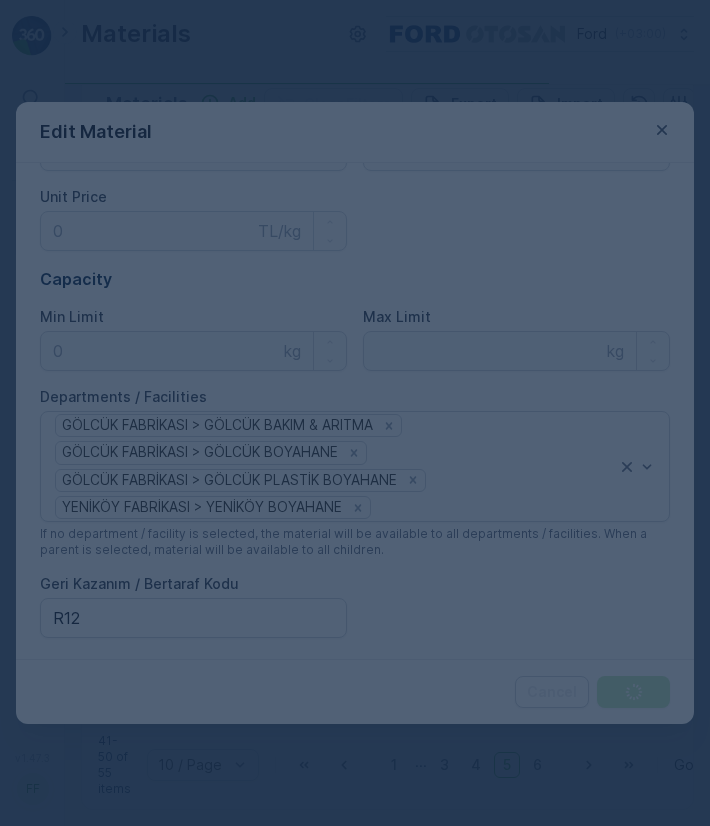 scroll, scrollTop: 0, scrollLeft: 0, axis: both 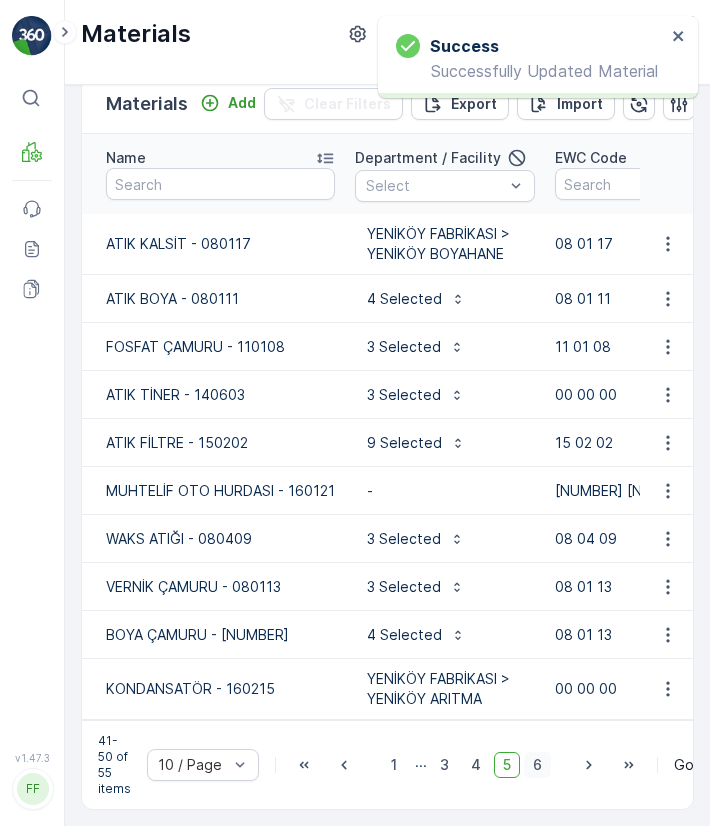 click on "6" at bounding box center (537, 765) 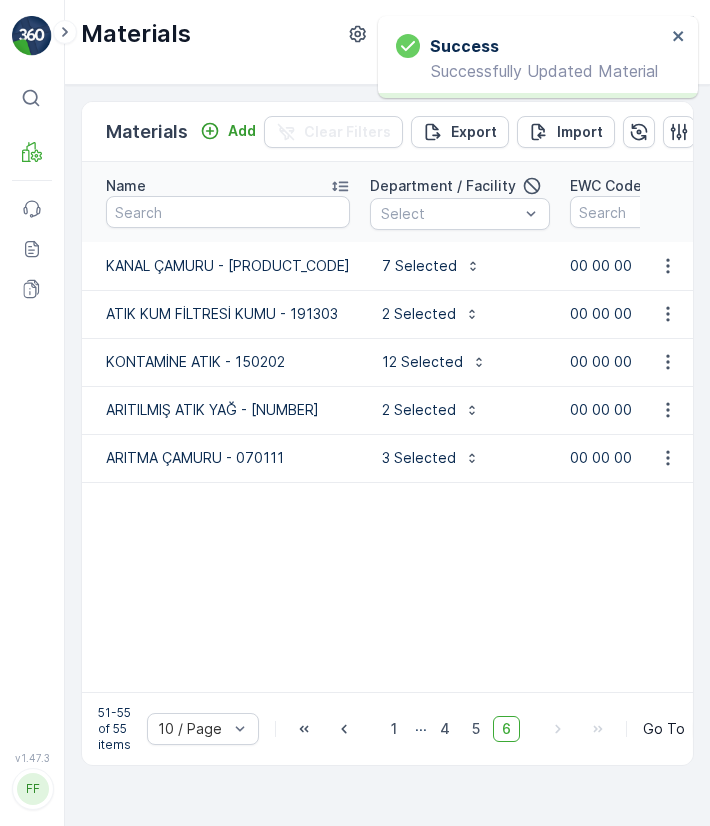 scroll, scrollTop: 0, scrollLeft: 0, axis: both 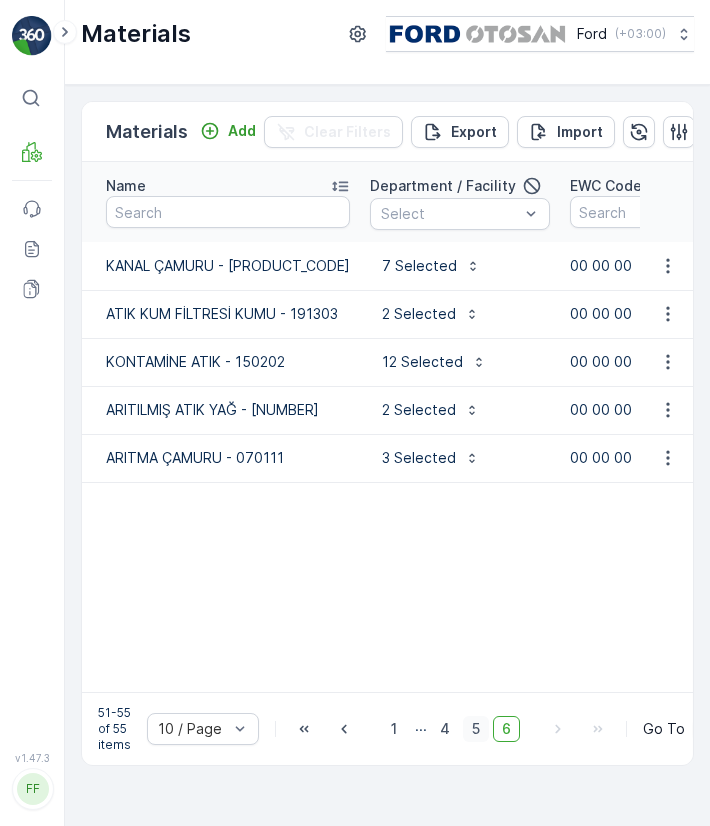 click on "5" at bounding box center [476, 729] 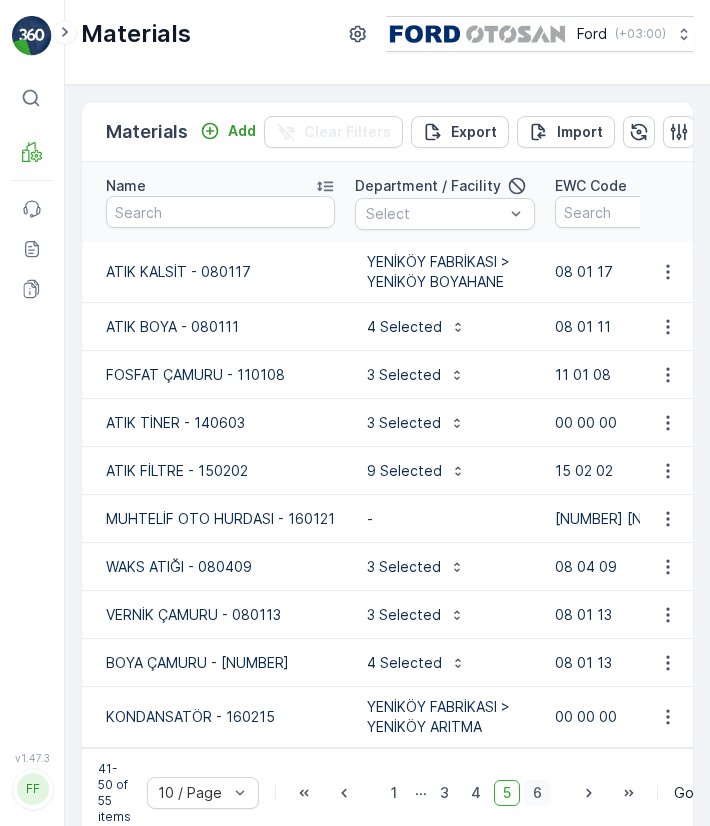 click on "6" at bounding box center [537, 793] 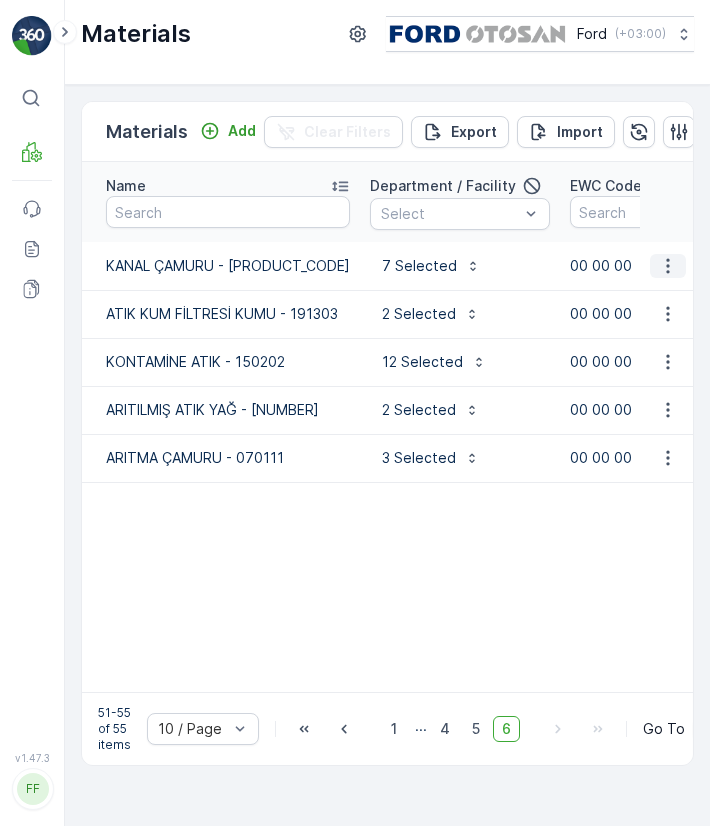 click at bounding box center [668, 266] 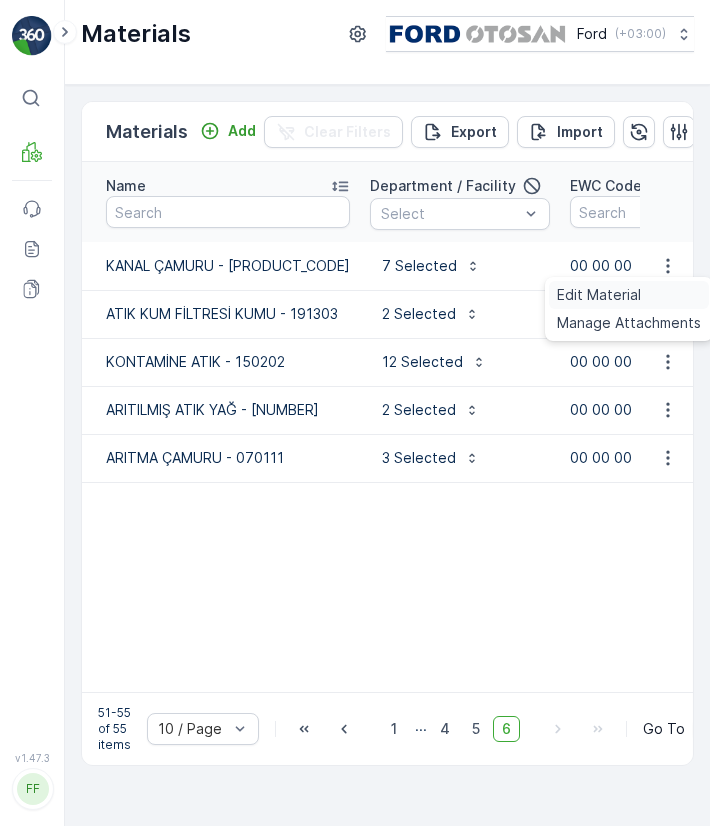 click on "Edit Material" at bounding box center [629, 295] 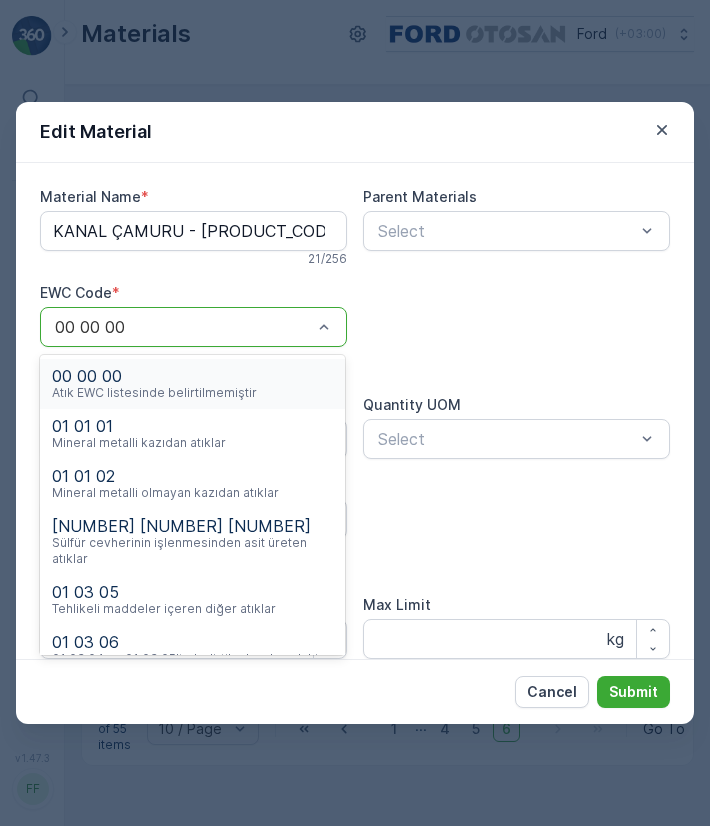 click at bounding box center (183, 327) 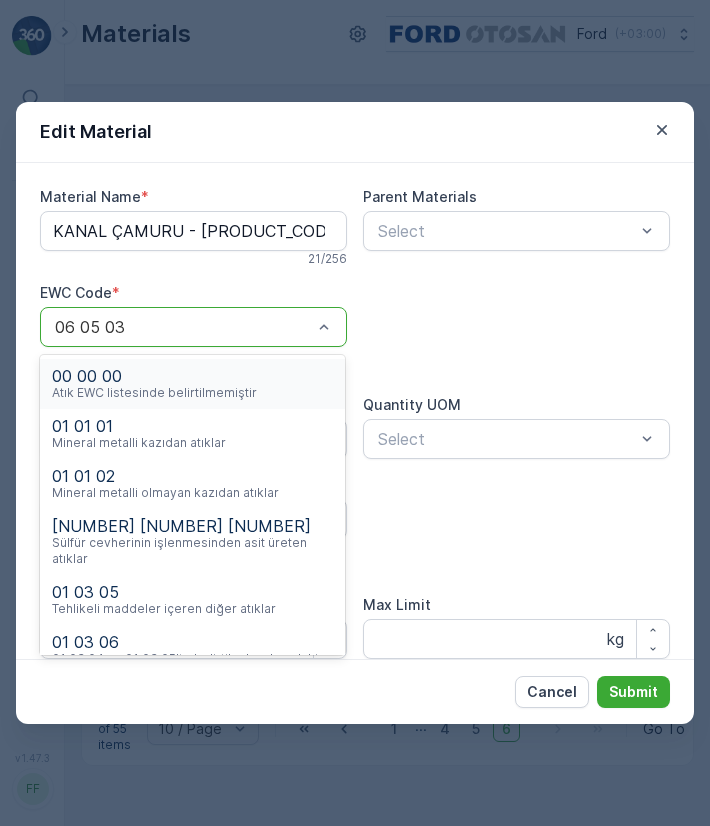 click at bounding box center [183, 327] 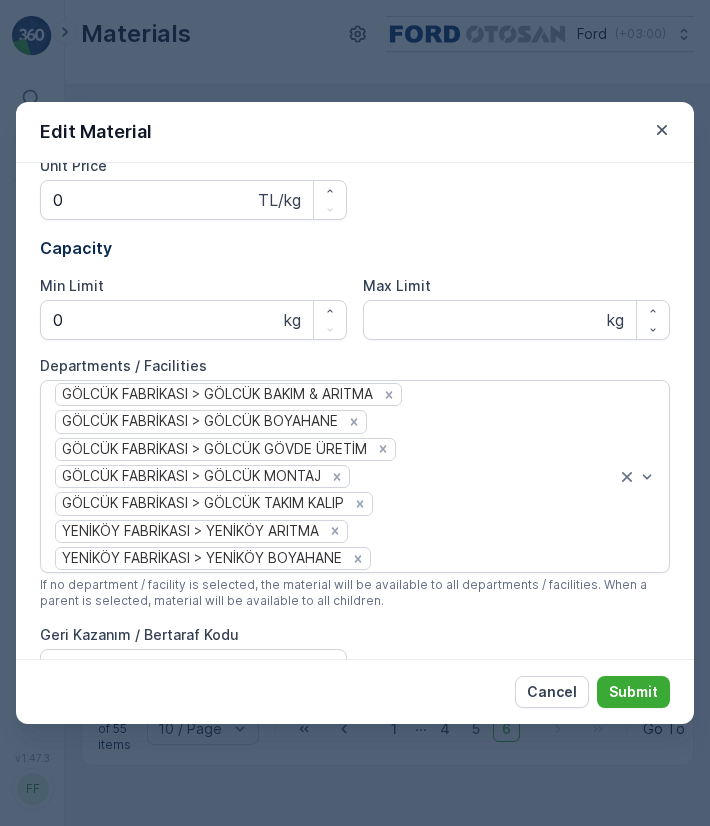scroll, scrollTop: 324, scrollLeft: 0, axis: vertical 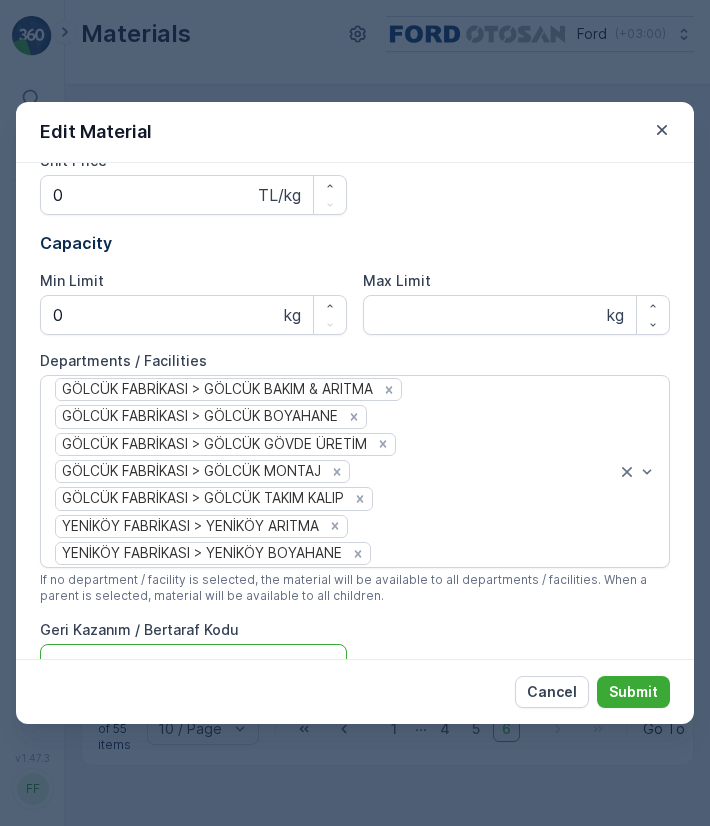 click on "Geri Kazanım / Bertaraf Kodu" at bounding box center (193, 664) 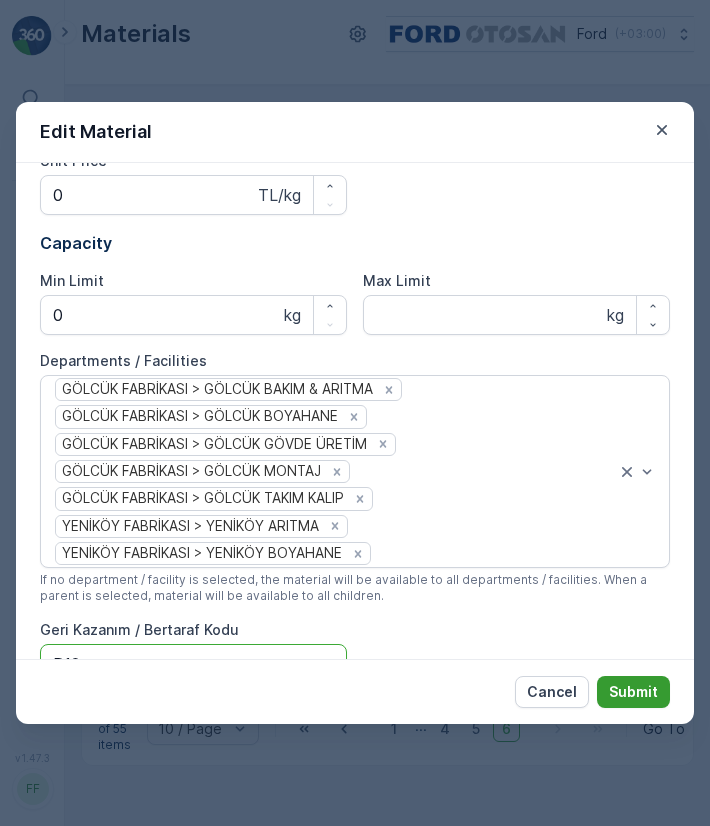 click on "Submit" at bounding box center (633, 692) 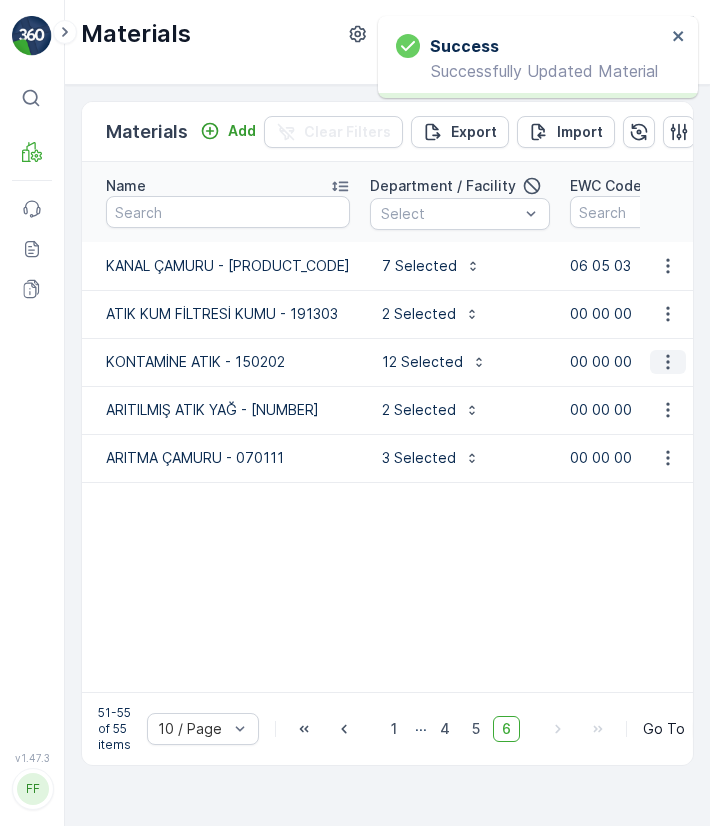 click 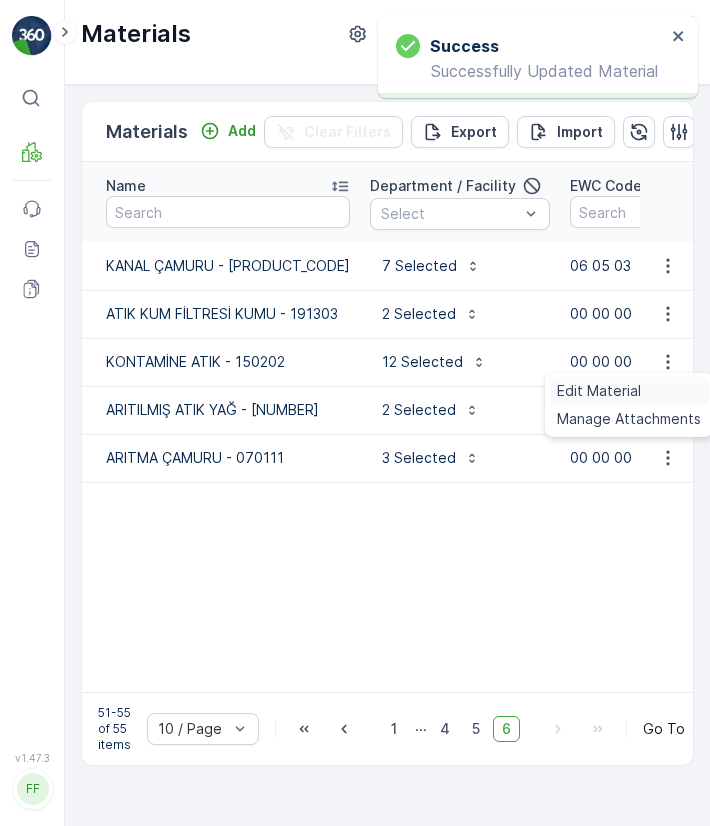 click on "Edit Material" at bounding box center (629, 391) 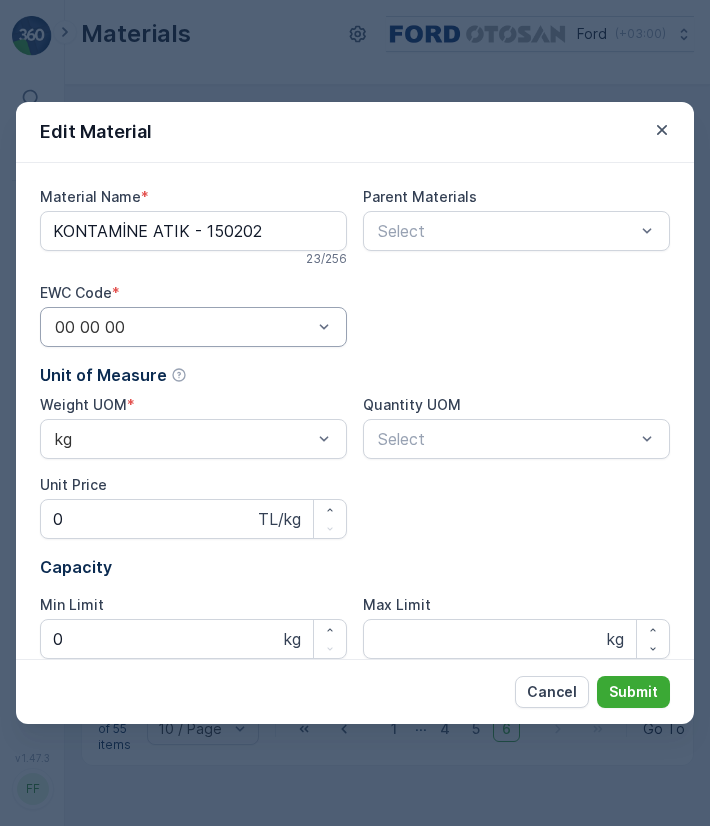 click at bounding box center [183, 327] 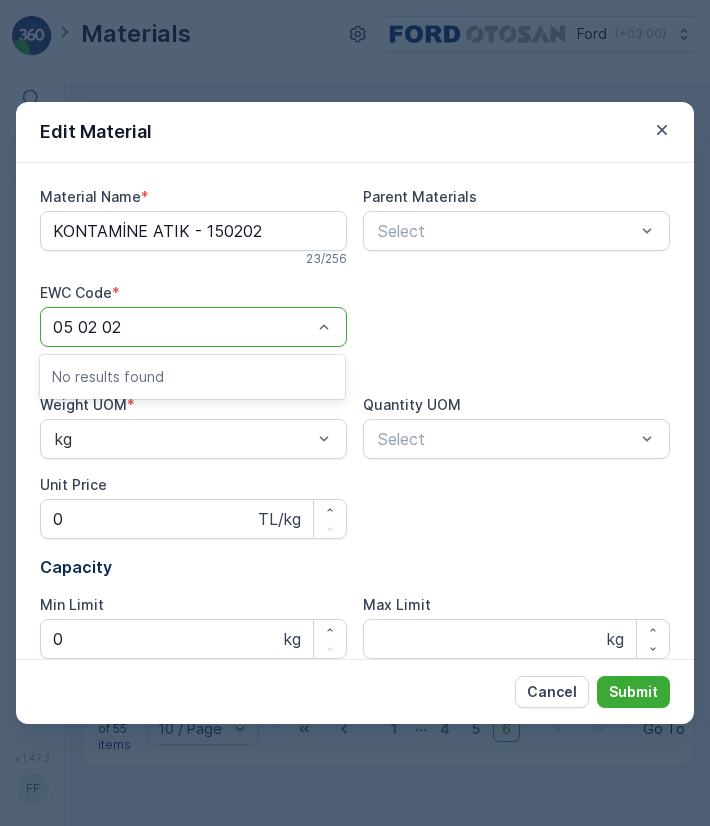 click on "Submit" at bounding box center [633, 692] 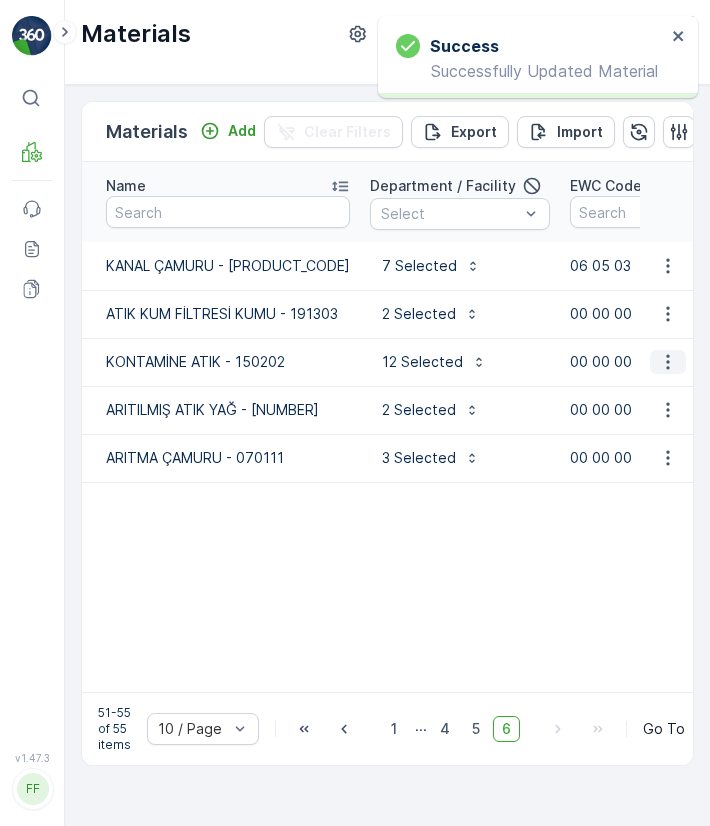 click 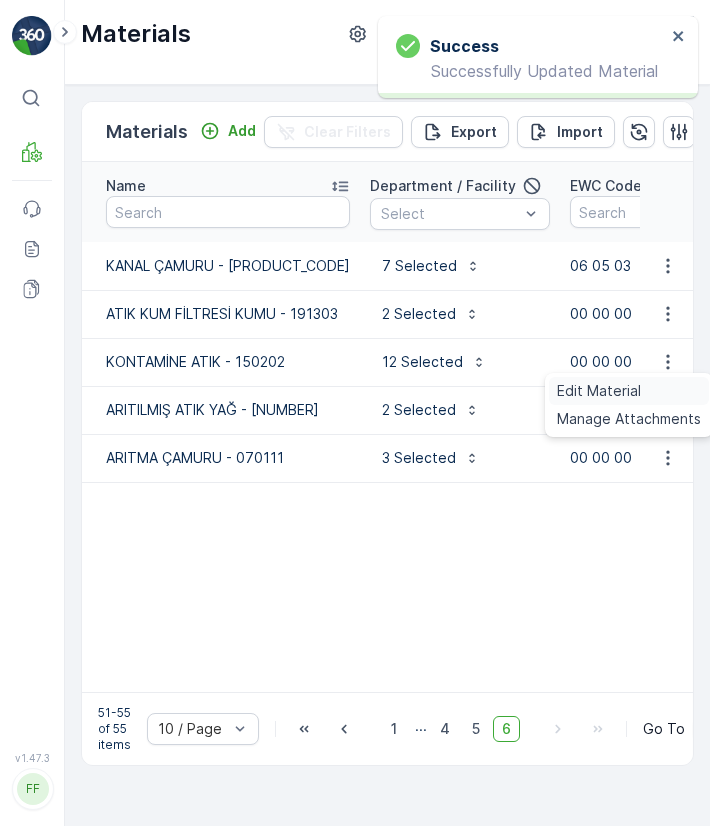 click on "Edit Material" at bounding box center (629, 391) 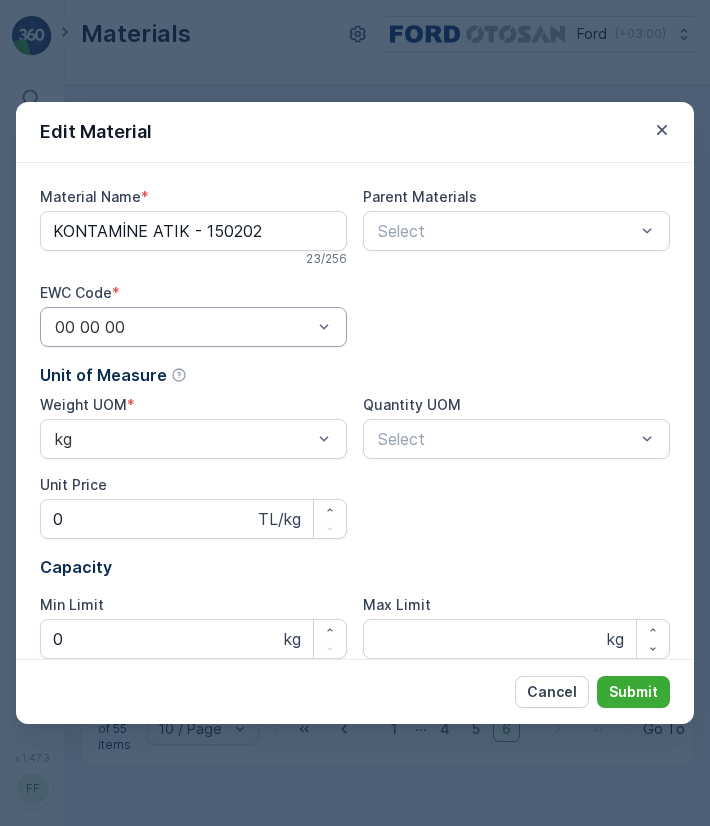 click on "00 00 00" at bounding box center (193, 327) 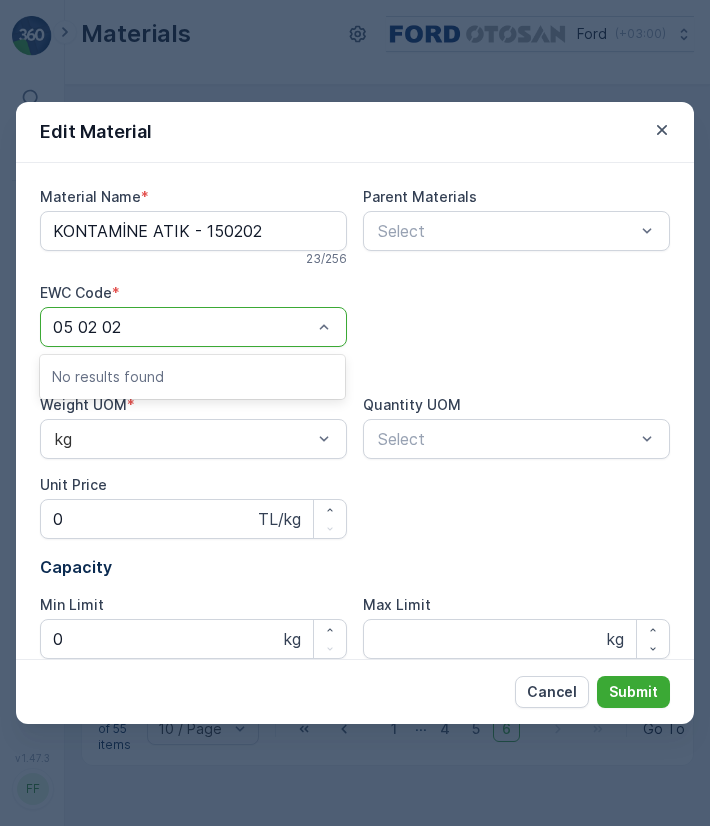 click on "05 02 02" at bounding box center (89, 327) 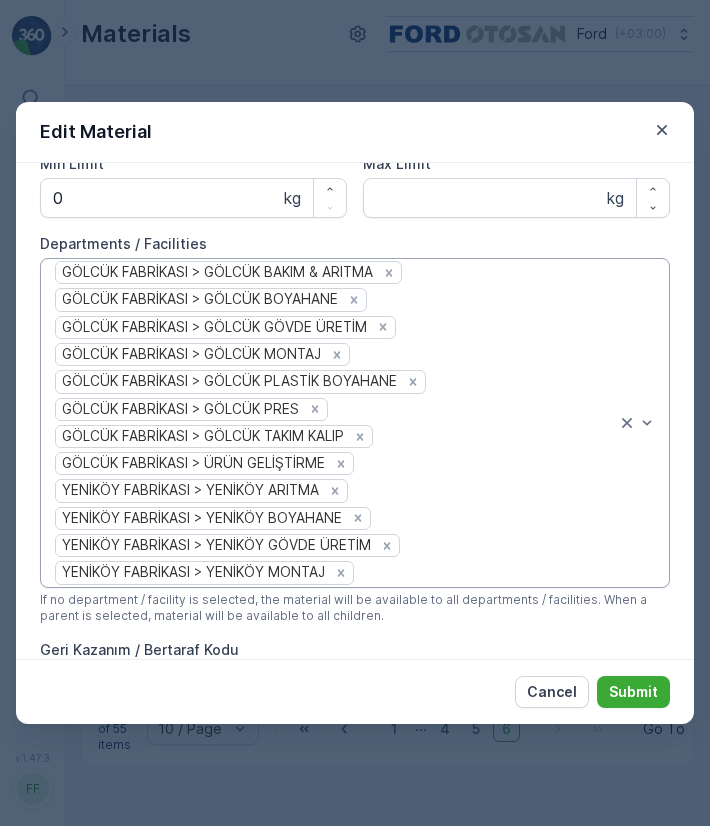 scroll, scrollTop: 501, scrollLeft: 0, axis: vertical 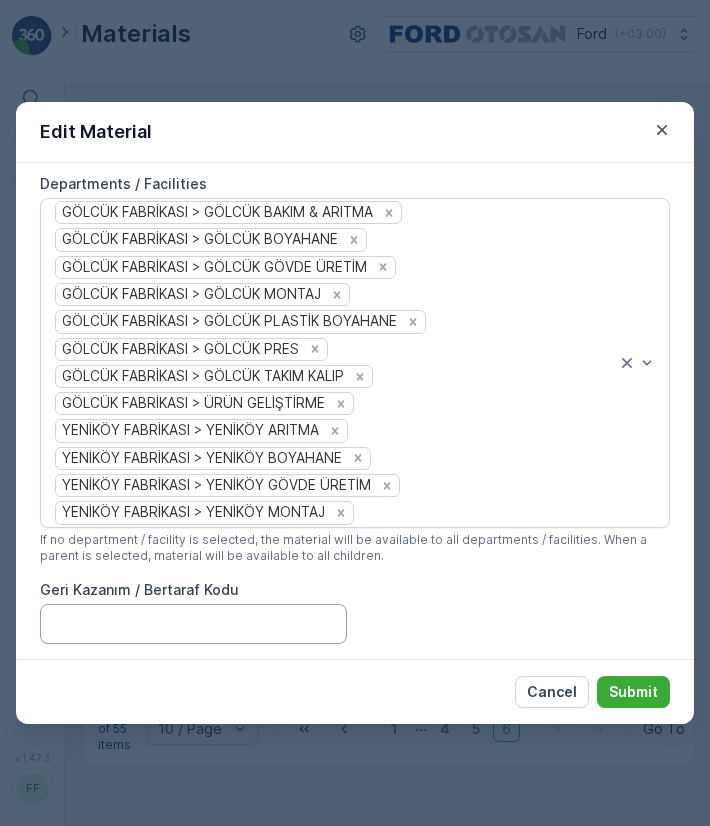 click on "Geri Kazanım / Bertaraf Kodu" at bounding box center (193, 624) 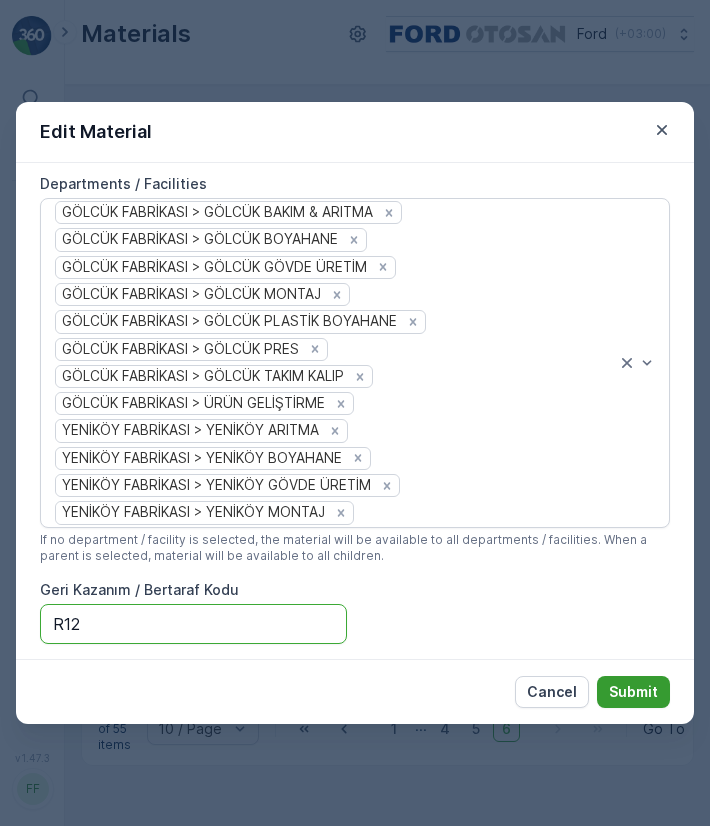 click on "Submit" at bounding box center (633, 692) 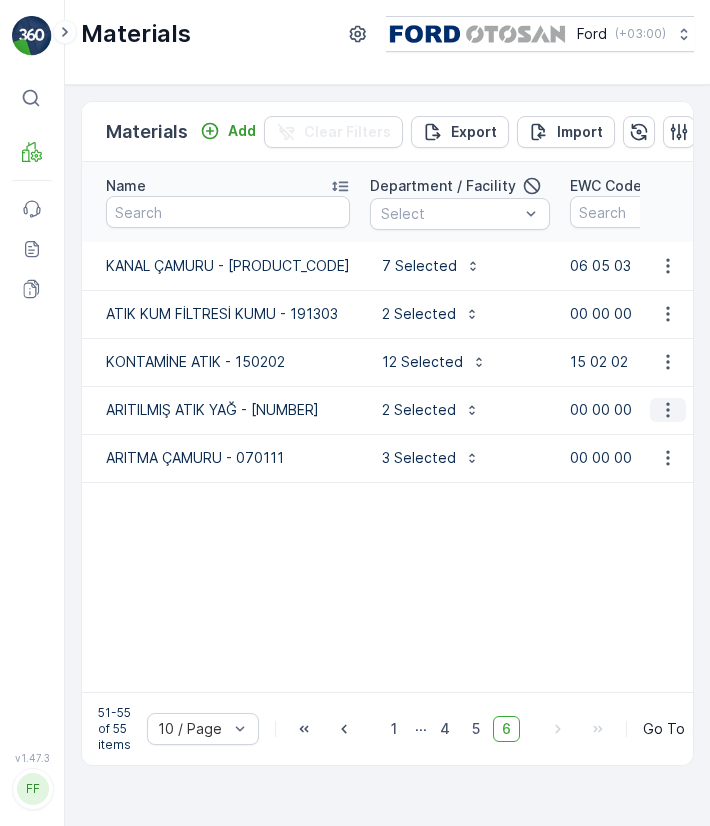 click at bounding box center [668, 410] 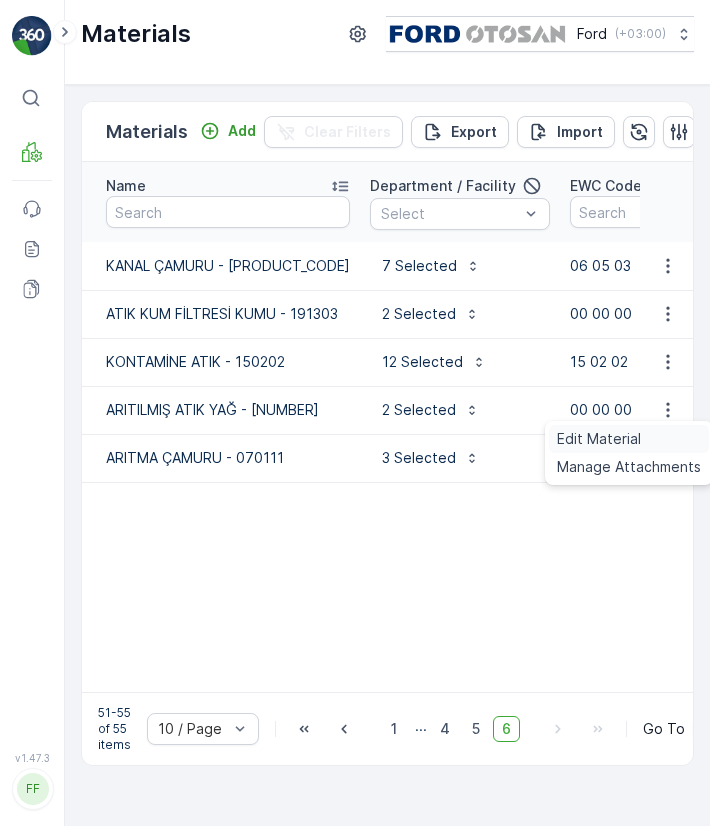 click on "Edit Material" at bounding box center (629, 439) 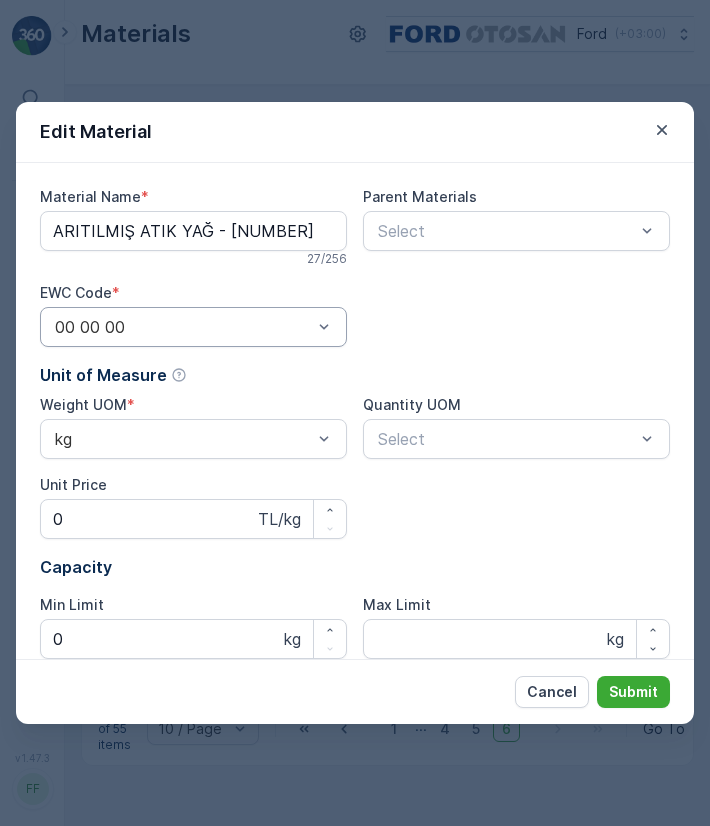 click at bounding box center [183, 327] 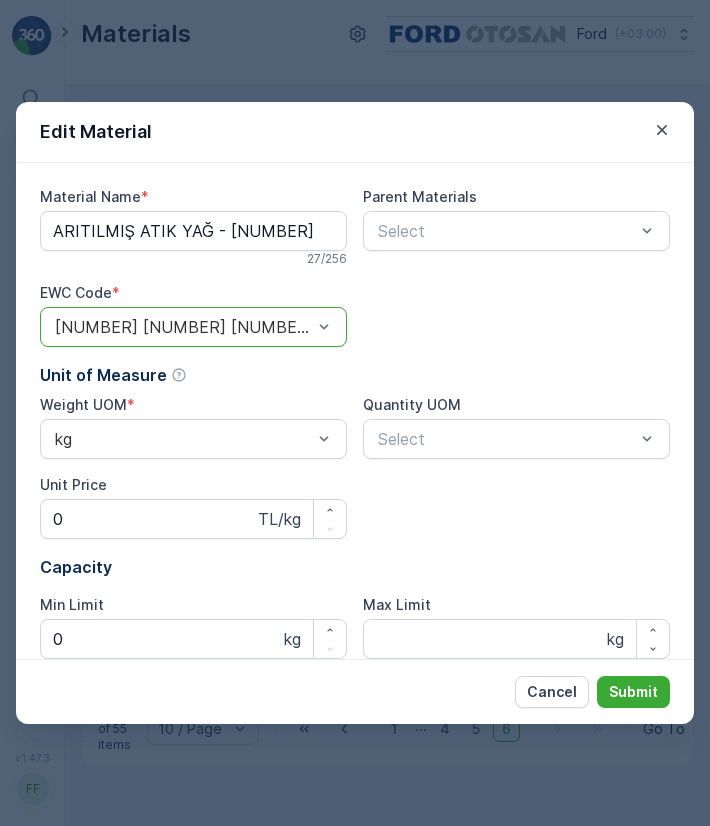 scroll, scrollTop: 235, scrollLeft: 0, axis: vertical 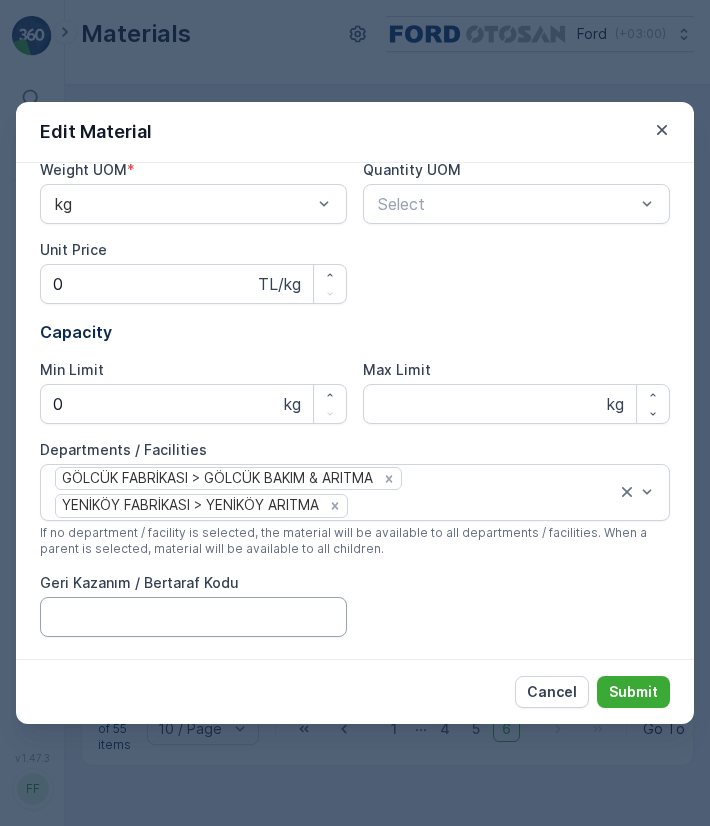 click on "Geri Kazanım / Bertaraf Kodu" at bounding box center [193, 617] 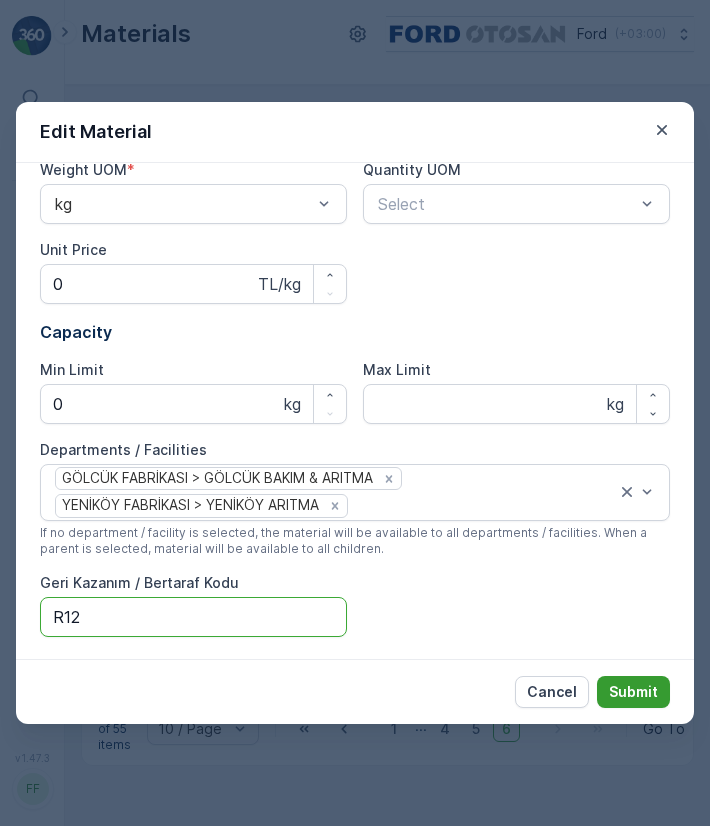 click on "Submit" at bounding box center [633, 692] 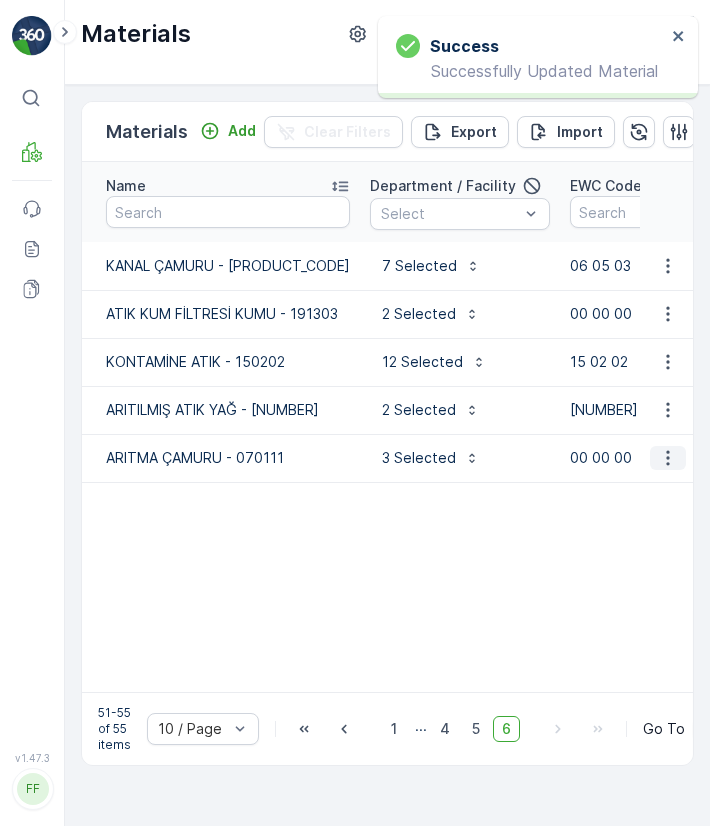click 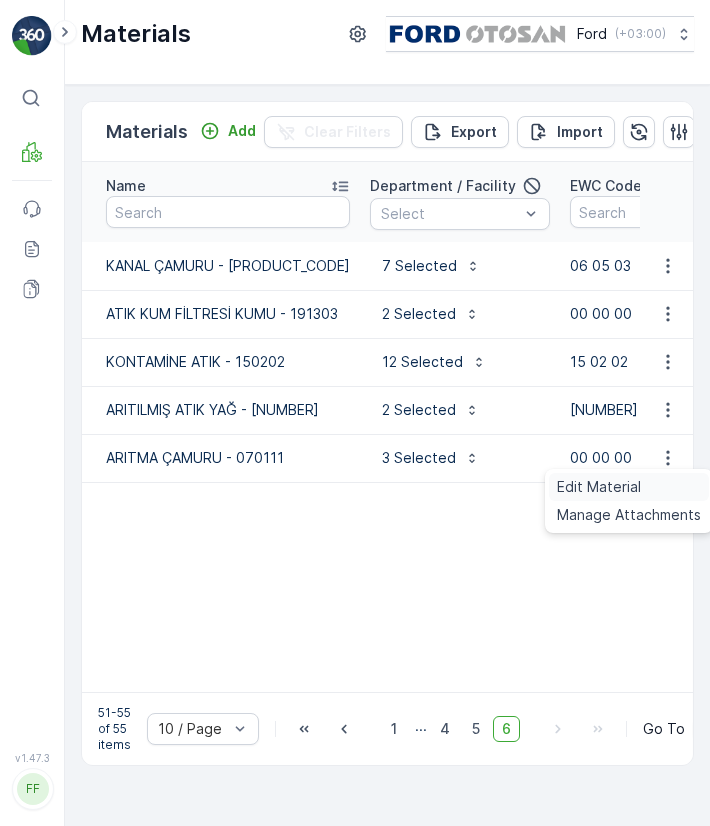 click on "Edit Material" at bounding box center (629, 487) 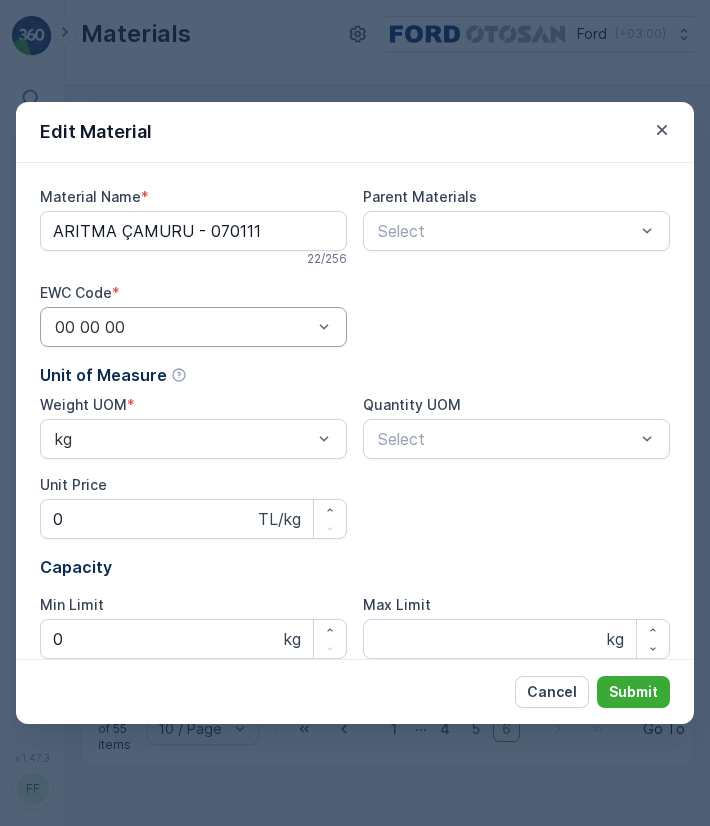 click at bounding box center [183, 327] 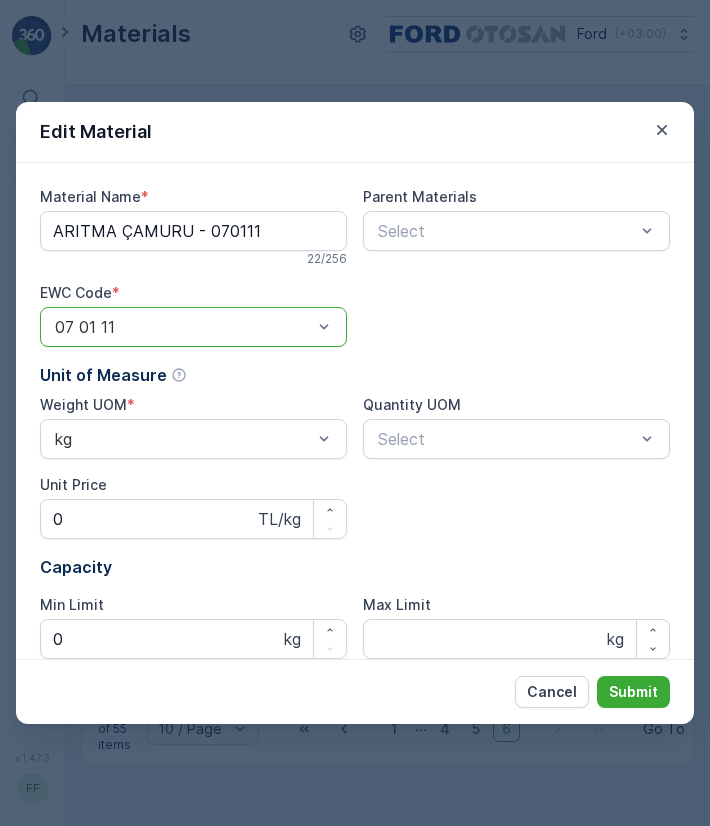 scroll, scrollTop: 262, scrollLeft: 0, axis: vertical 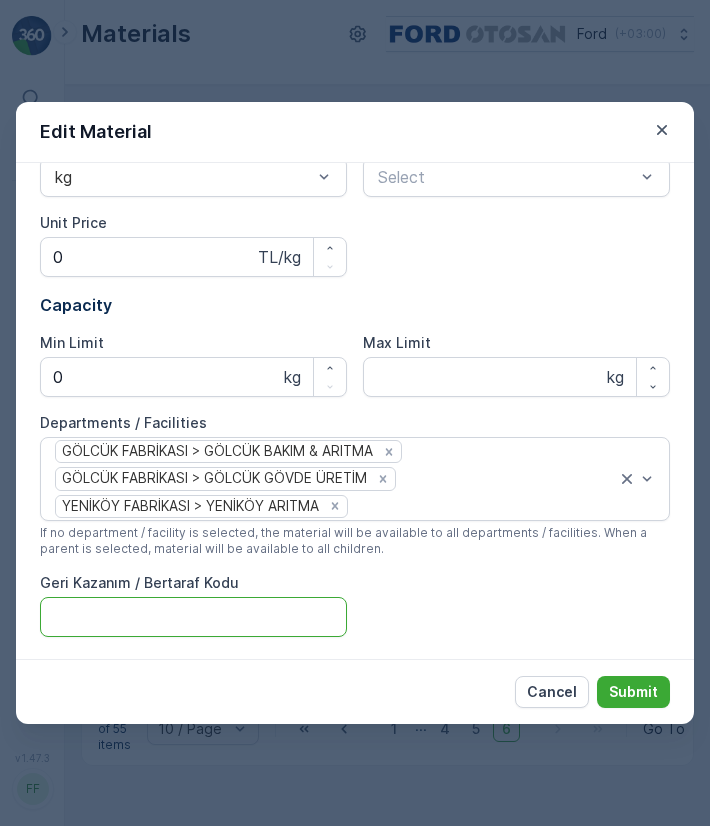 click on "Geri Kazanım / Bertaraf Kodu" at bounding box center (193, 617) 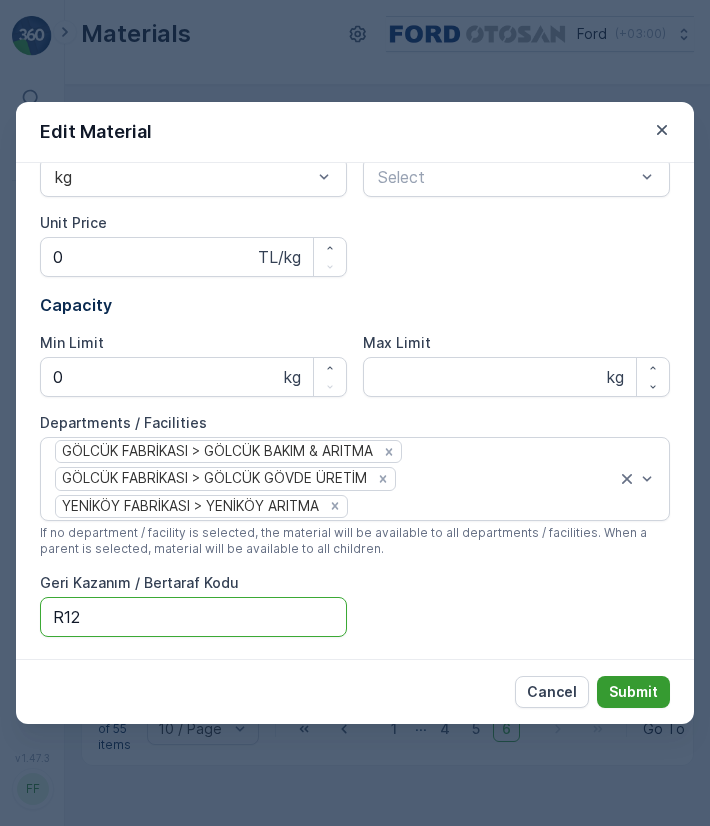 click on "Submit" at bounding box center (633, 692) 